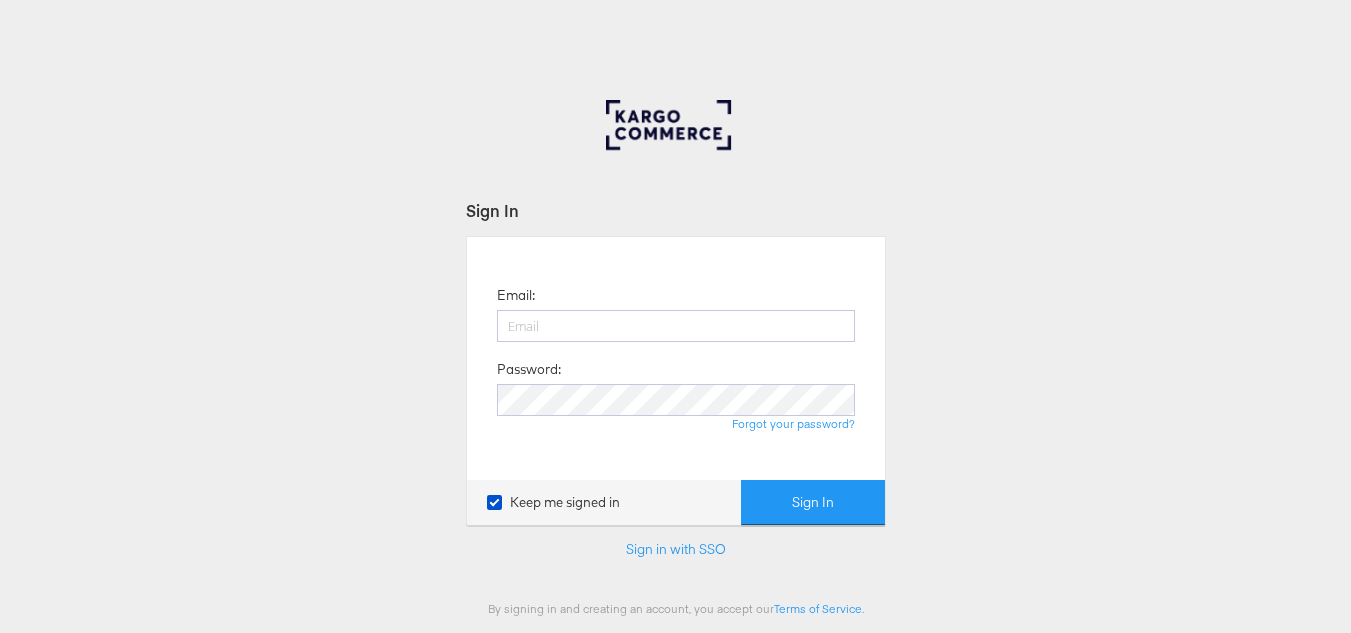 scroll, scrollTop: 0, scrollLeft: 0, axis: both 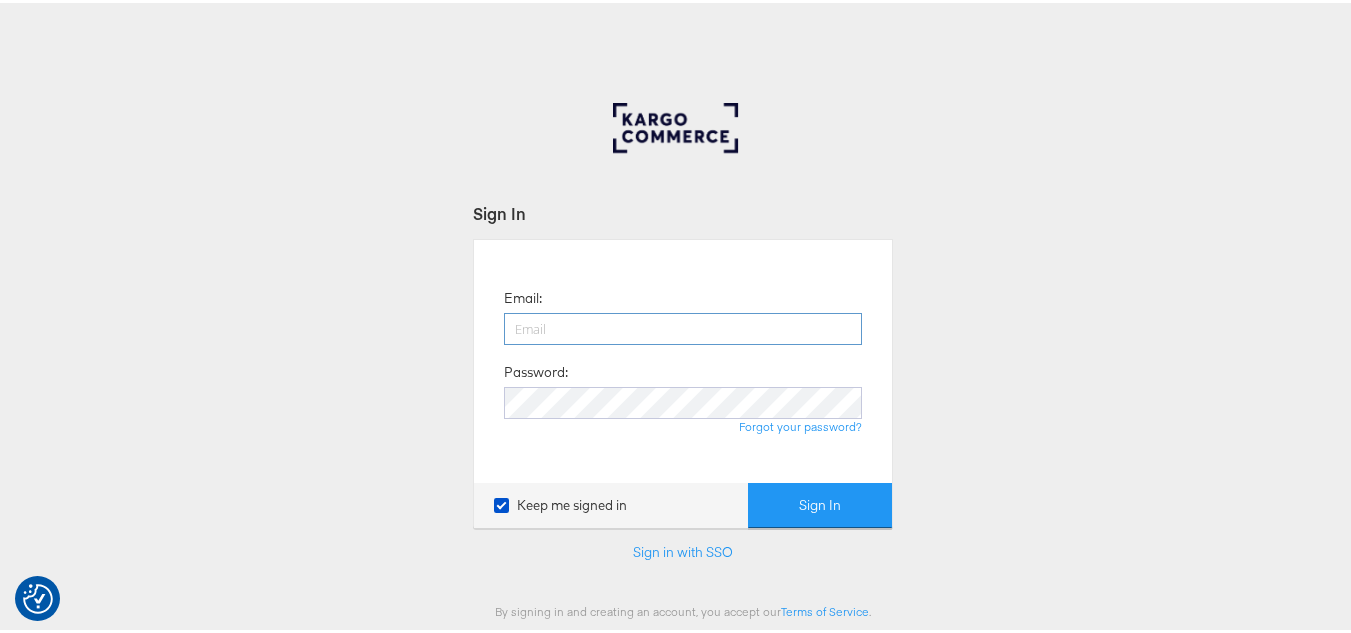 type on "[EMAIL_ADDRESS][PERSON_NAME][DOMAIN_NAME]" 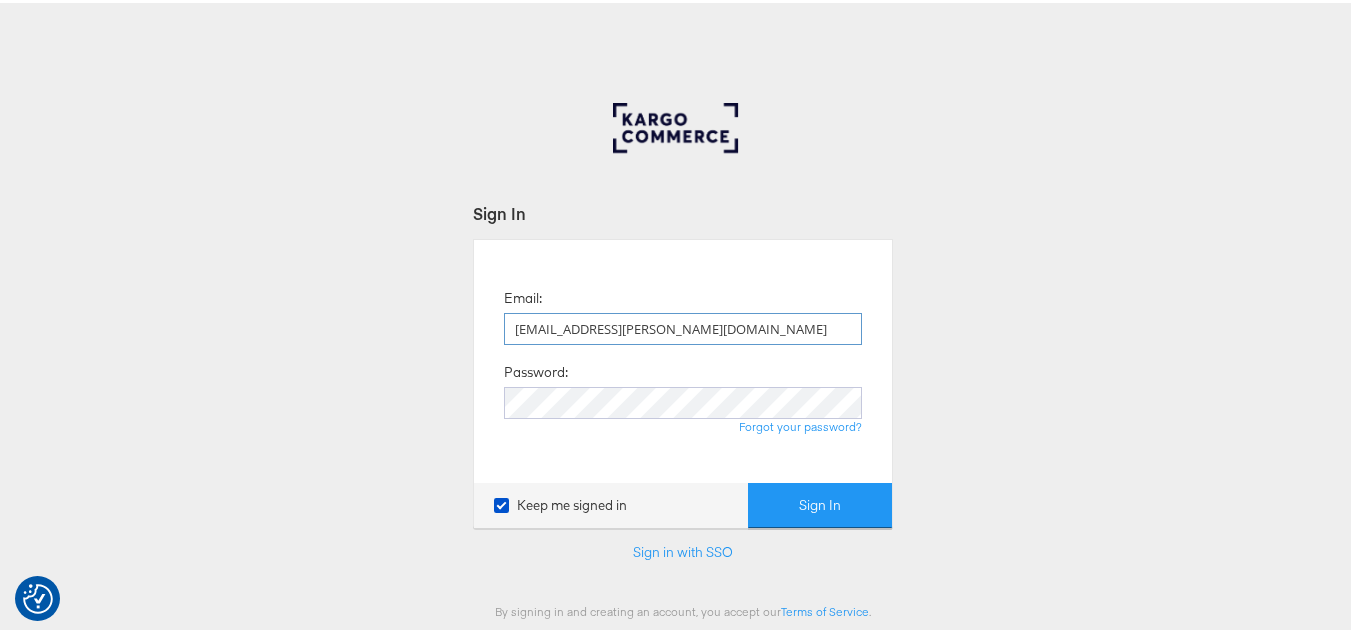 click on "Sign In" at bounding box center (820, 502) 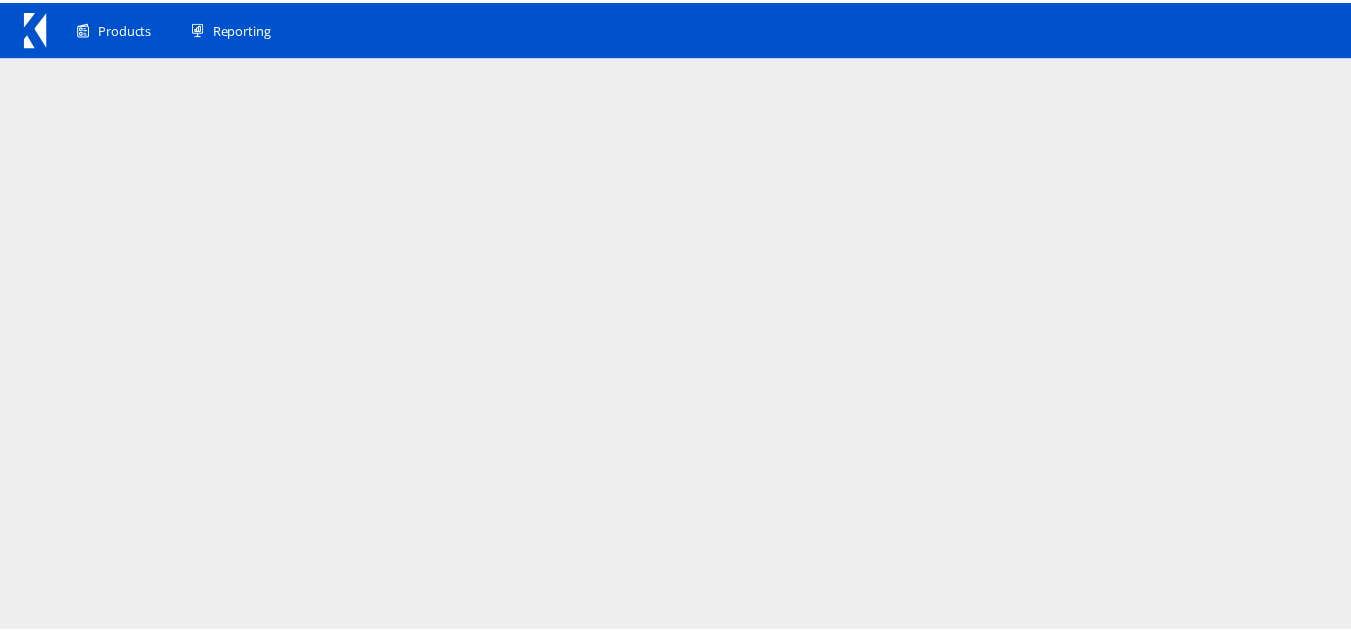 scroll, scrollTop: 0, scrollLeft: 0, axis: both 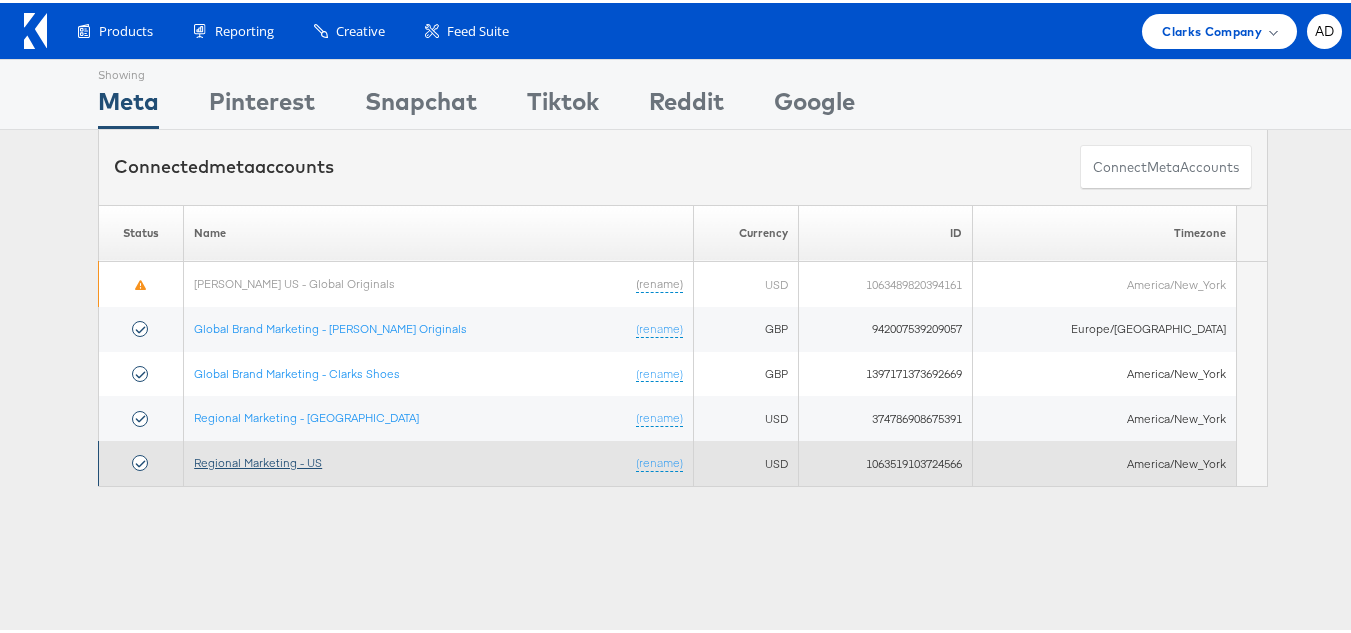 click on "Regional Marketing - US" at bounding box center [258, 459] 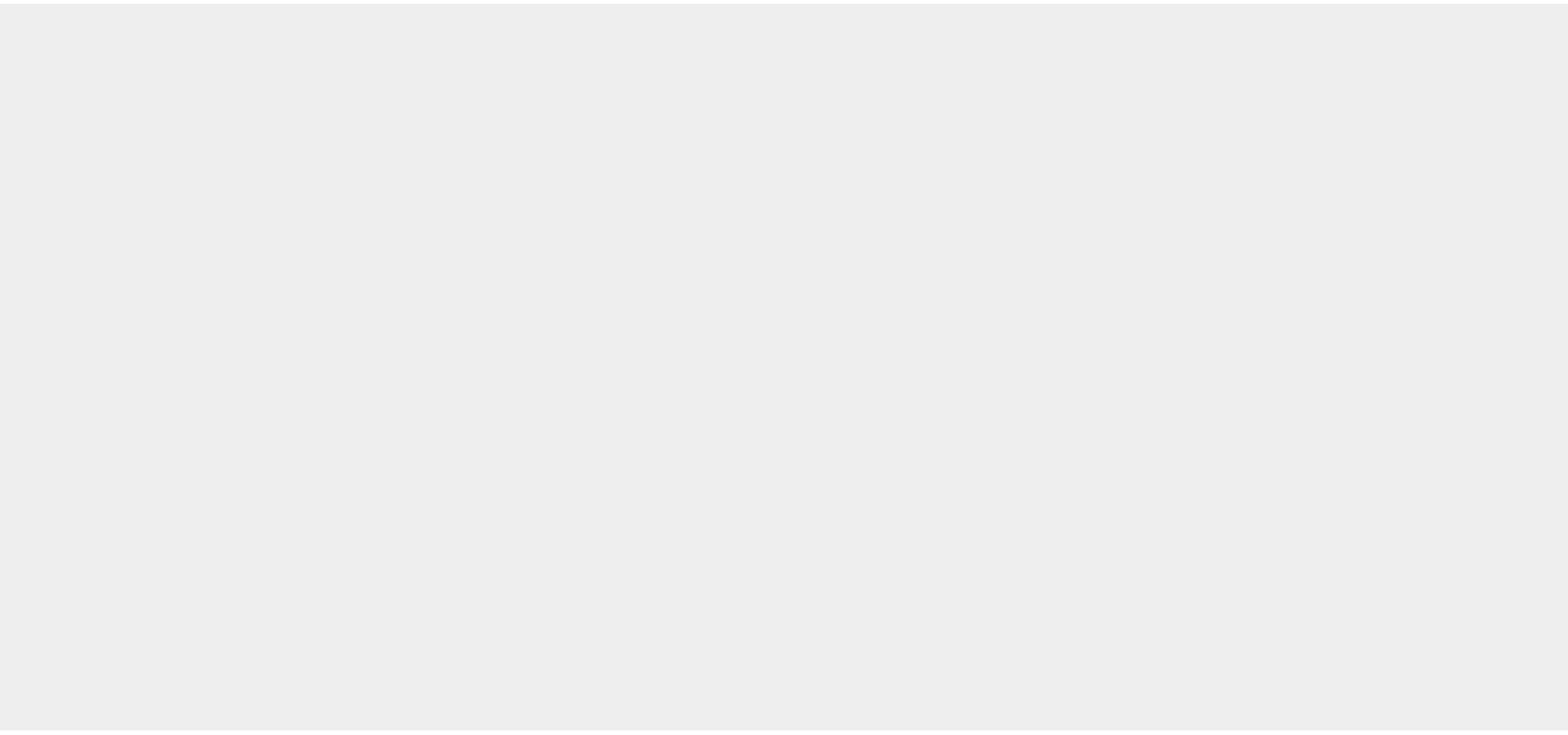 scroll, scrollTop: 0, scrollLeft: 0, axis: both 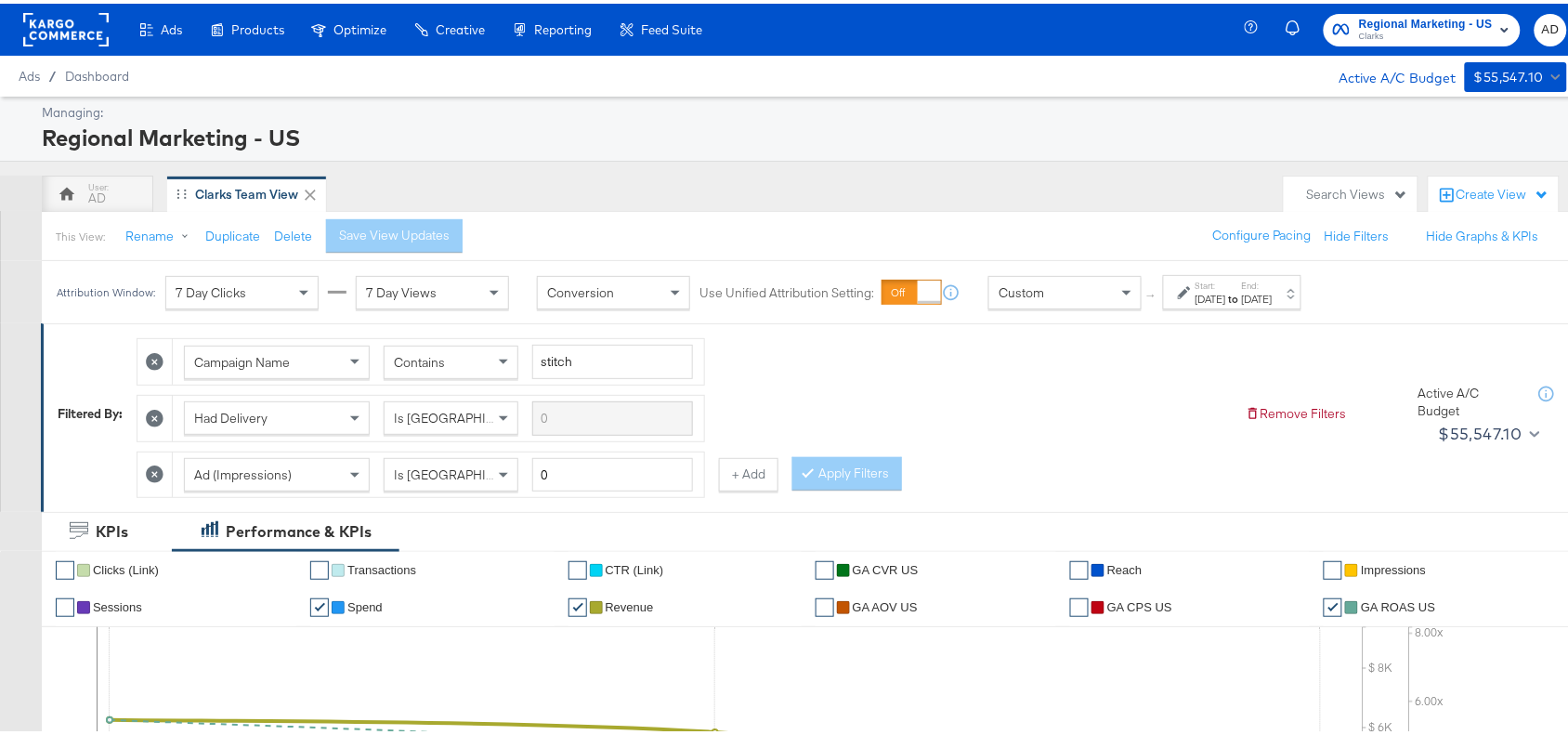click on "End:" at bounding box center [1257, 282] 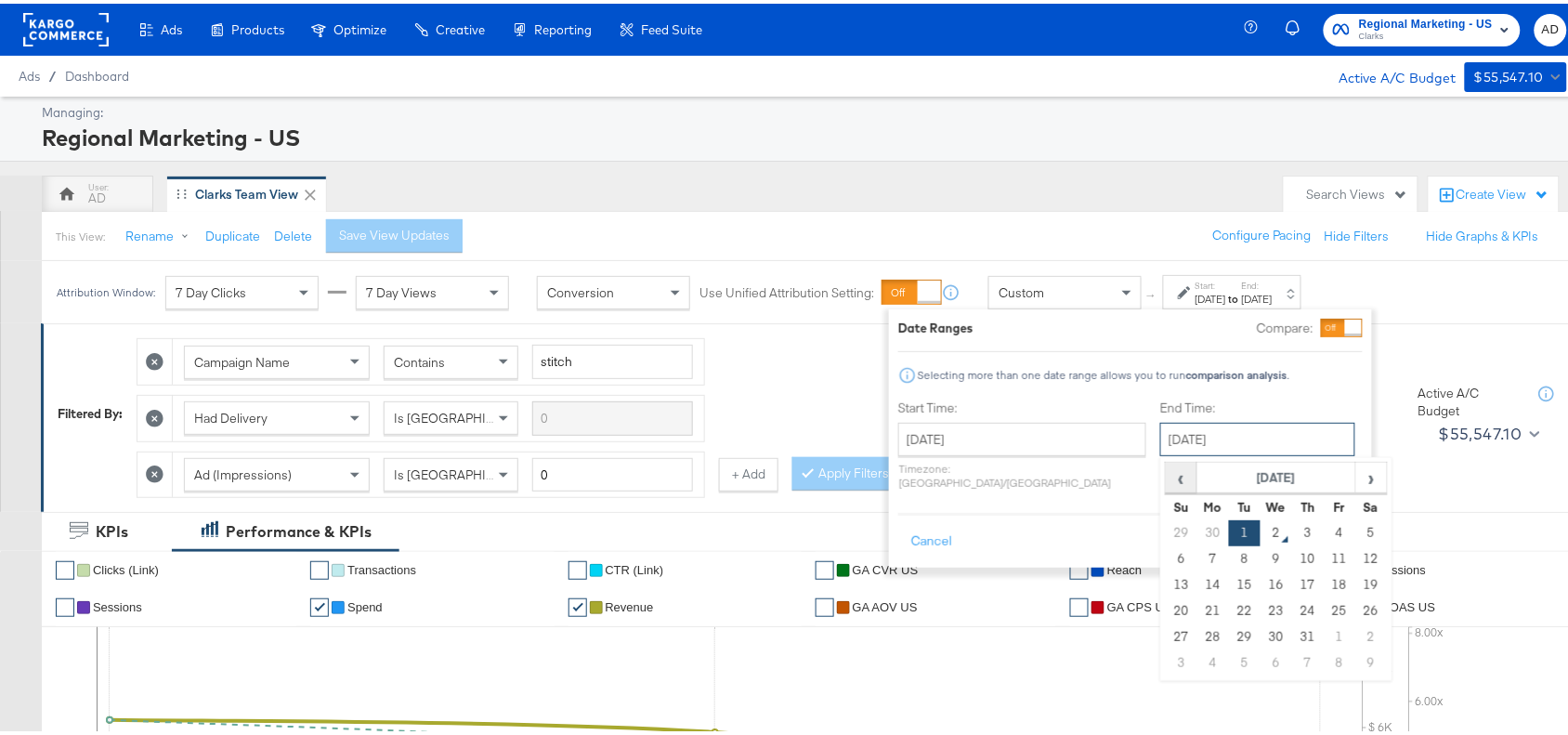 drag, startPoint x: 1166, startPoint y: 448, endPoint x: 1138, endPoint y: 489, distance: 49.64877 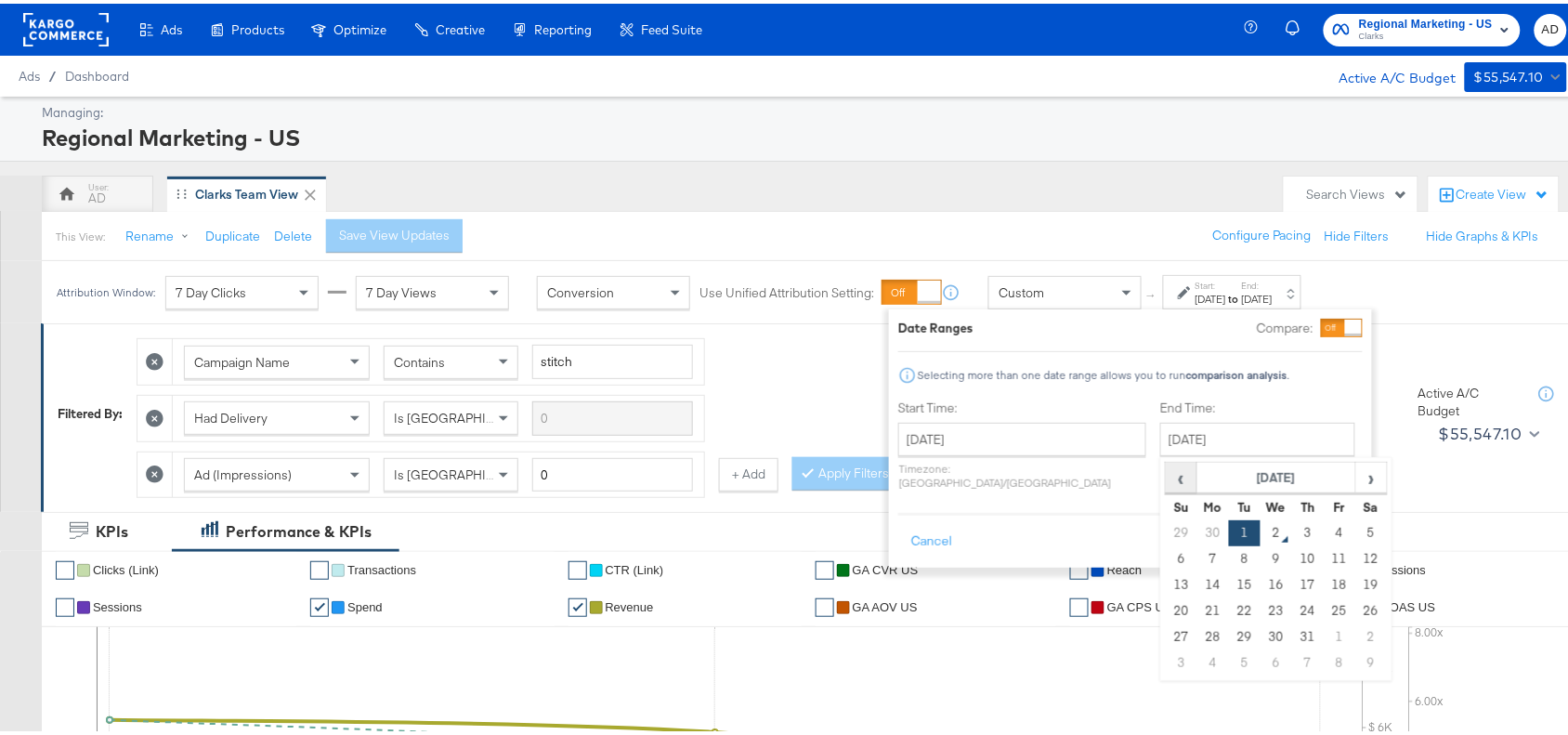 click on "‹" at bounding box center (1181, 474) 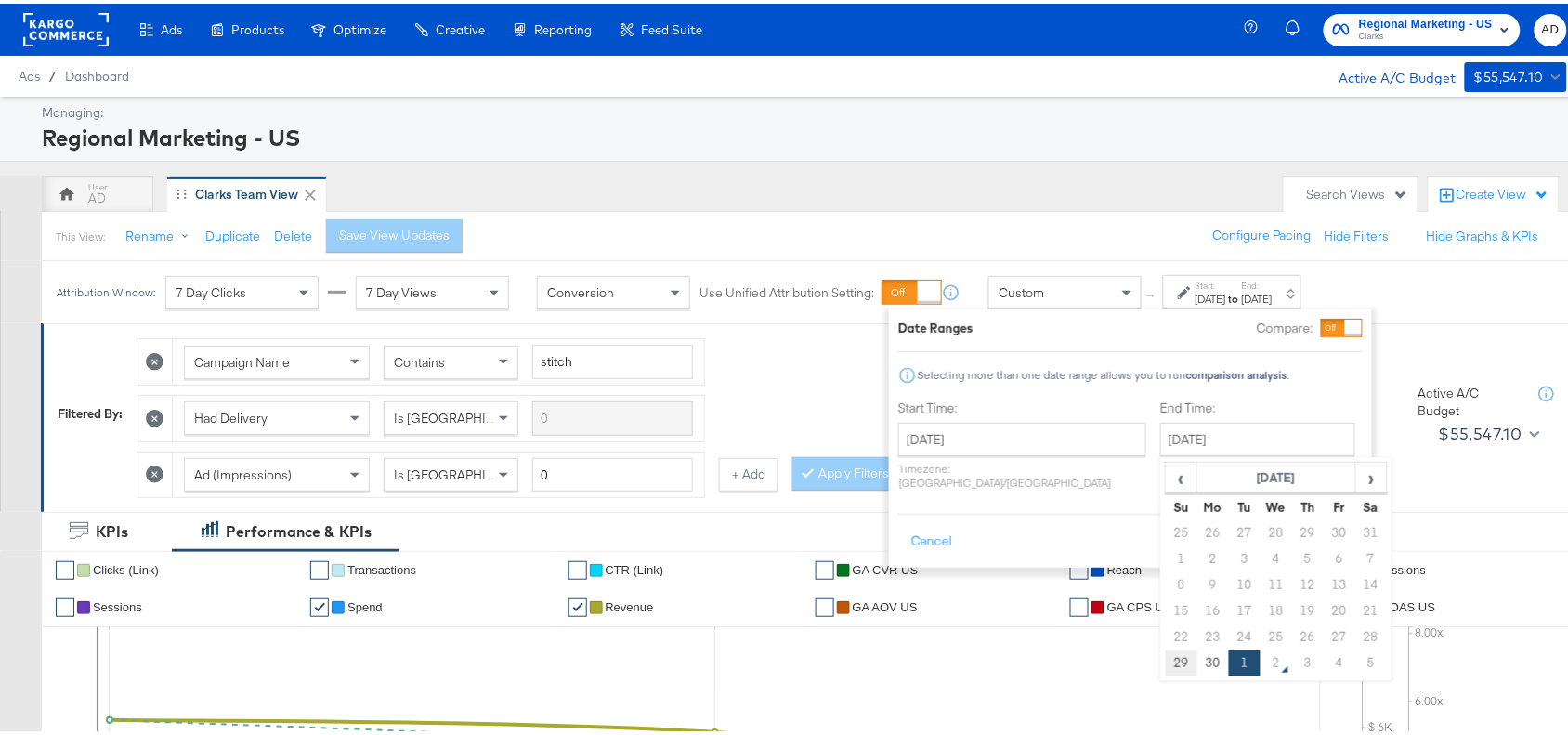 click on "29" at bounding box center [1182, 660] 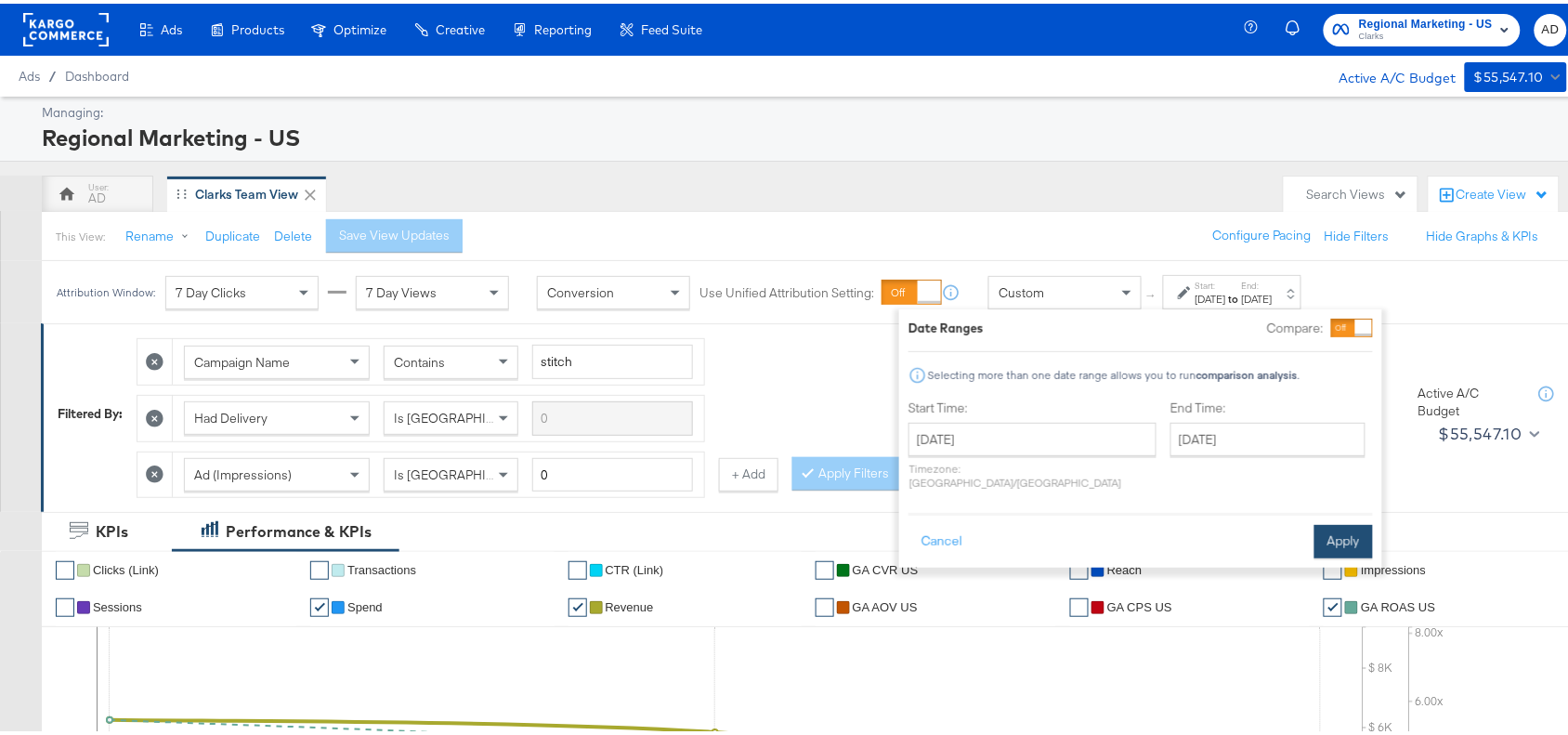 click on "Apply" at bounding box center (1343, 538) 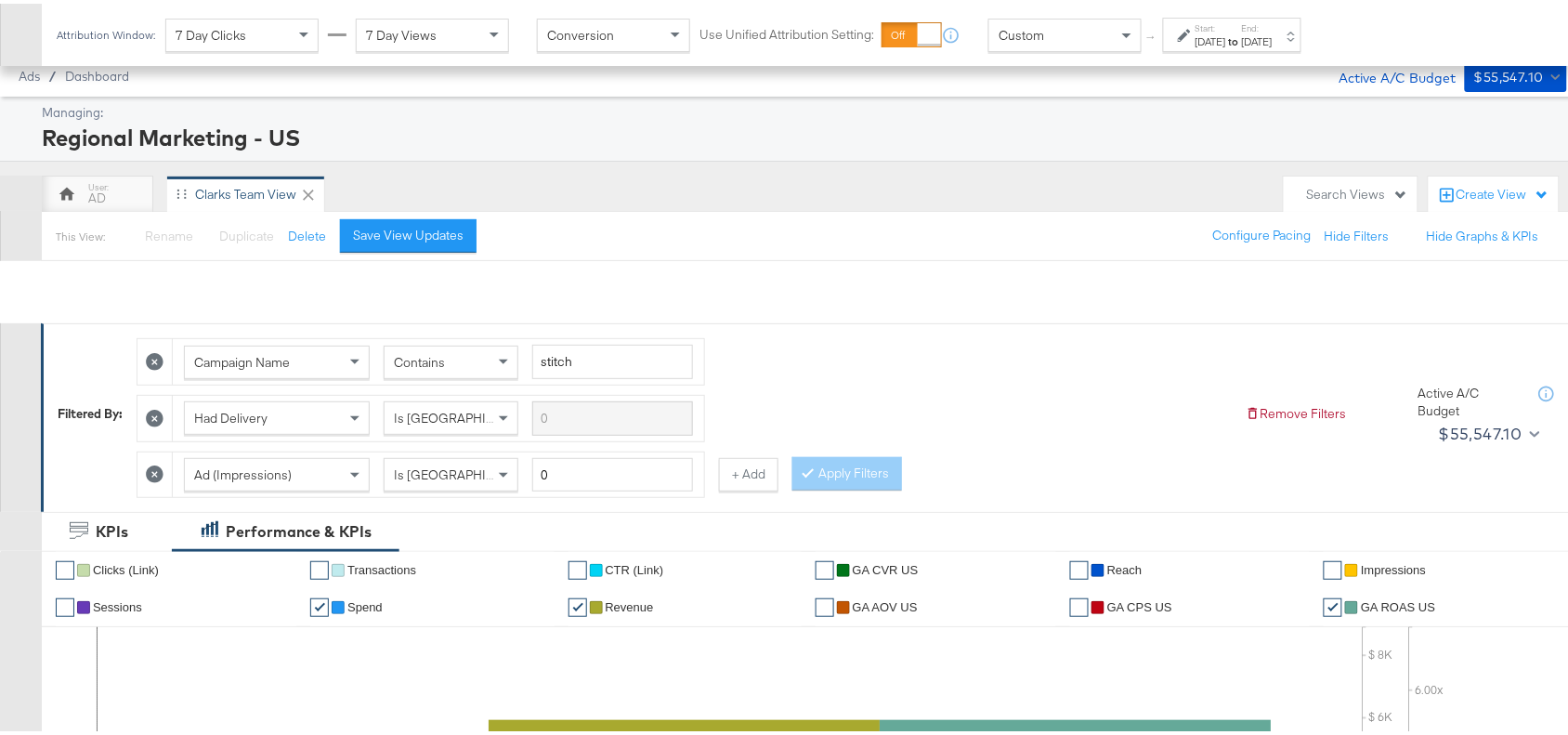 scroll, scrollTop: 873, scrollLeft: 0, axis: vertical 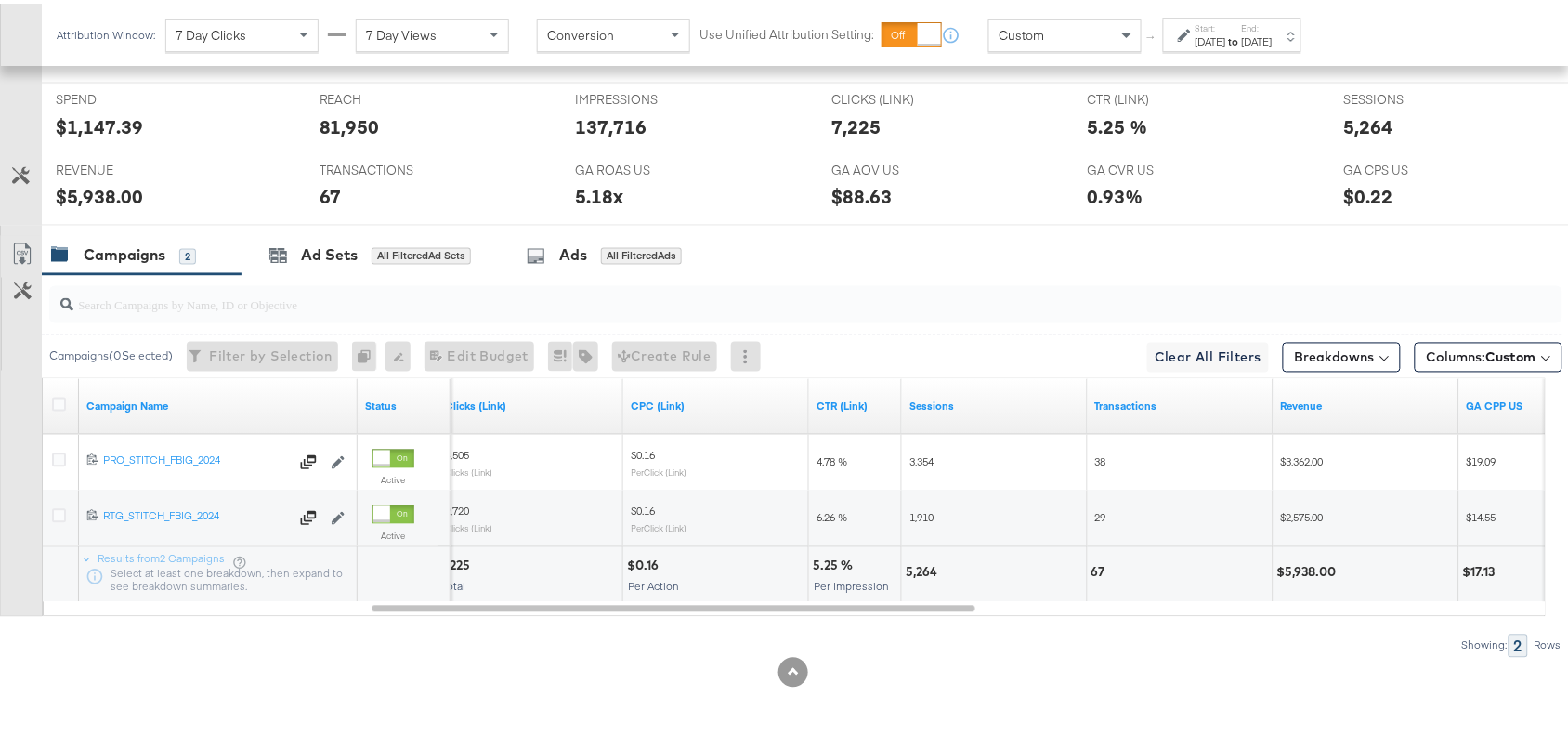 click on "[DATE]" at bounding box center [1257, 38] 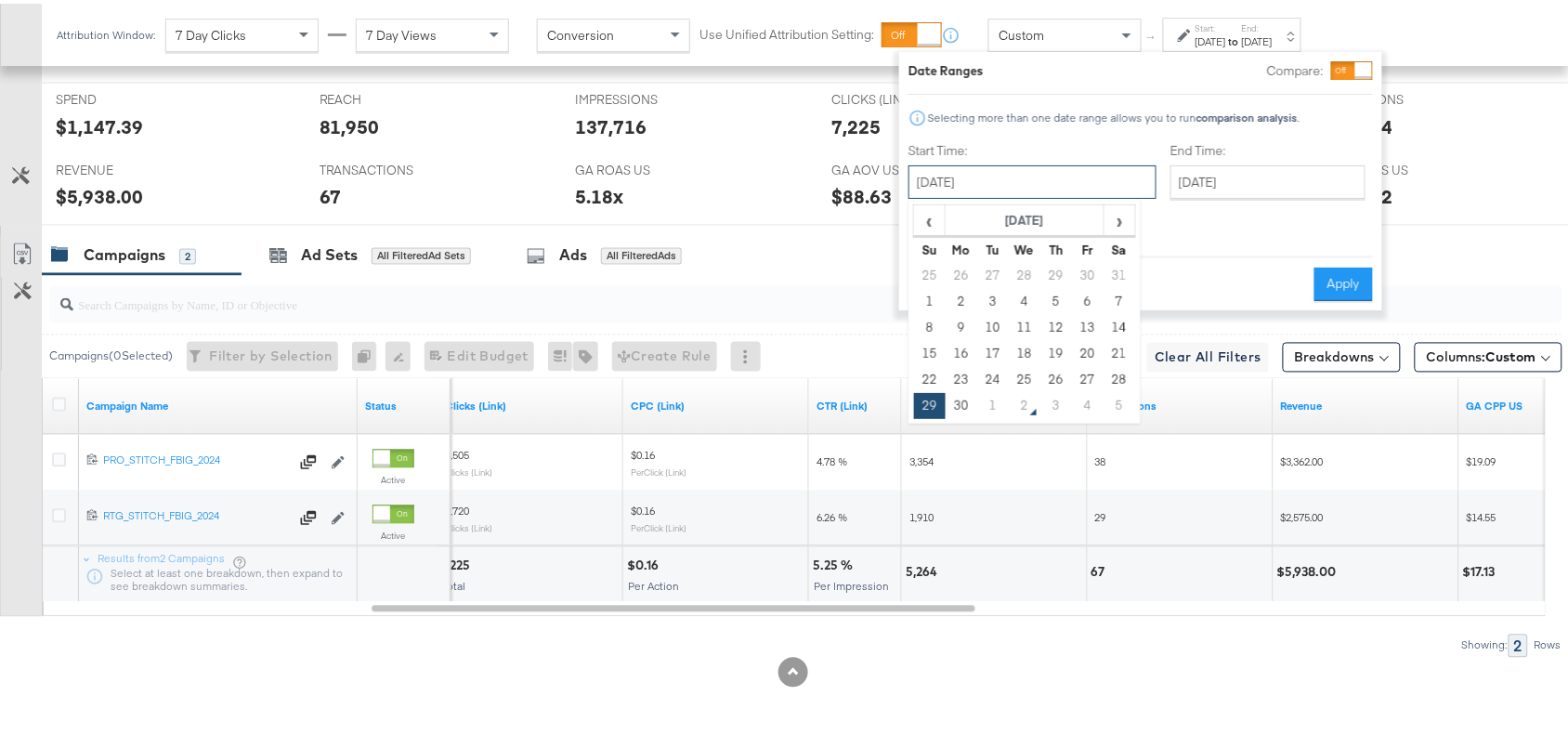 click on "June 29th 2025" at bounding box center [1032, 178] 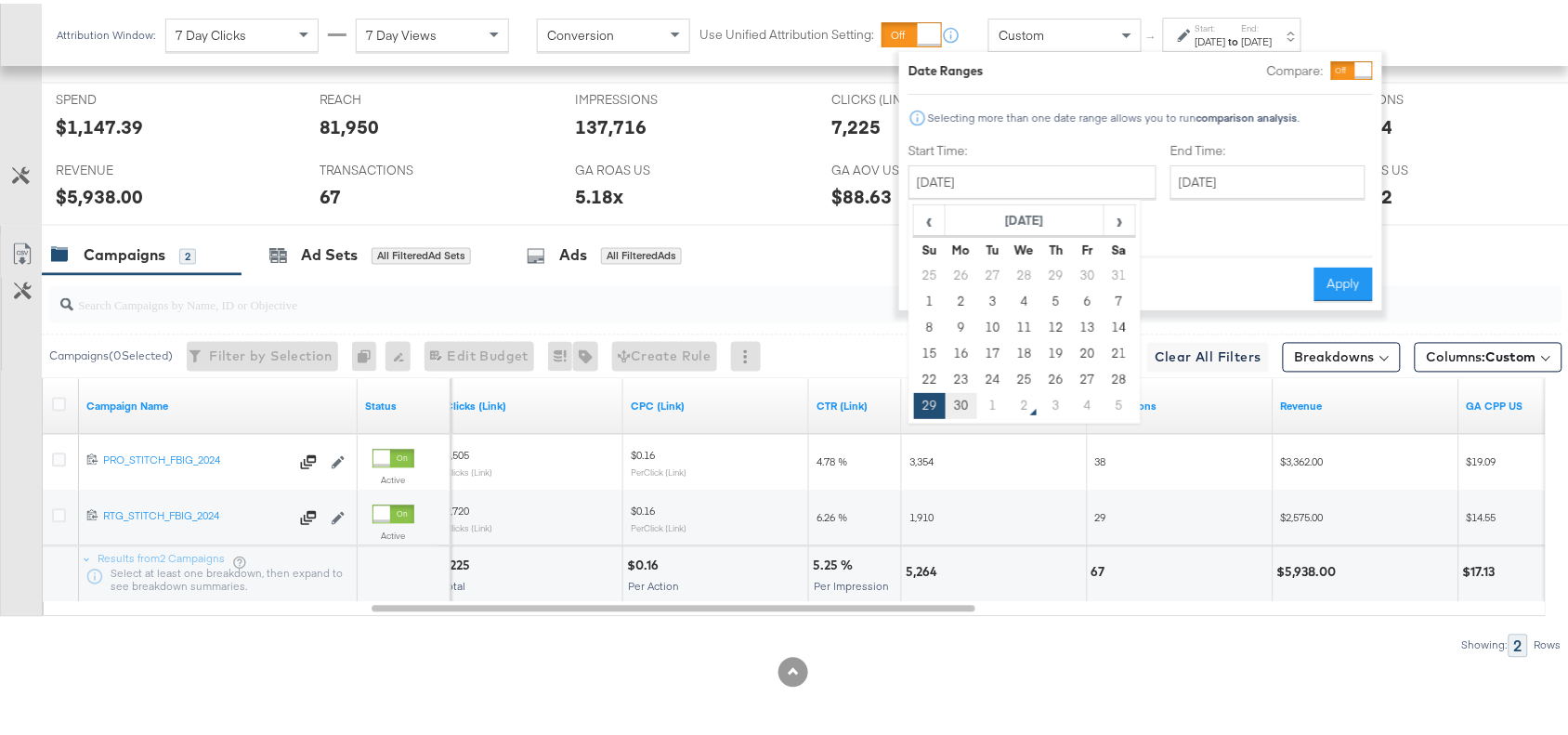 click on "30" at bounding box center [961, 402] 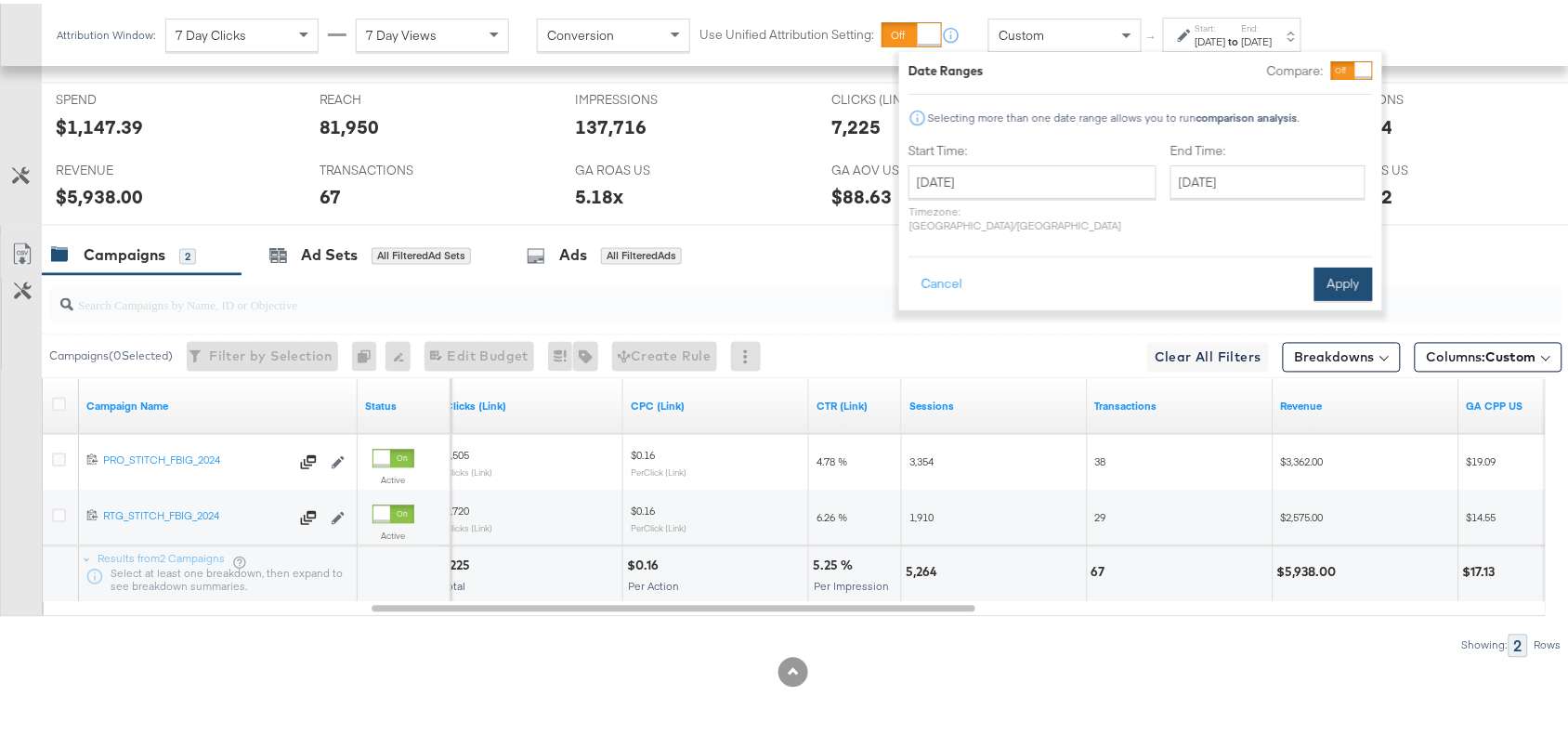 click on "Apply" at bounding box center (1343, 281) 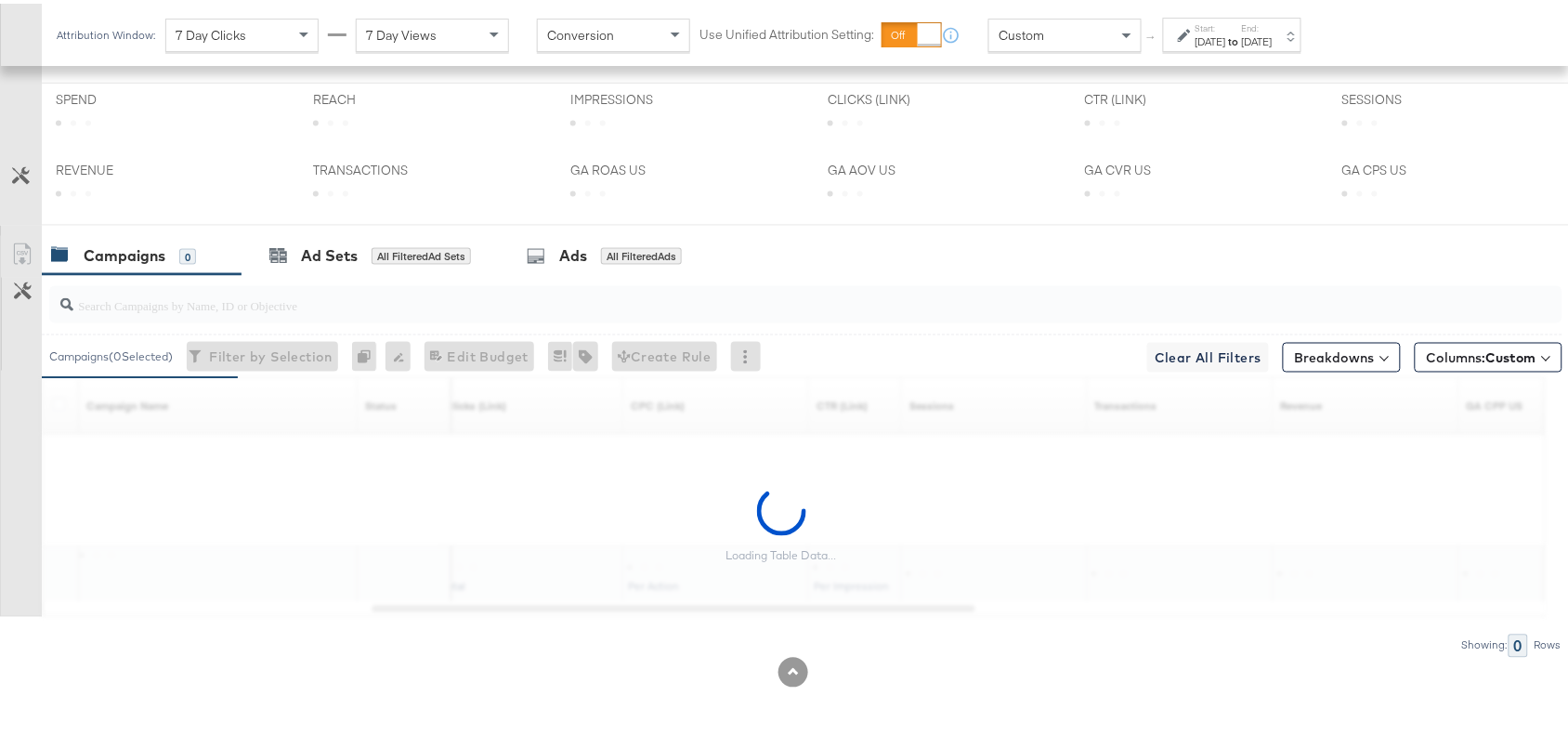 scroll, scrollTop: 873, scrollLeft: 0, axis: vertical 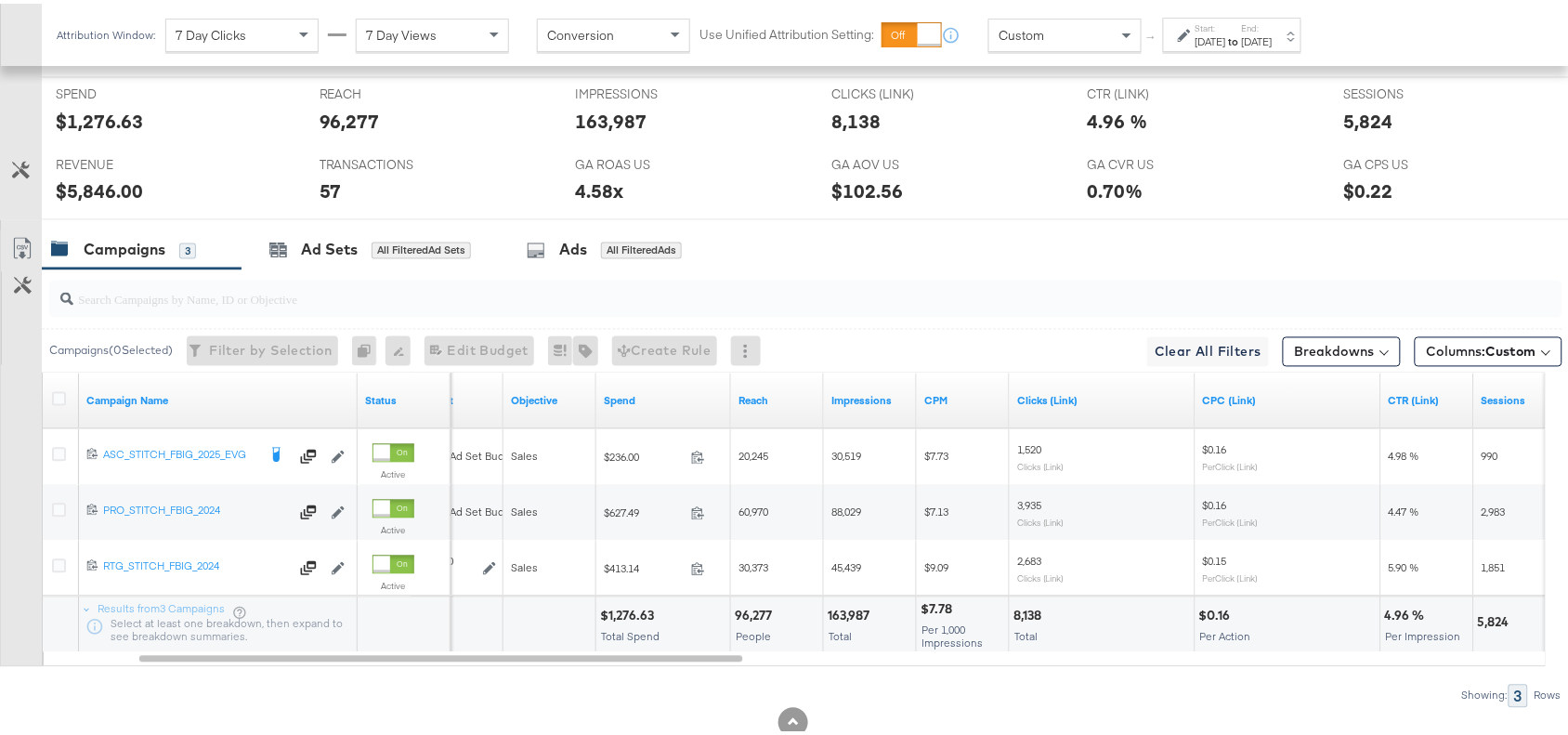 click on "$1,276.63" at bounding box center [630, 612] 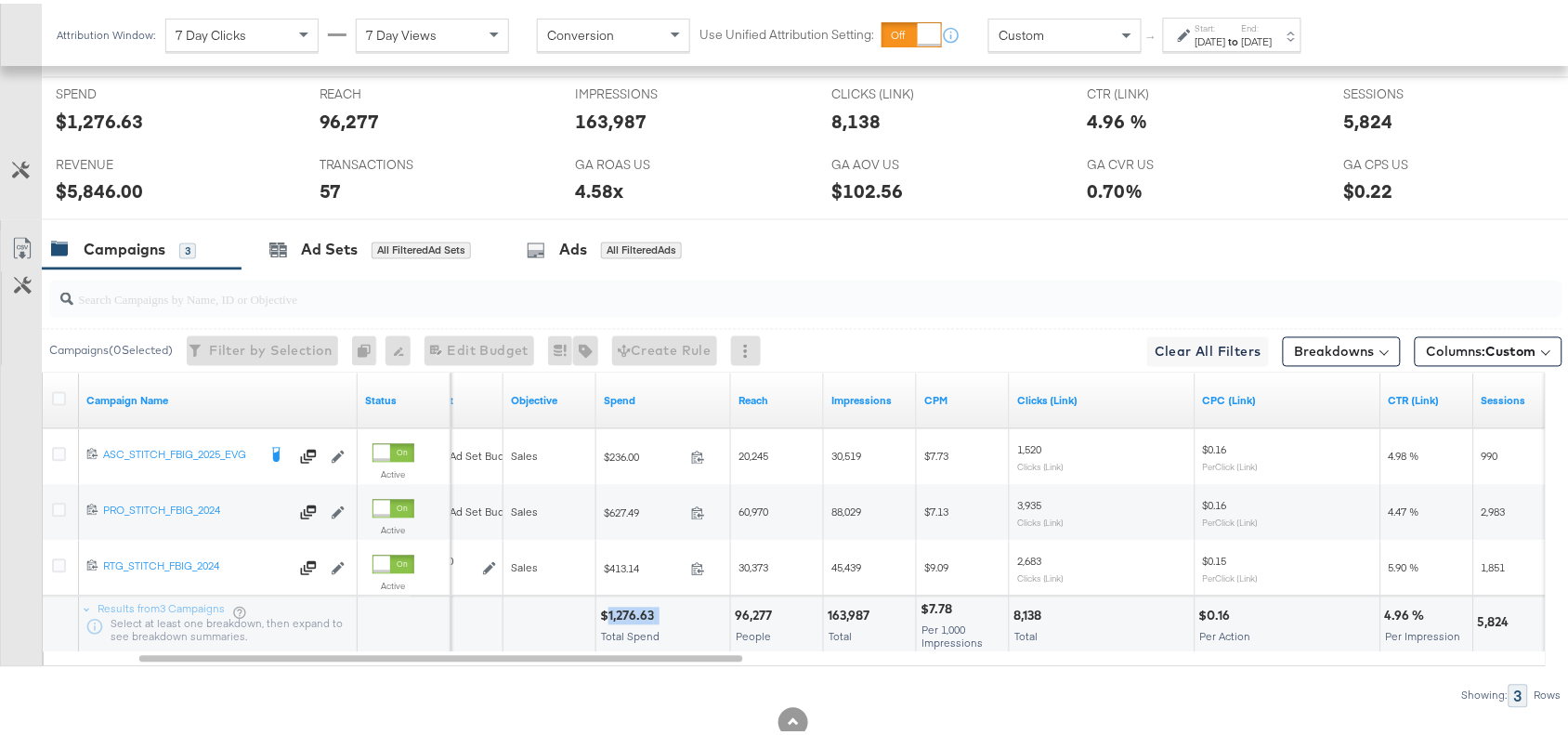 copy on "1,276.63" 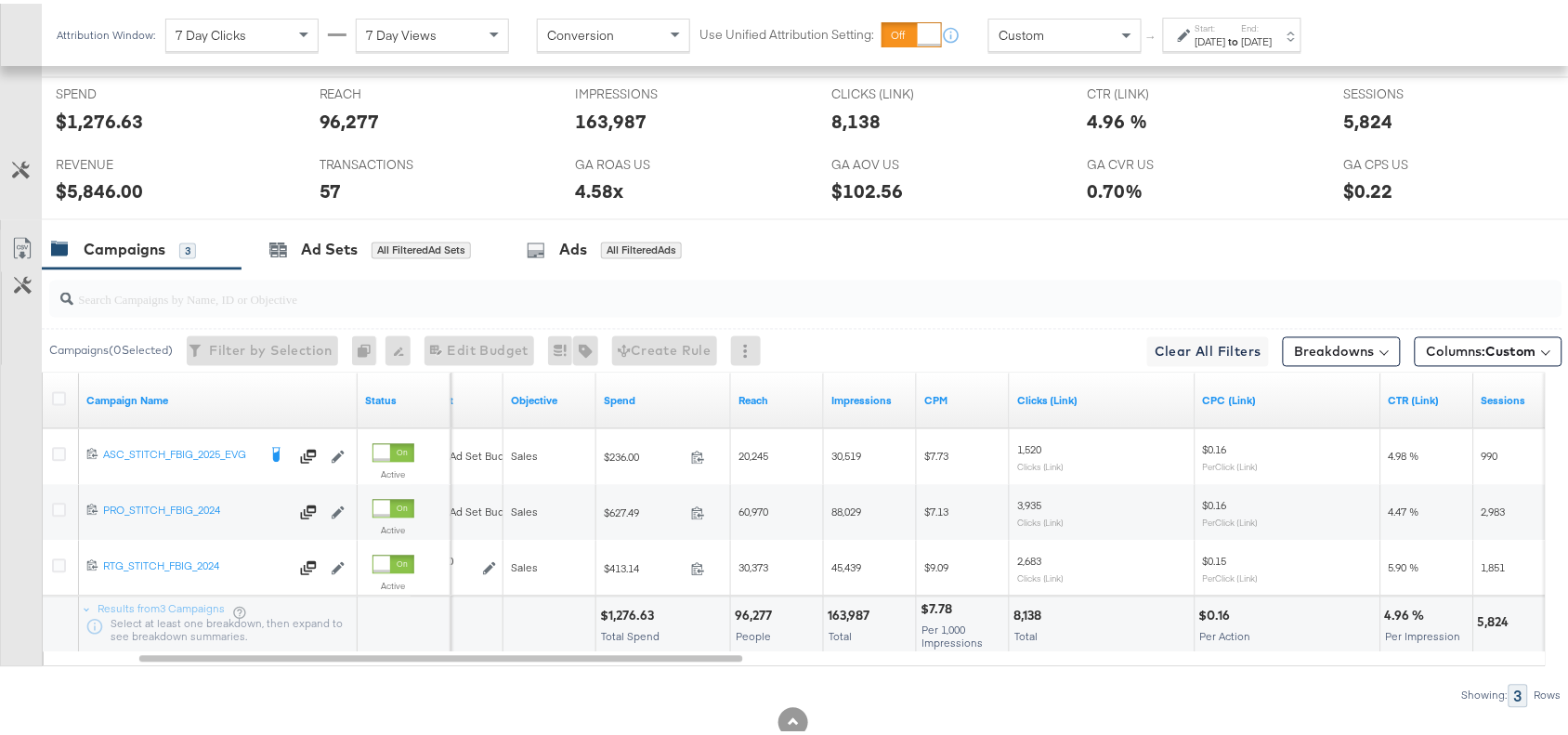 click on "163,987" at bounding box center (851, 612) 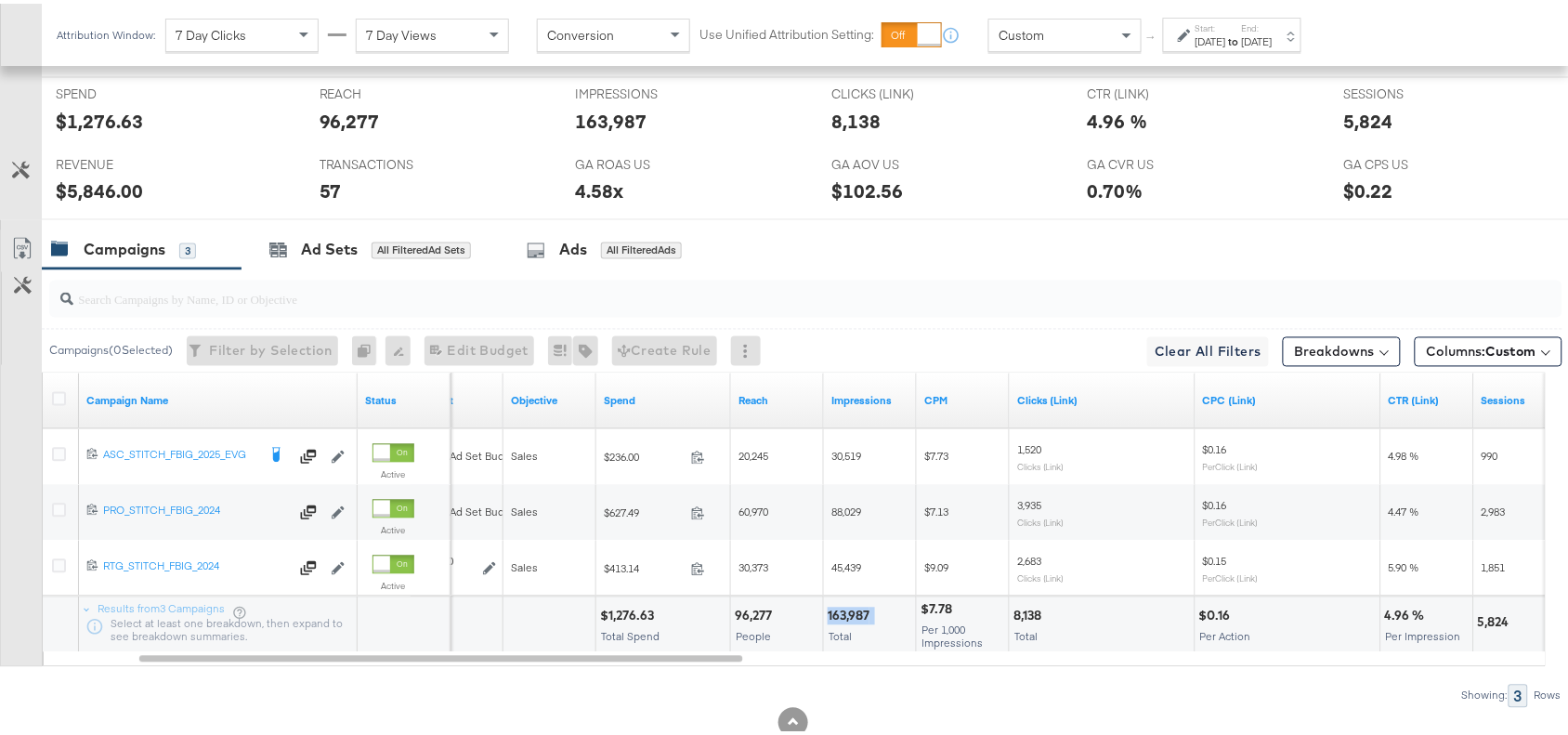 click on "163,987" at bounding box center (851, 612) 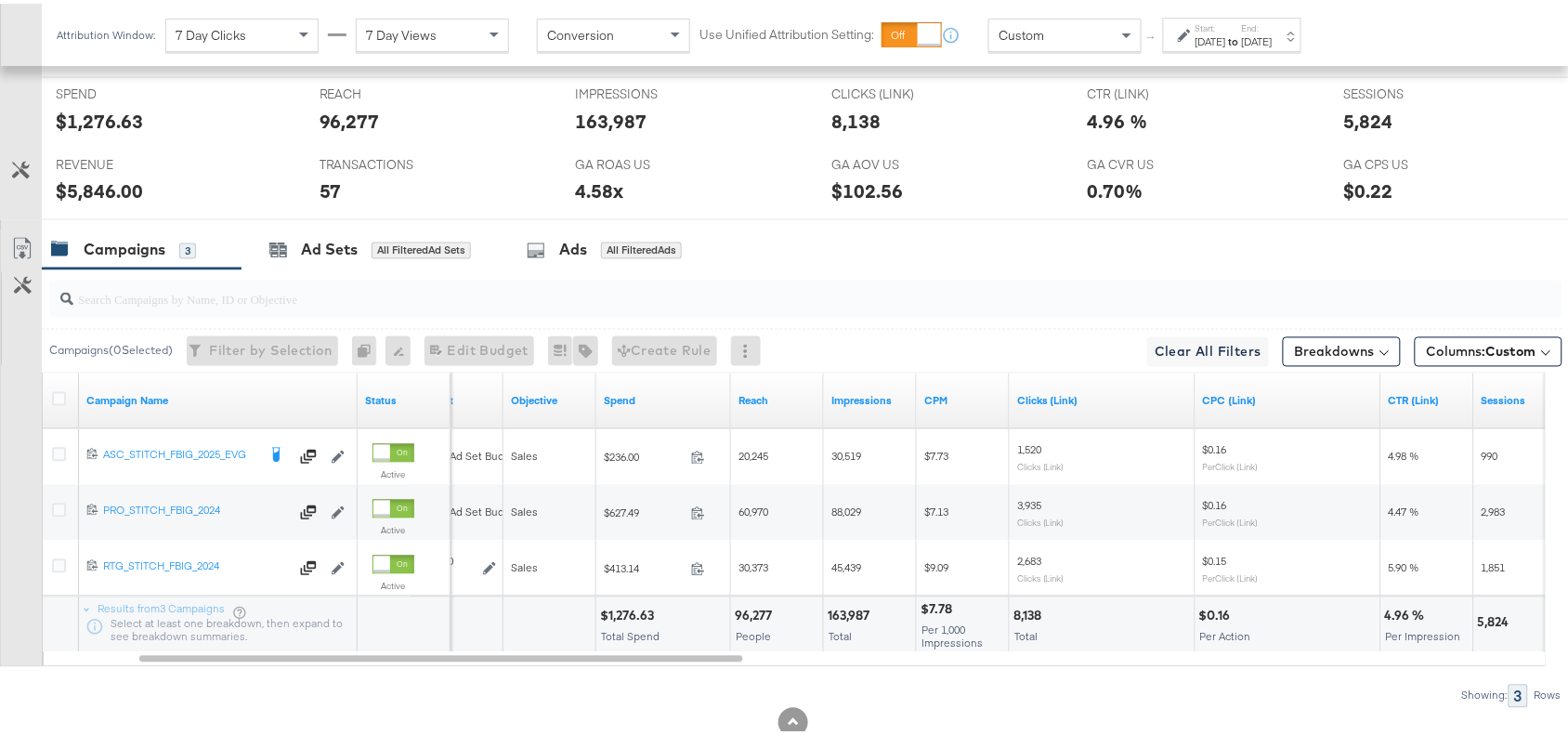 click on "8,138" at bounding box center [1030, 612] 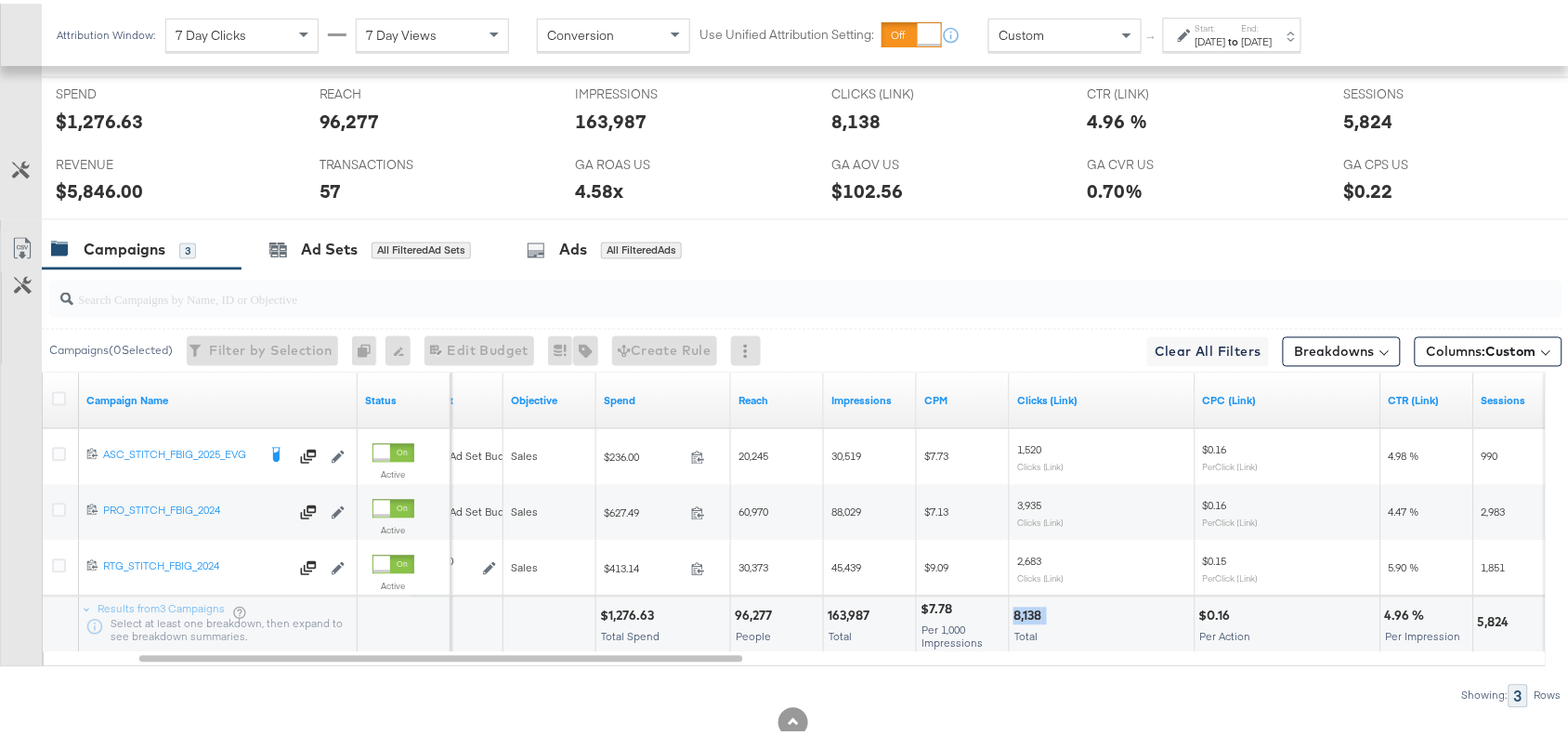 click on "8,138" at bounding box center [1030, 612] 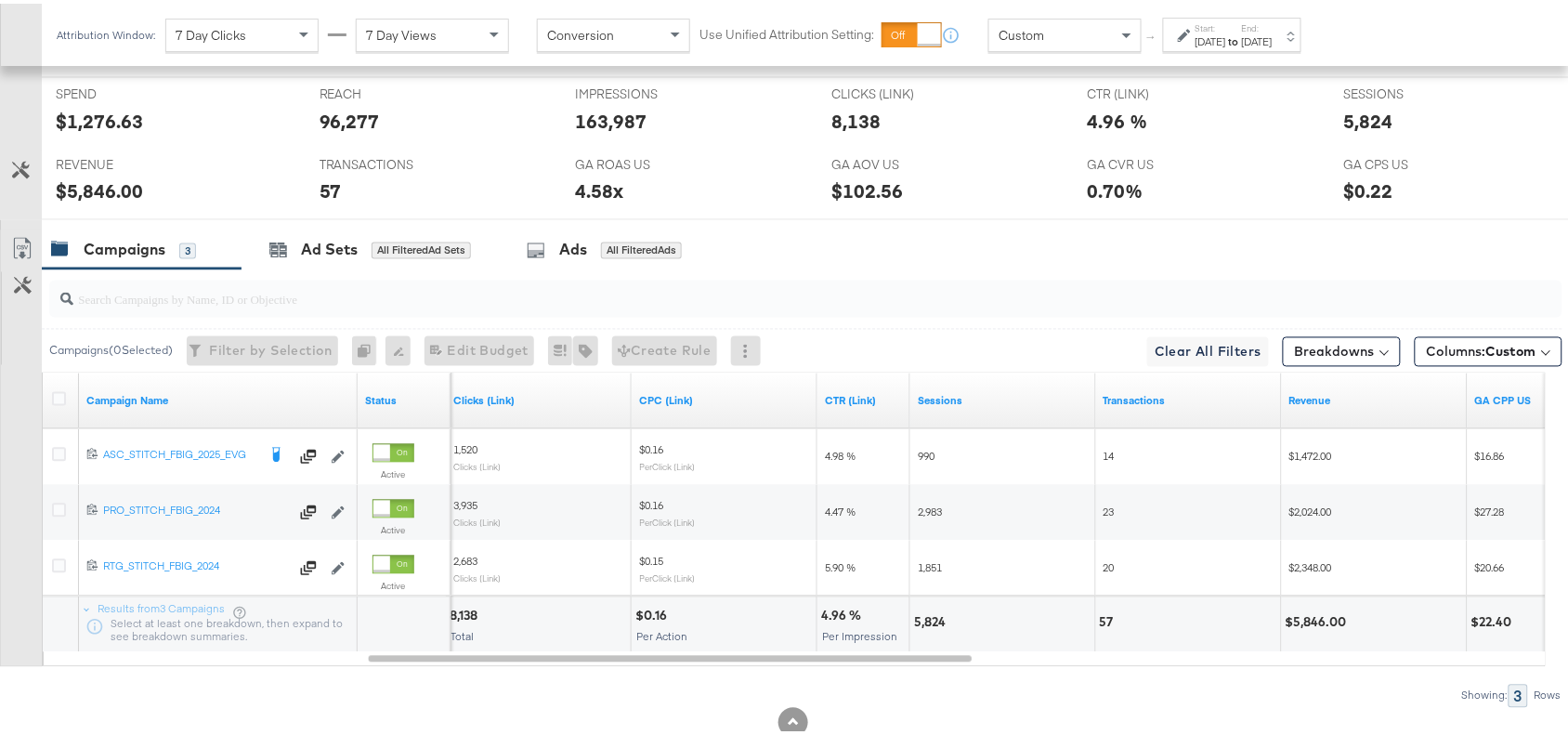click on "5,824" at bounding box center (933, 619) 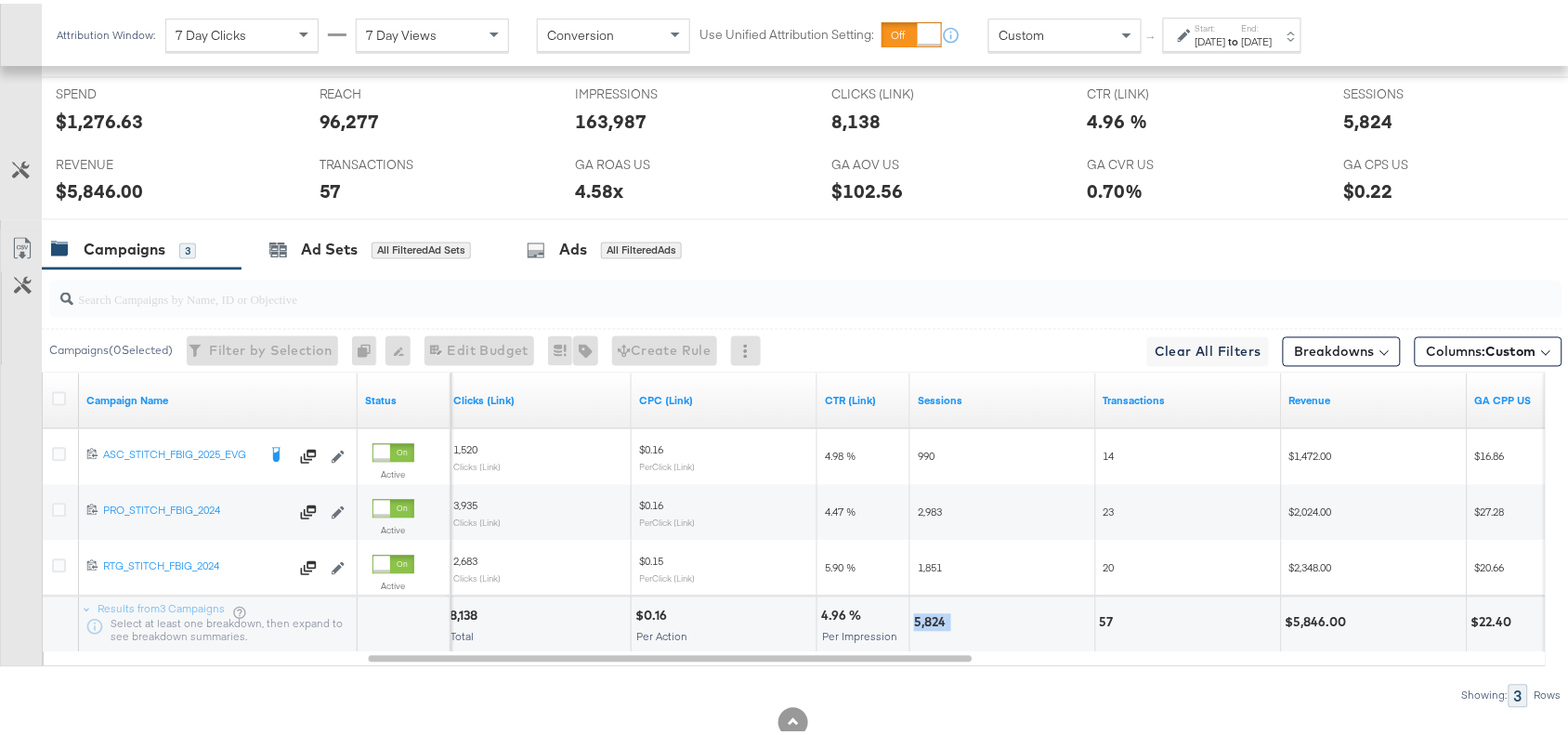 click on "5,824" at bounding box center (933, 619) 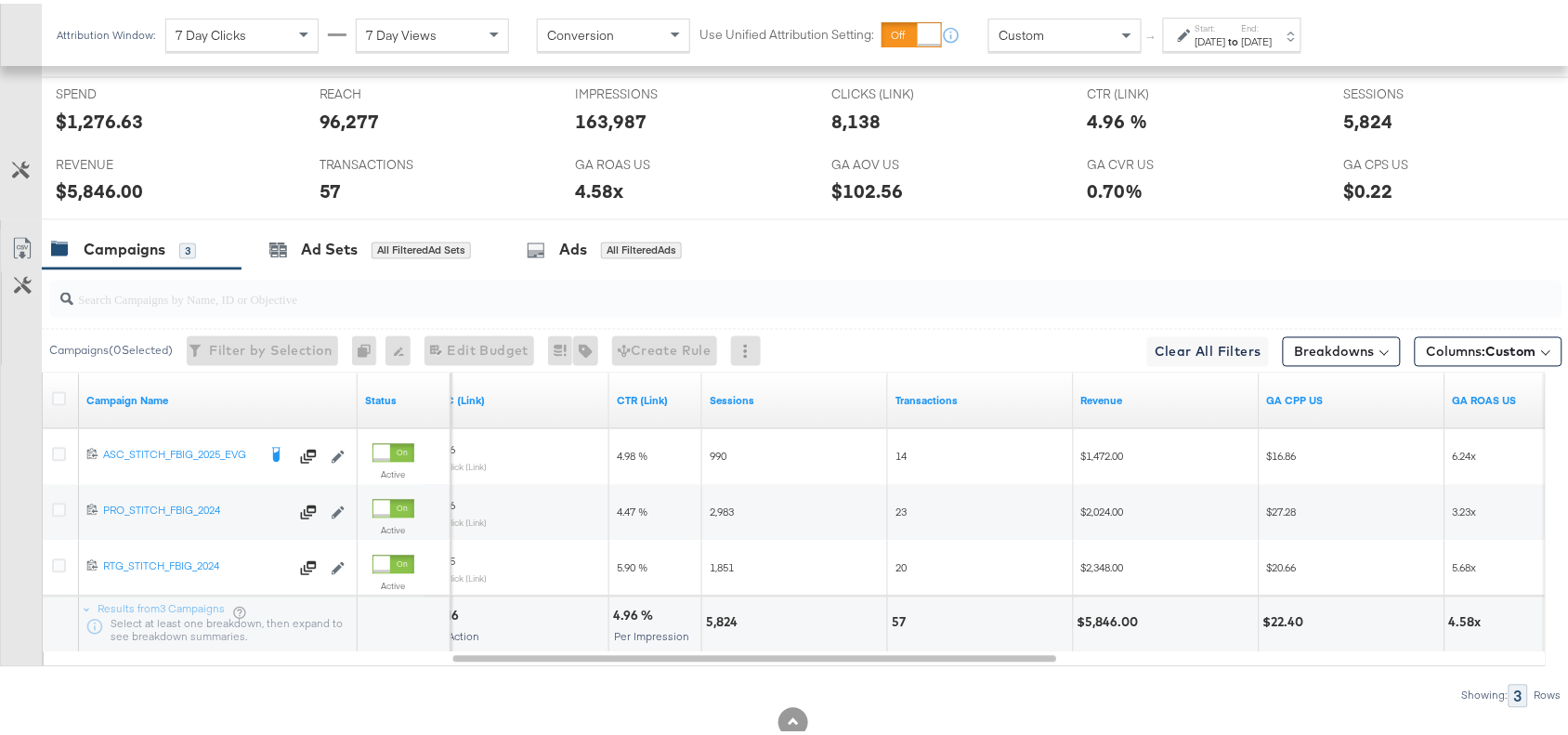 click on "57" at bounding box center [901, 619] 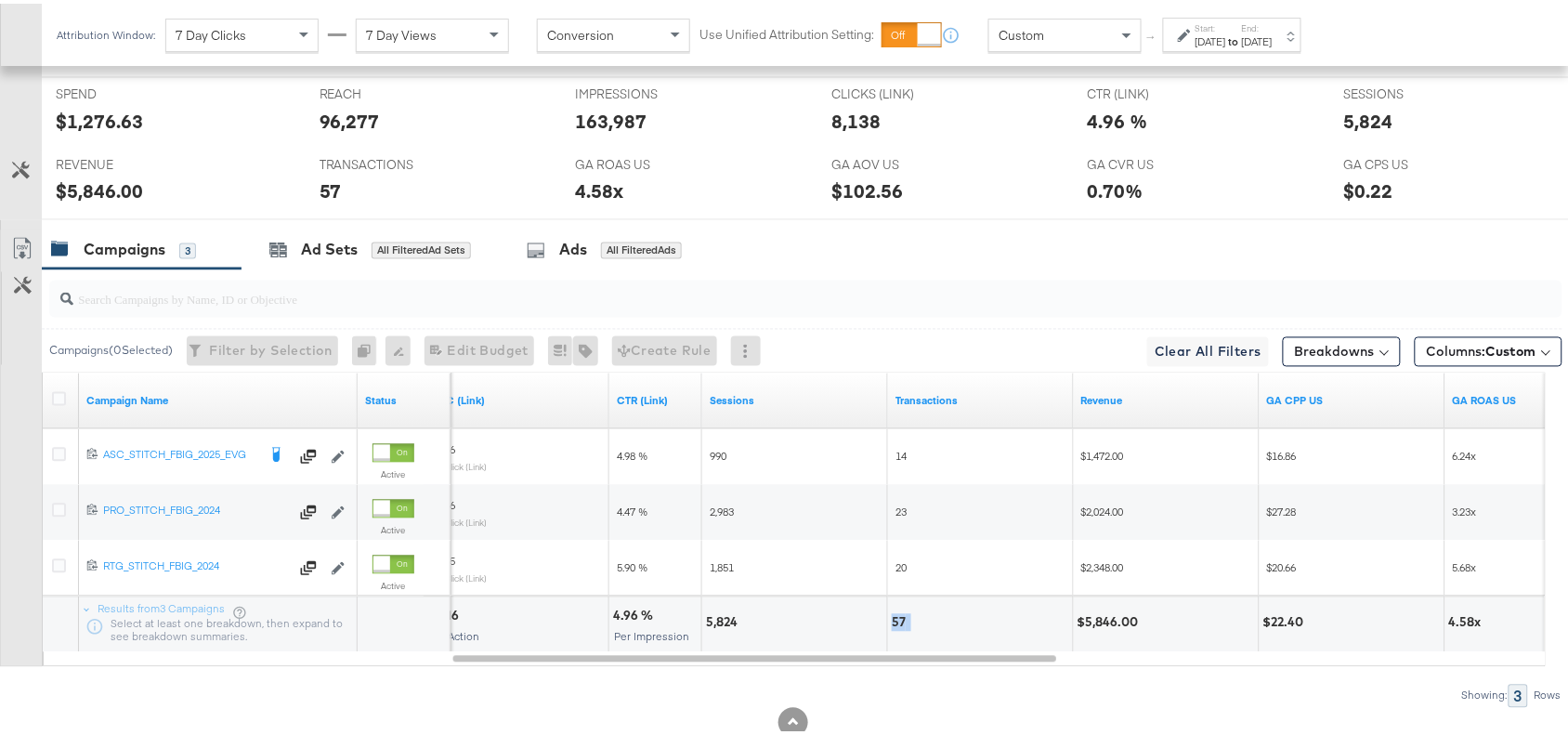 click on "57" at bounding box center [901, 619] 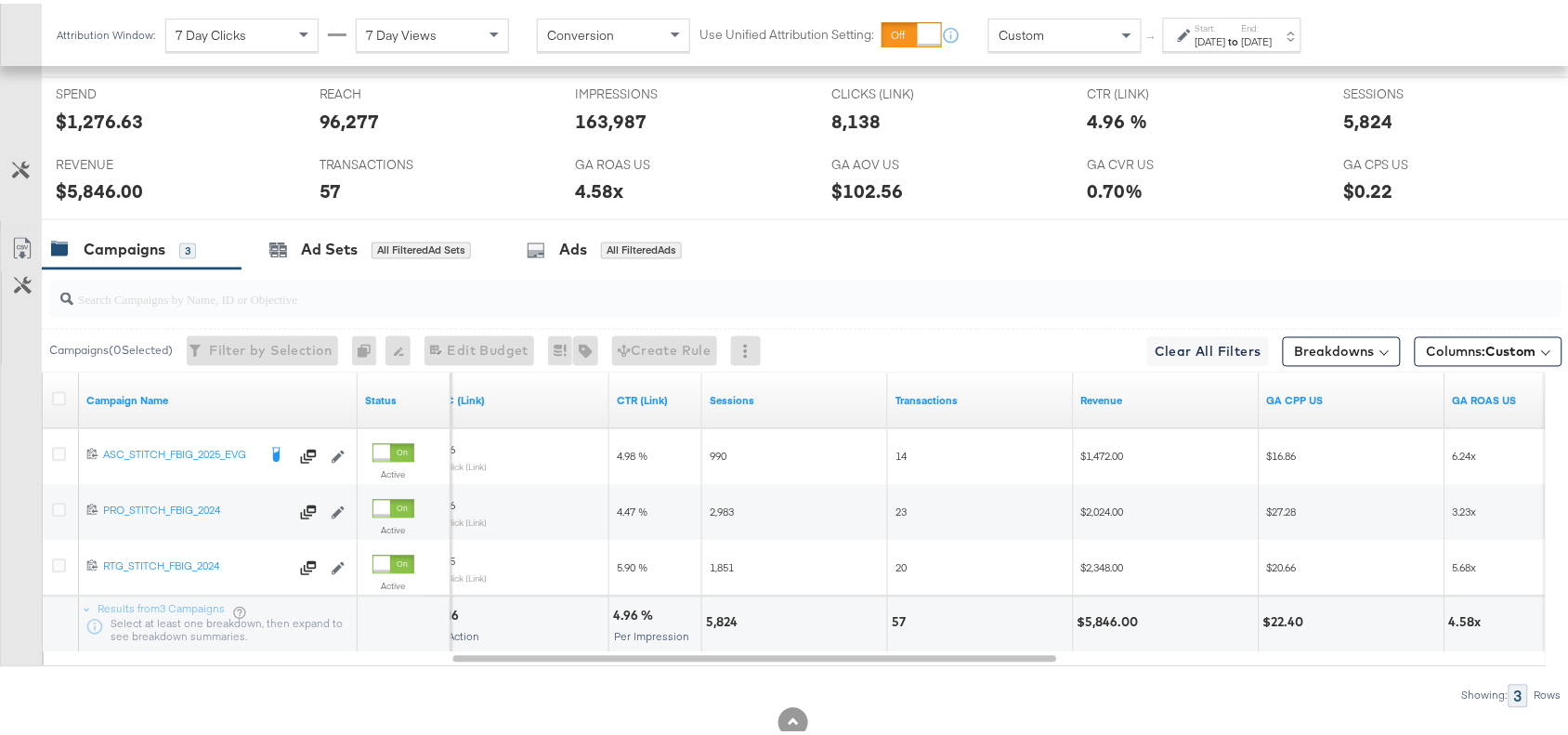 click on "$5,846.00" at bounding box center (1111, 619) 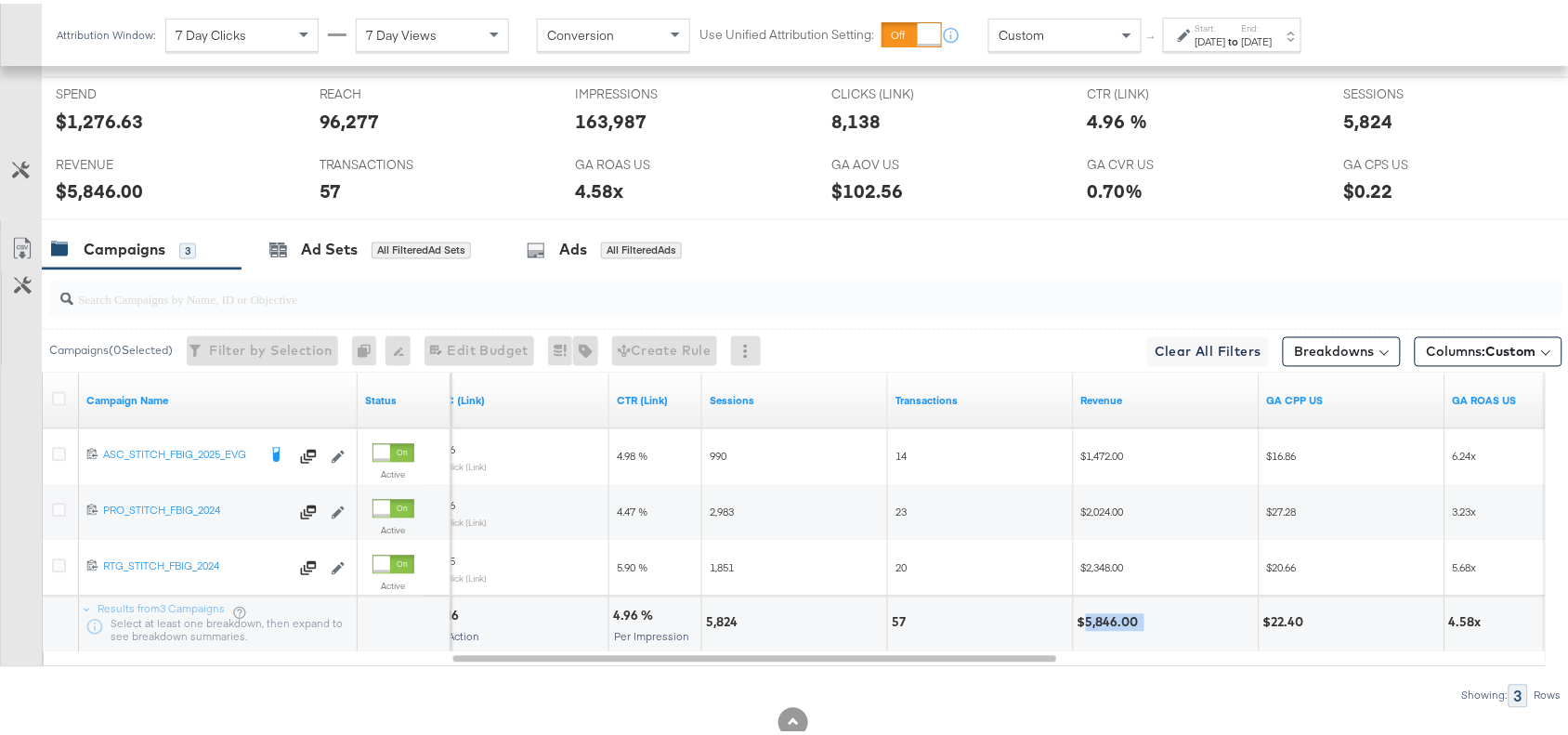 click on "$5,846.00" at bounding box center (1111, 619) 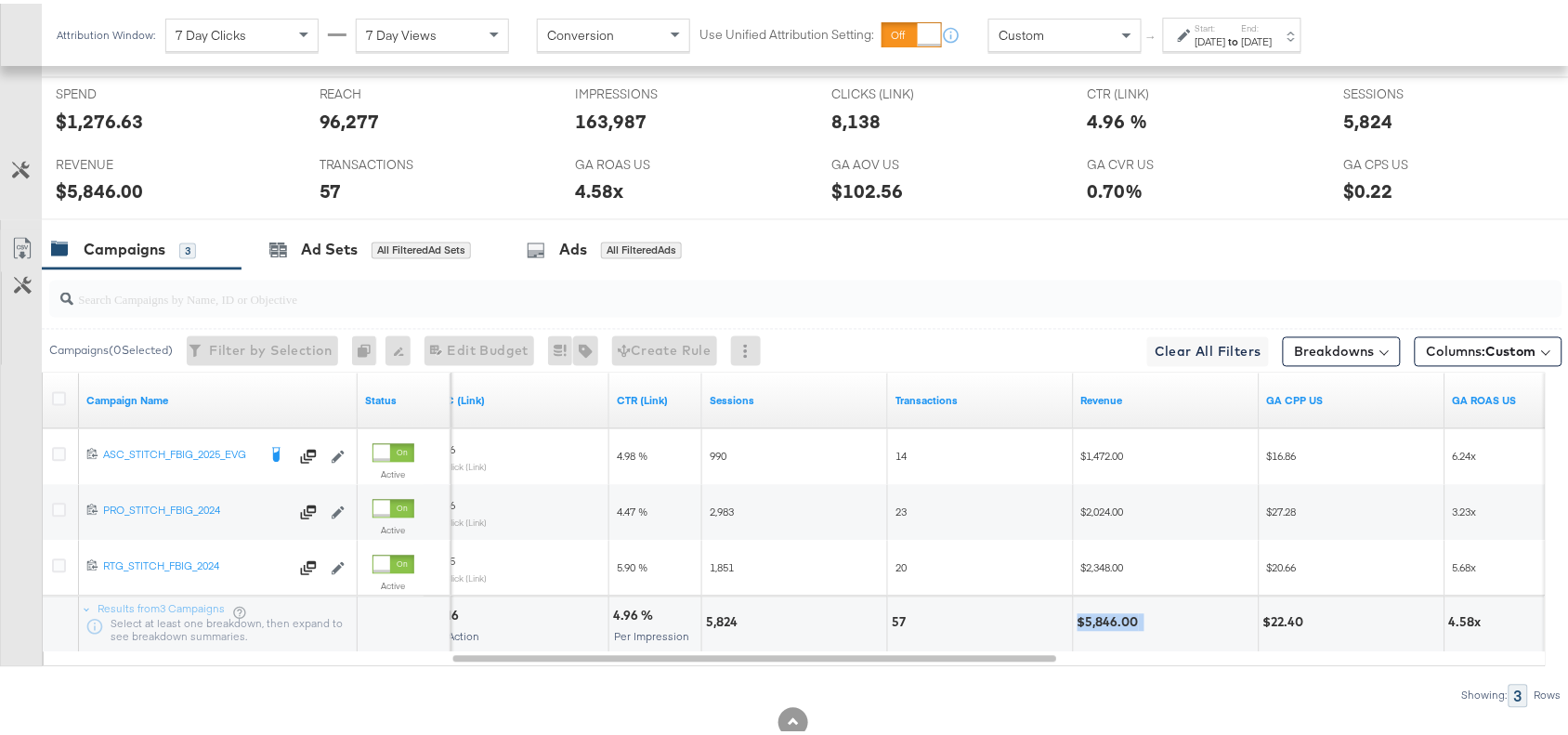 click on "$5,846.00" at bounding box center [1111, 619] 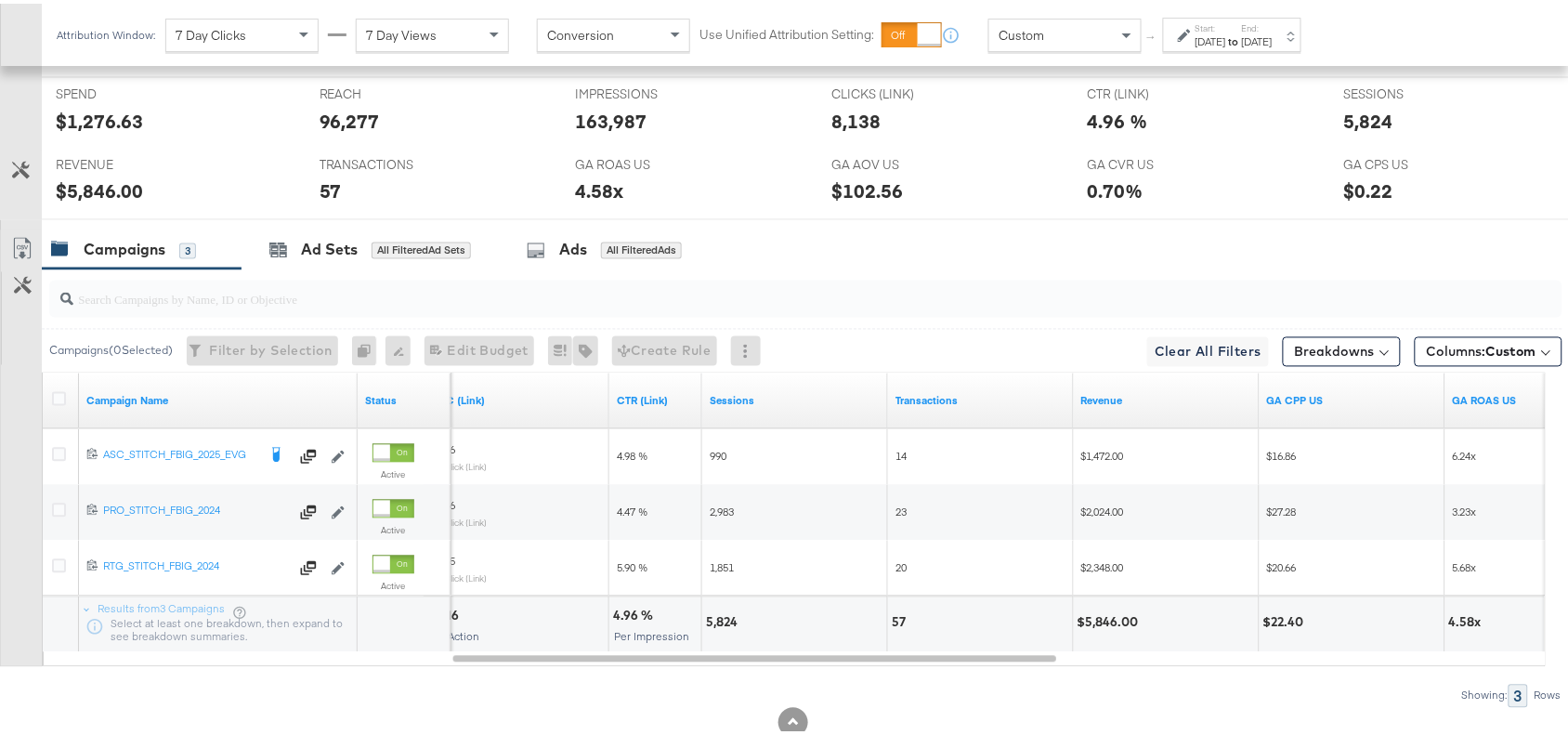 click on "$5,846.00" at bounding box center [1111, 619] 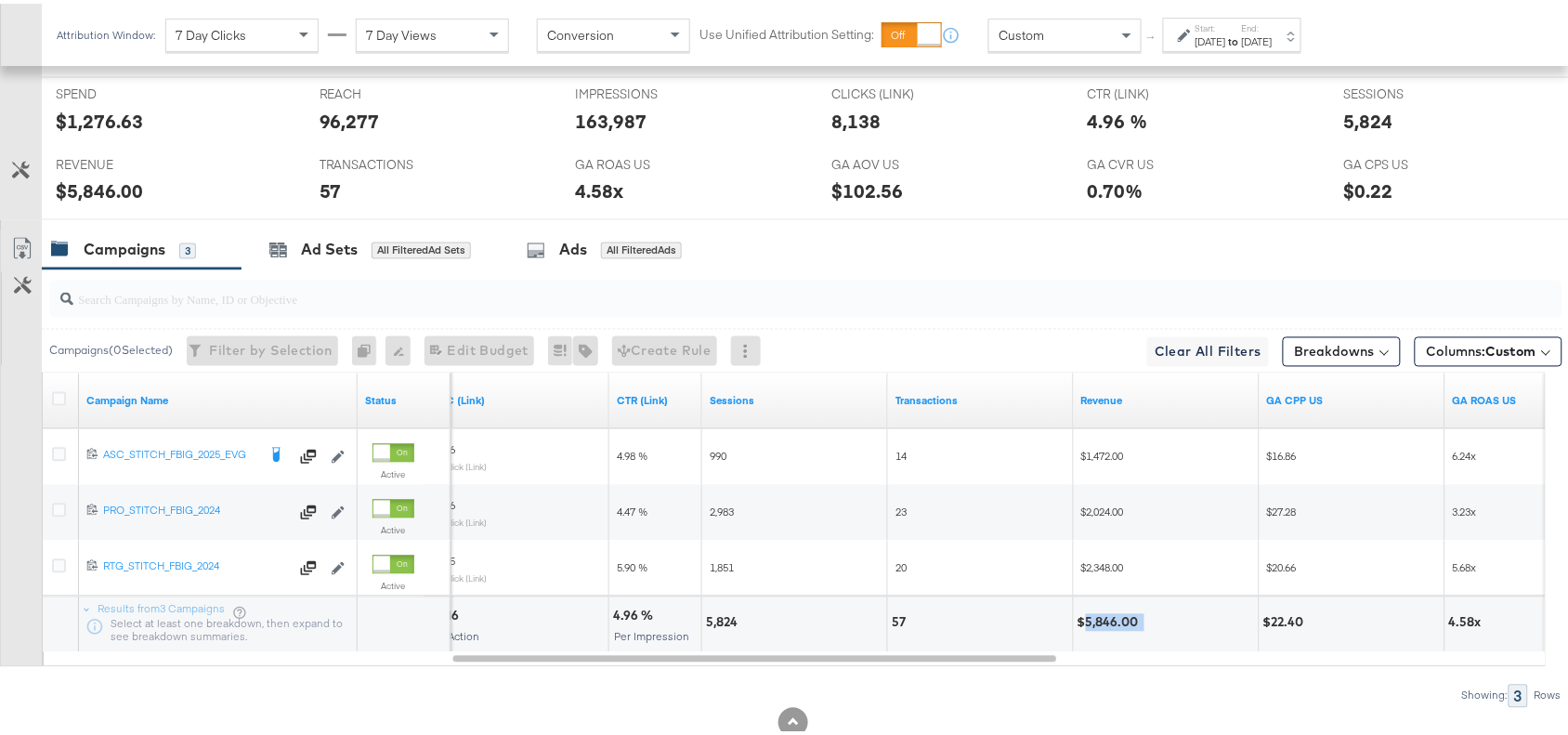 click on "$5,846.00" at bounding box center (1111, 619) 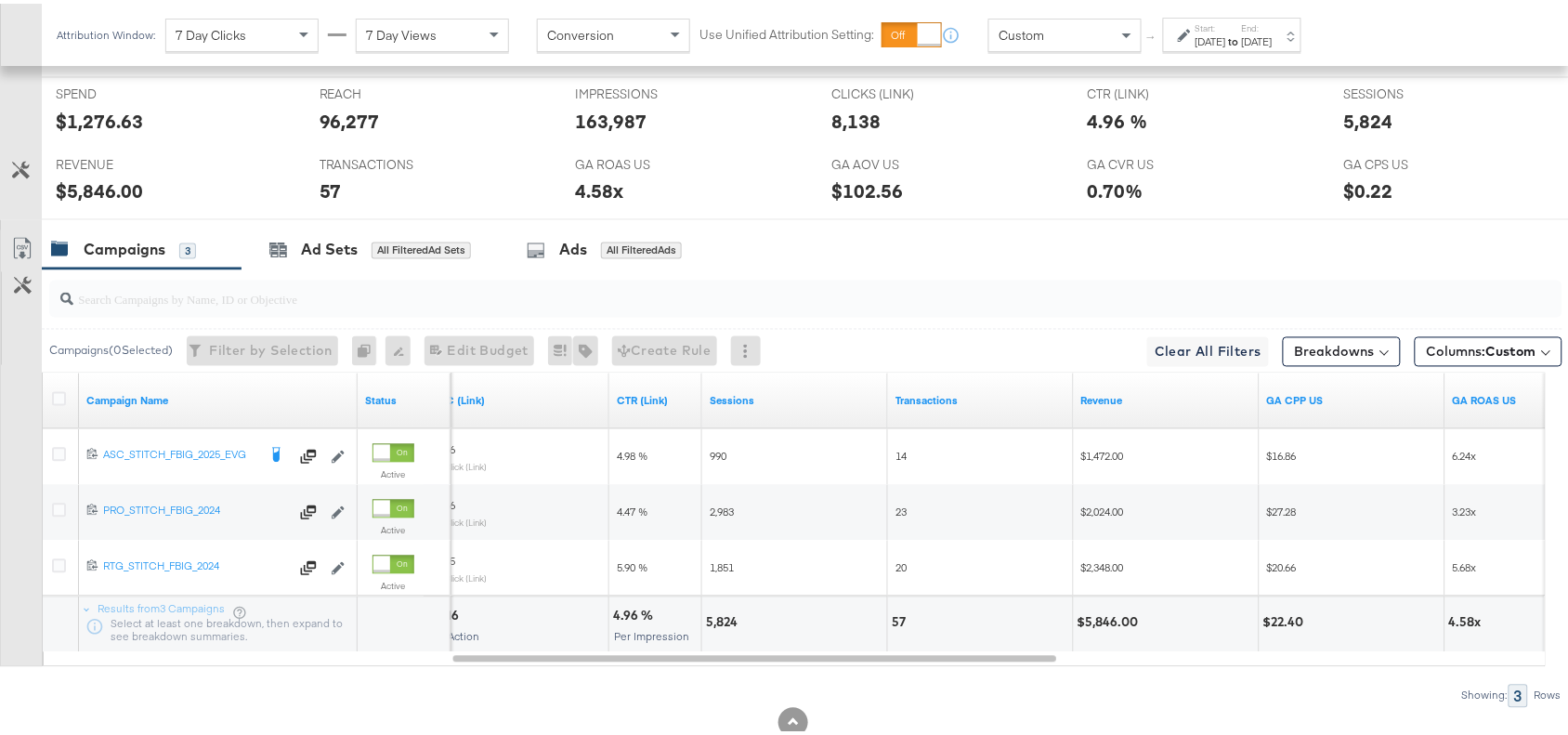 click on "Jun 30th 2025" at bounding box center [1257, 38] 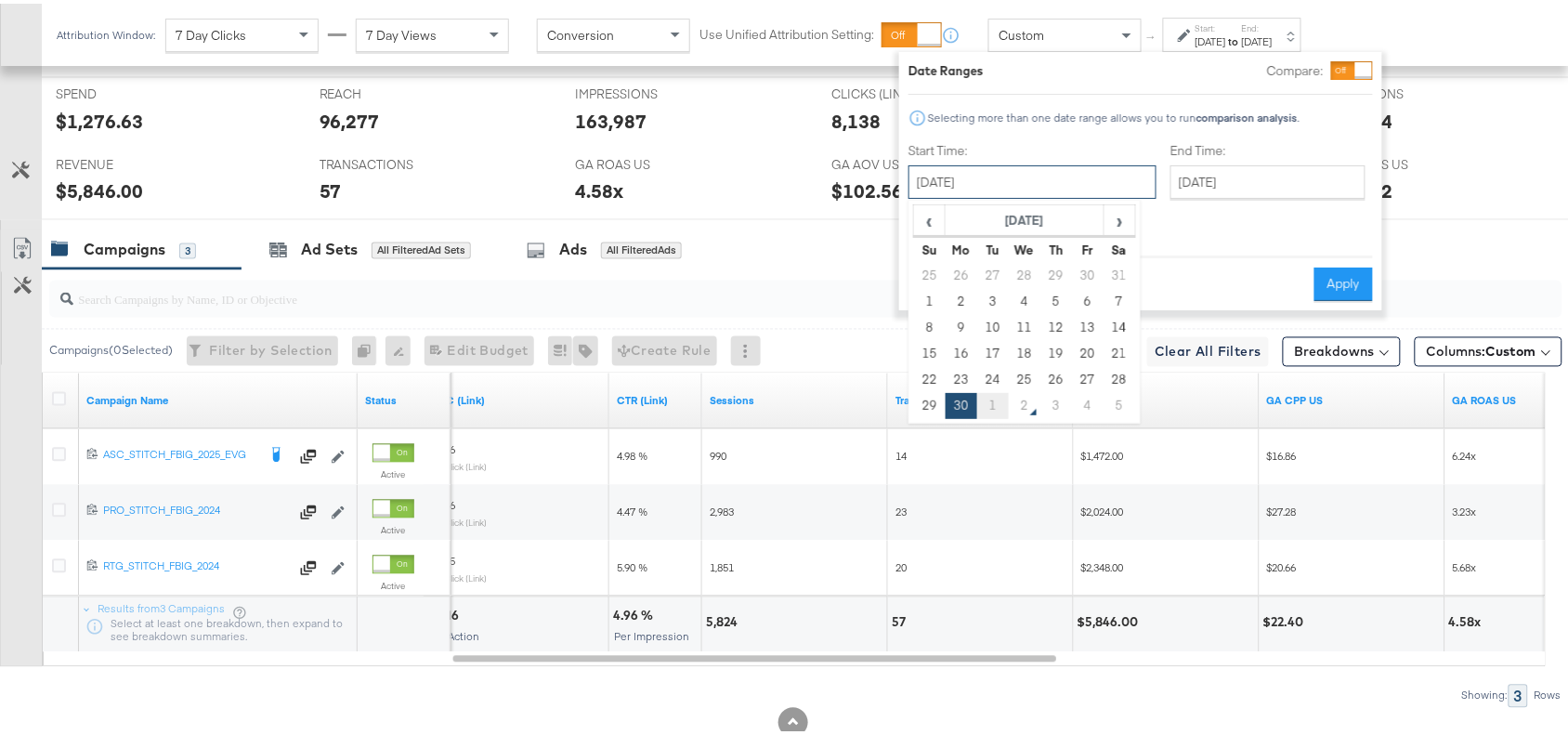 drag, startPoint x: 996, startPoint y: 177, endPoint x: 995, endPoint y: 404, distance: 227.0022 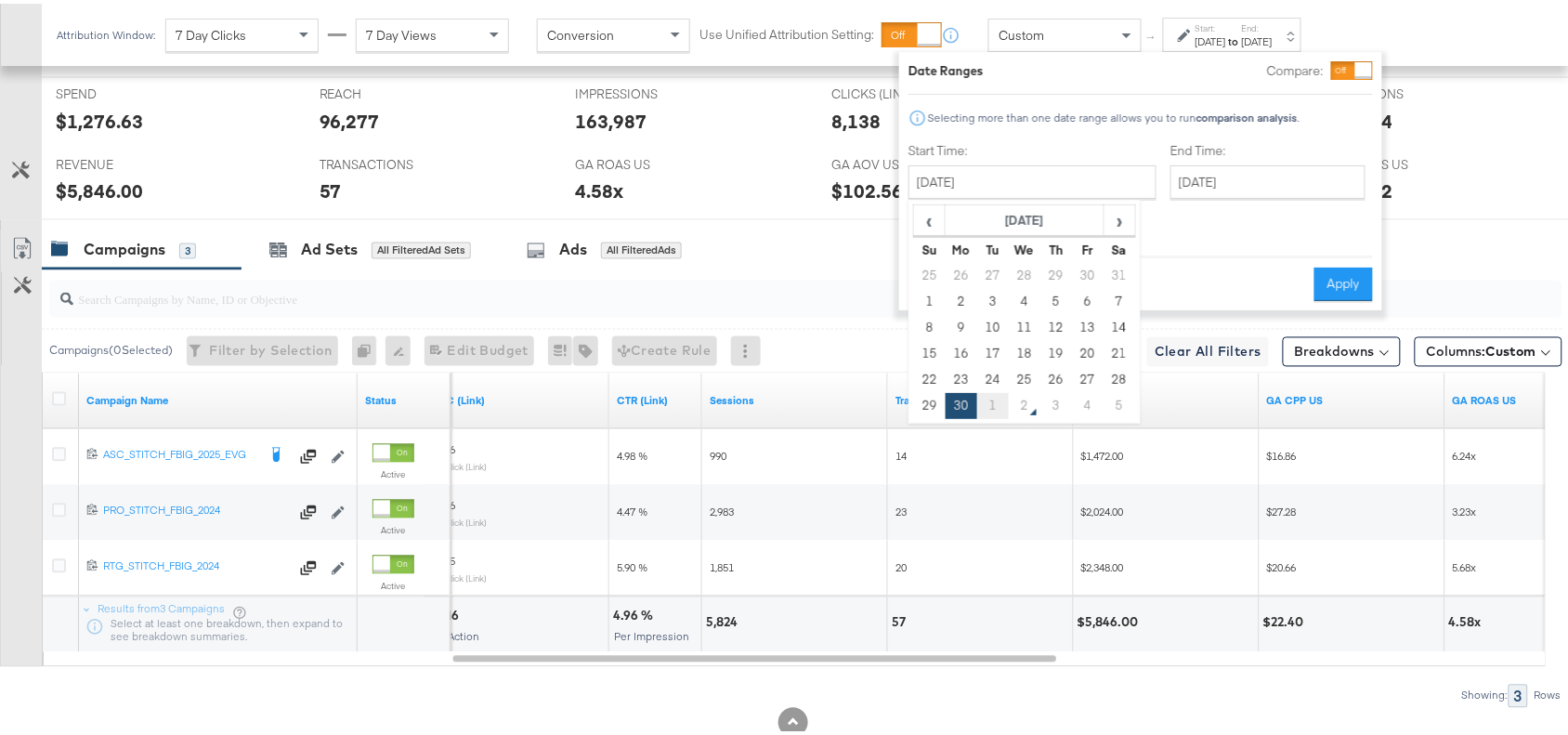 click on "1" at bounding box center (993, 402) 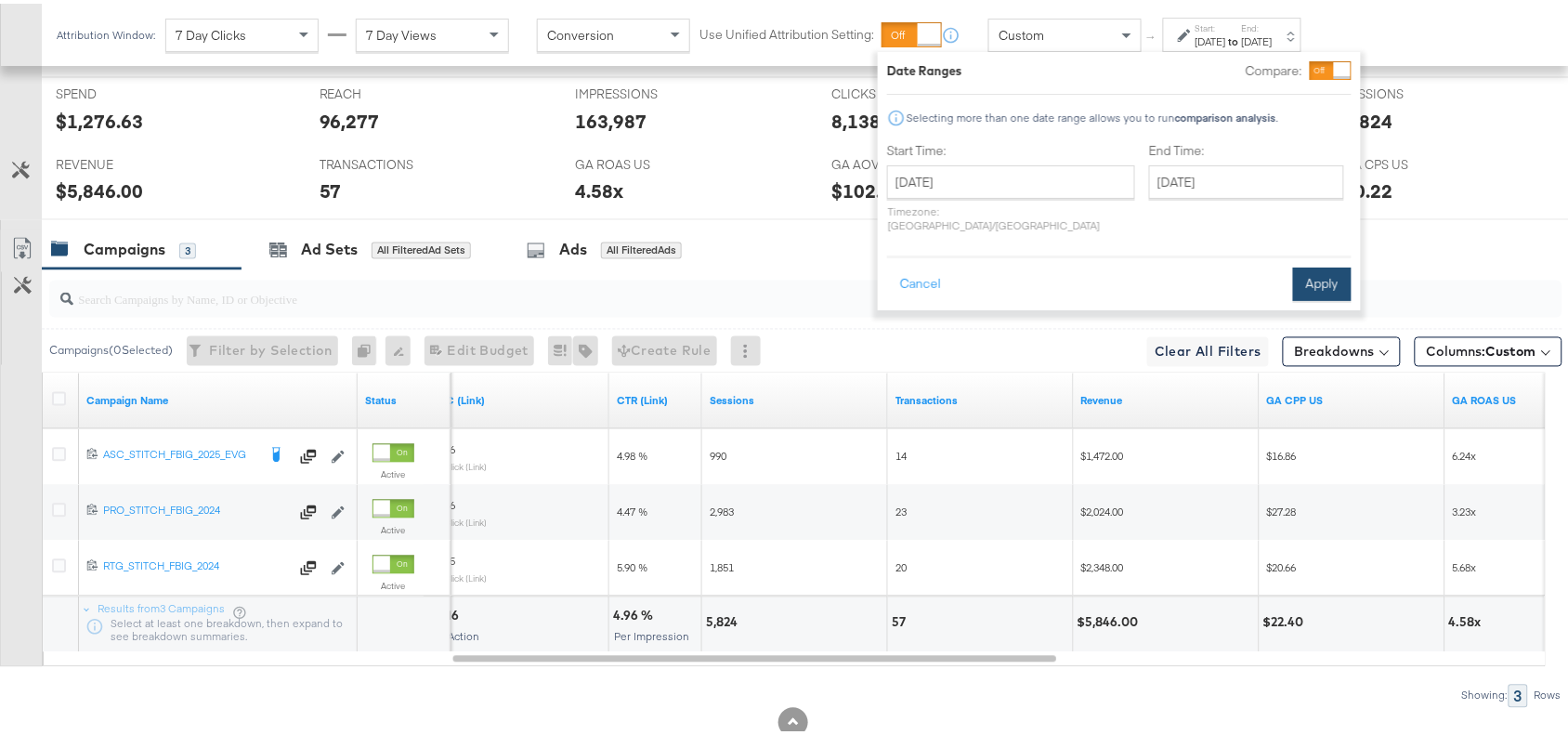 click on "Apply" at bounding box center [1322, 281] 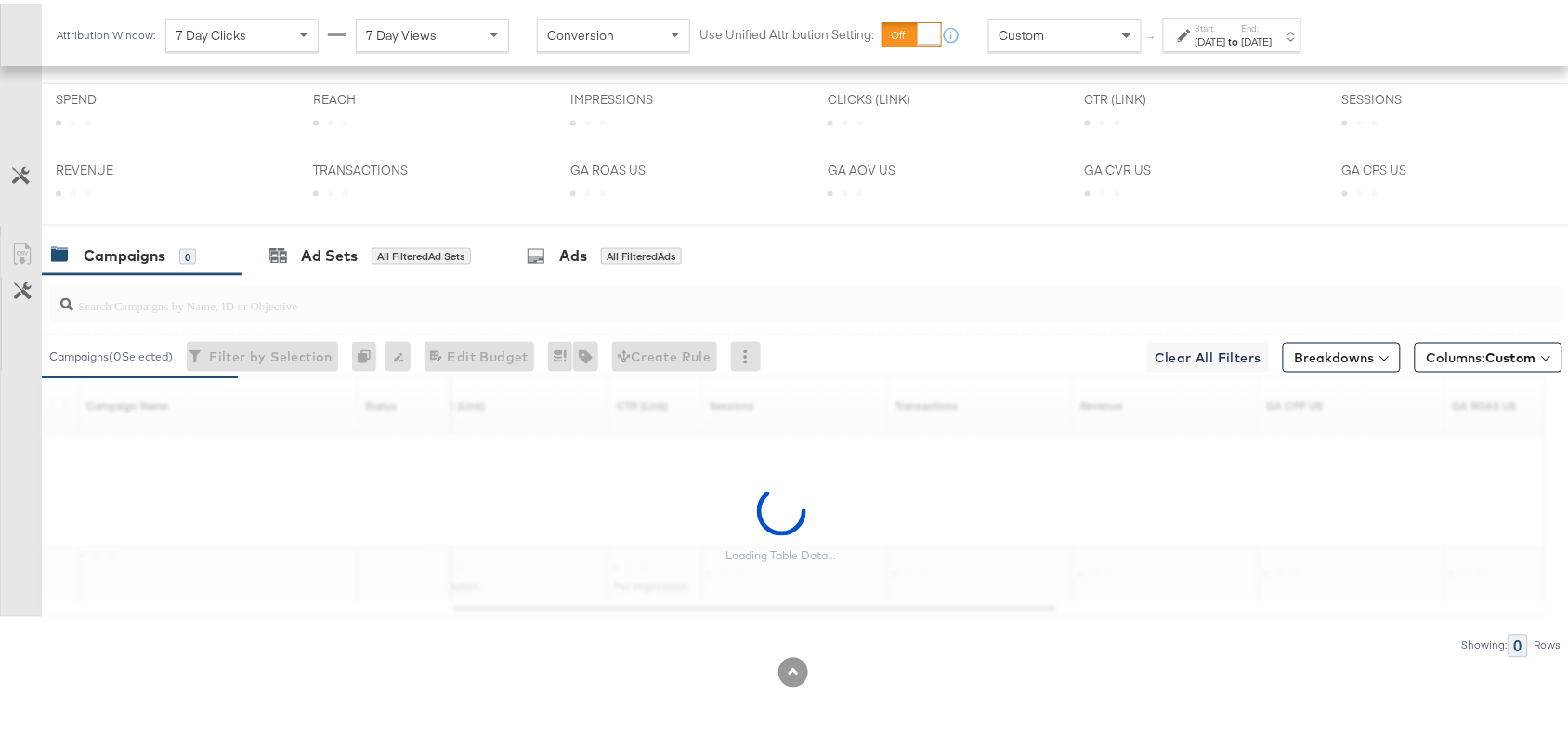 scroll, scrollTop: 873, scrollLeft: 0, axis: vertical 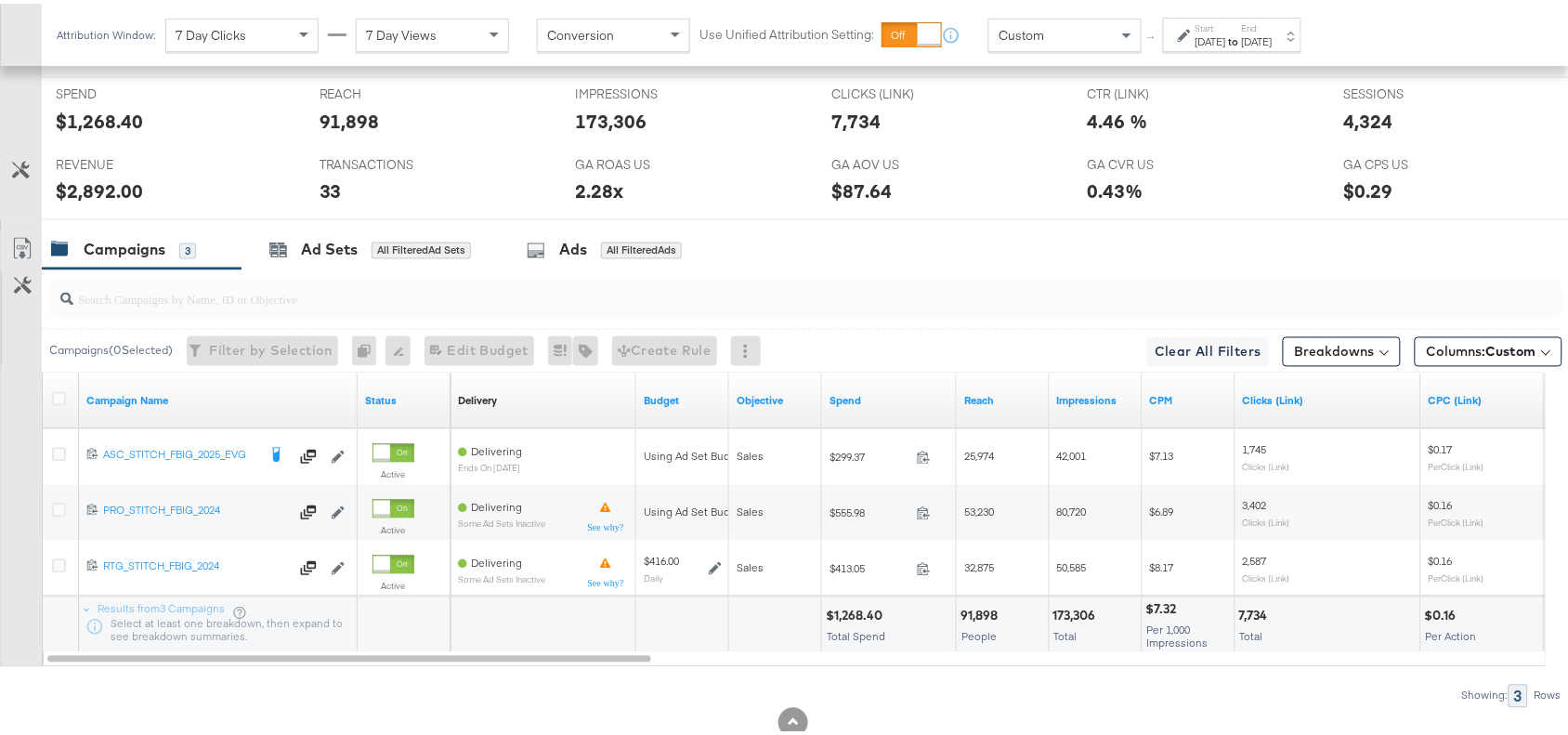 click on "$1,268.40    Total Spend" at bounding box center (889, 622) 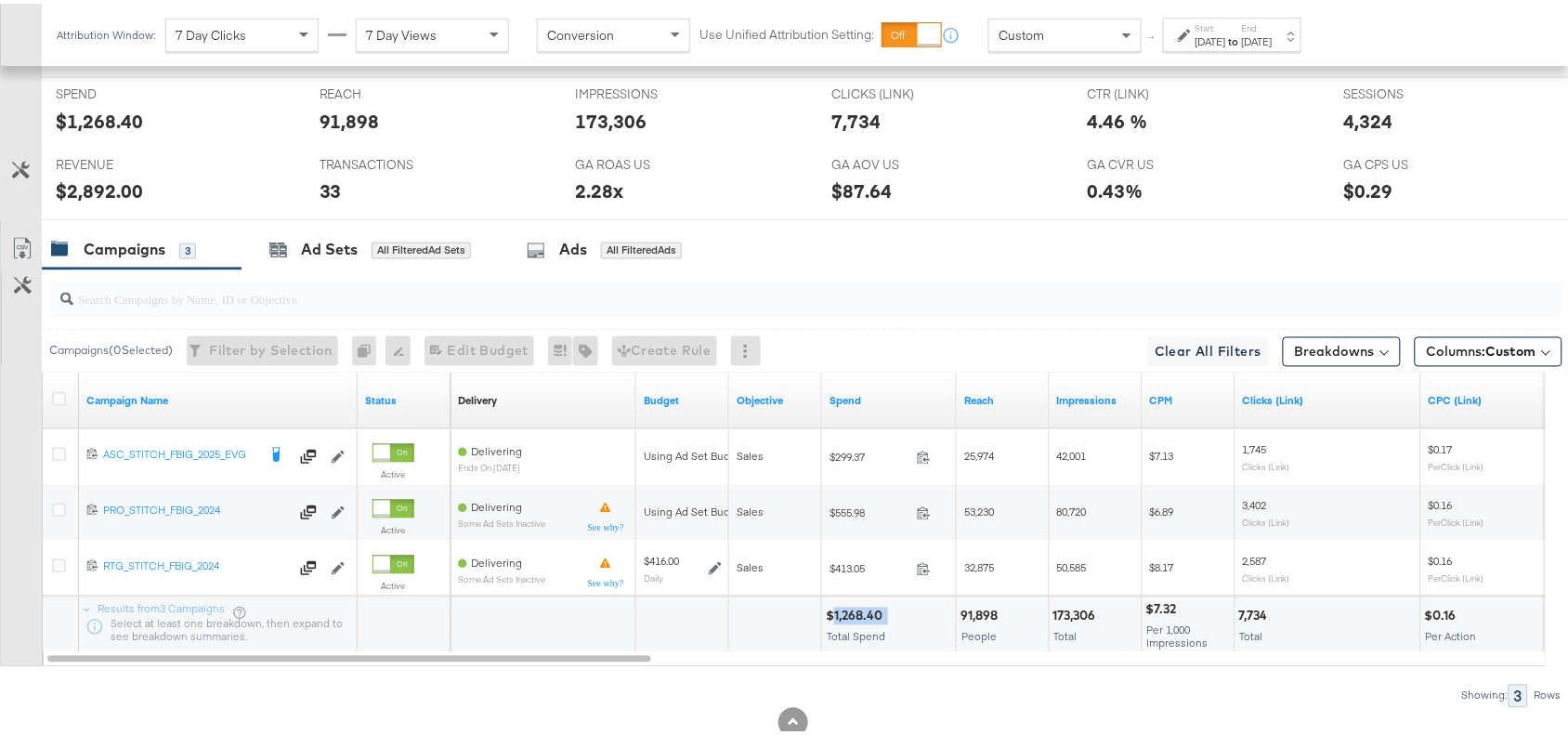 click on "$1,268.40    Total Spend" at bounding box center (889, 622) 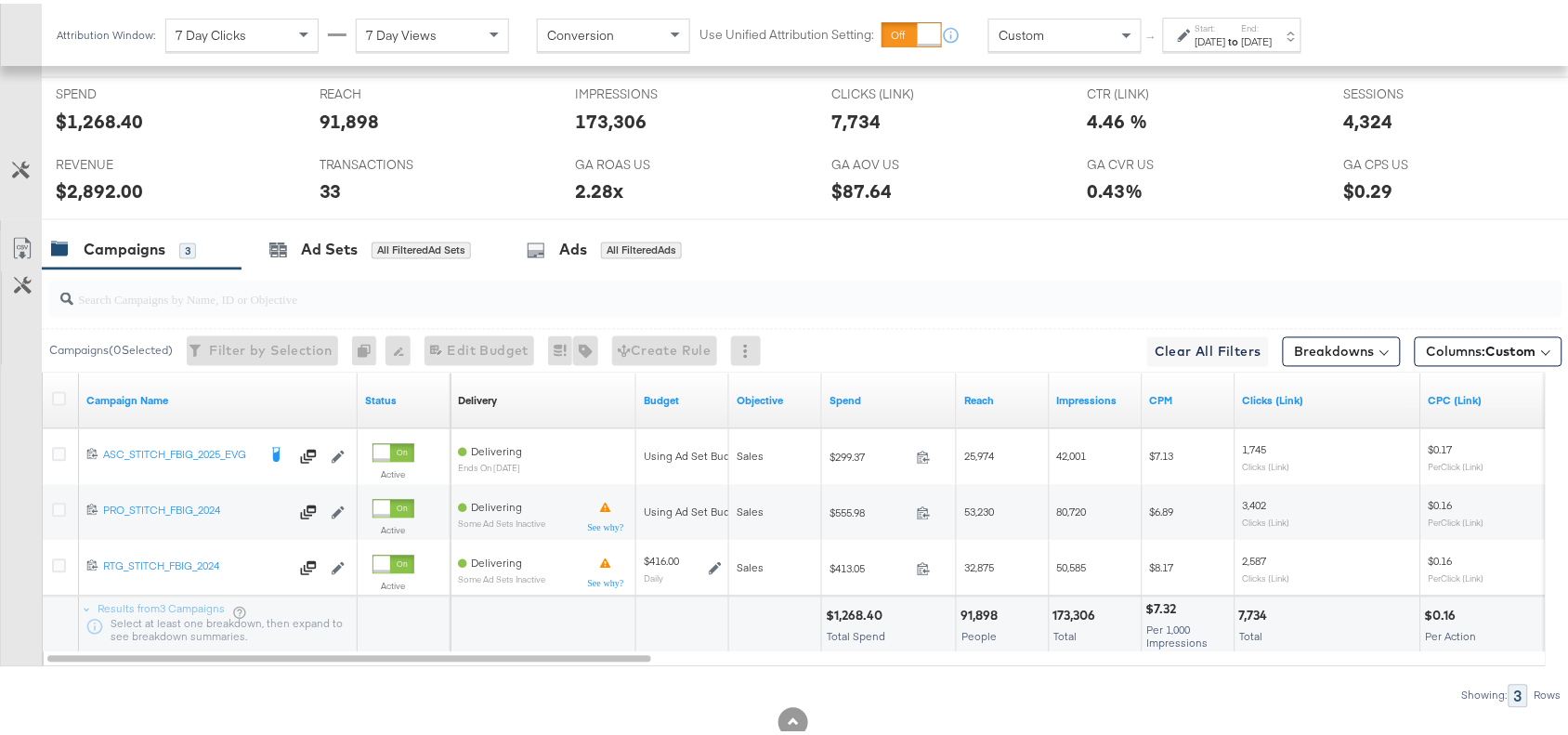 click on "173,306" at bounding box center (1078, 612) 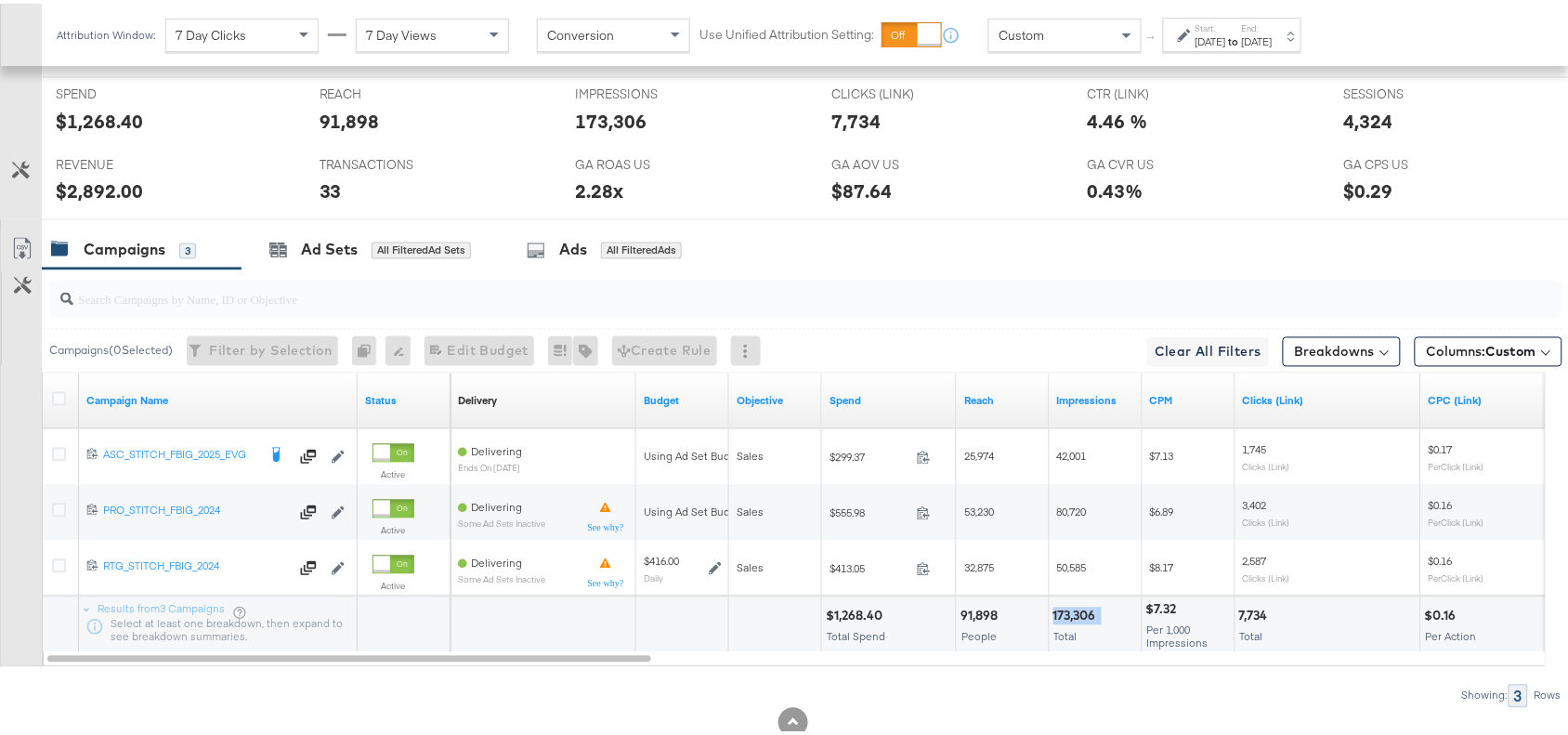 copy on "173,306" 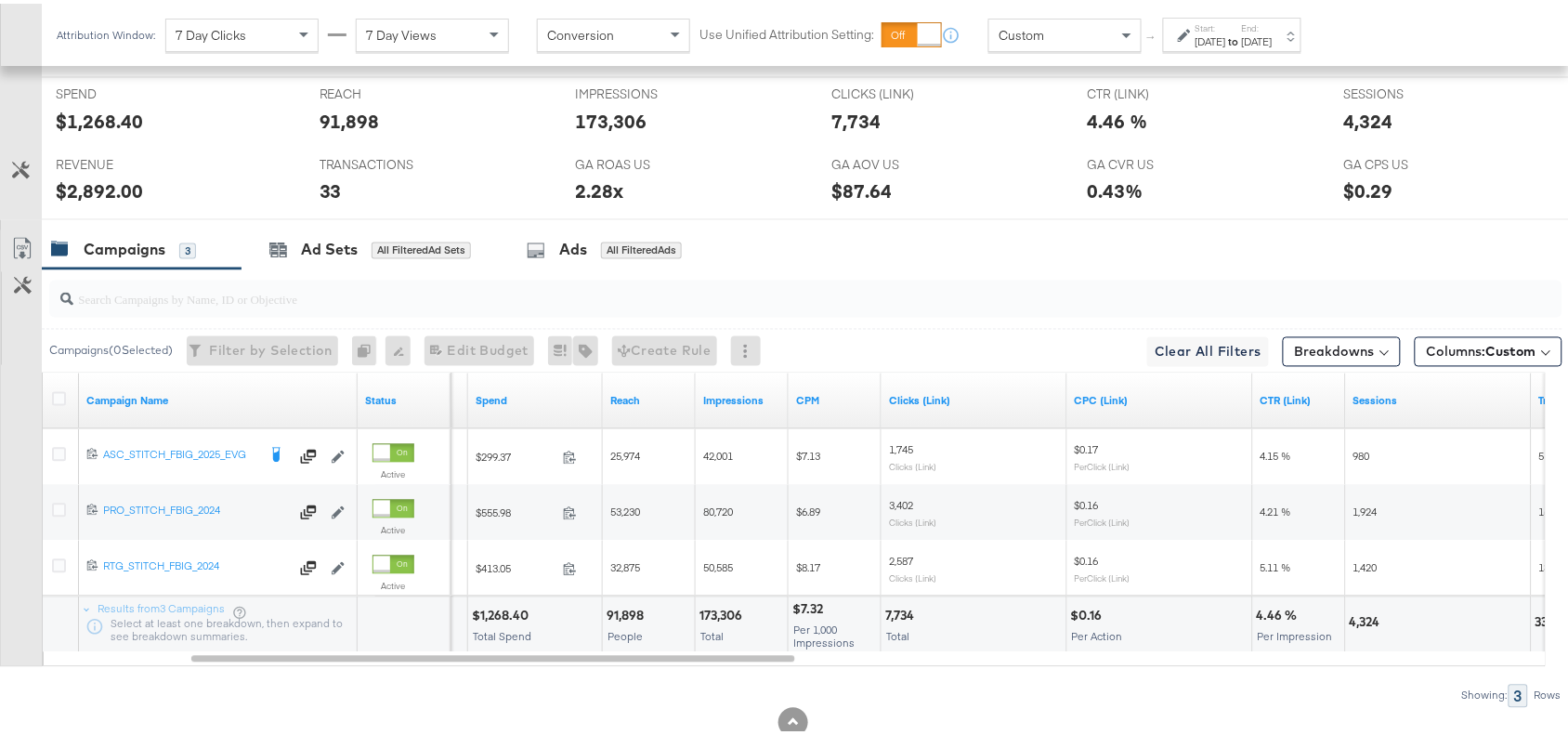 click on "7,734" at bounding box center [902, 612] 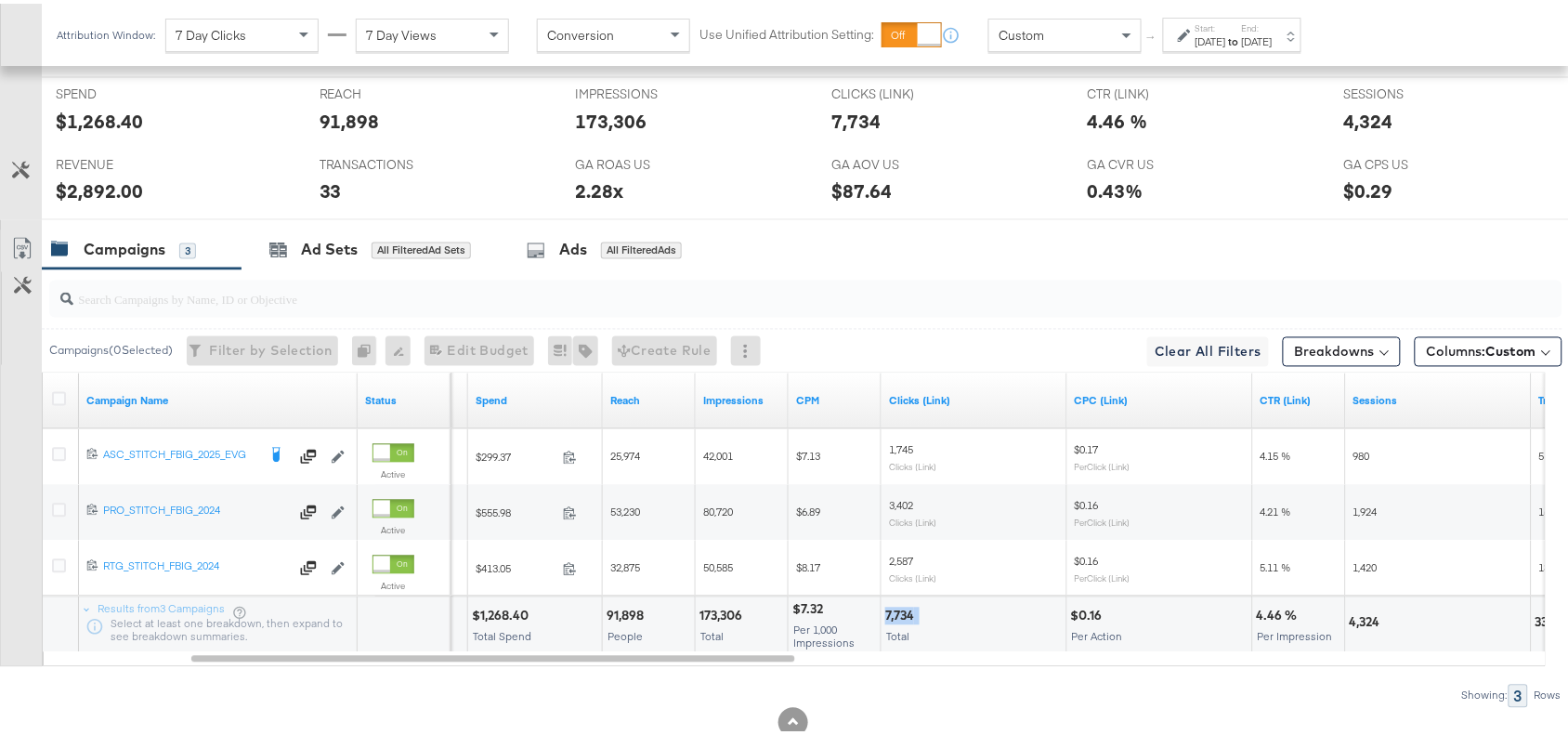 copy on "7,734" 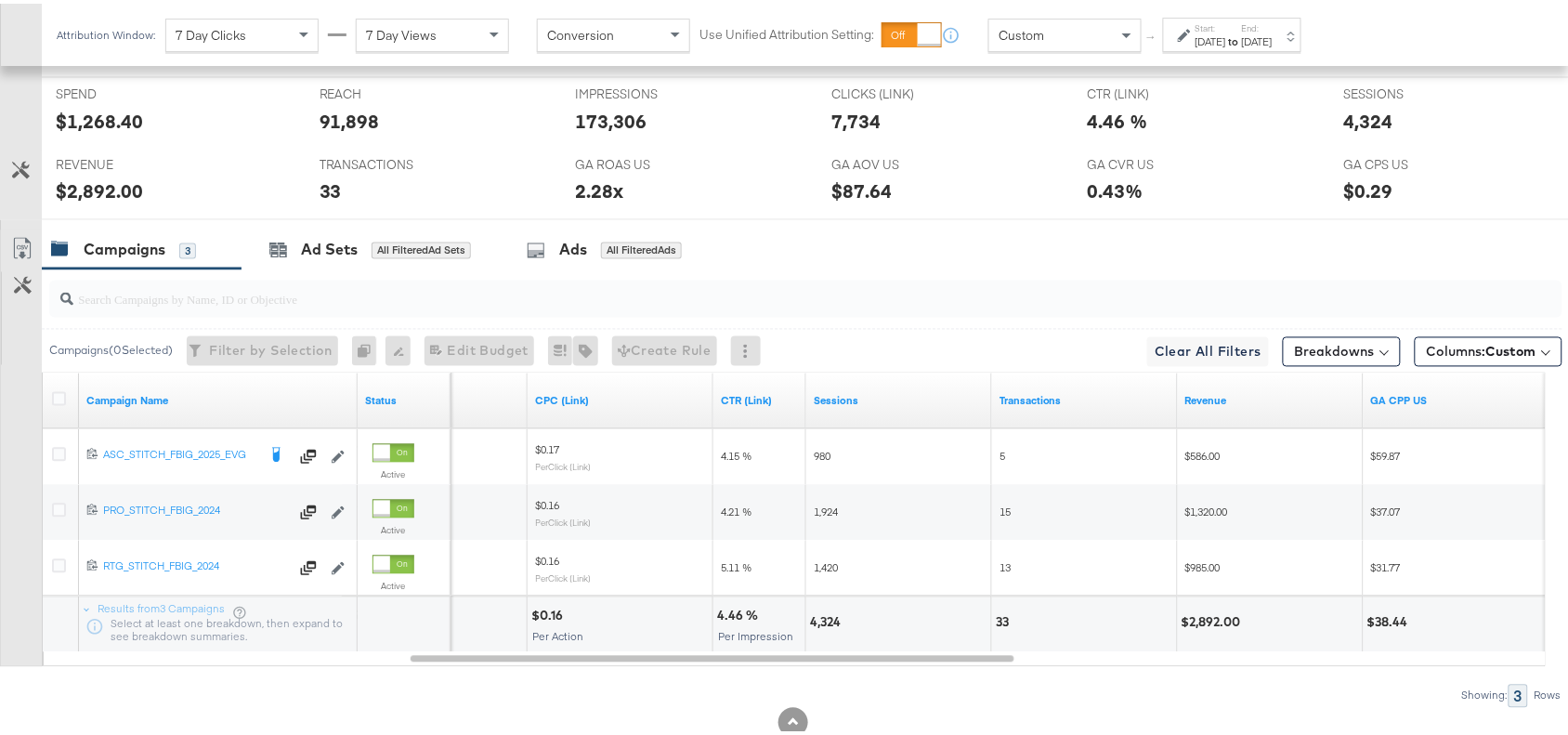 click on "4,324" at bounding box center (828, 619) 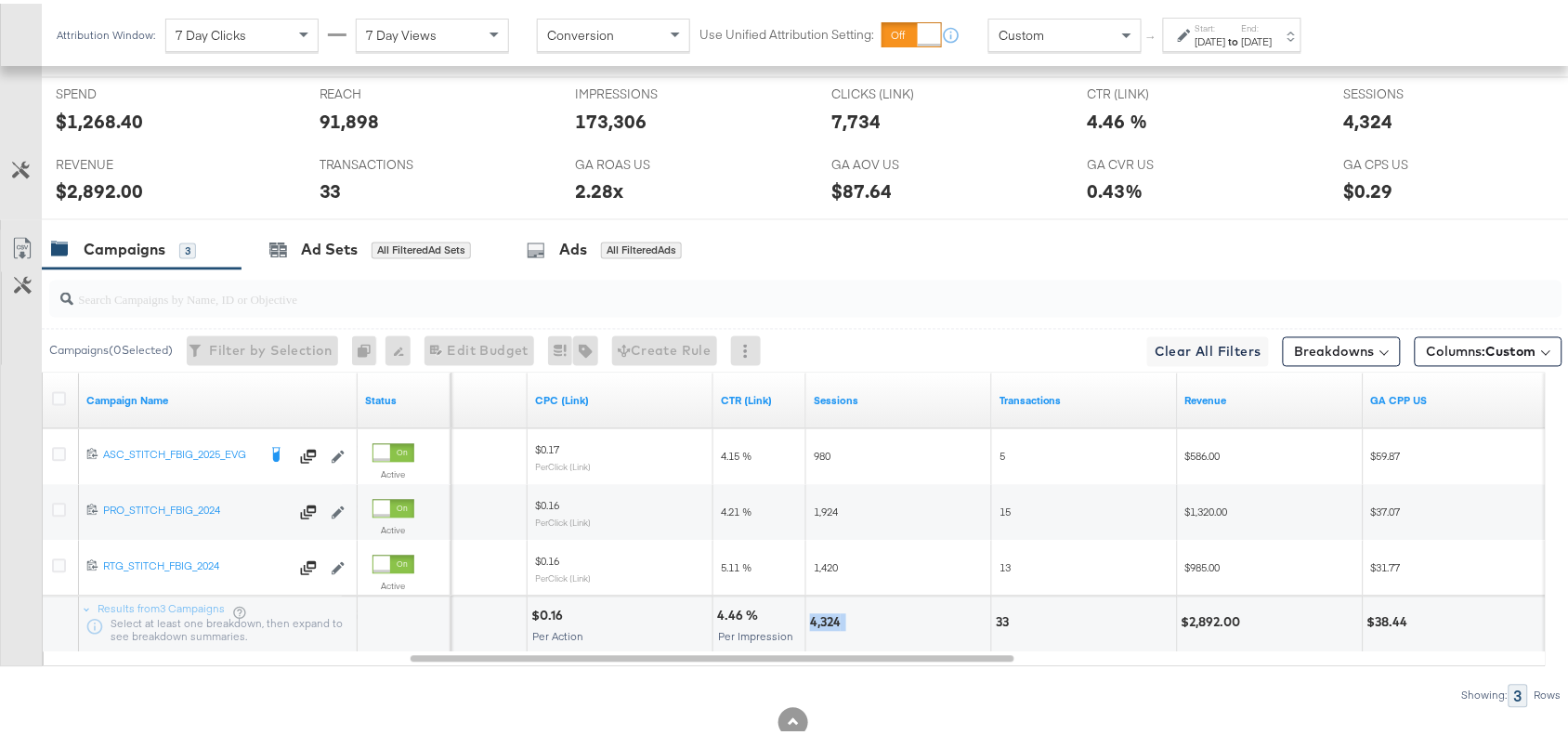 copy on "4,324" 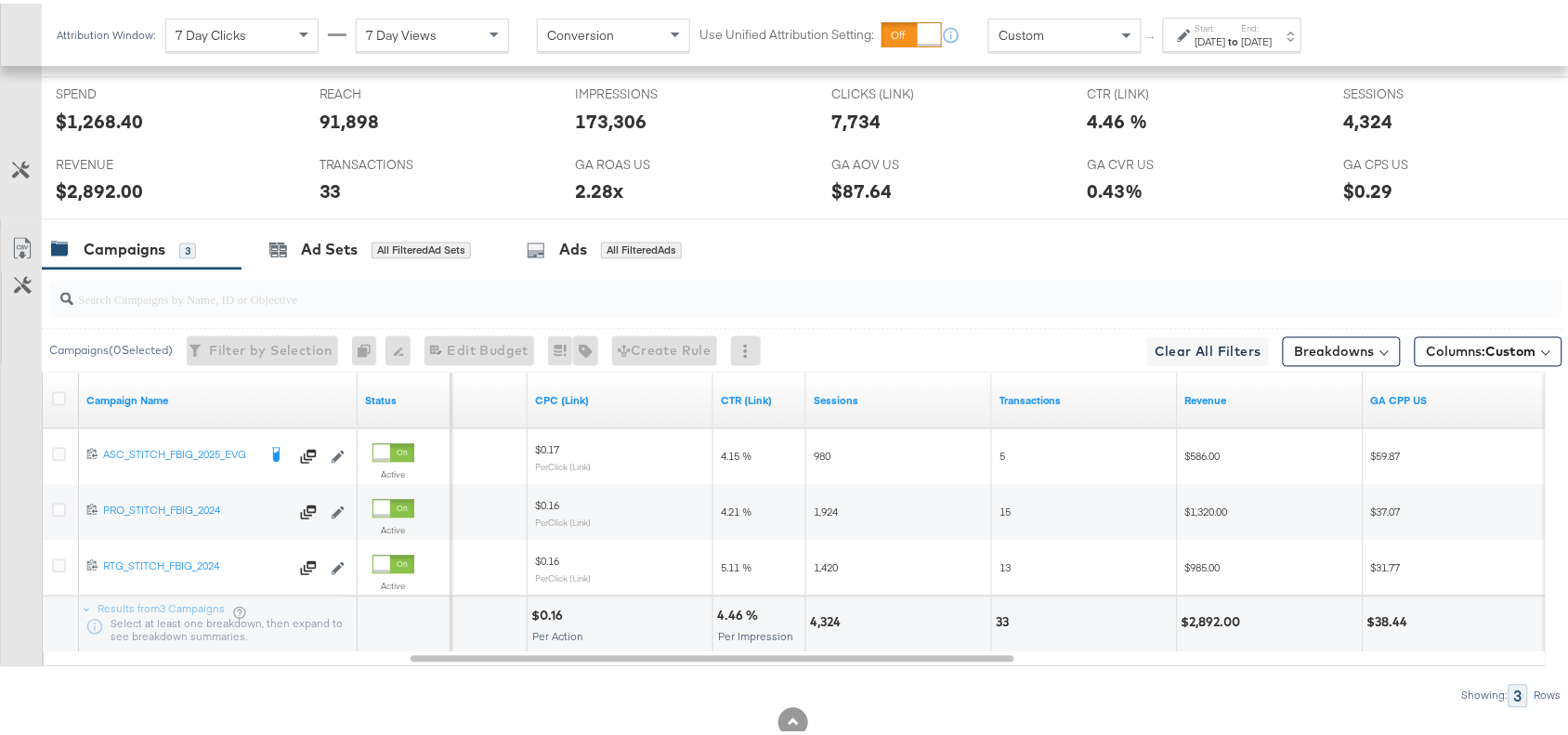 click on "33" at bounding box center [1084, 622] 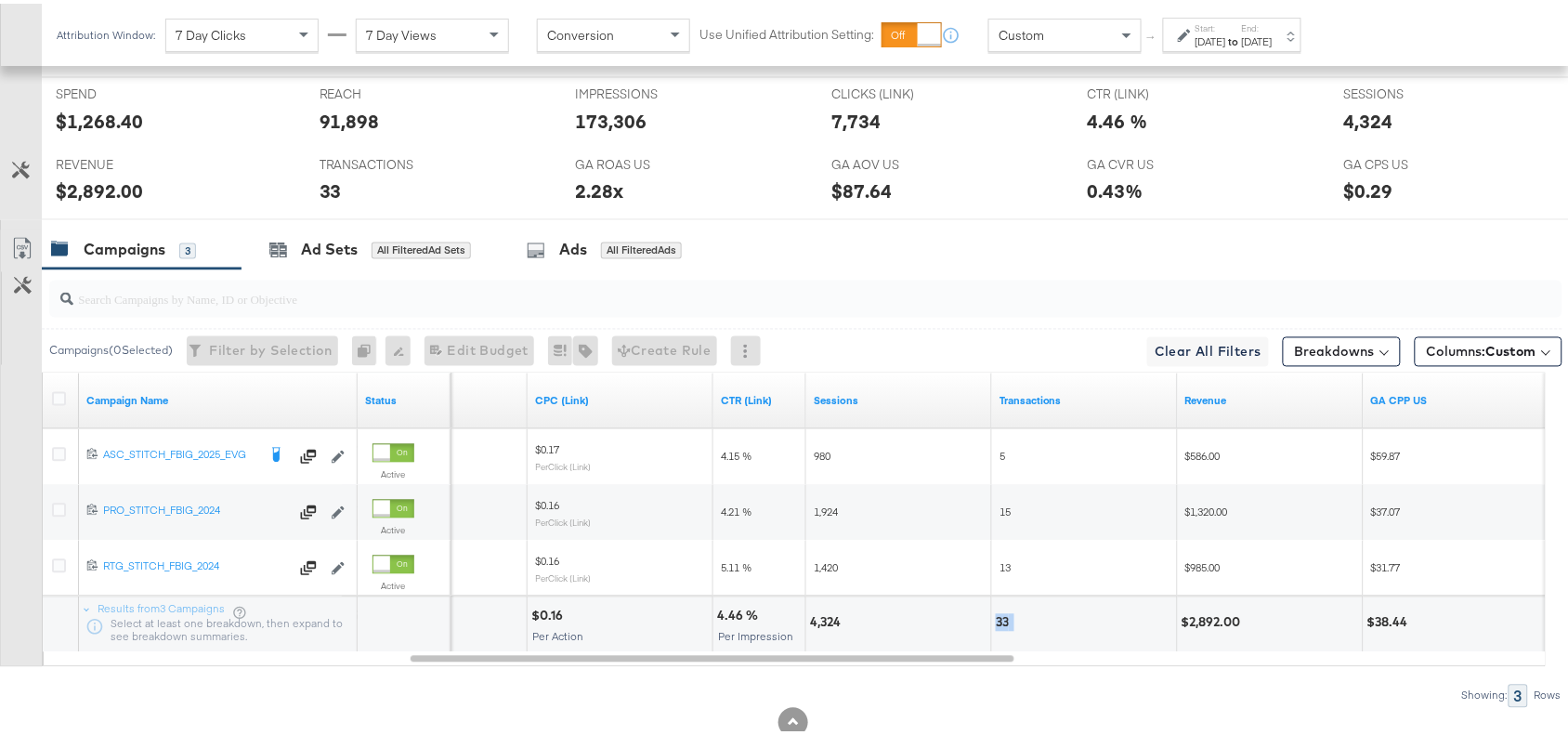 click on "33" at bounding box center (1084, 622) 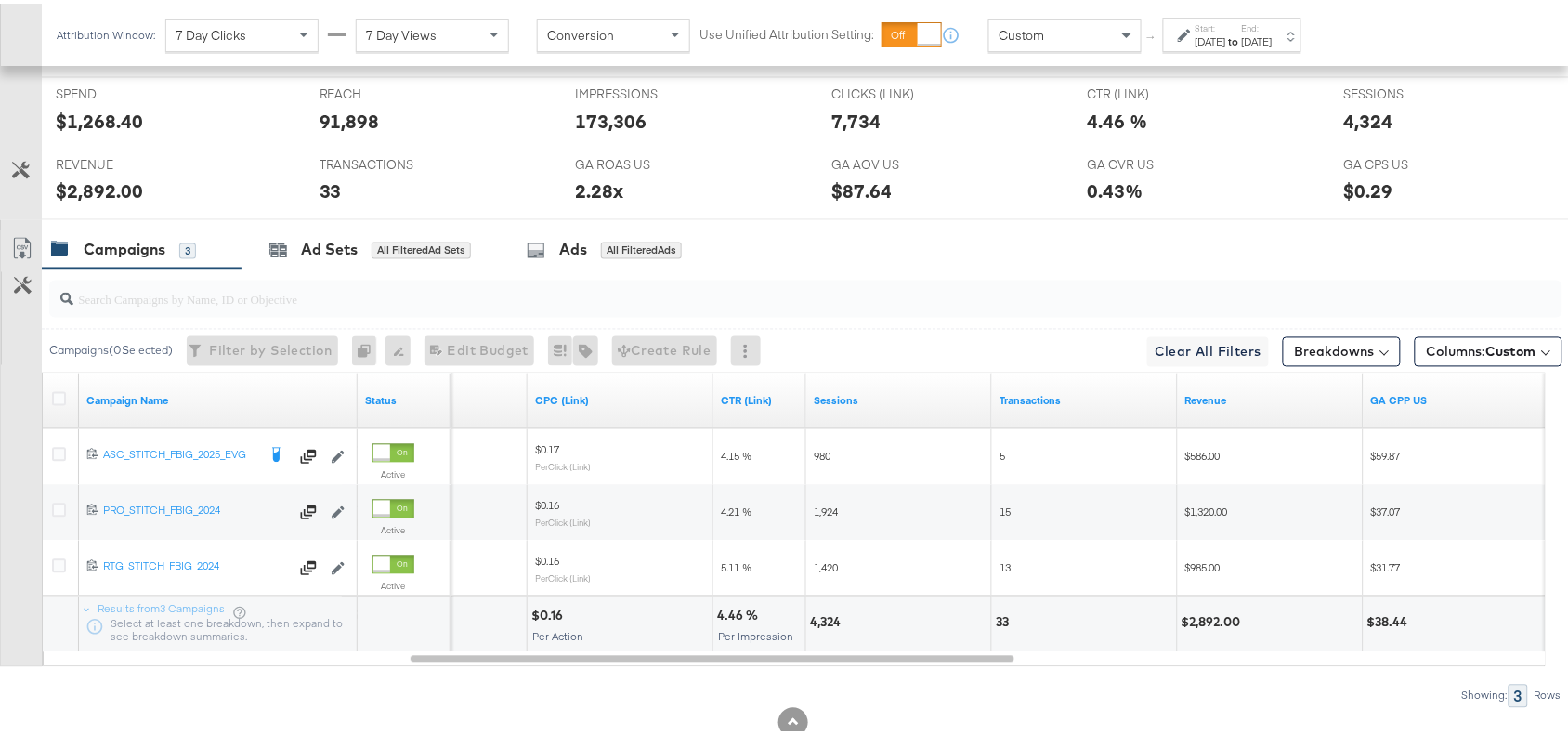 click on "$2,892.00" at bounding box center (1214, 619) 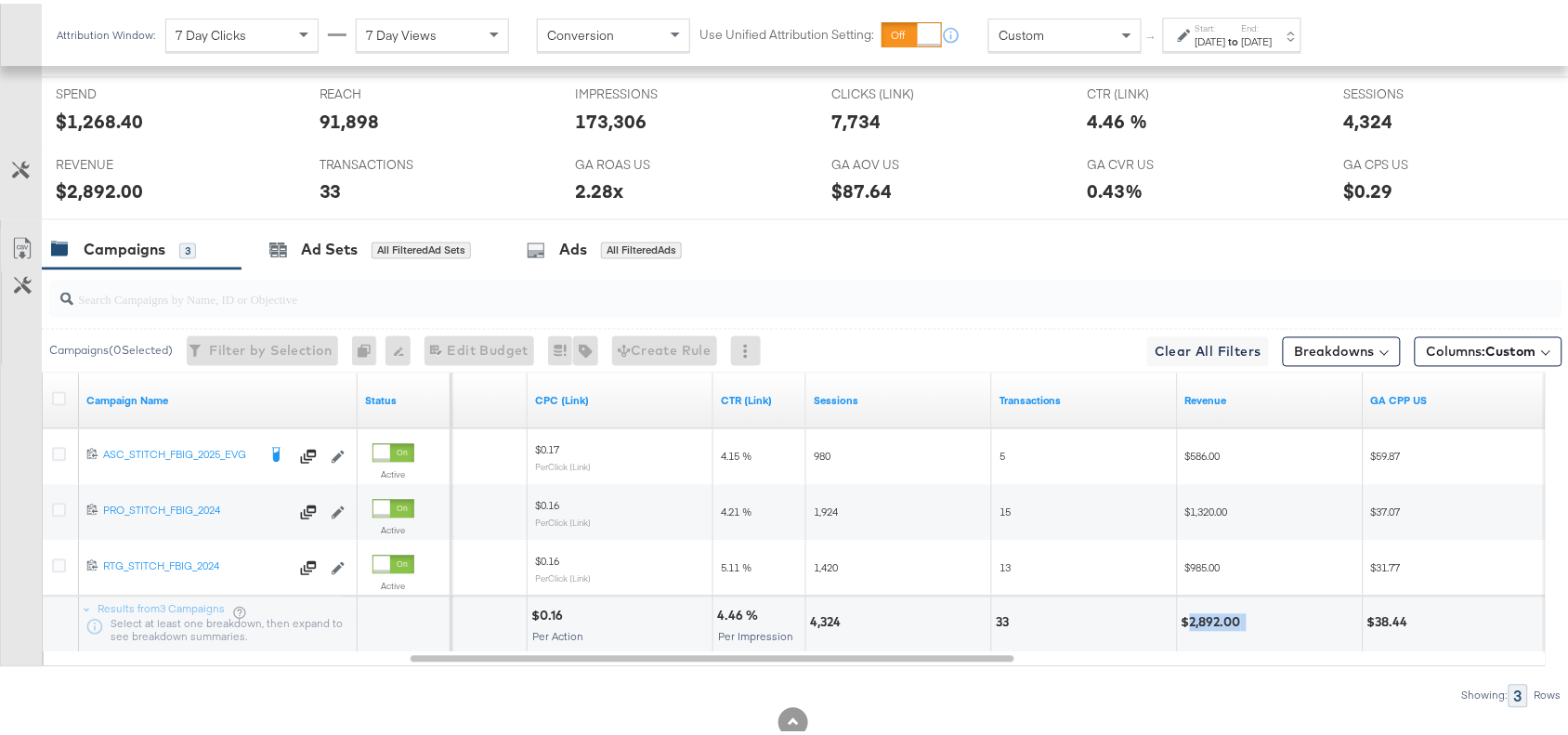 copy on "2,892.00" 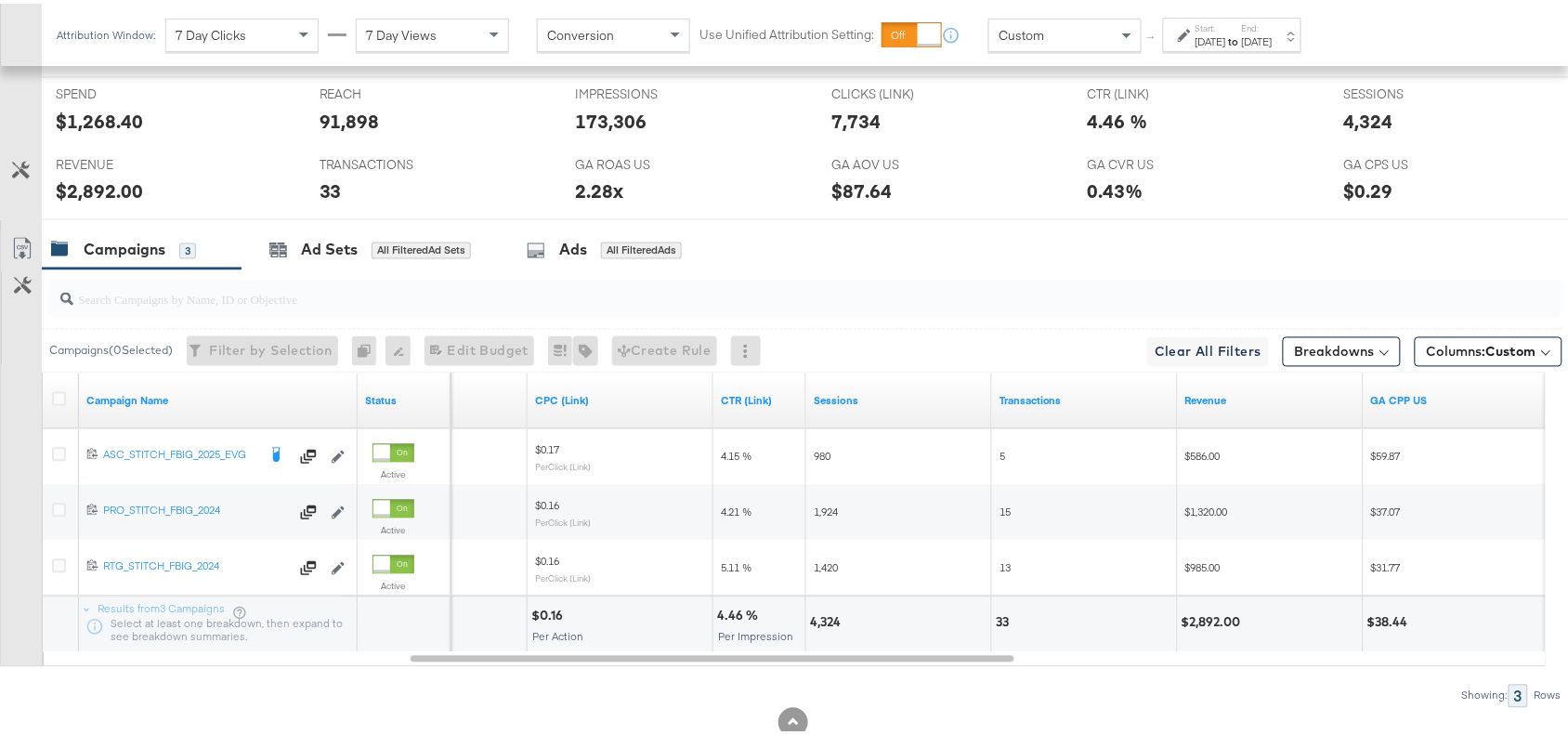 click on "to" at bounding box center [1234, 37] 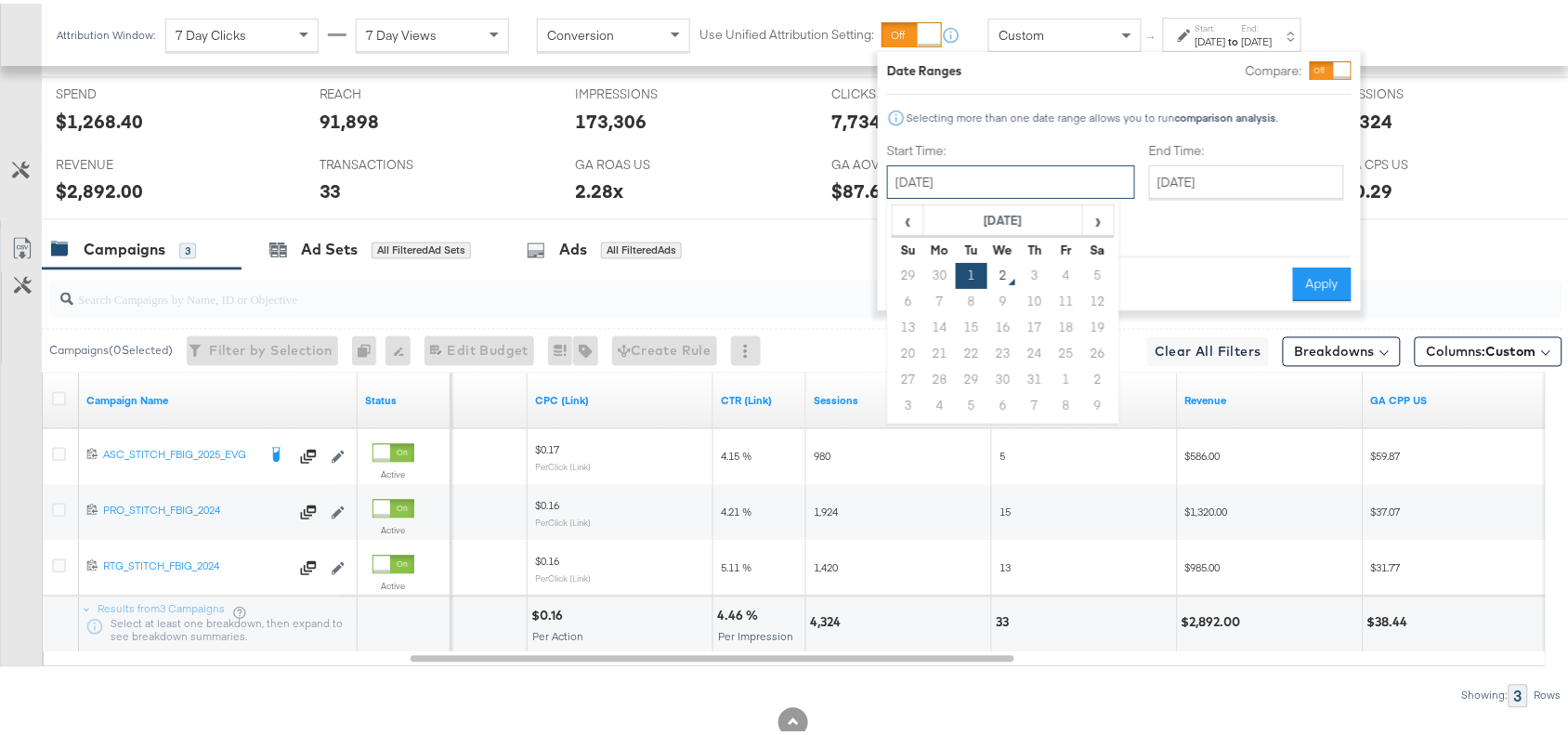 click on "July 1st 2025" at bounding box center (1011, 178) 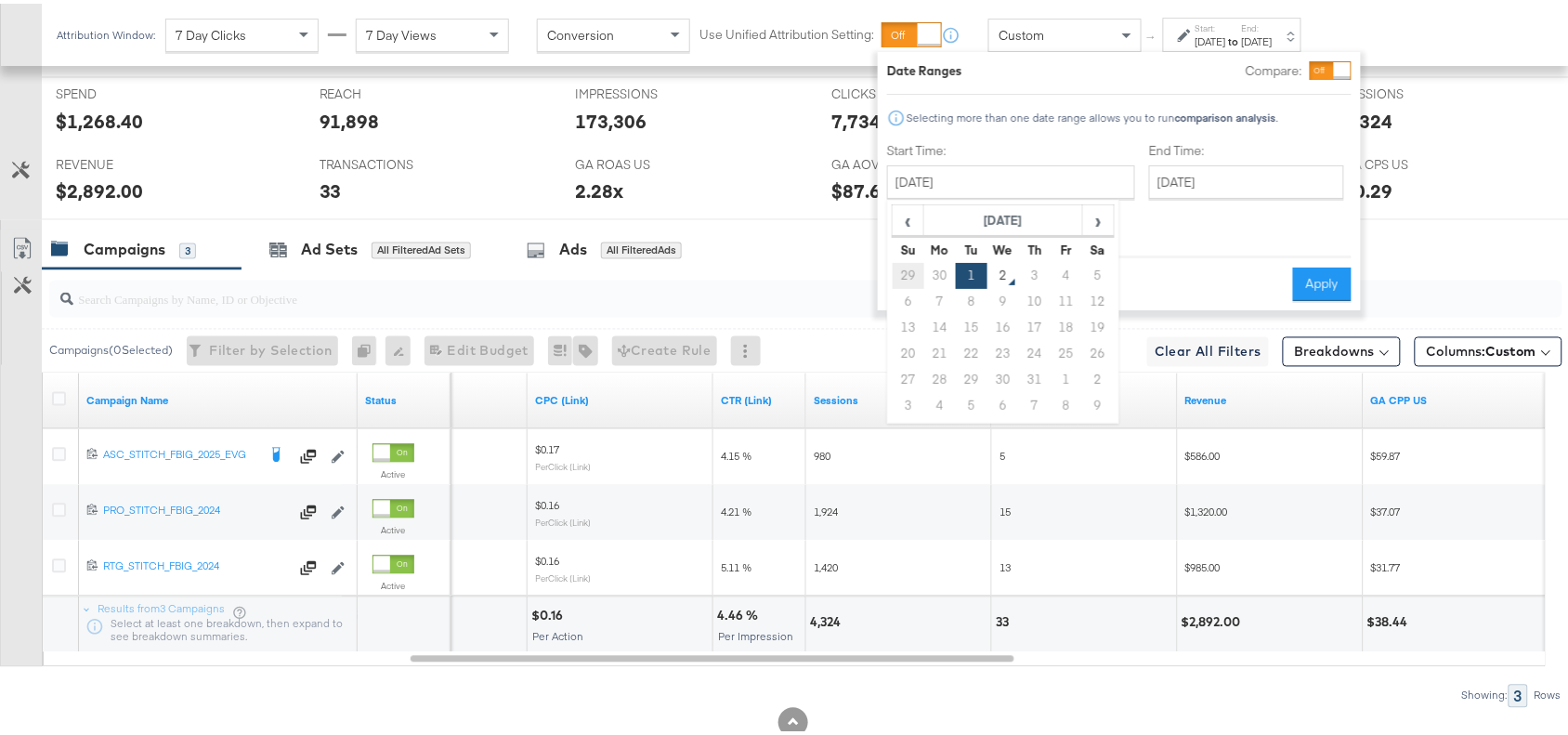 click on "29" at bounding box center (908, 272) 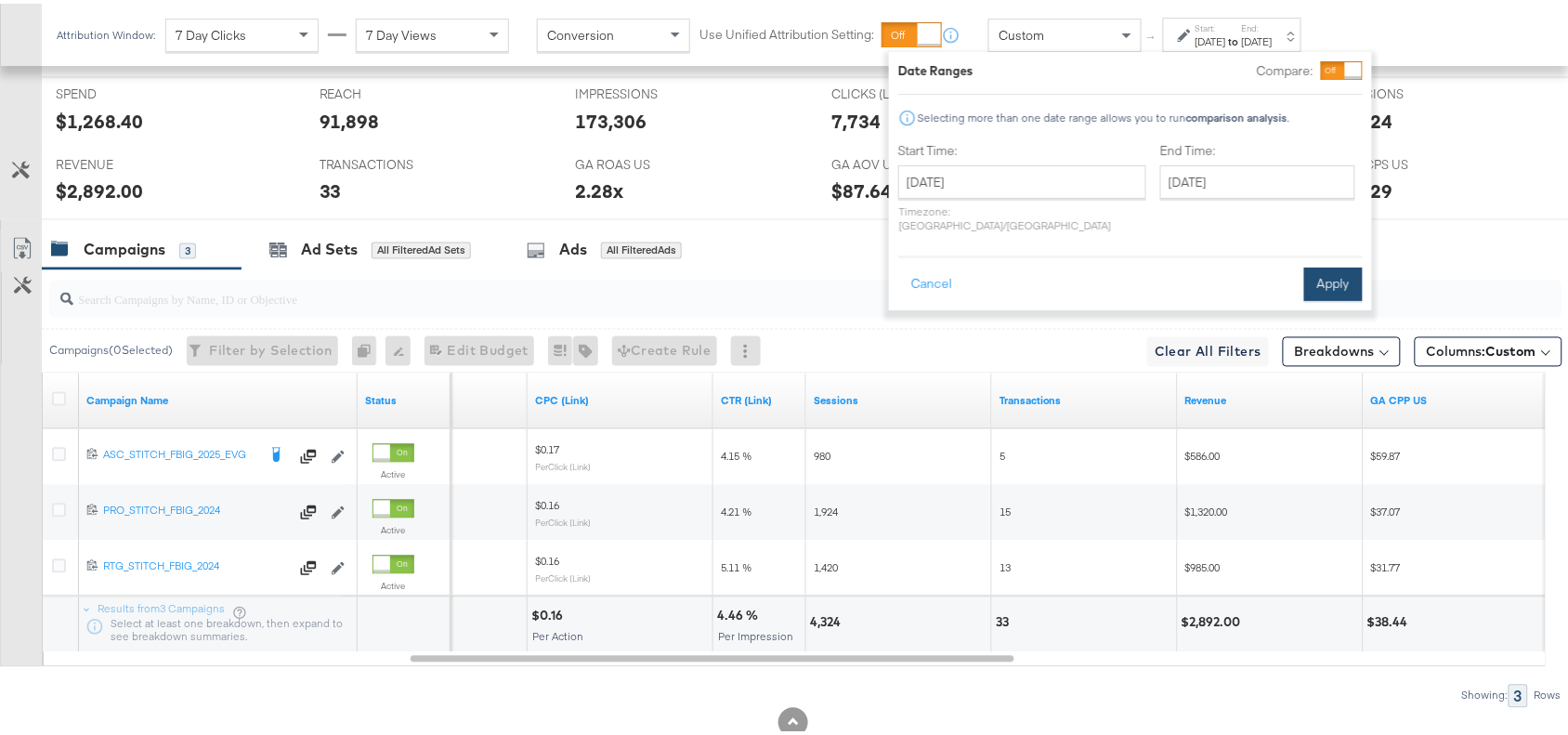 click on "Apply" at bounding box center (1333, 281) 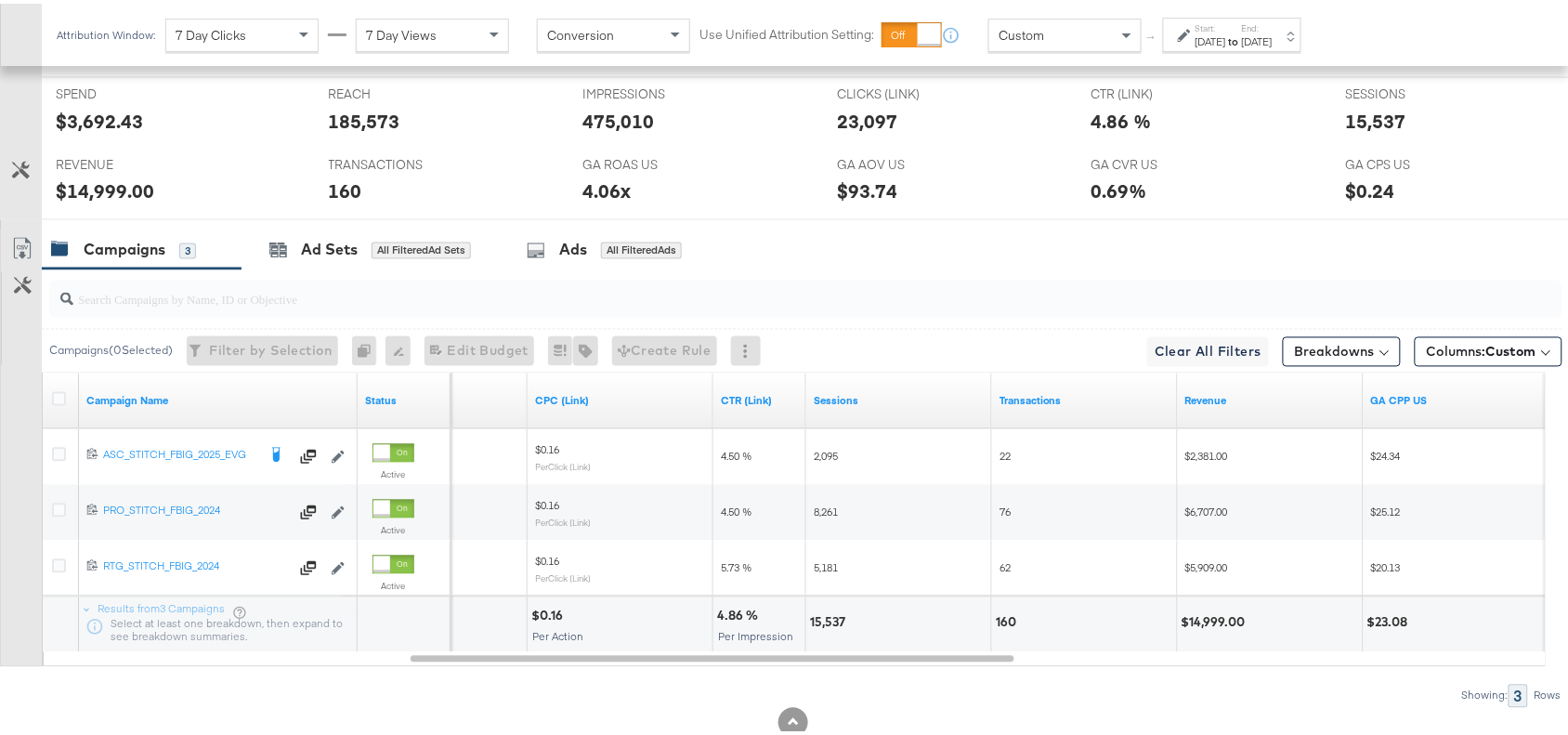 scroll, scrollTop: 929, scrollLeft: 0, axis: vertical 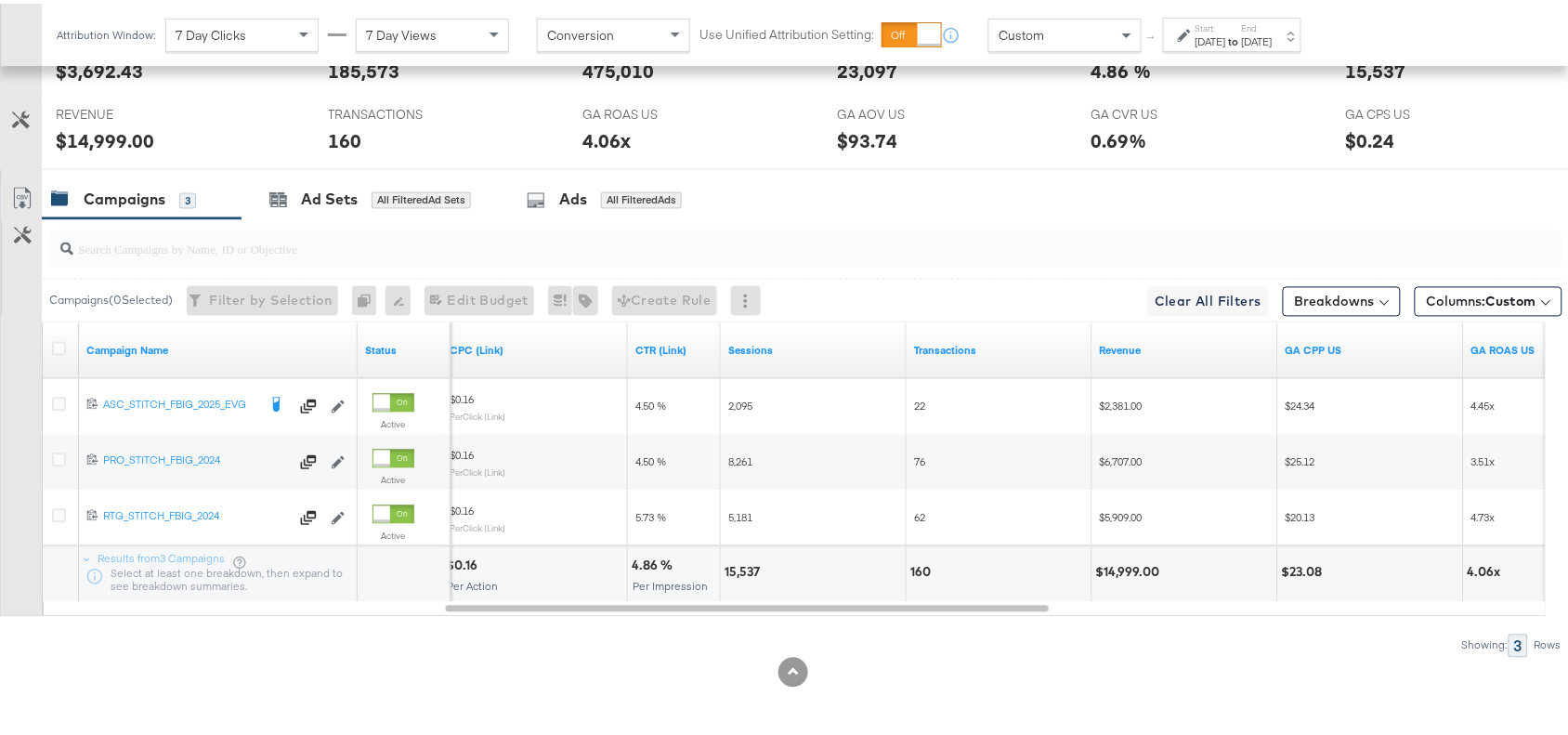 click on "[DATE]" at bounding box center [1257, 38] 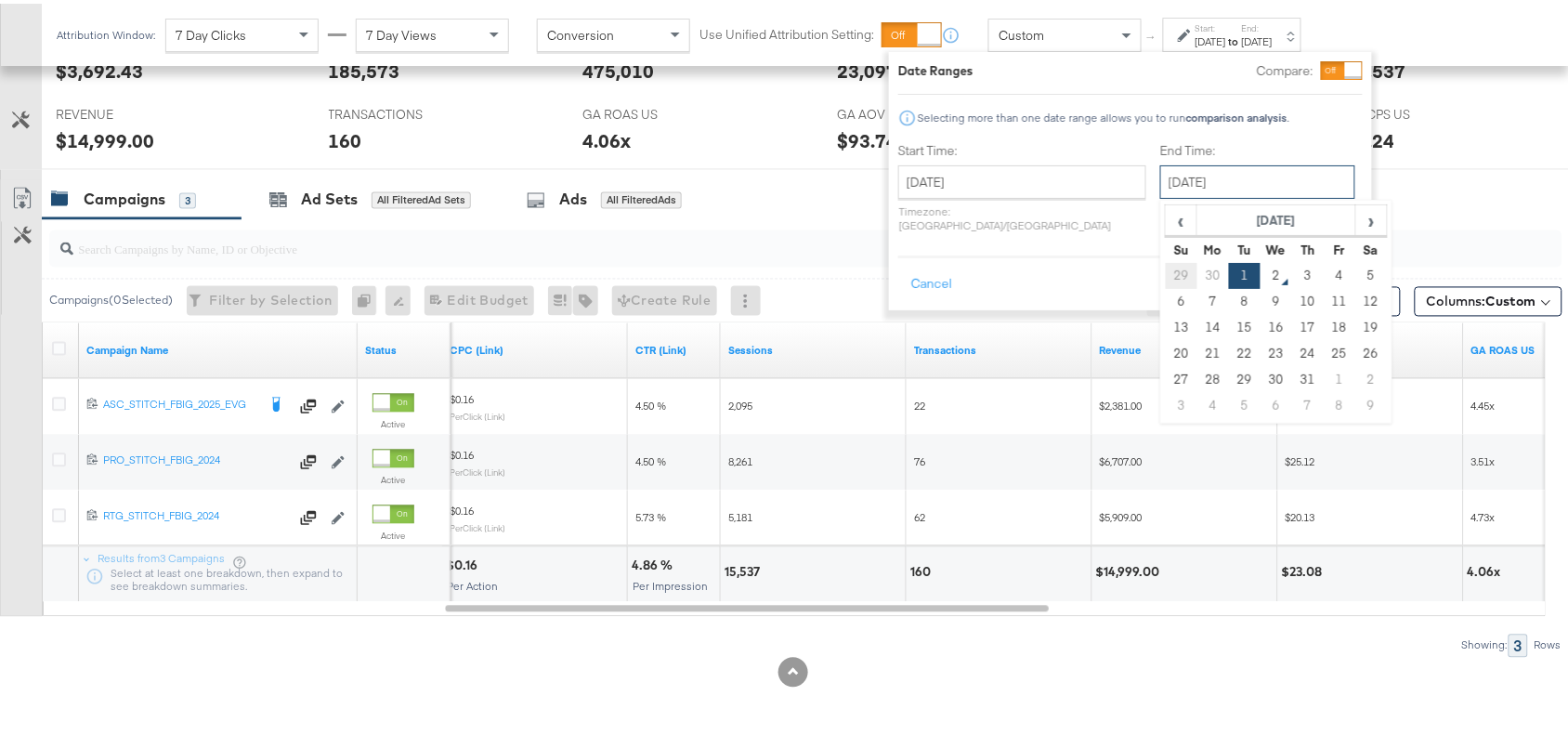 drag, startPoint x: 1209, startPoint y: 179, endPoint x: 1130, endPoint y: 276, distance: 125.1 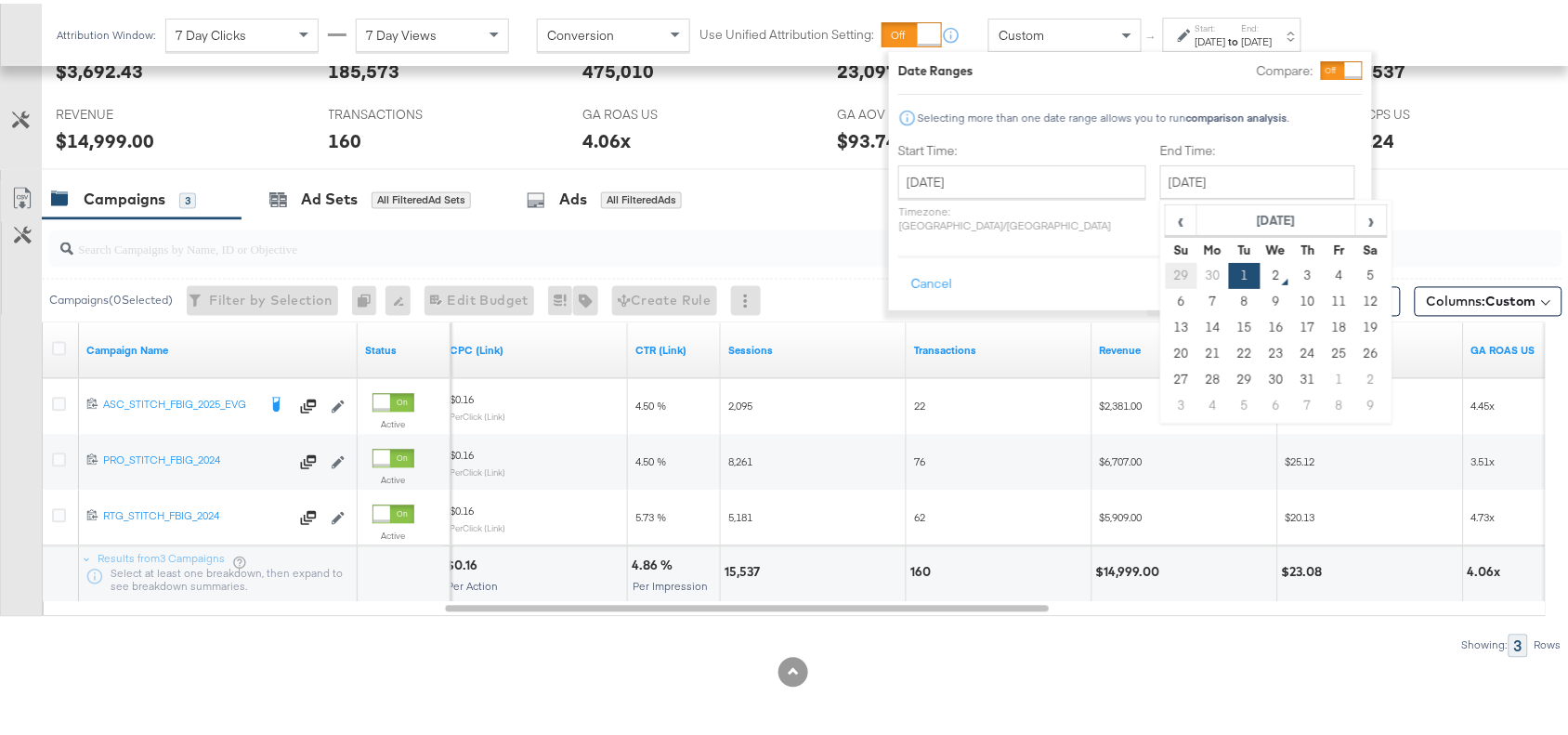 click on "29" at bounding box center (1182, 272) 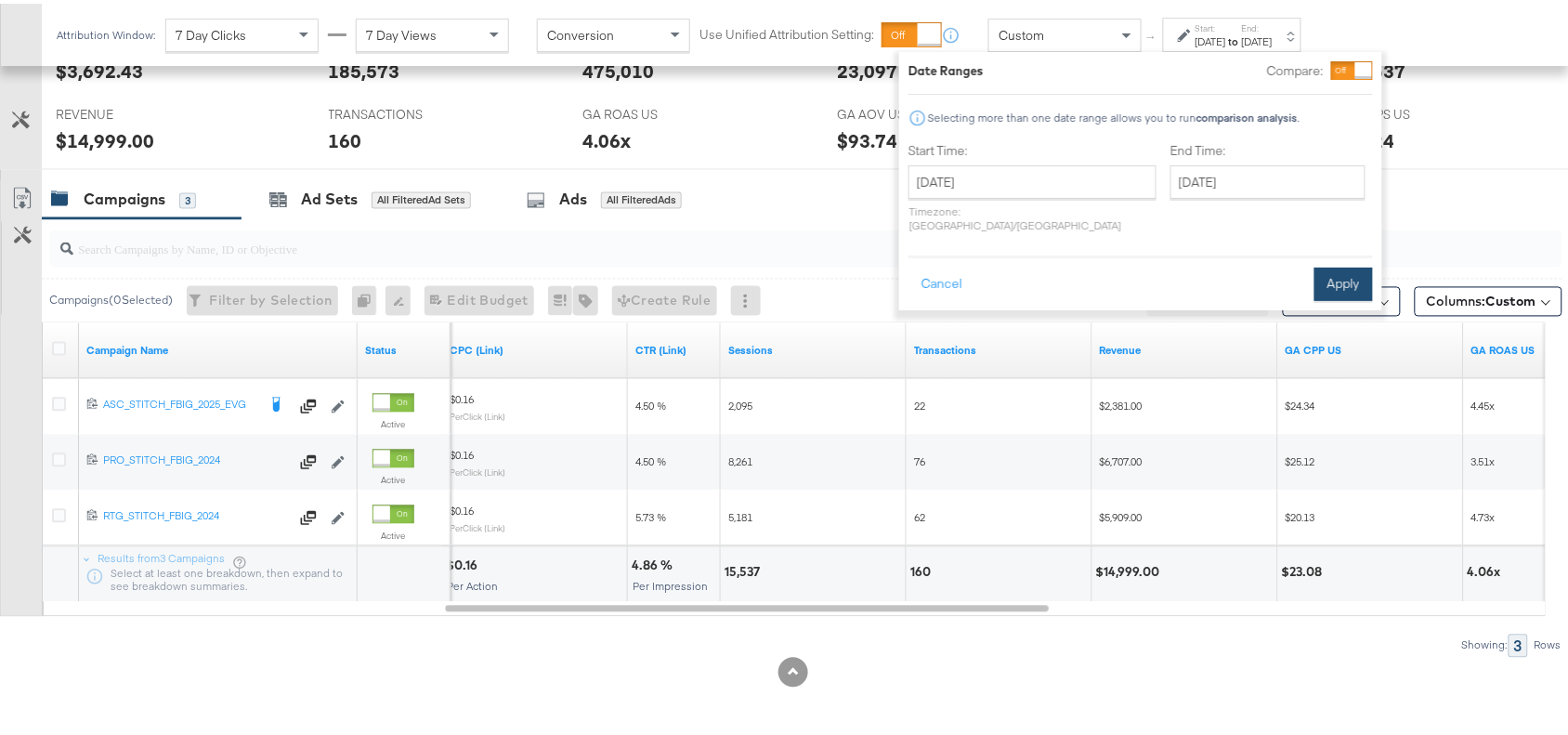 click on "Apply" at bounding box center (1343, 281) 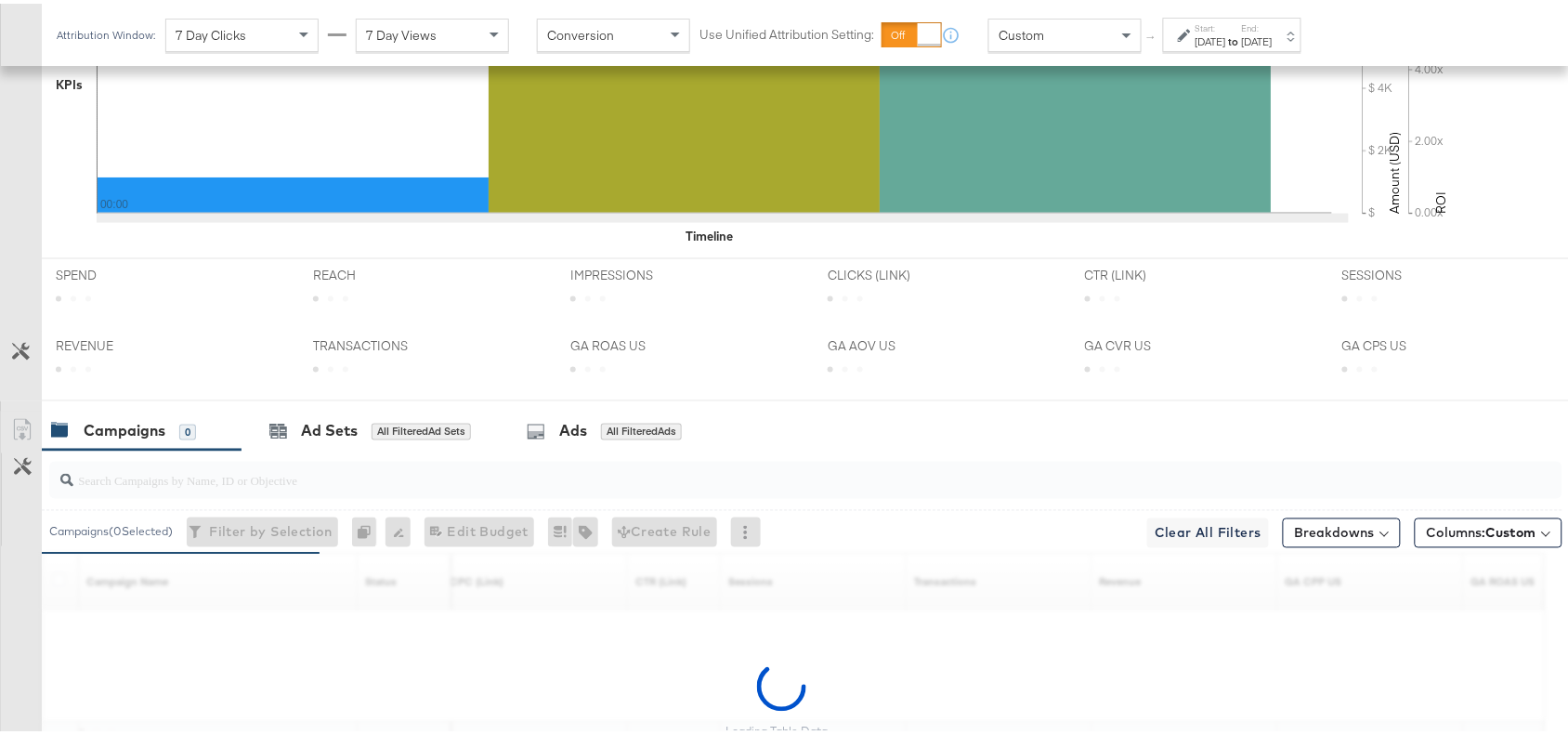 scroll, scrollTop: 873, scrollLeft: 0, axis: vertical 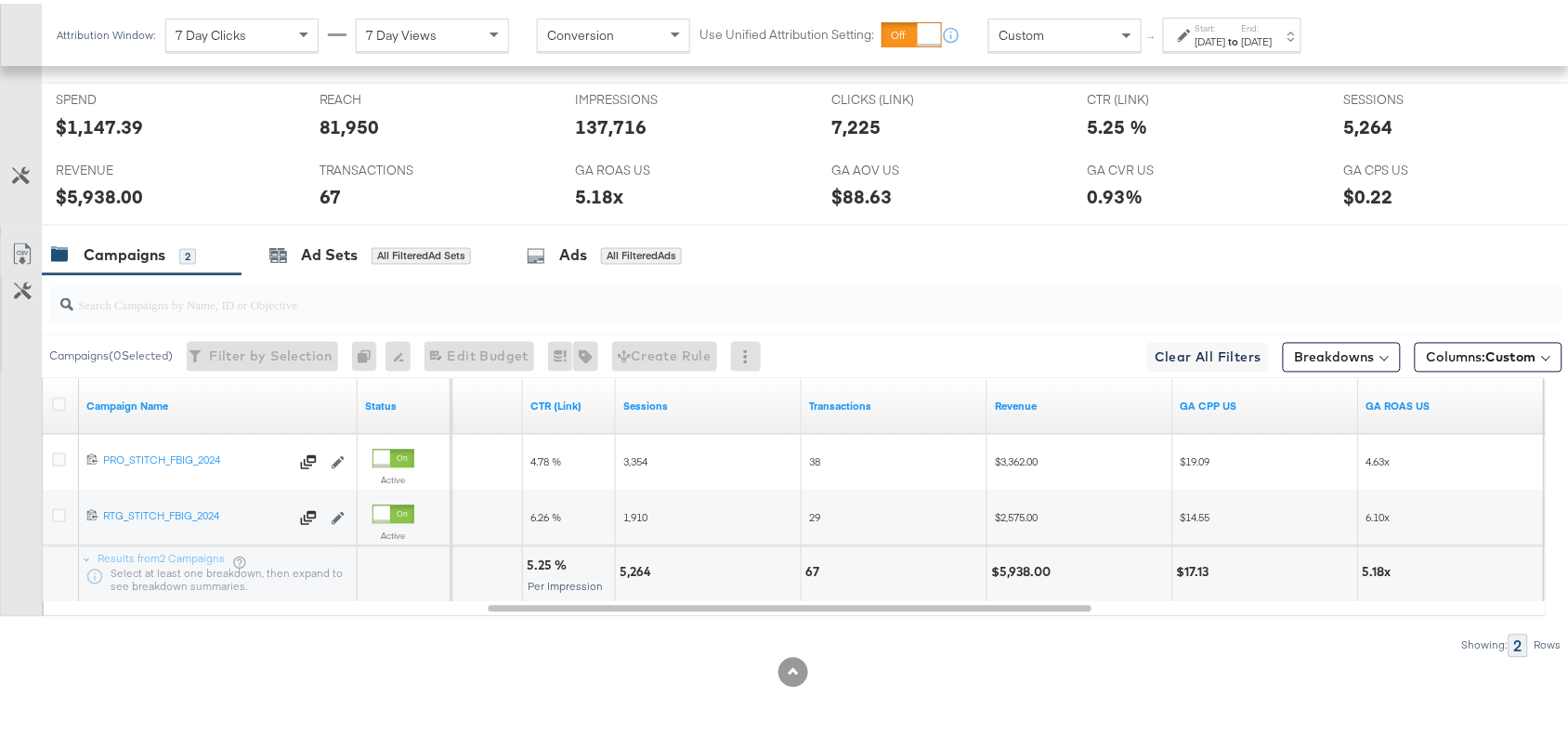 click on "Jun 29th 2025" at bounding box center (1257, 38) 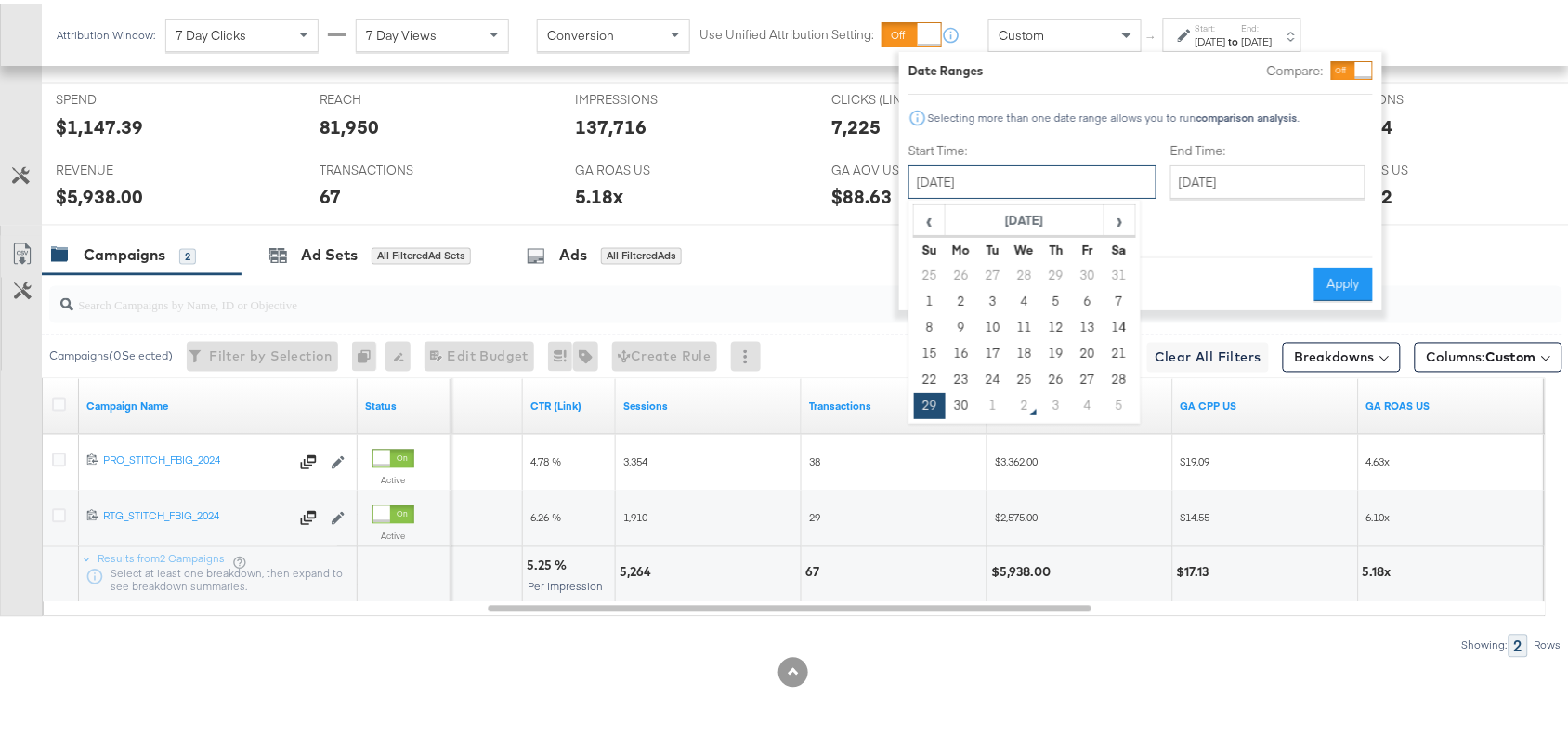 click on "June 29th 2025" at bounding box center (1032, 178) 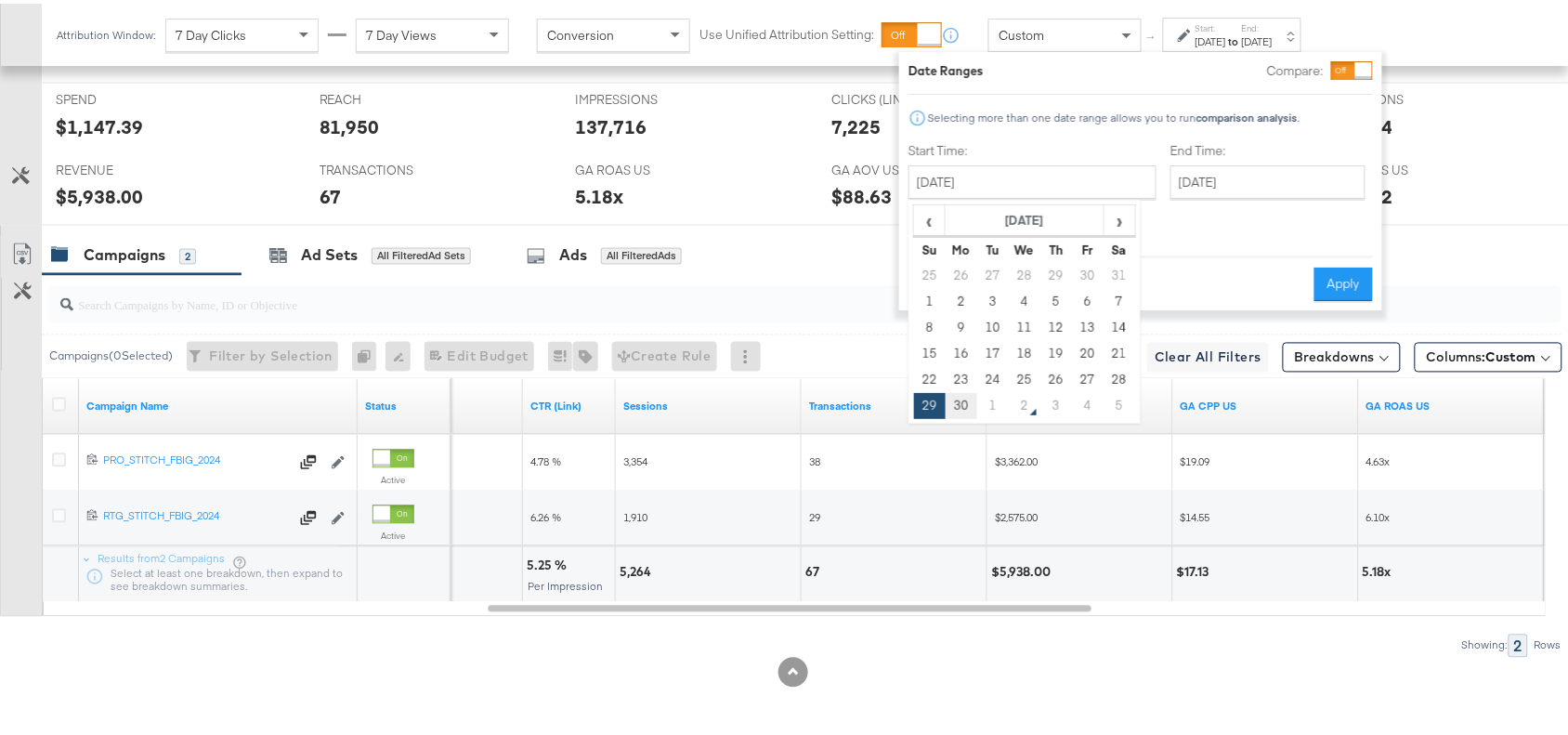 click on "30" at bounding box center [961, 402] 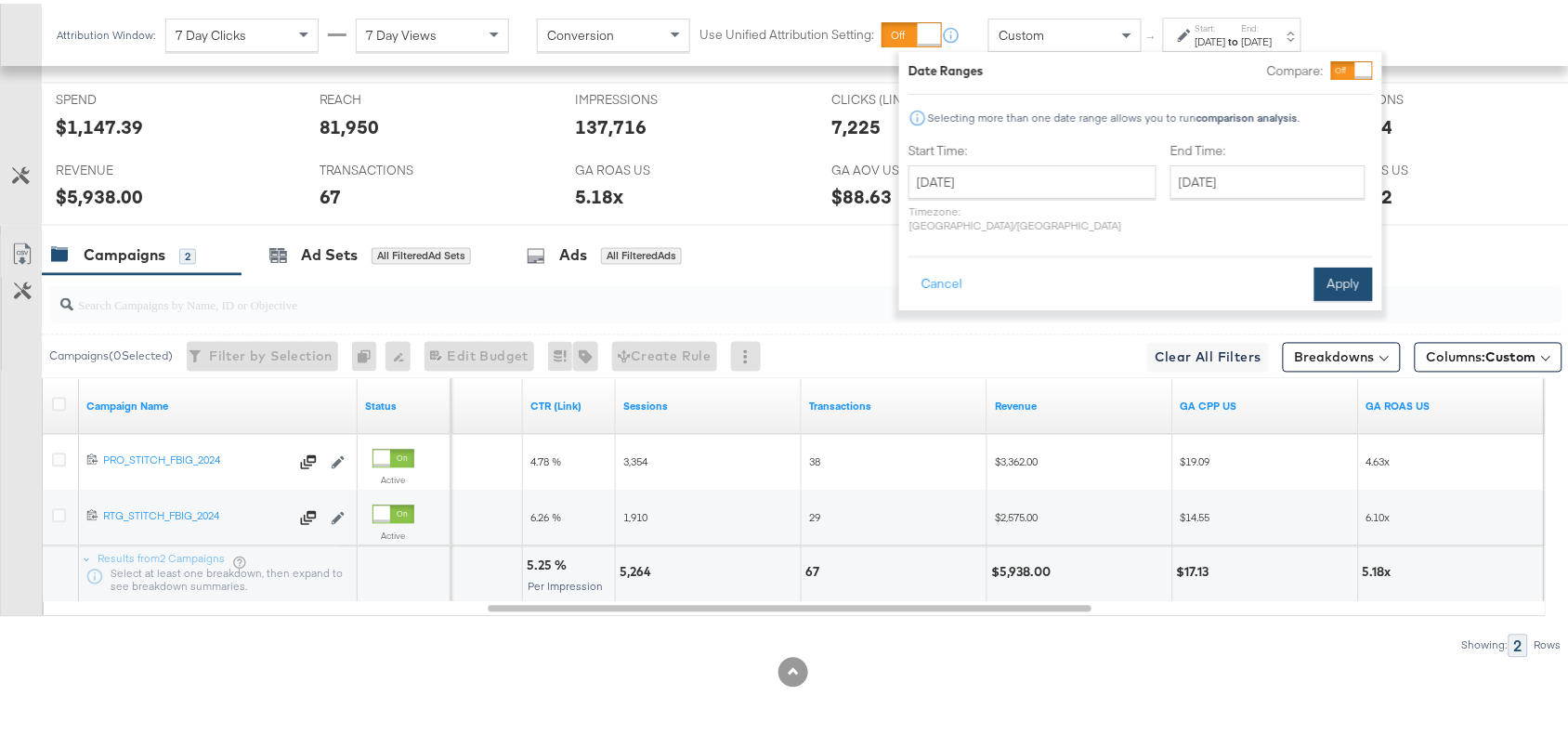 click on "Apply" at bounding box center [1343, 281] 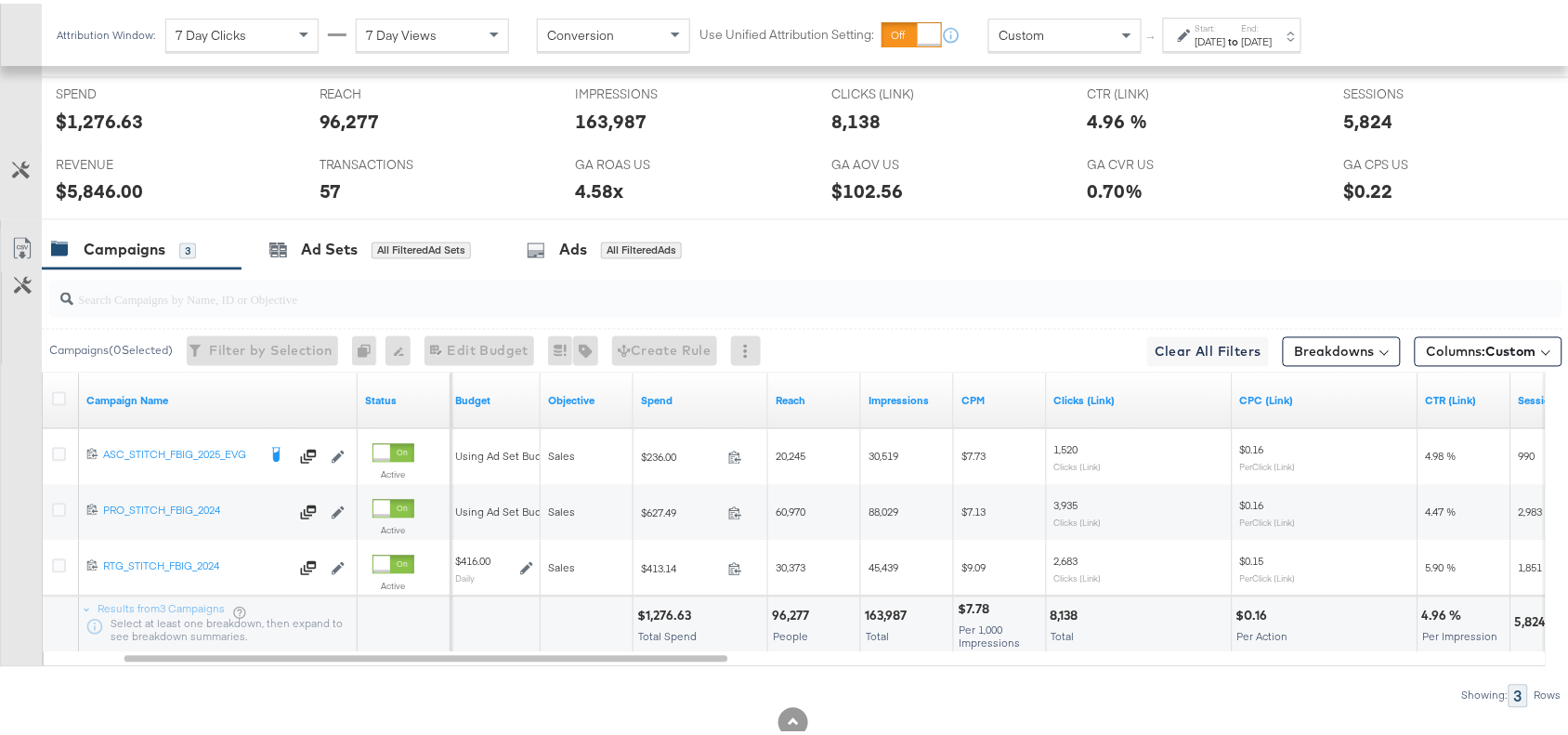 scroll, scrollTop: 929, scrollLeft: 0, axis: vertical 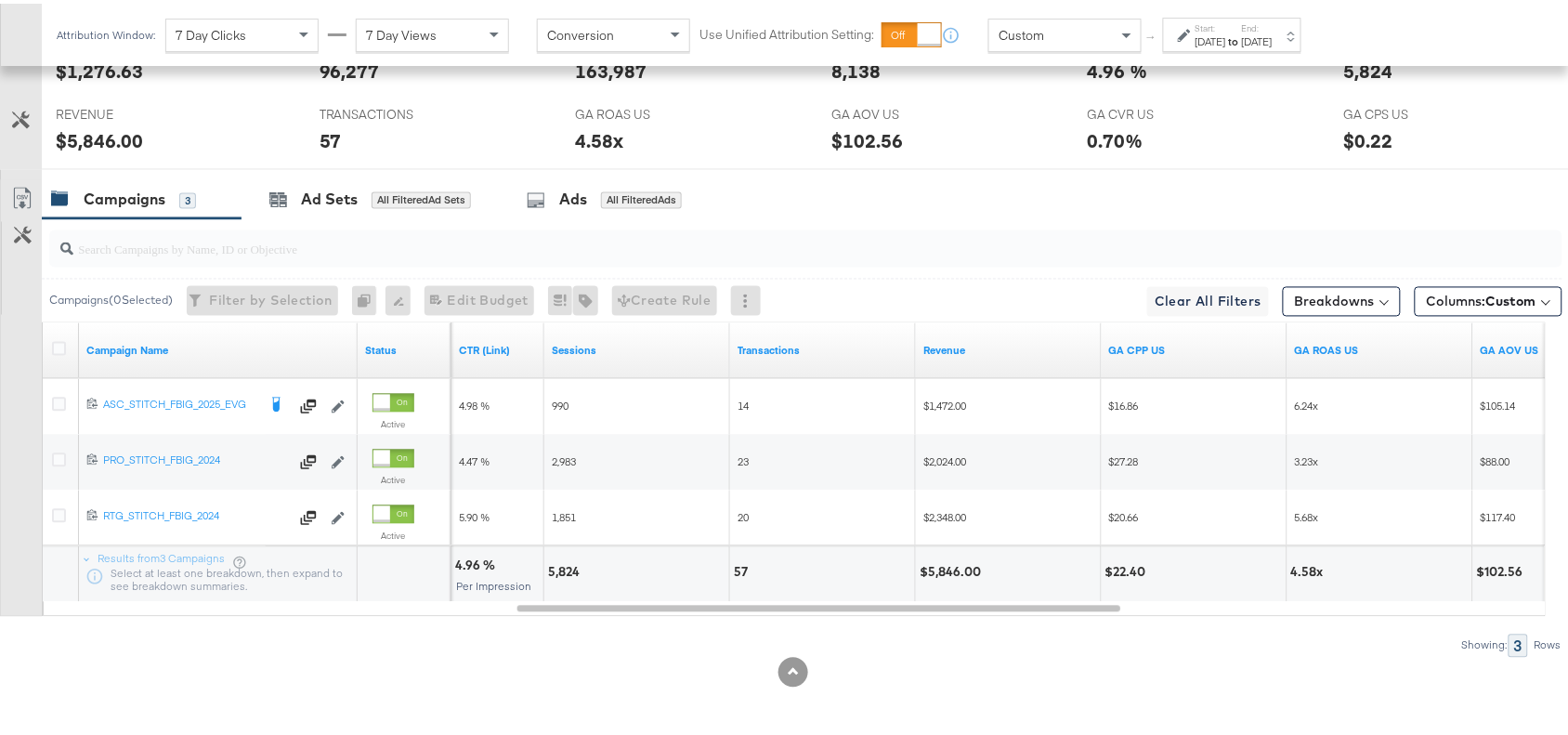 click on "Jun 30th 2025" at bounding box center (1210, 38) 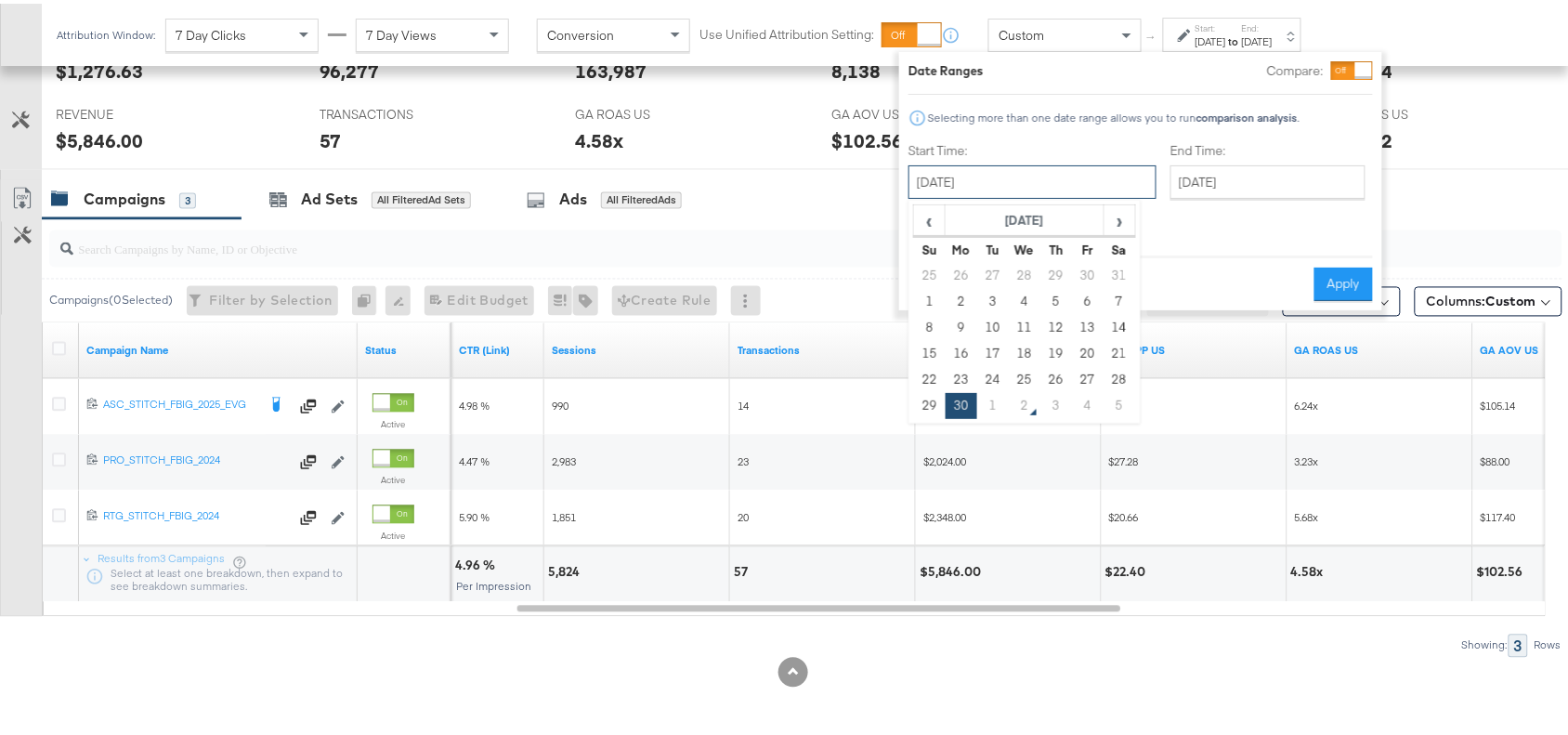 click on "June 30th 2025" at bounding box center (1032, 178) 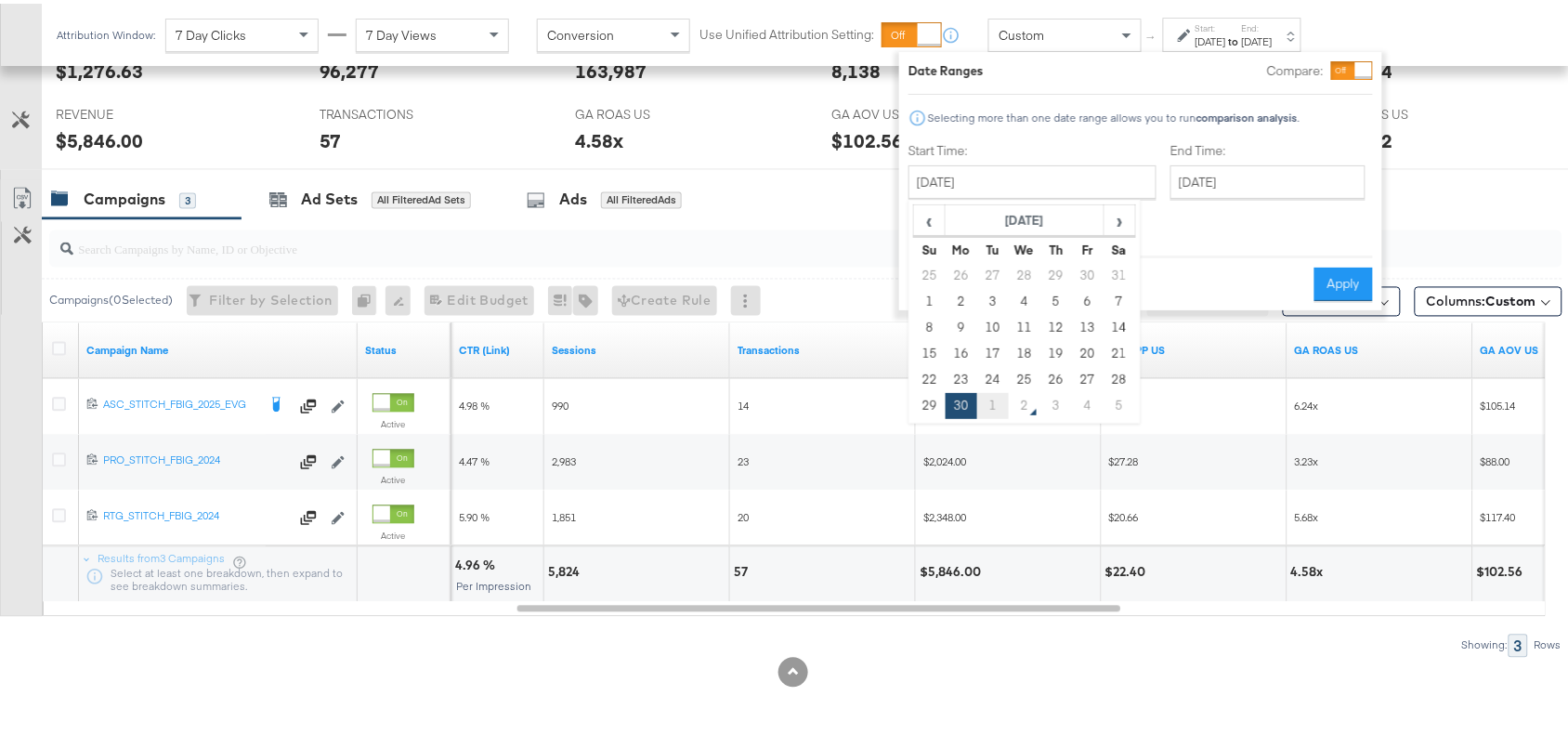 click on "1" at bounding box center [993, 402] 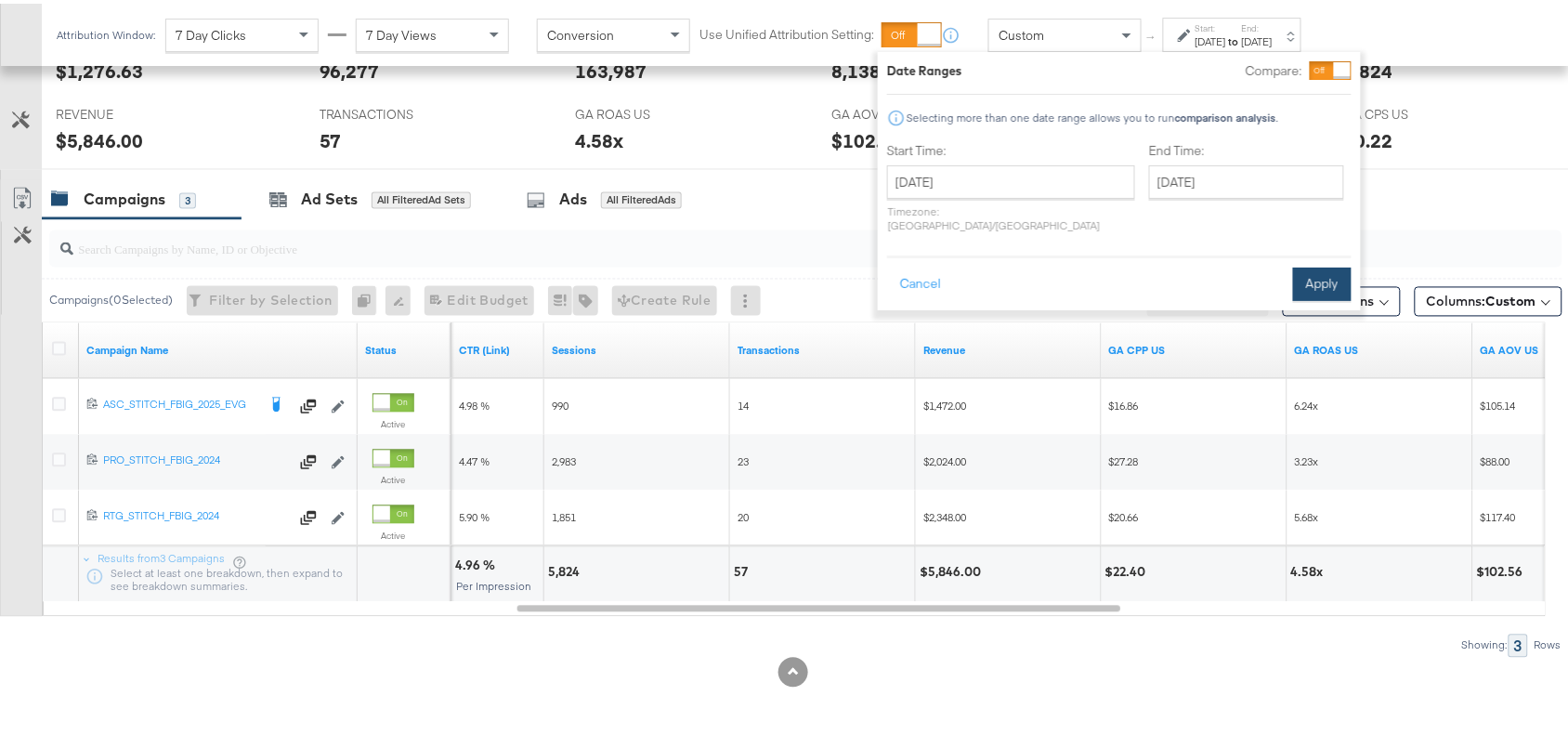 click on "Apply" at bounding box center (1322, 281) 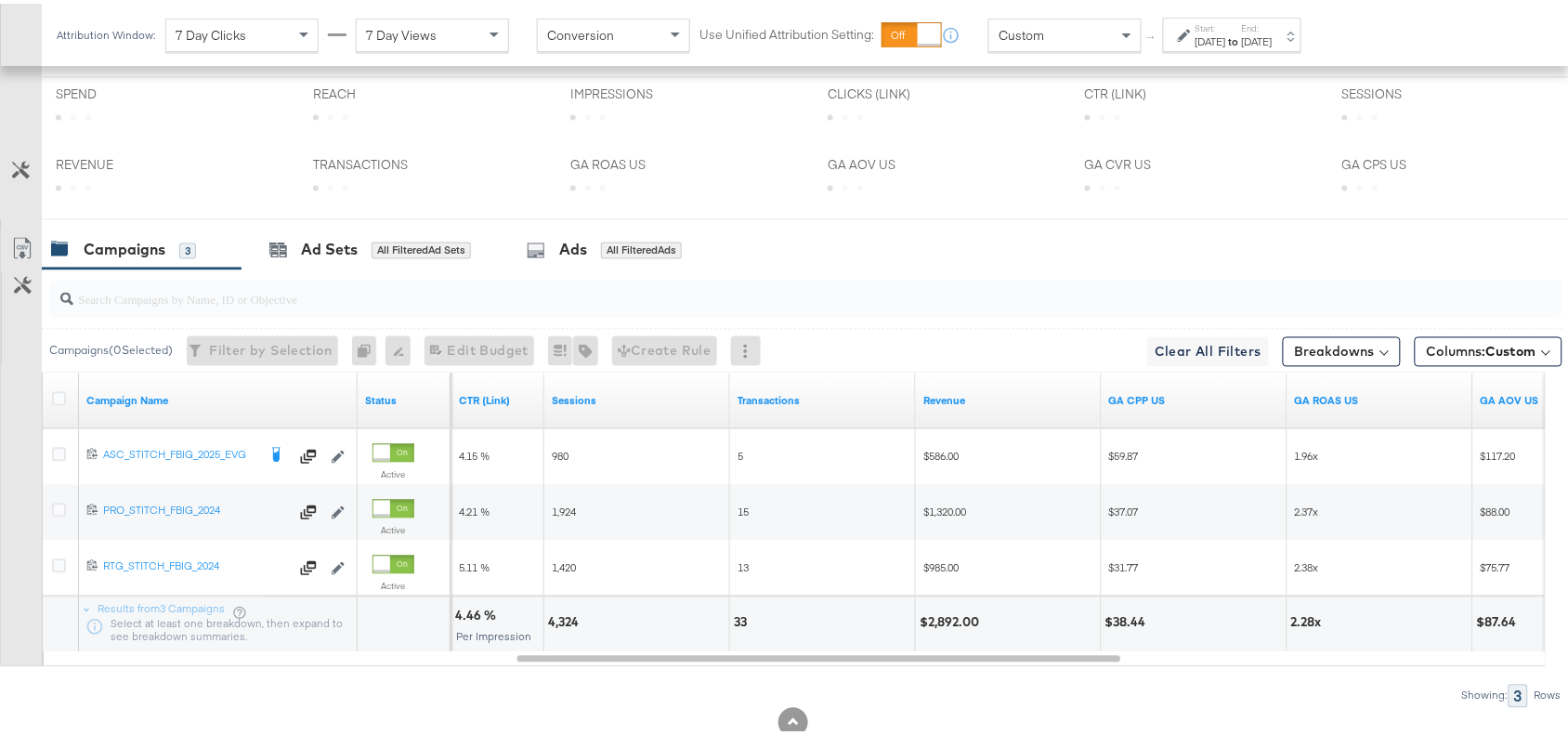 scroll, scrollTop: 929, scrollLeft: 0, axis: vertical 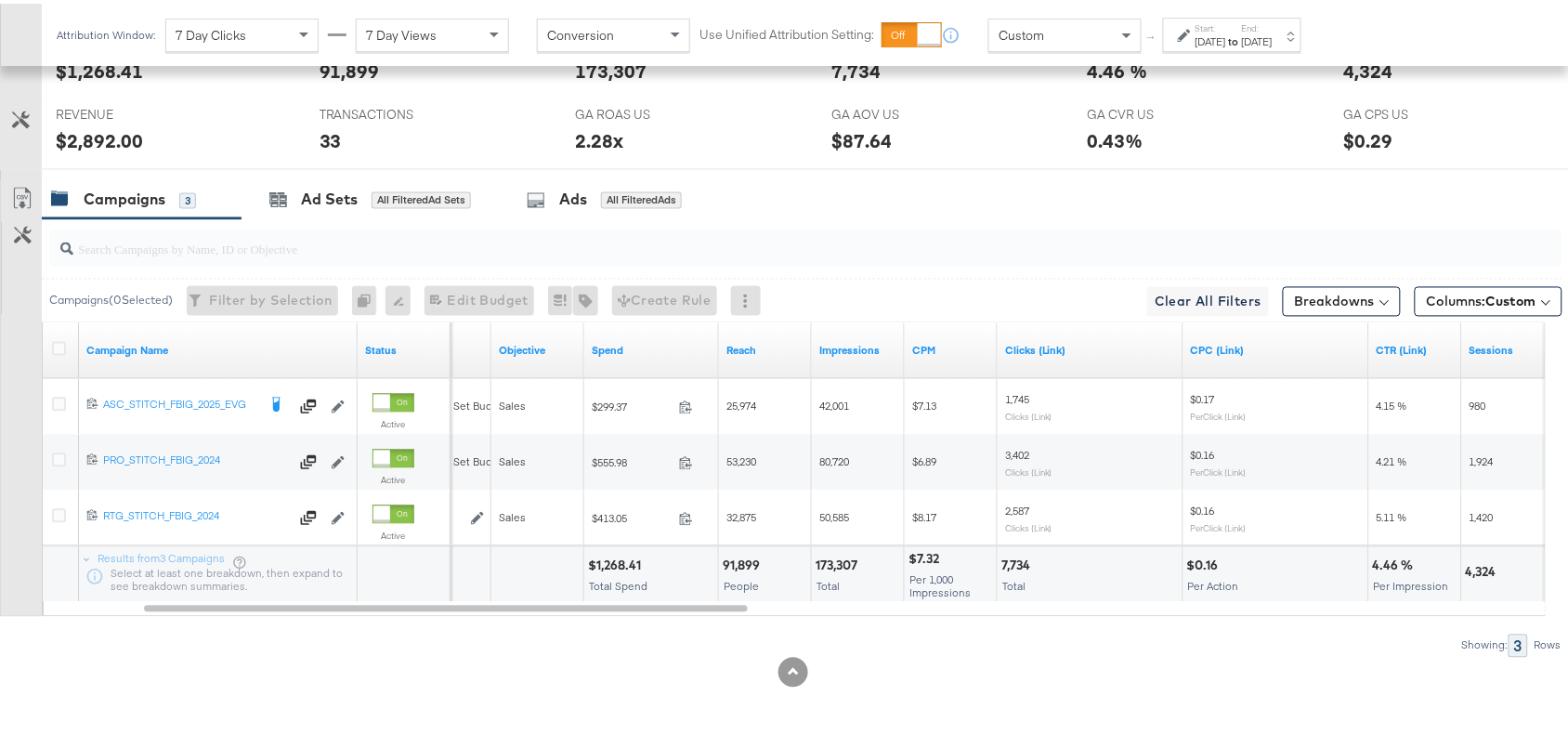 click on "$1,268.41" at bounding box center (617, 562) 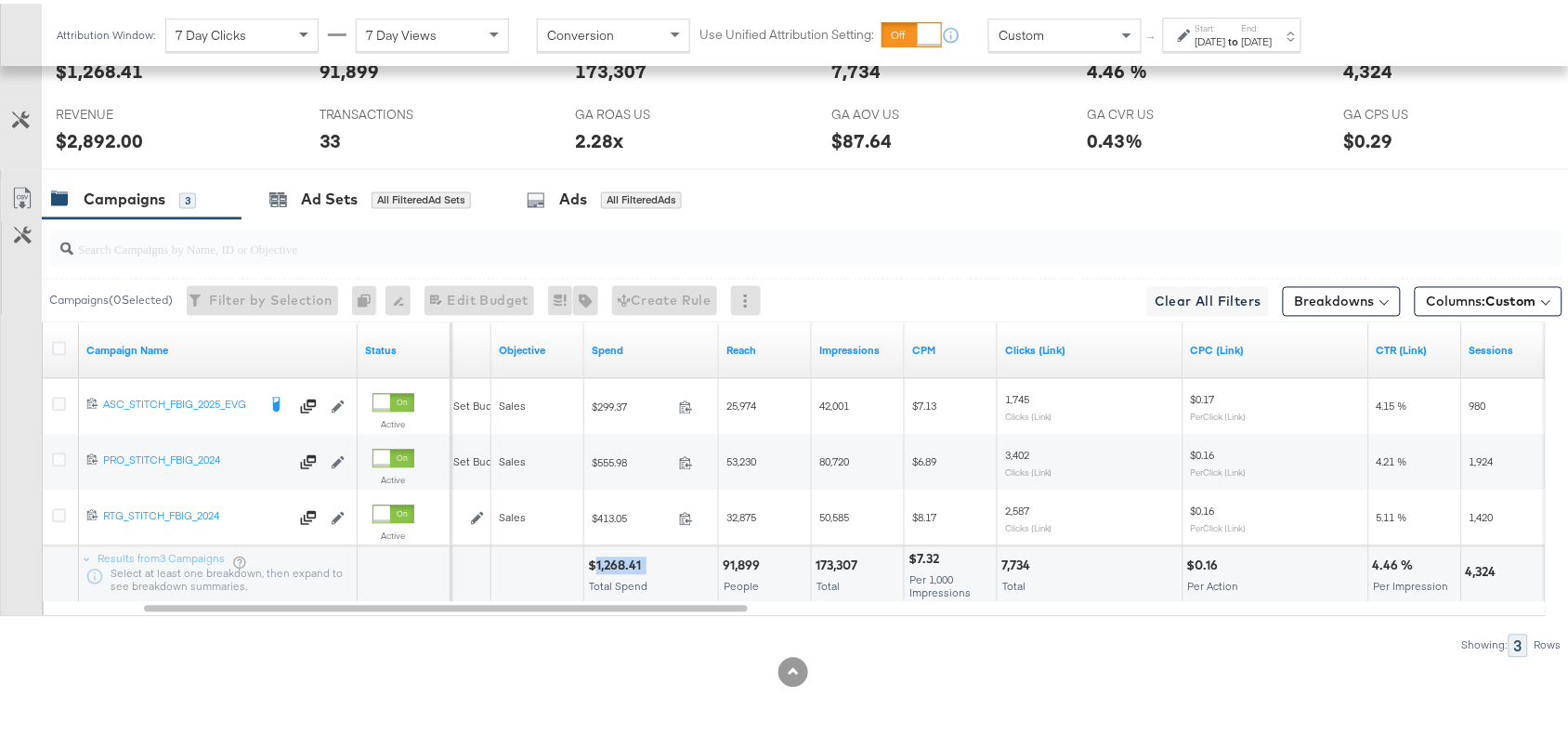 click on "$1,268.41" at bounding box center (617, 562) 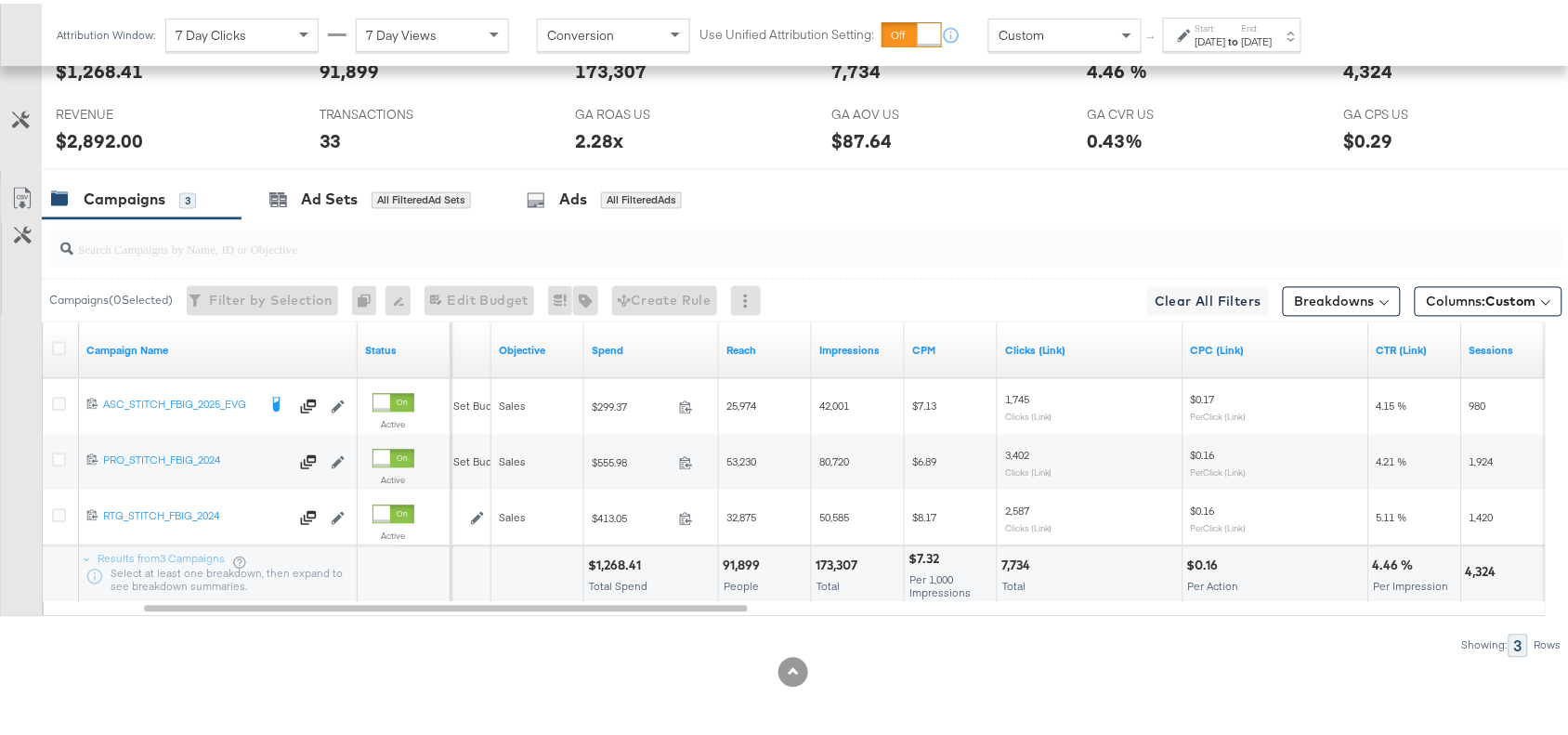 click on "173,307" at bounding box center [839, 562] 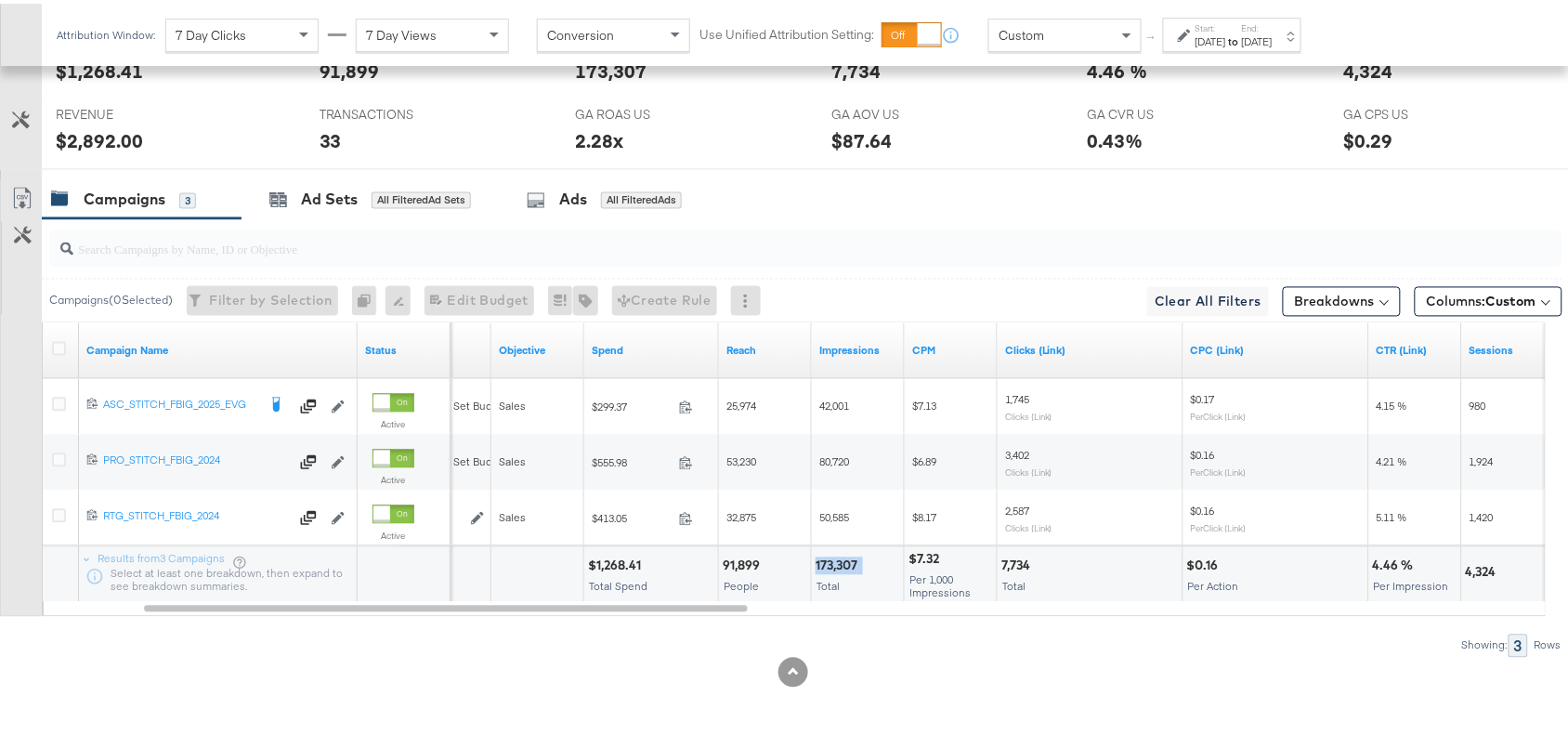 click on "173,307" at bounding box center [839, 562] 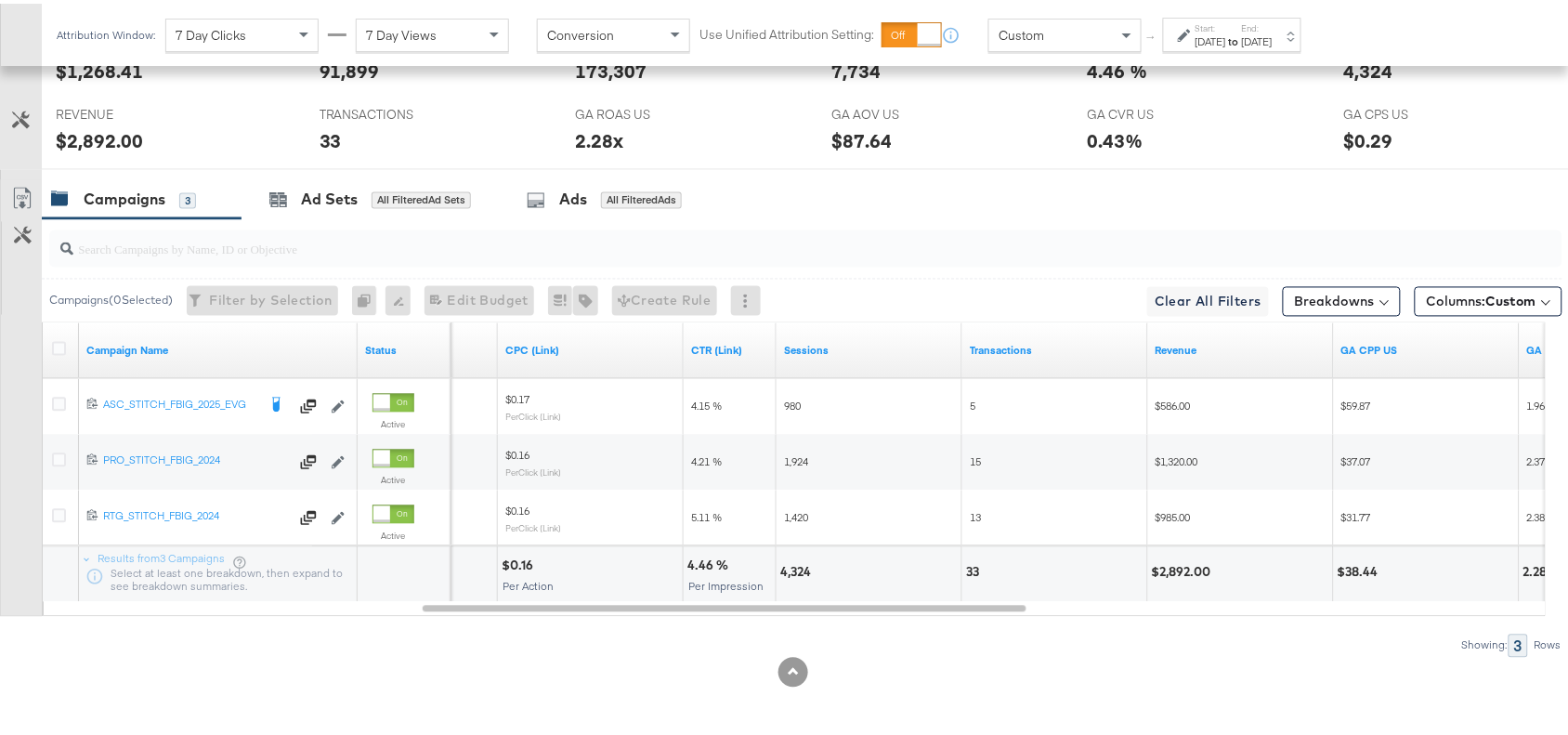 click on "[DATE]" at bounding box center (1257, 38) 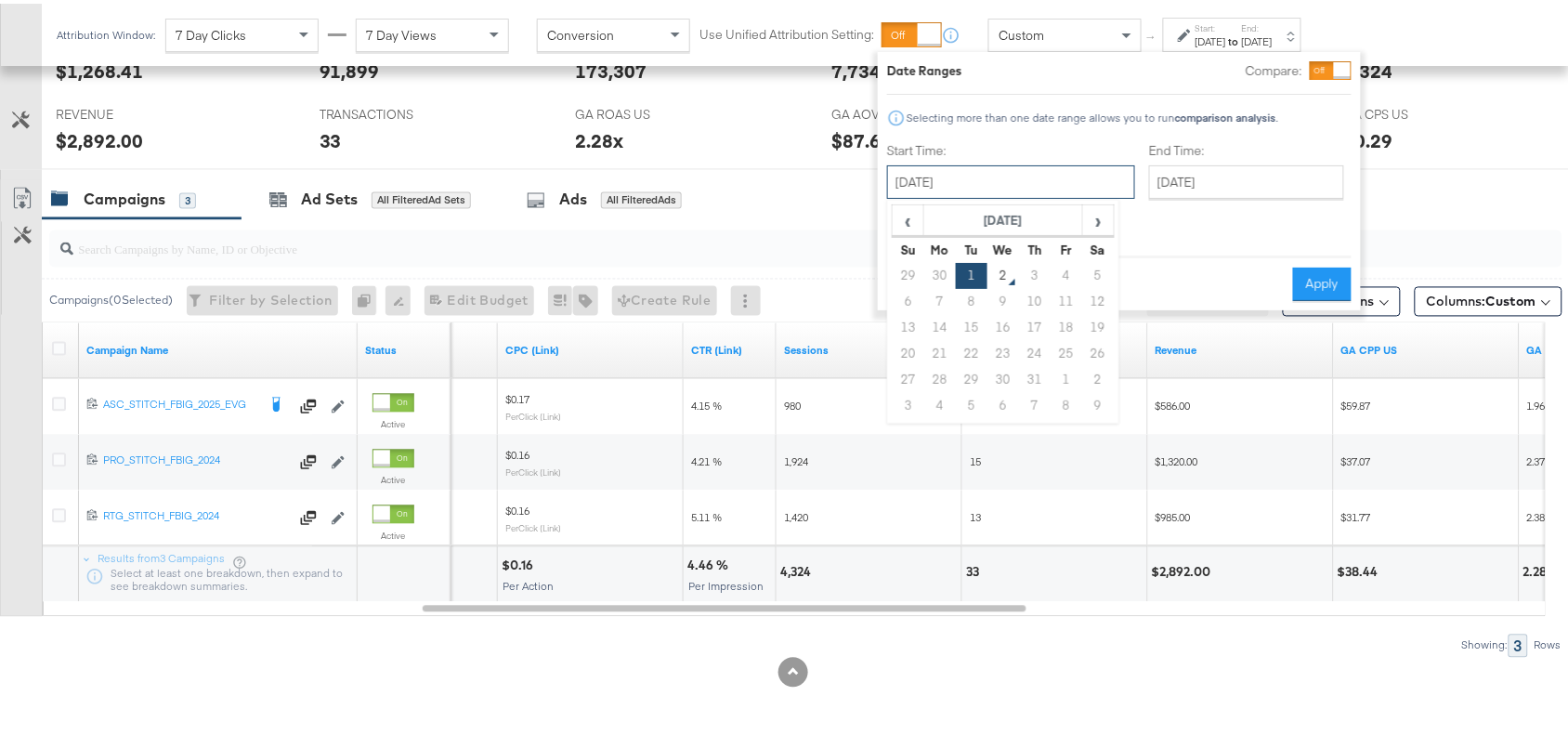 click on "July 1st 2025" at bounding box center [1011, 178] 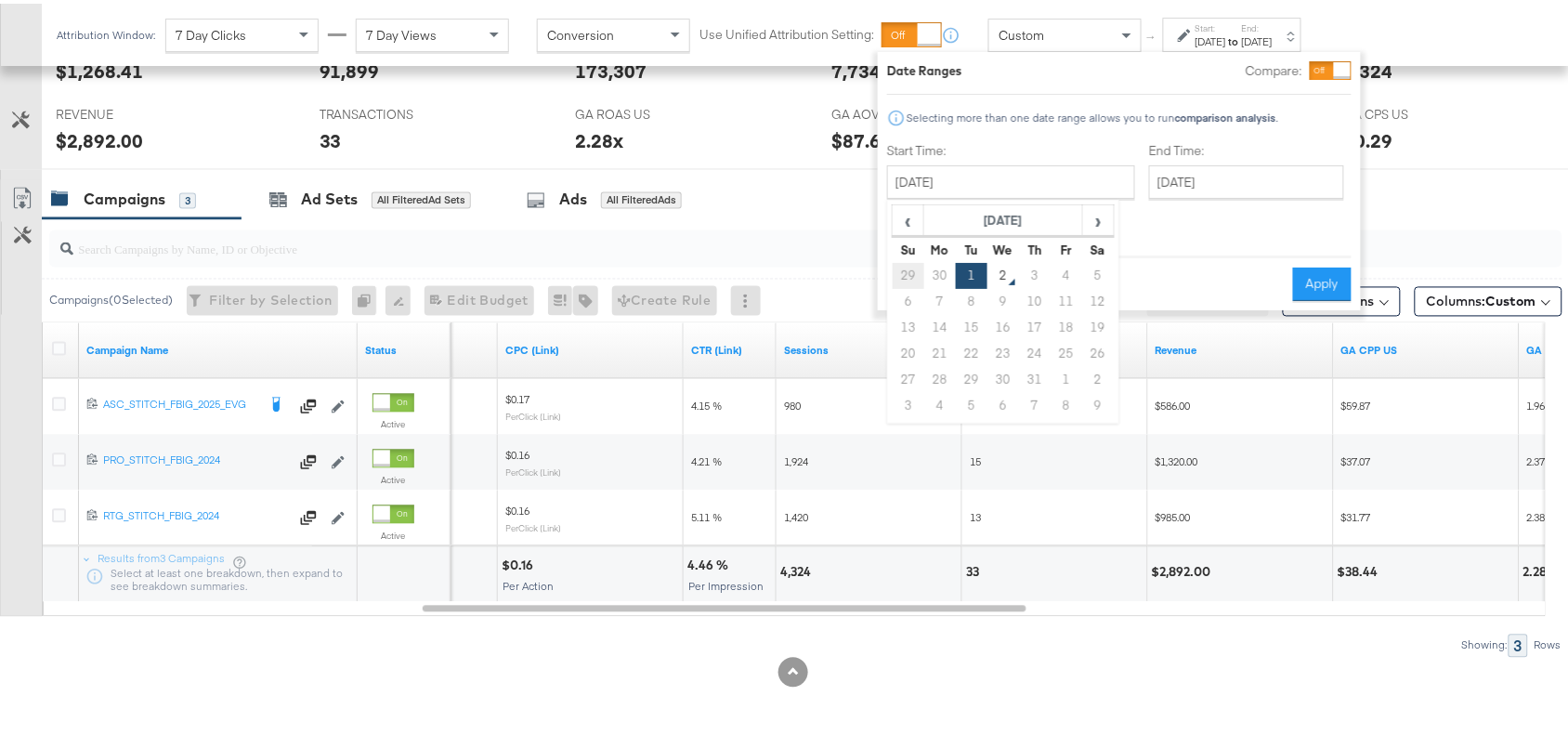 click on "29" at bounding box center (908, 272) 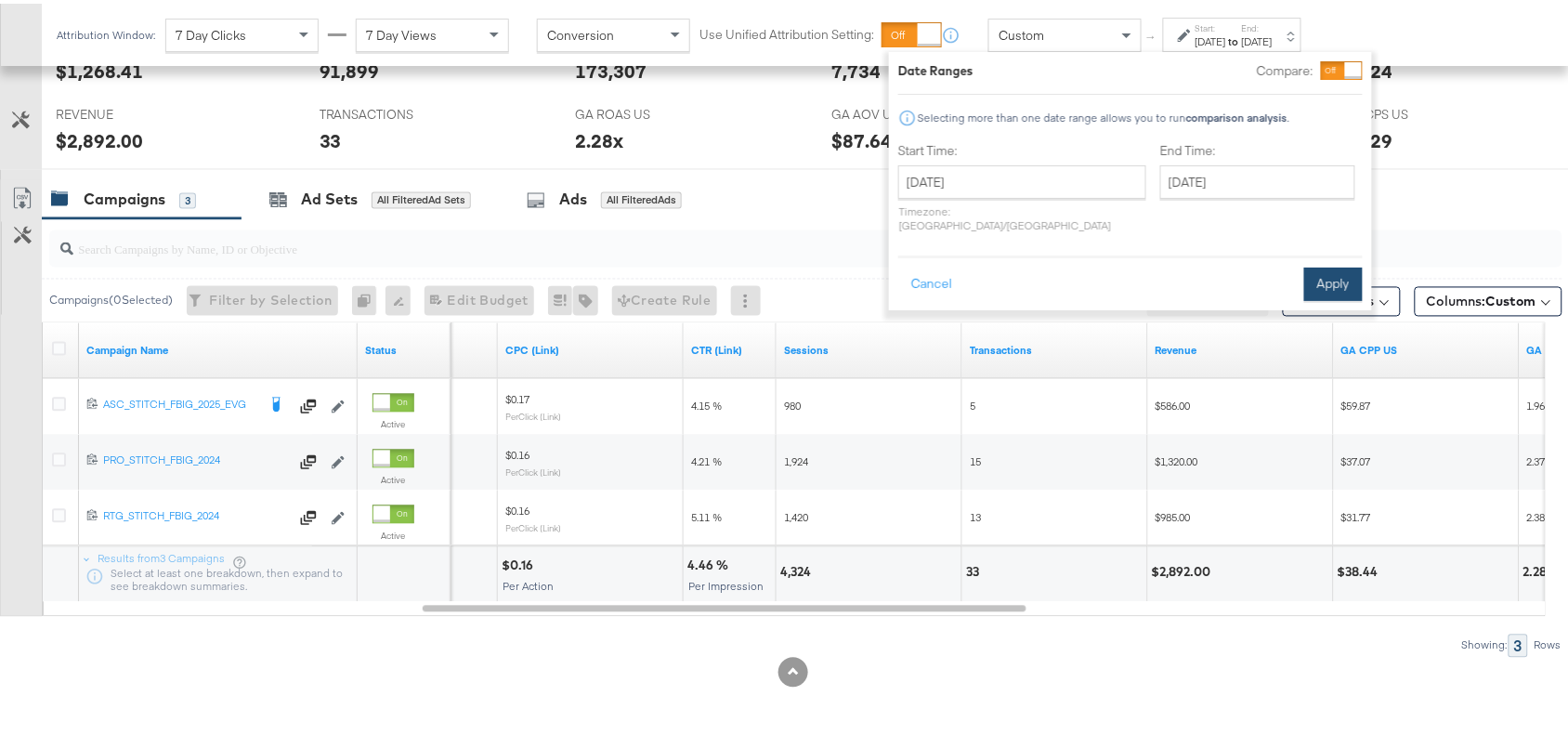 click on "Apply" at bounding box center [1333, 281] 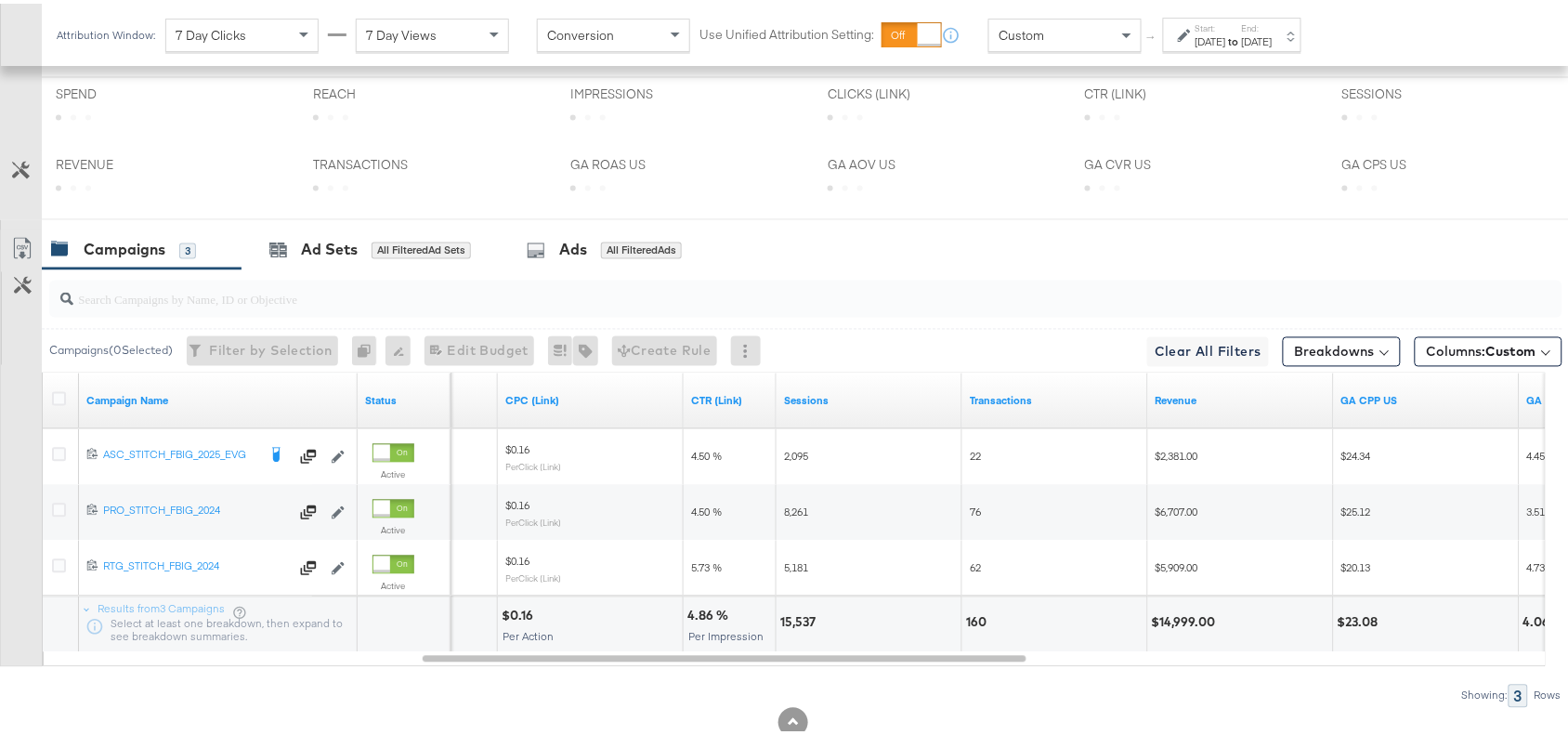 scroll, scrollTop: 929, scrollLeft: 0, axis: vertical 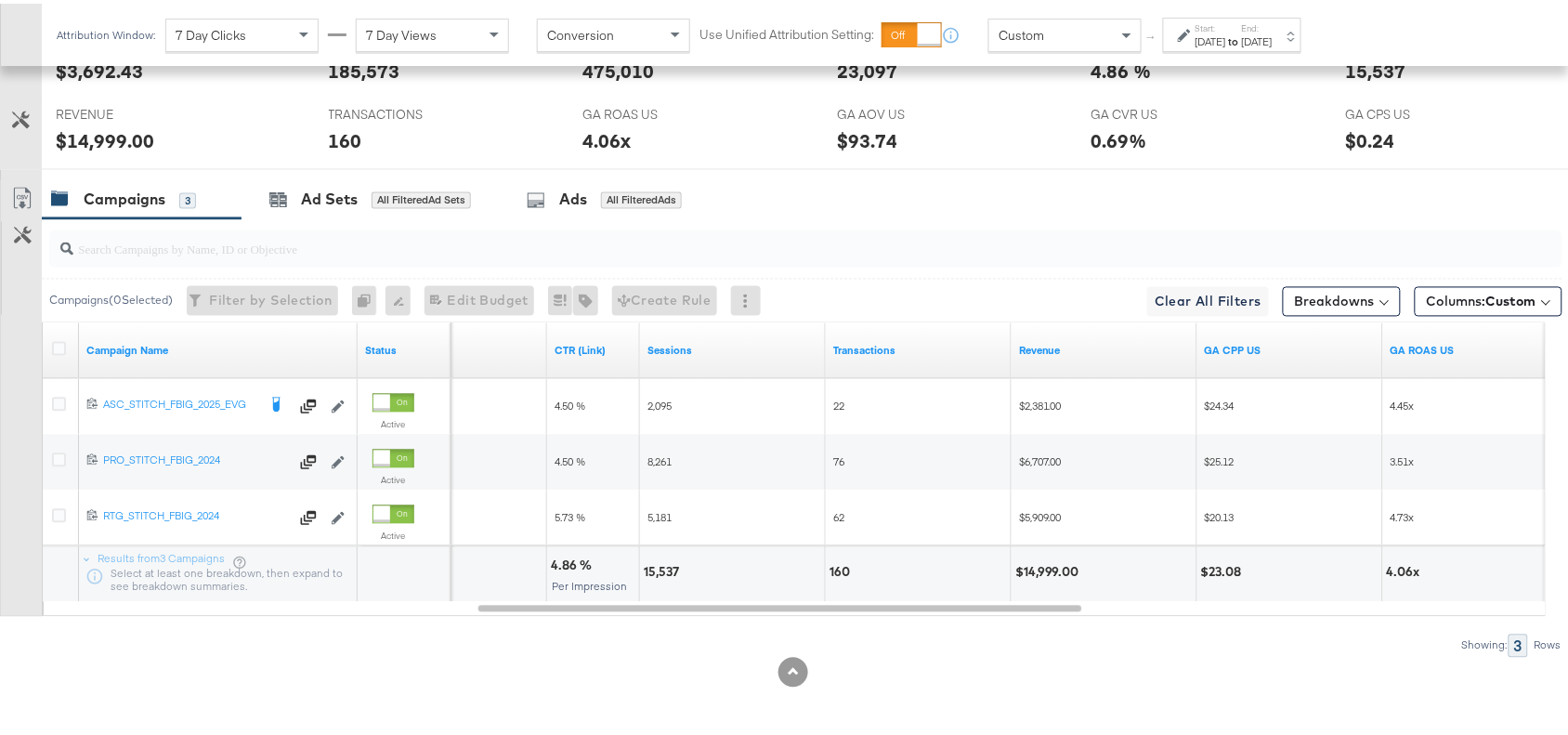 click on "[DATE]" at bounding box center [1257, 38] 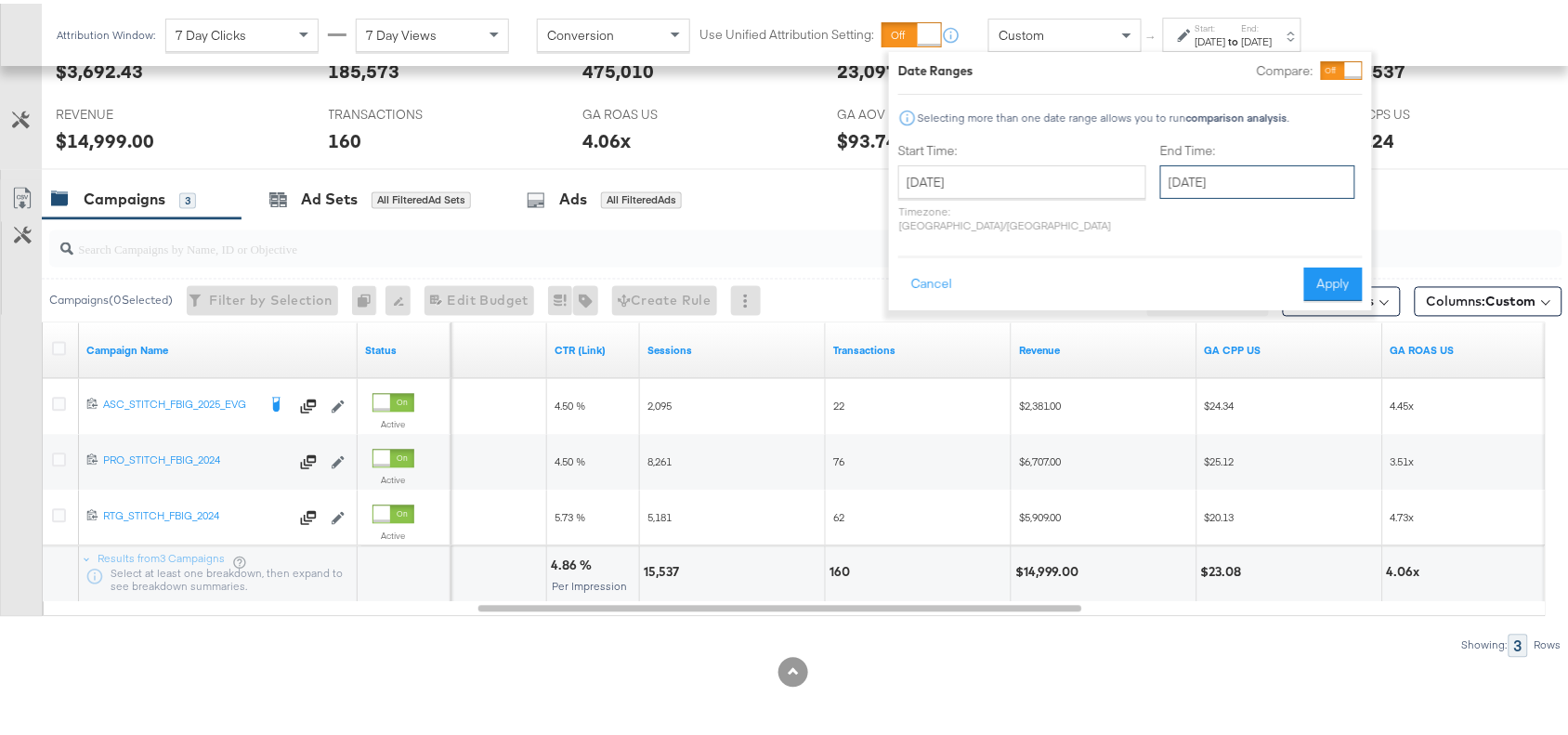 click on "July 1st 2025" at bounding box center (1258, 178) 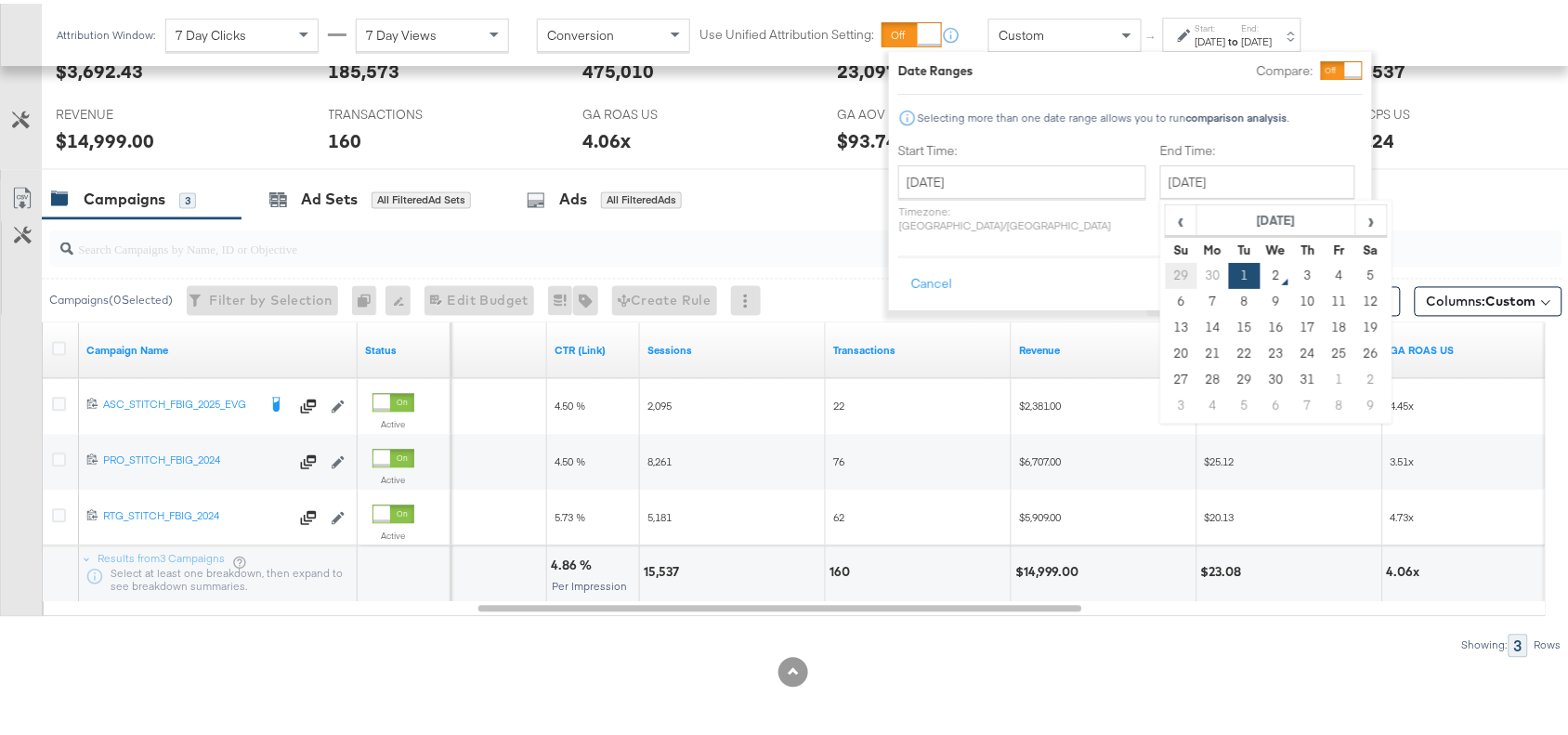 click on "29" at bounding box center [1182, 272] 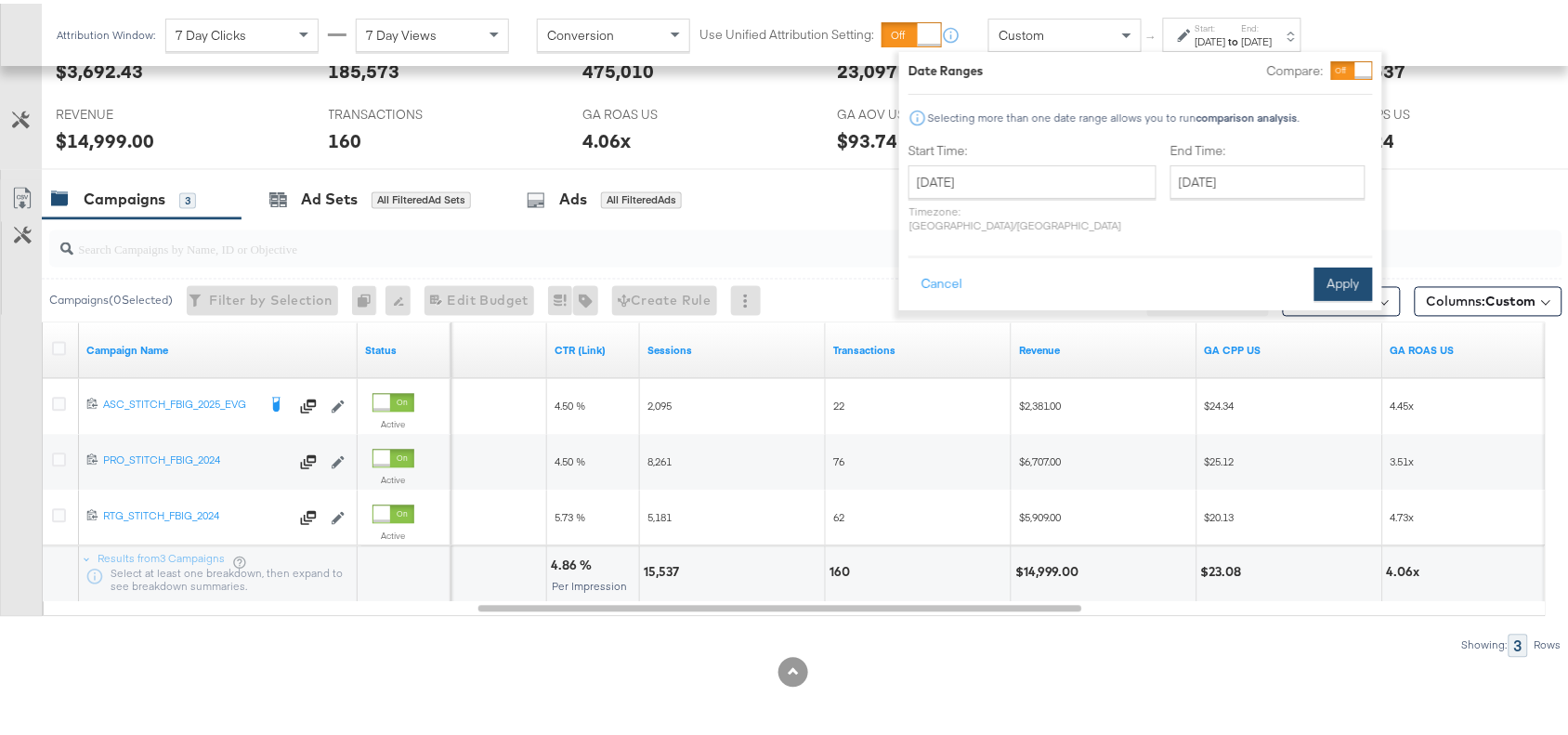 click on "Apply" at bounding box center (1343, 281) 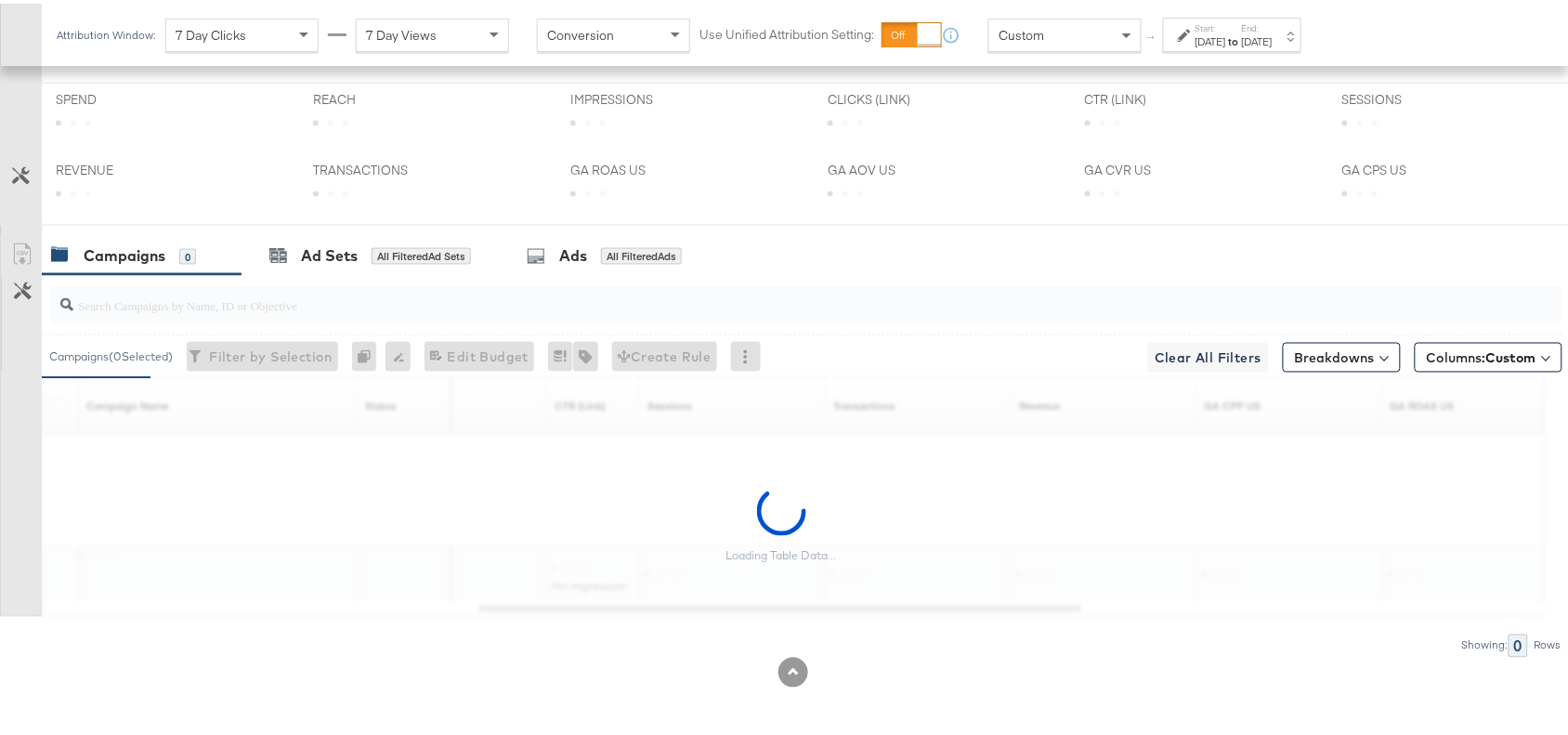 scroll, scrollTop: 692, scrollLeft: 0, axis: vertical 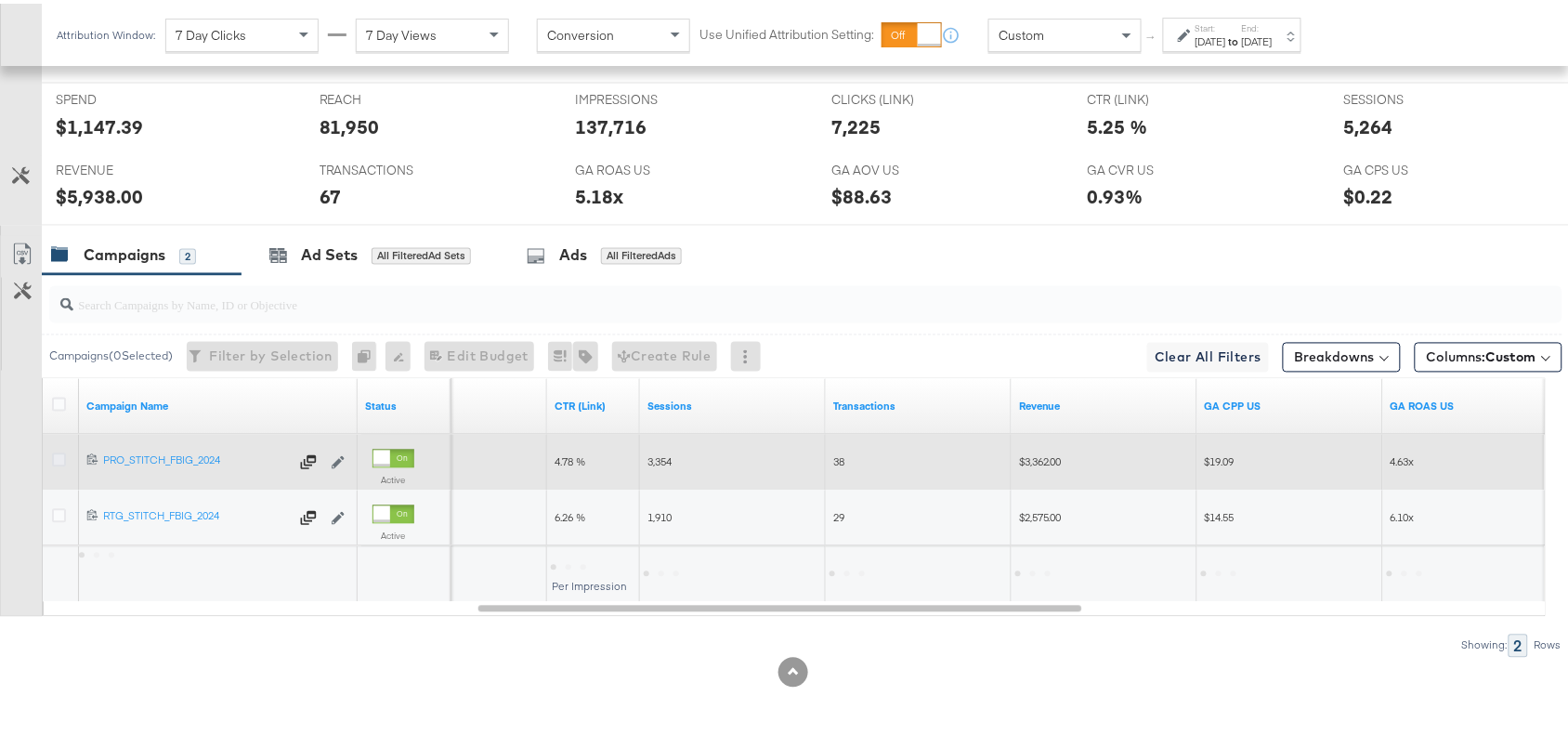 click at bounding box center (59, 456) 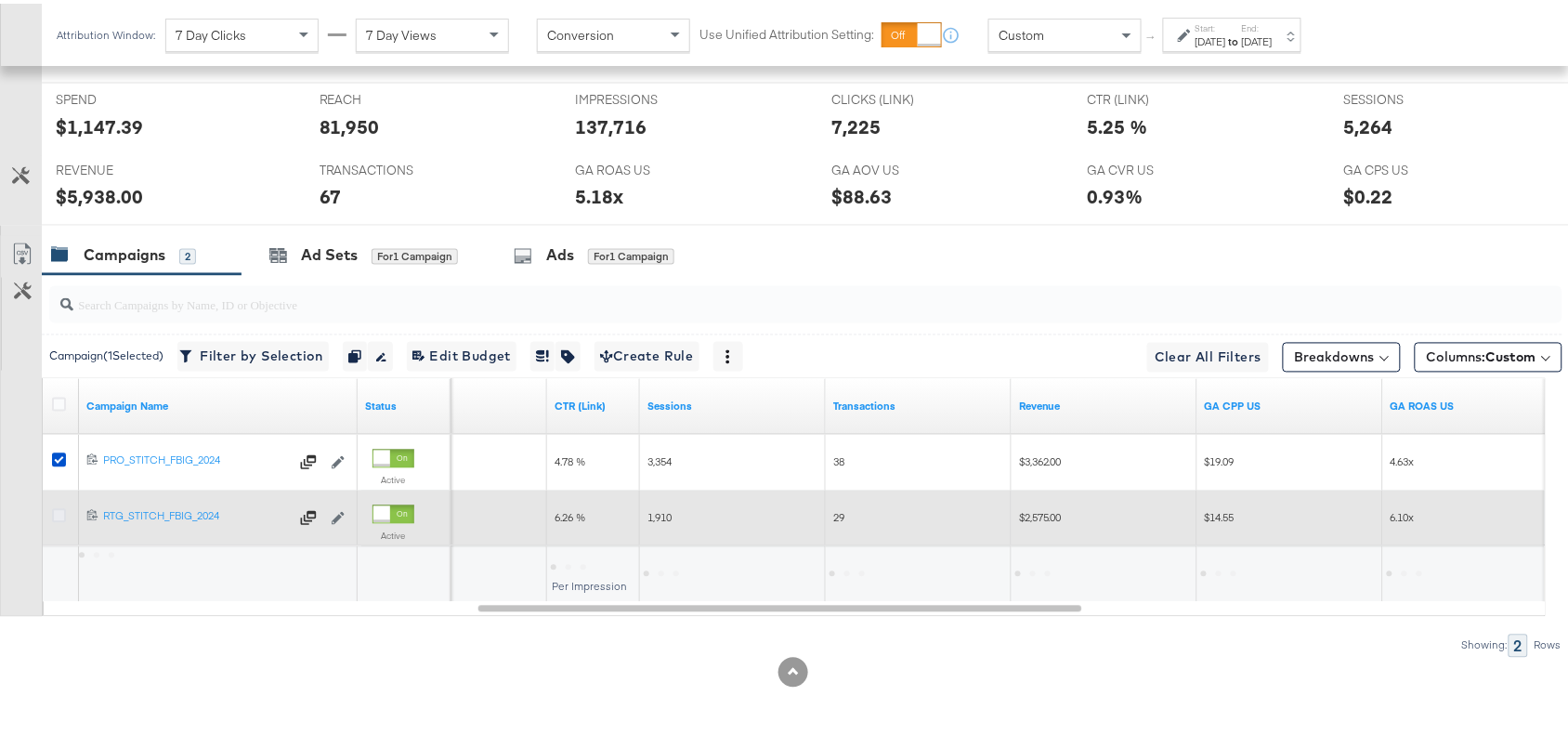 click at bounding box center (59, 512) 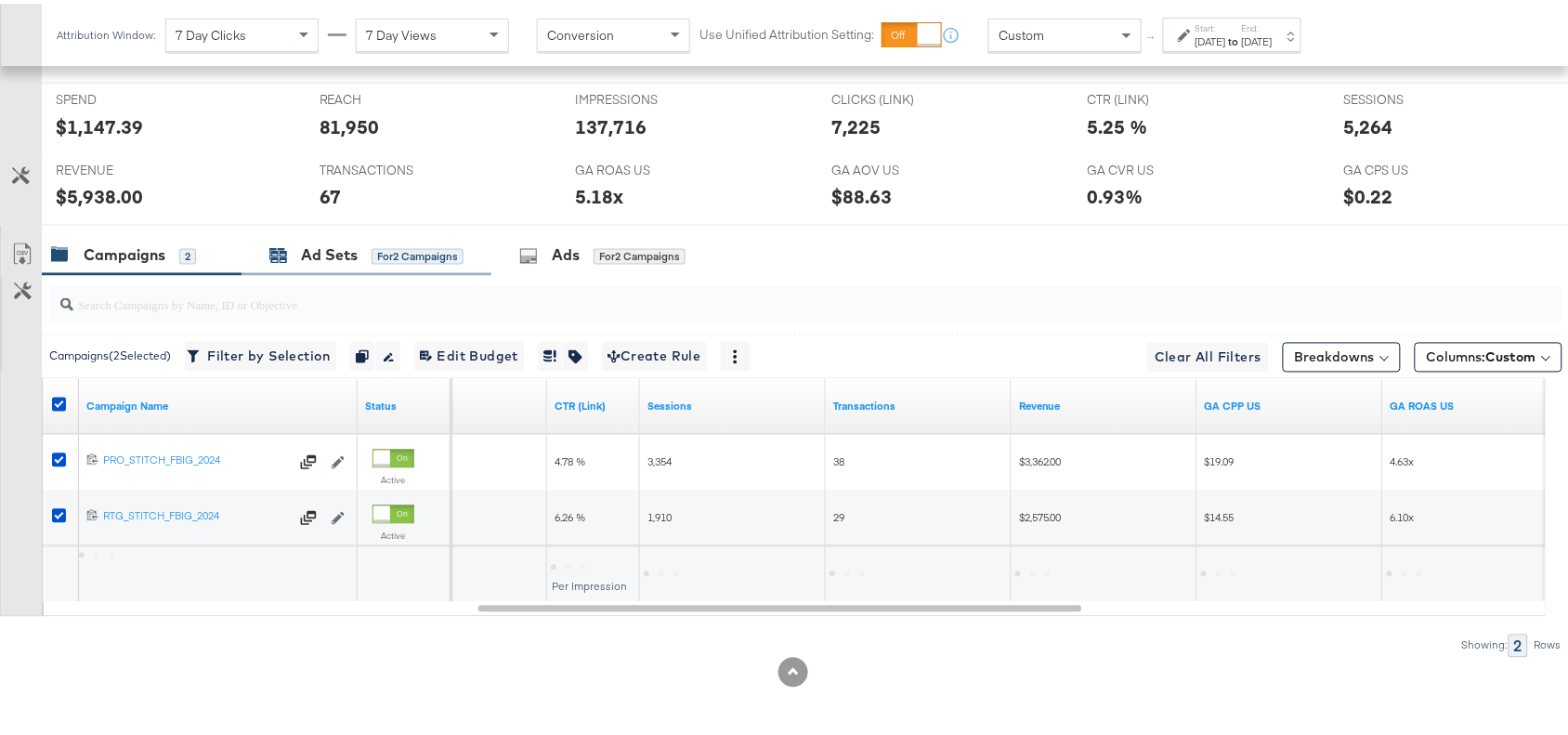click on "Ad Sets" at bounding box center (329, 252) 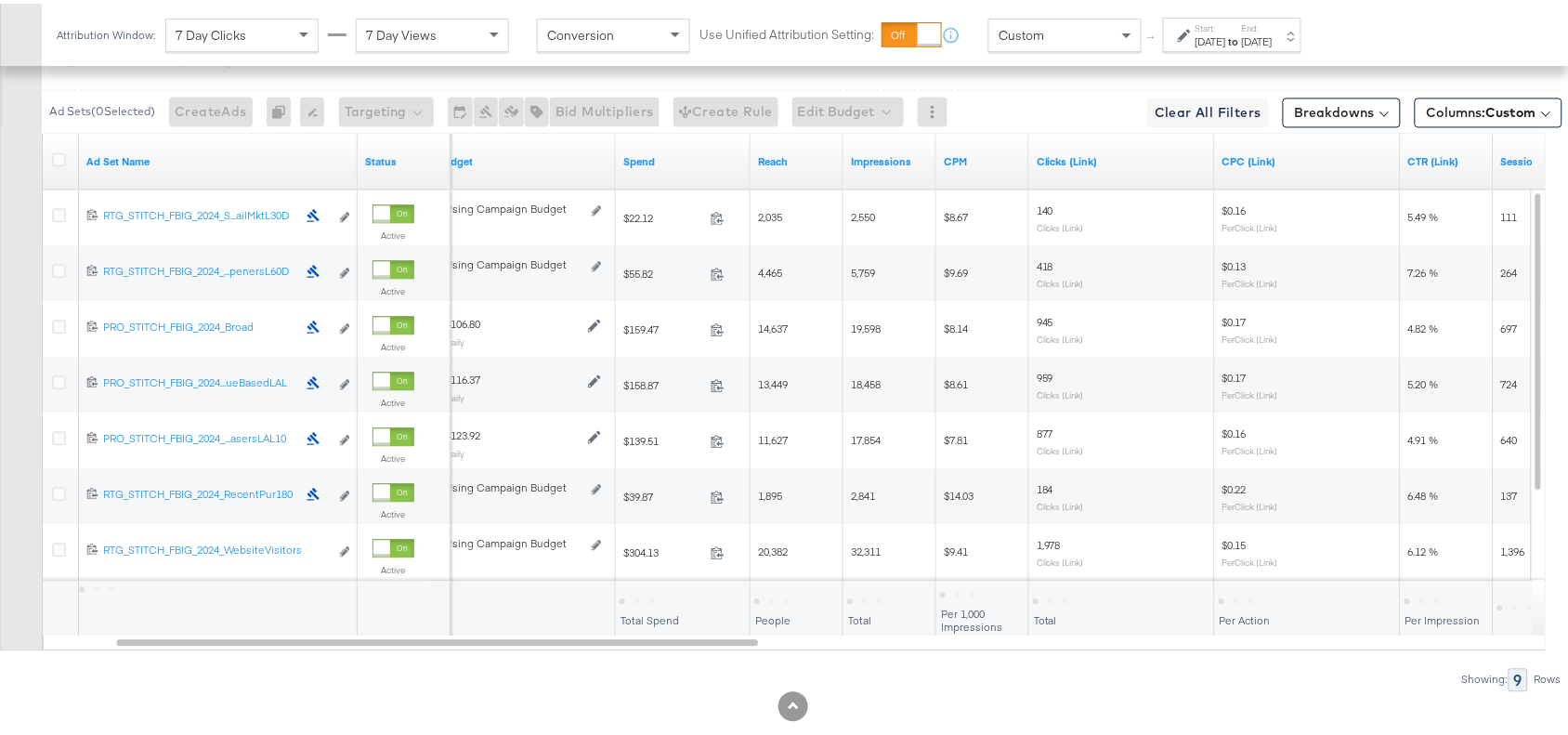 scroll, scrollTop: 1152, scrollLeft: 0, axis: vertical 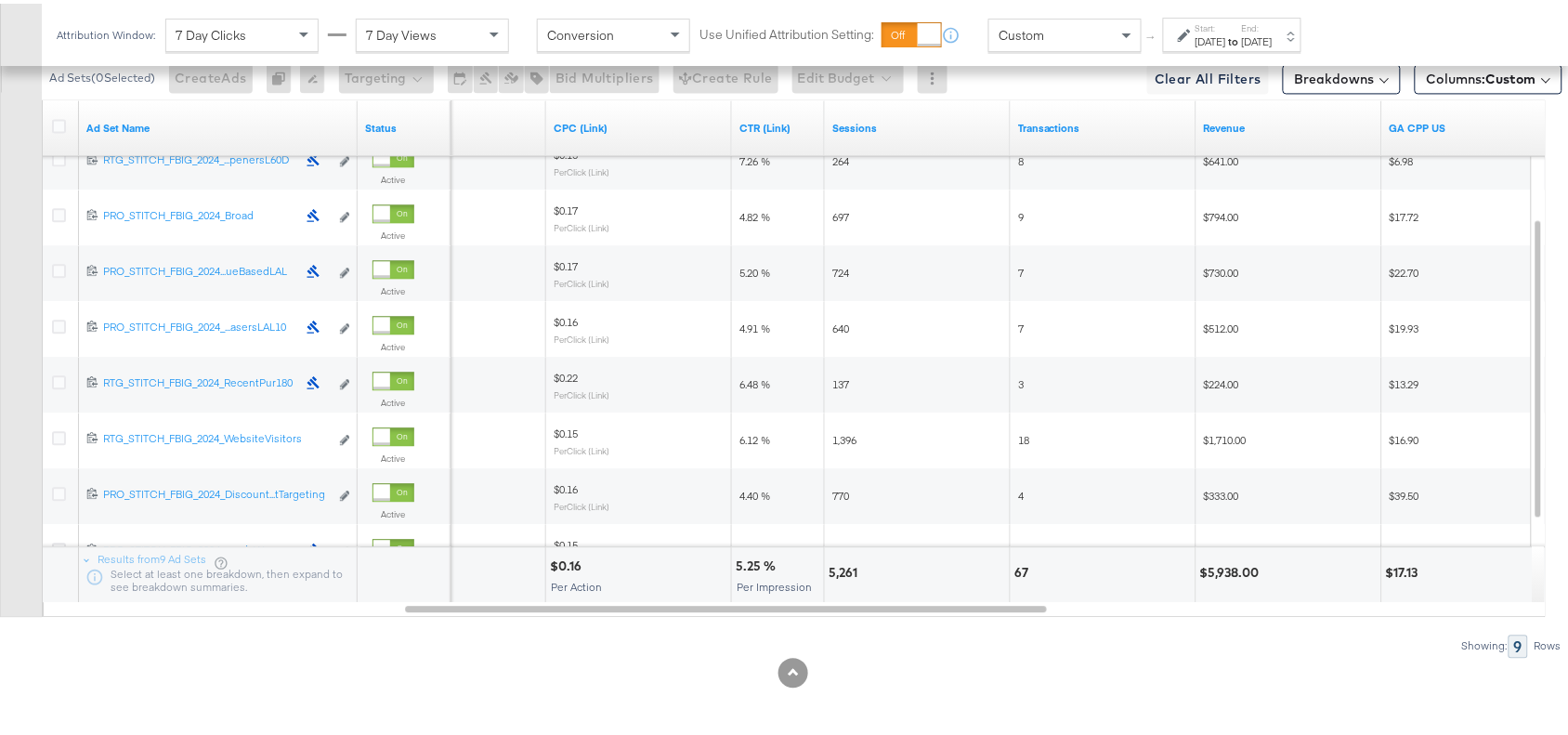 click on "Start:  Jun 29th 2025    to     End:  Jun 29th 2025" at bounding box center (1234, 32) 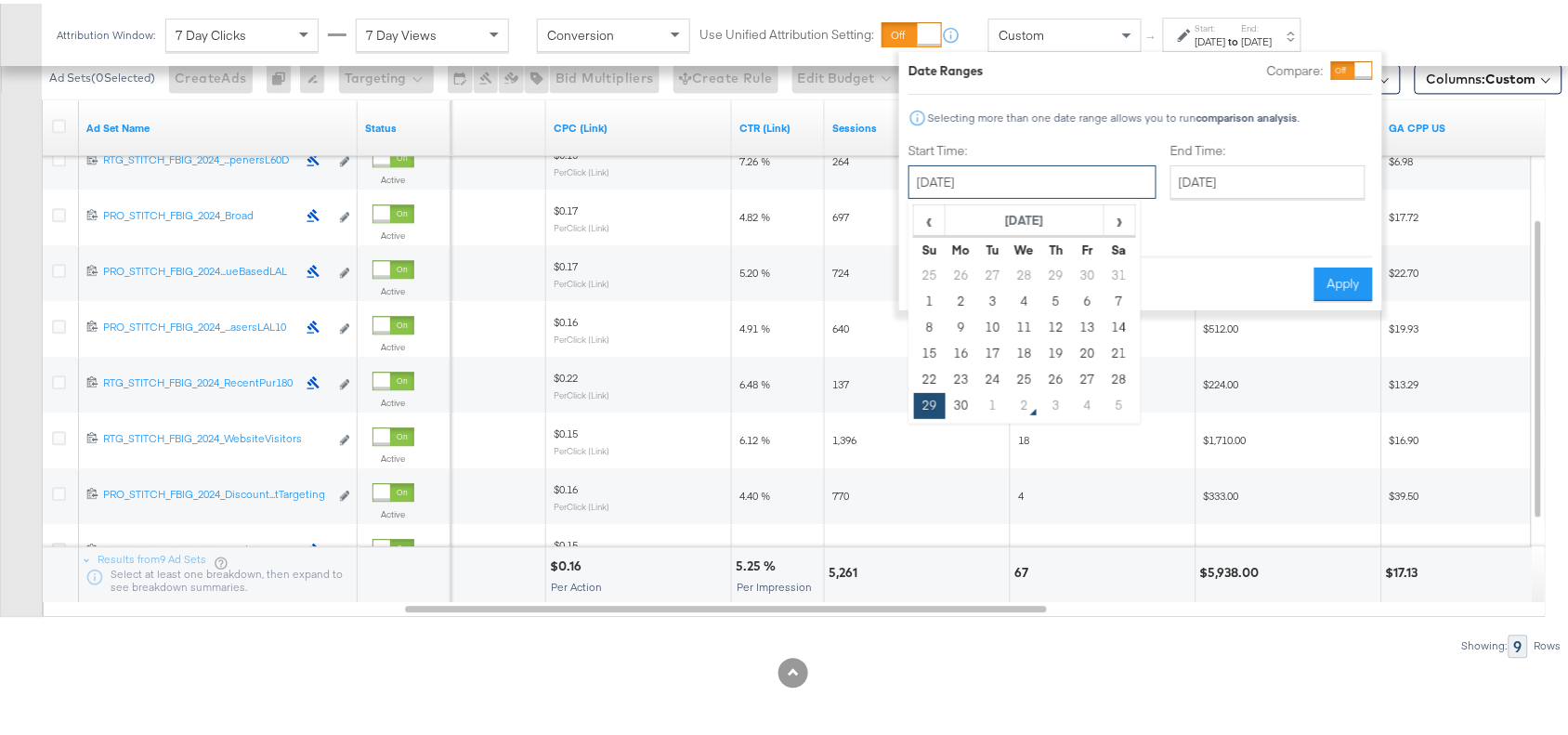 click on "June 29th 2025" at bounding box center (1032, 178) 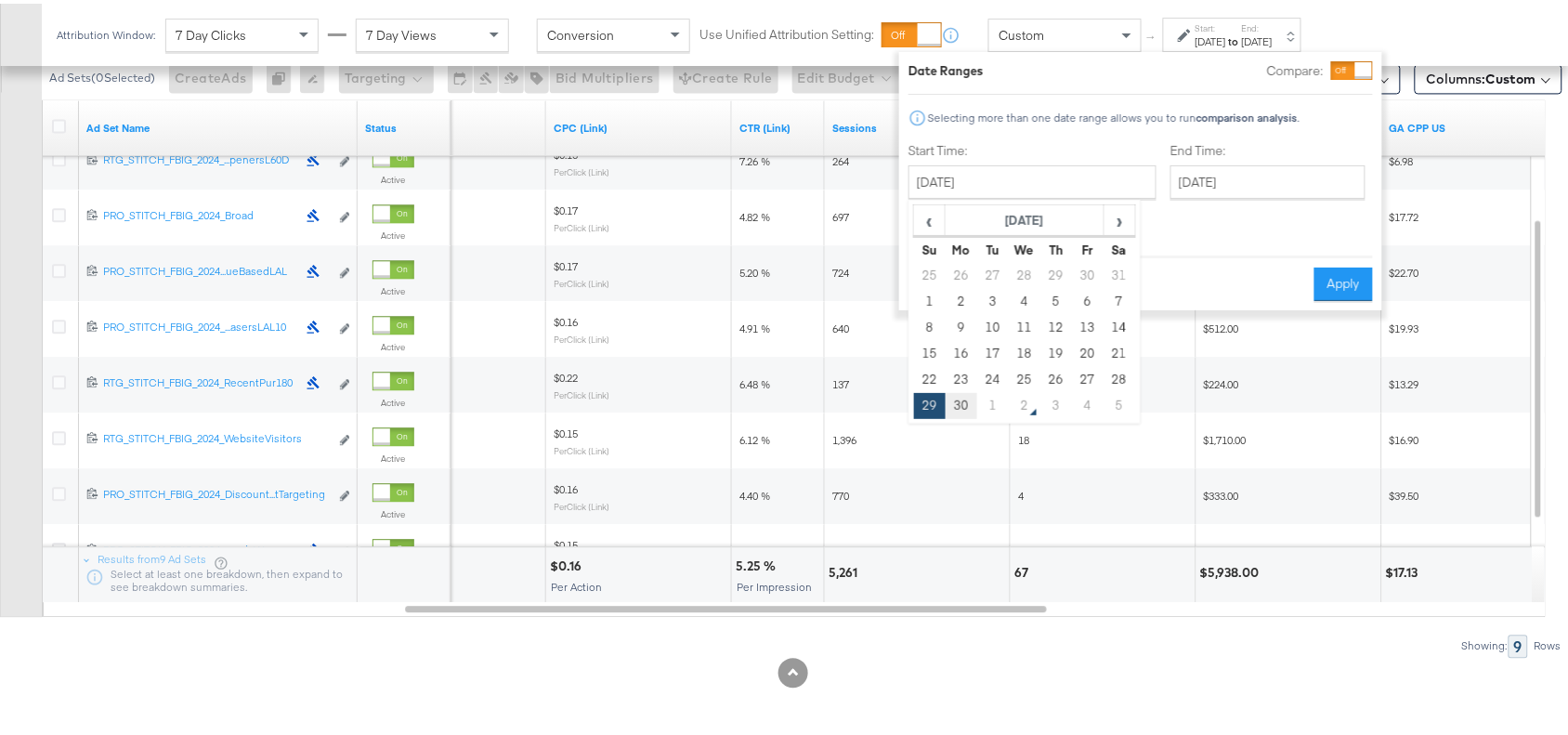 click on "30" at bounding box center (961, 402) 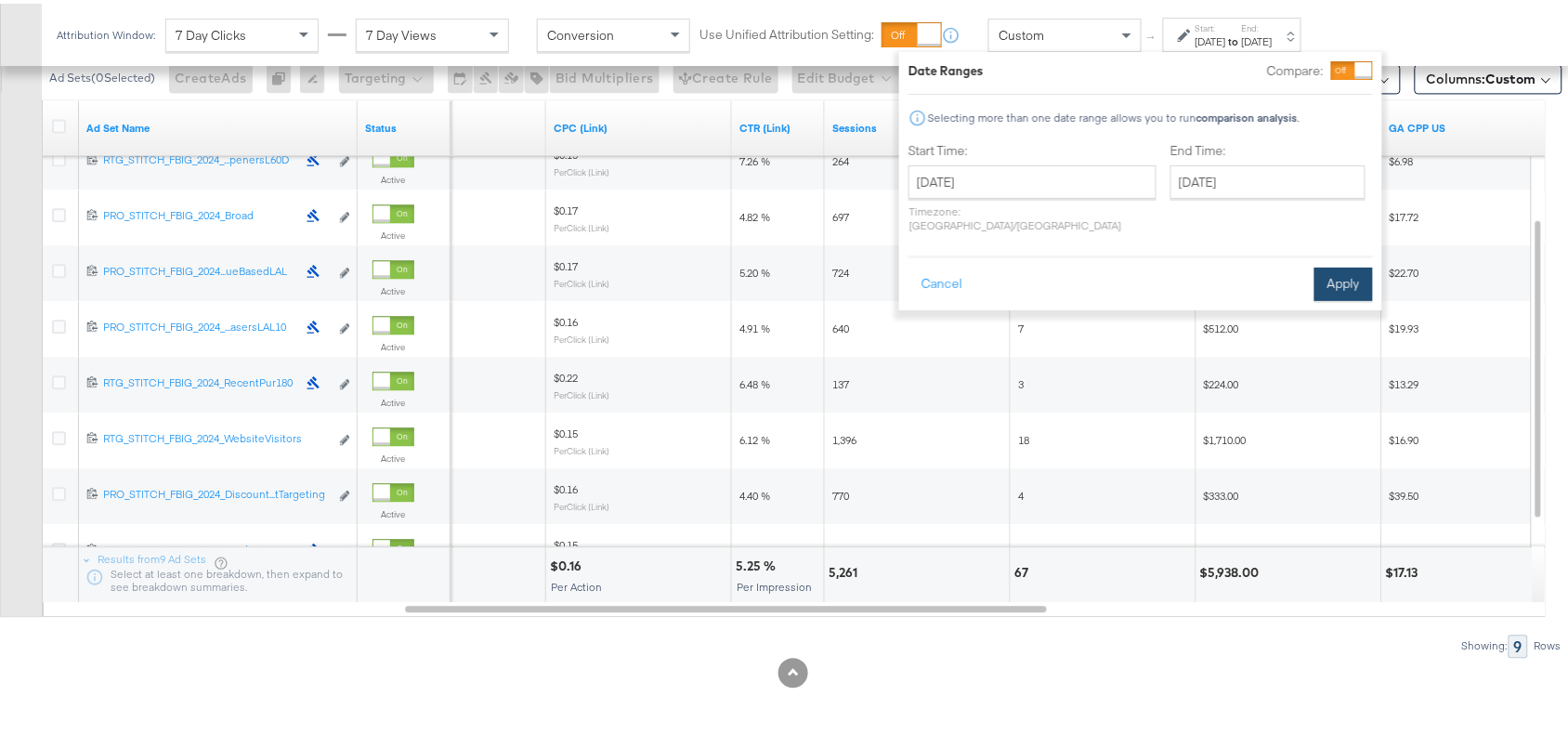 click on "Apply" at bounding box center [1343, 281] 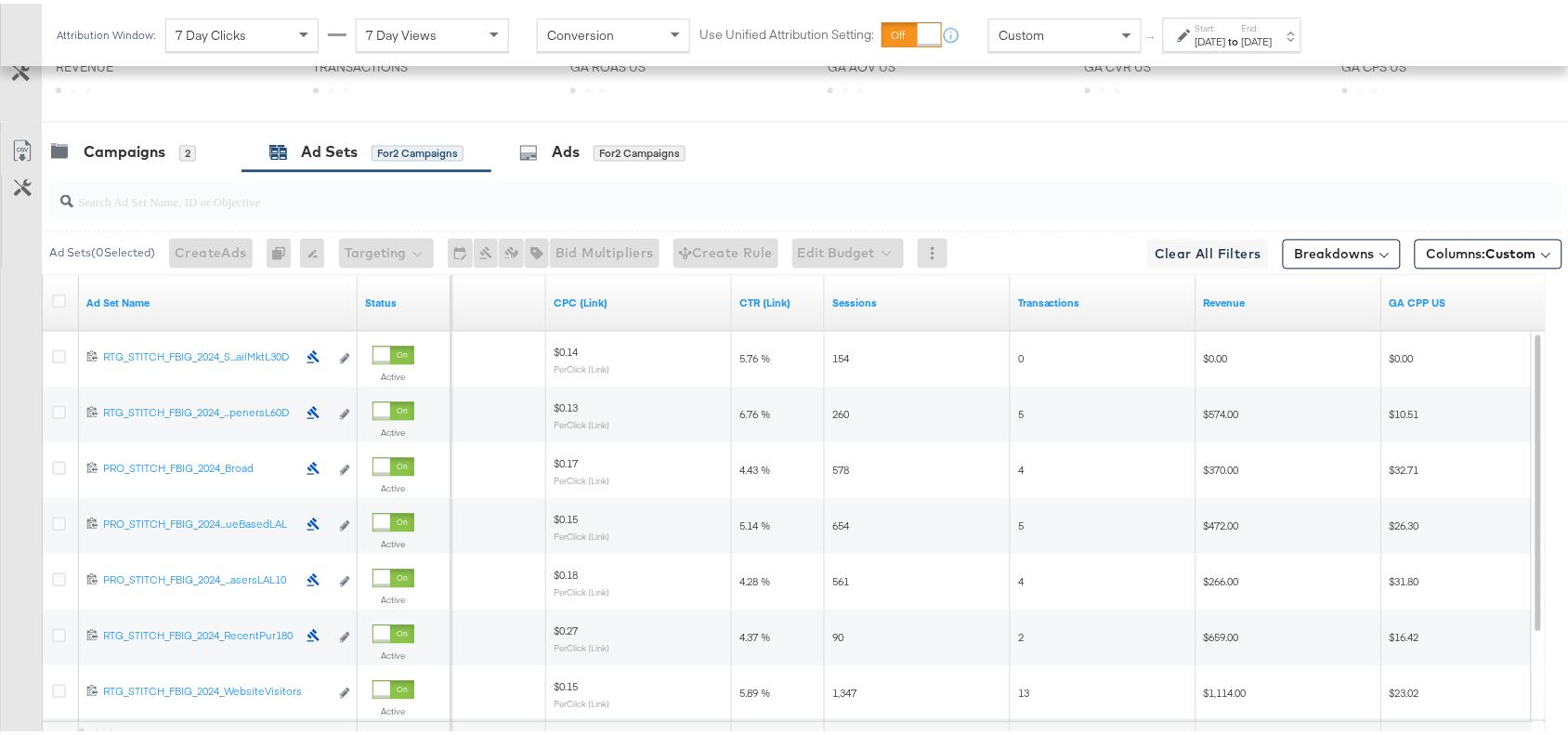 scroll, scrollTop: 1152, scrollLeft: 0, axis: vertical 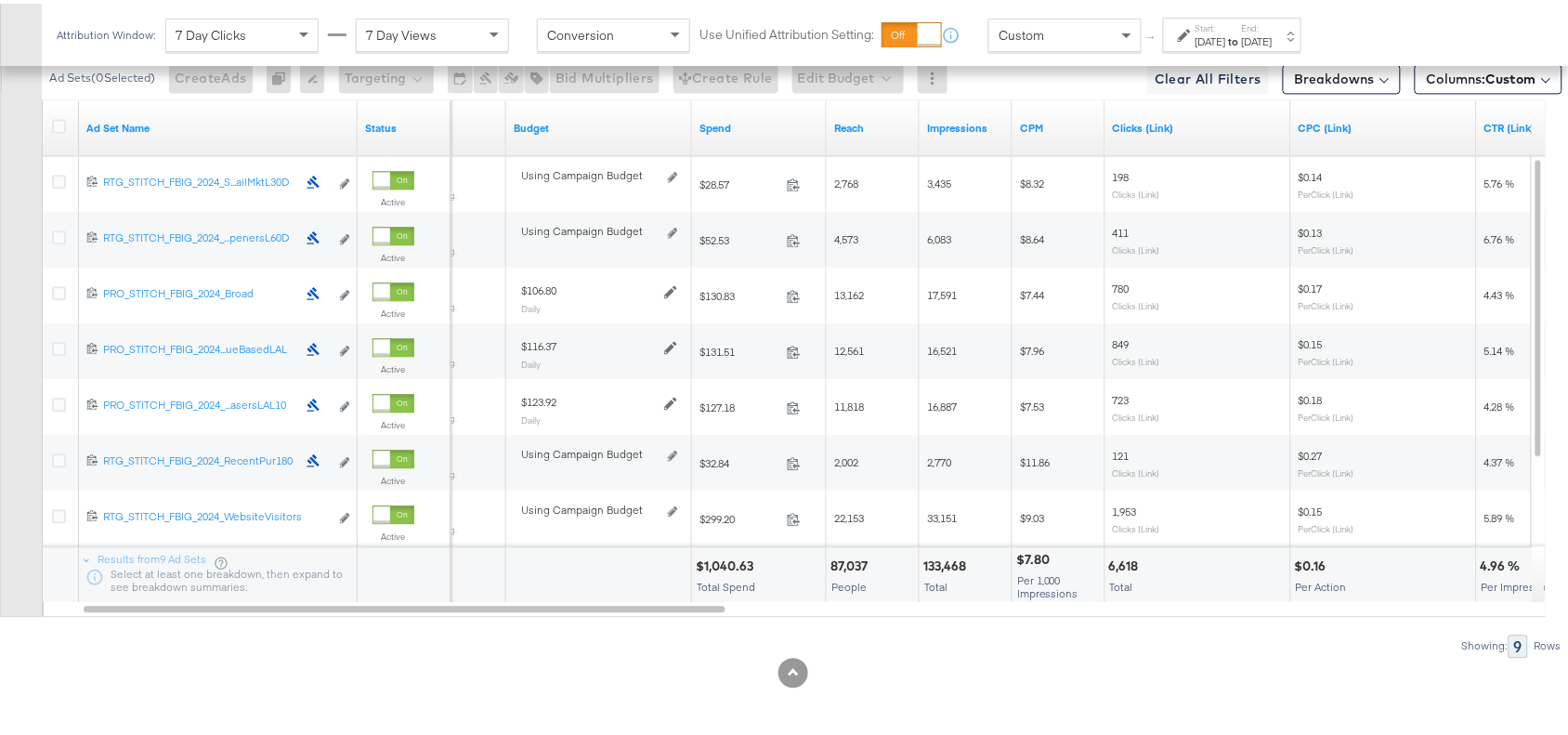click on "$1,040.63" at bounding box center [727, 562] 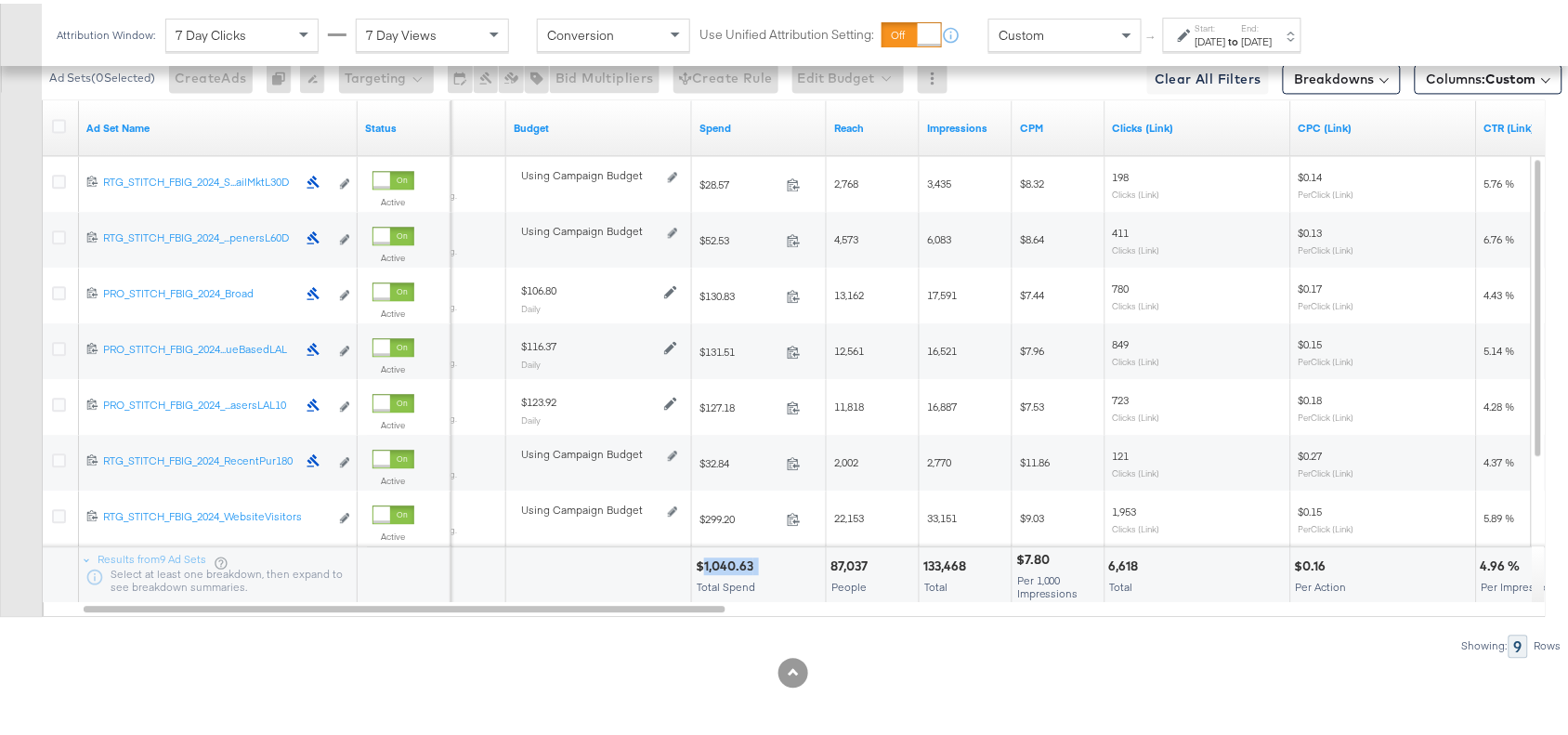 click on "$1,040.63" at bounding box center (727, 562) 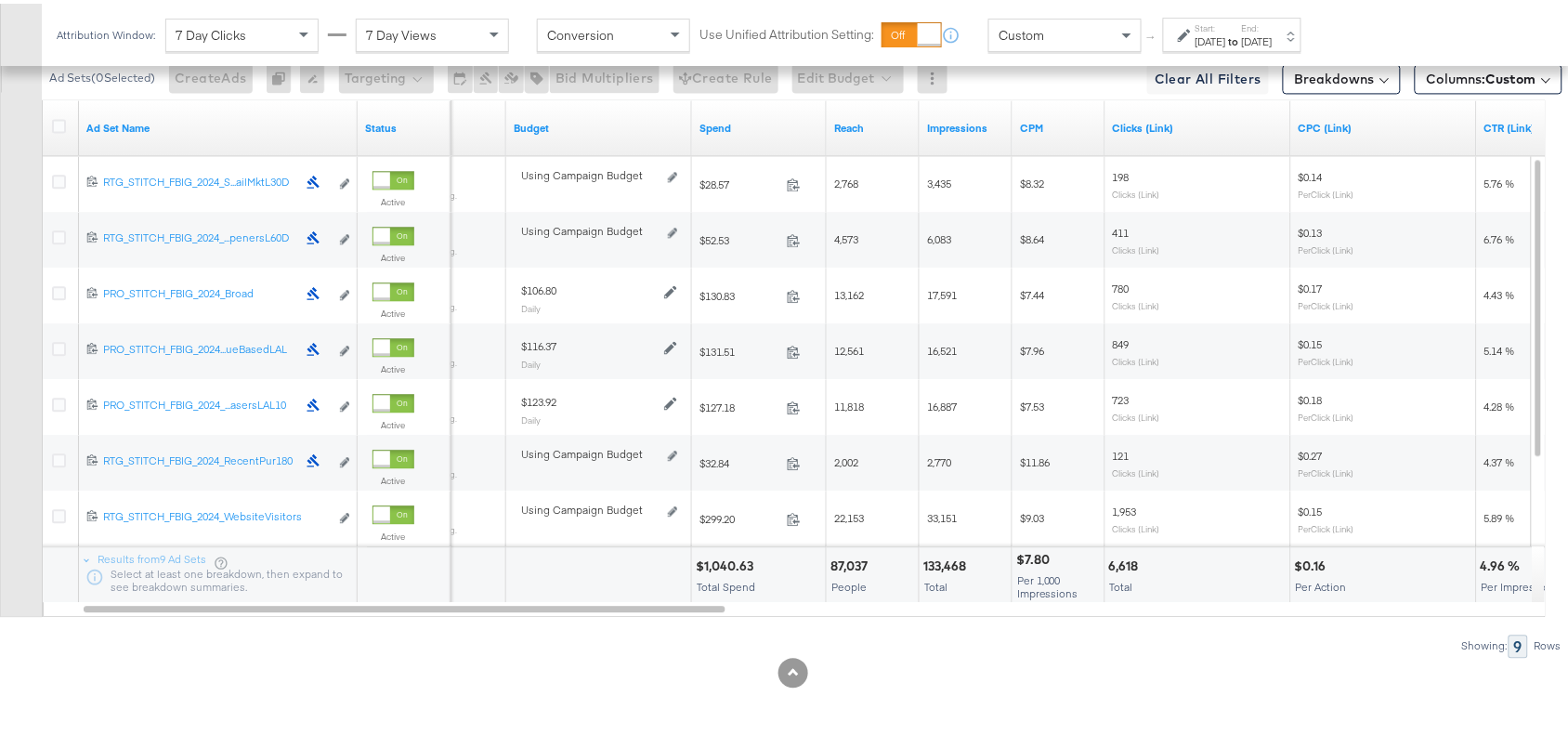 click on "133,468" at bounding box center [947, 562] 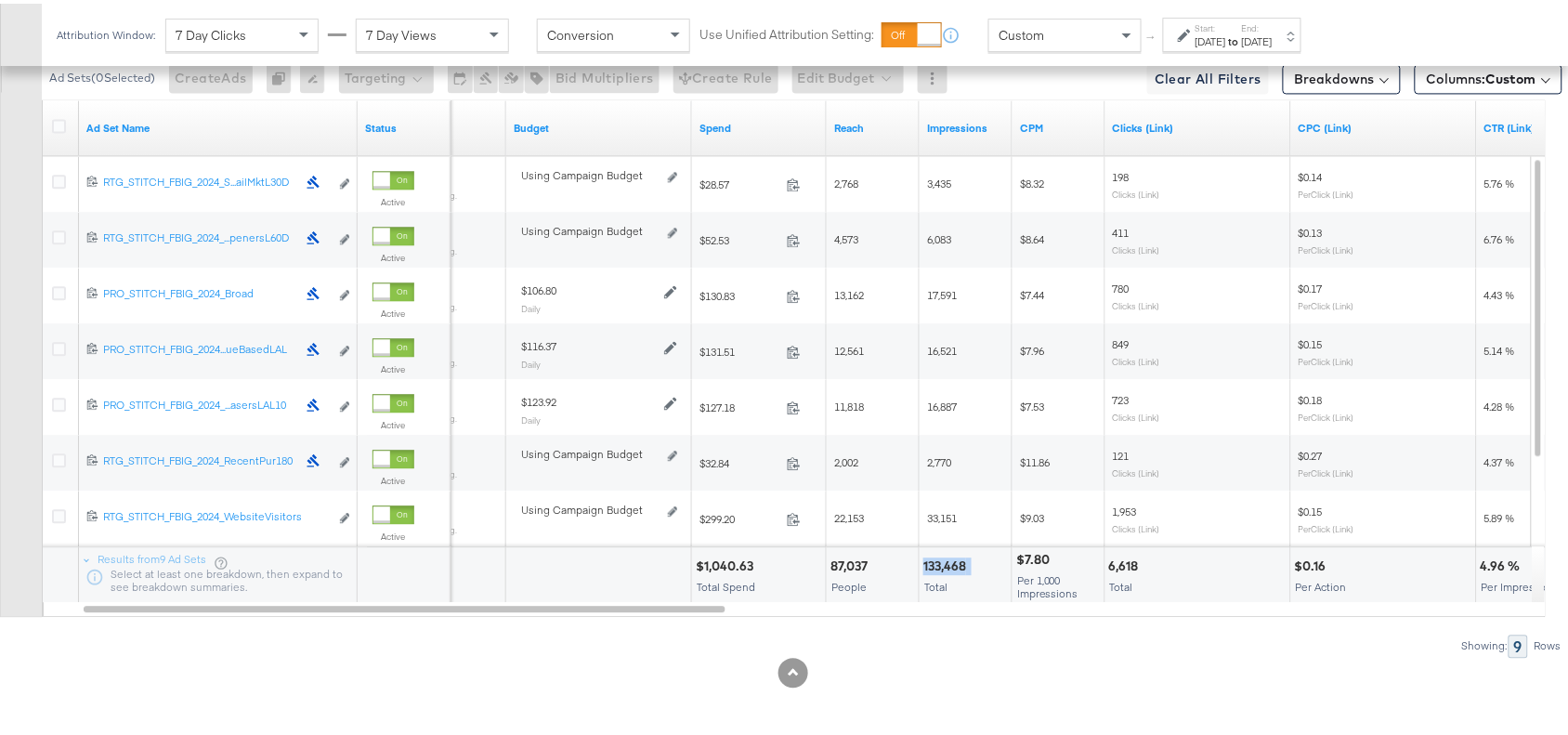 click on "133,468" at bounding box center [947, 562] 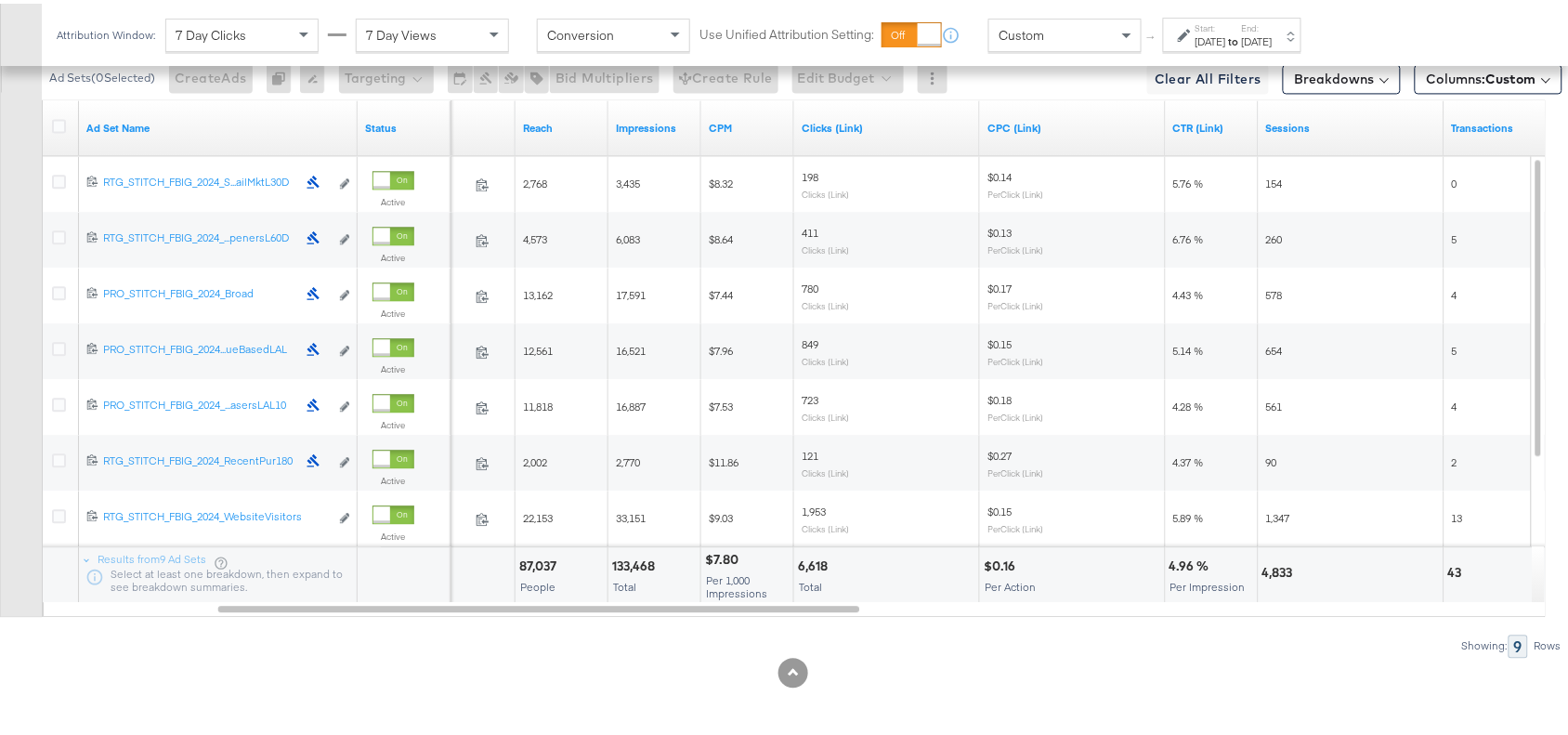 click on "6,618" at bounding box center [816, 562] 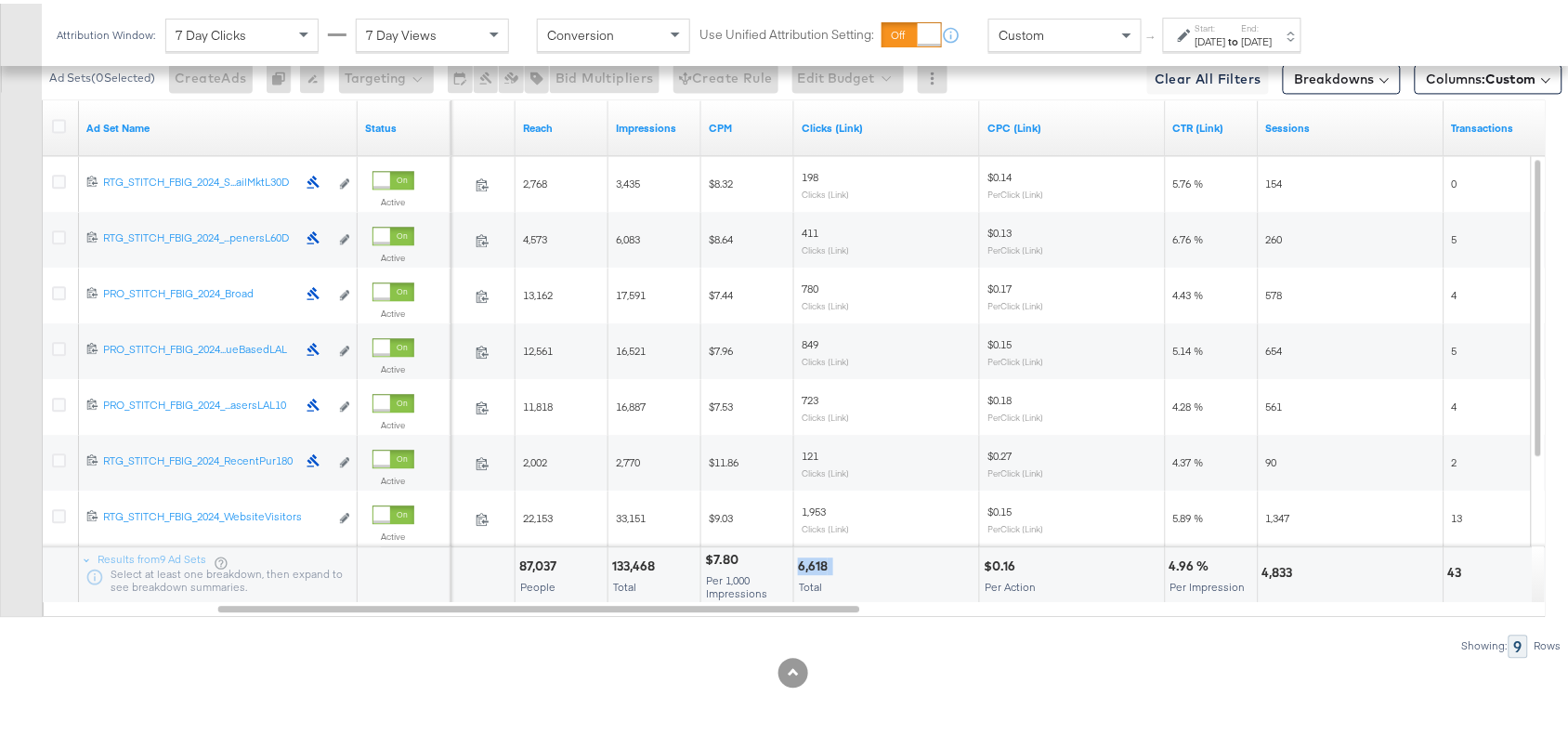 click on "6,618" at bounding box center (816, 562) 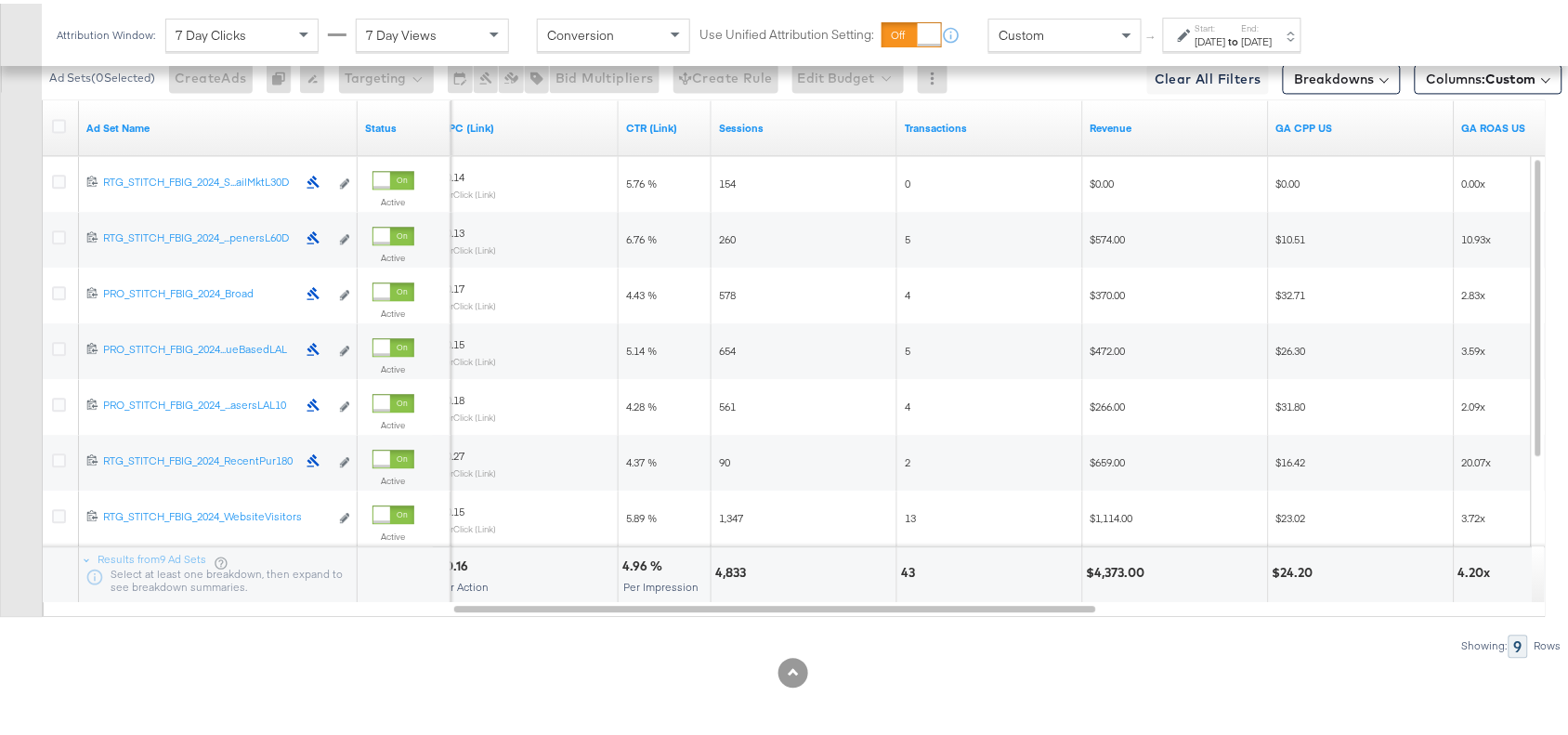 click on "4,833" at bounding box center (733, 569) 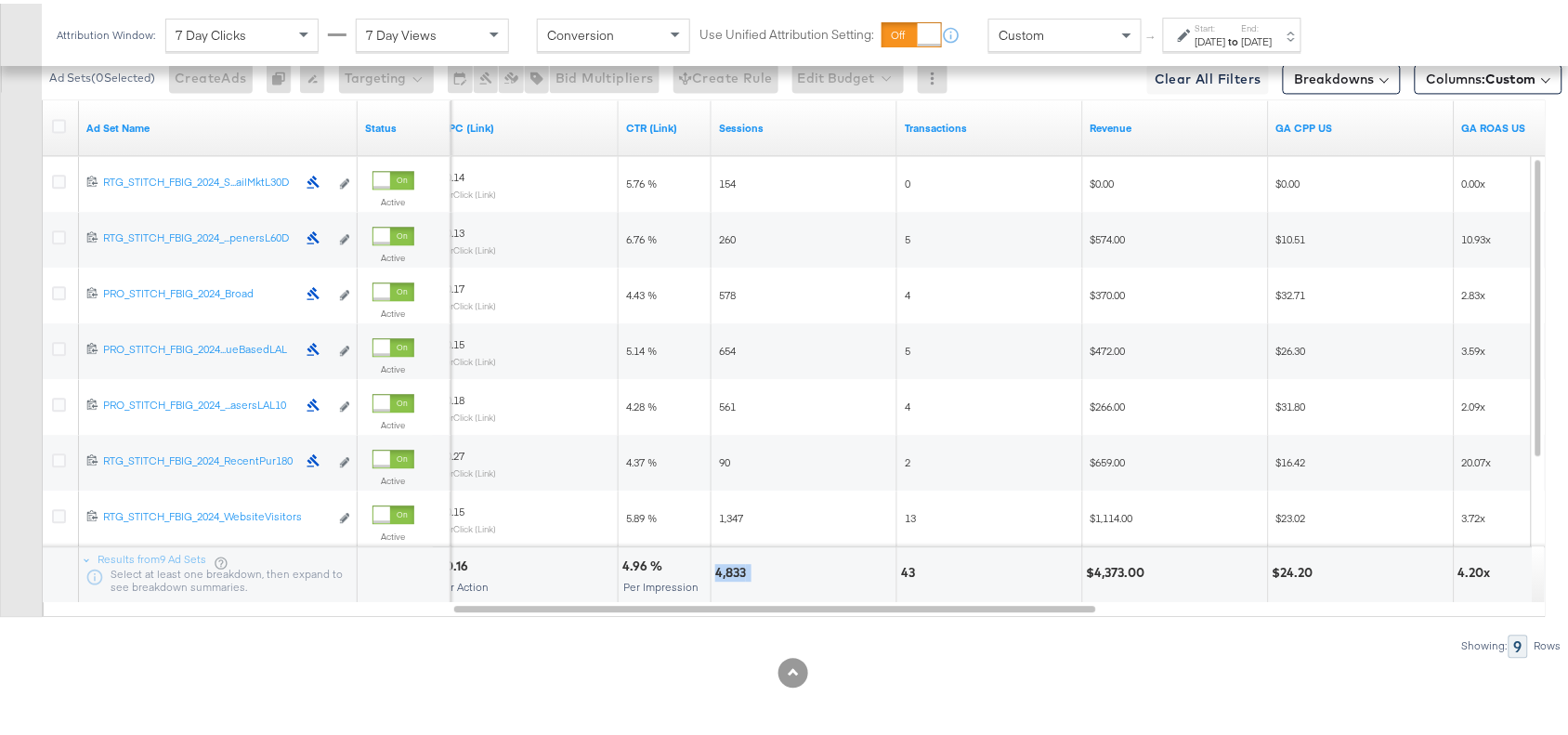 click on "4,833" at bounding box center (733, 569) 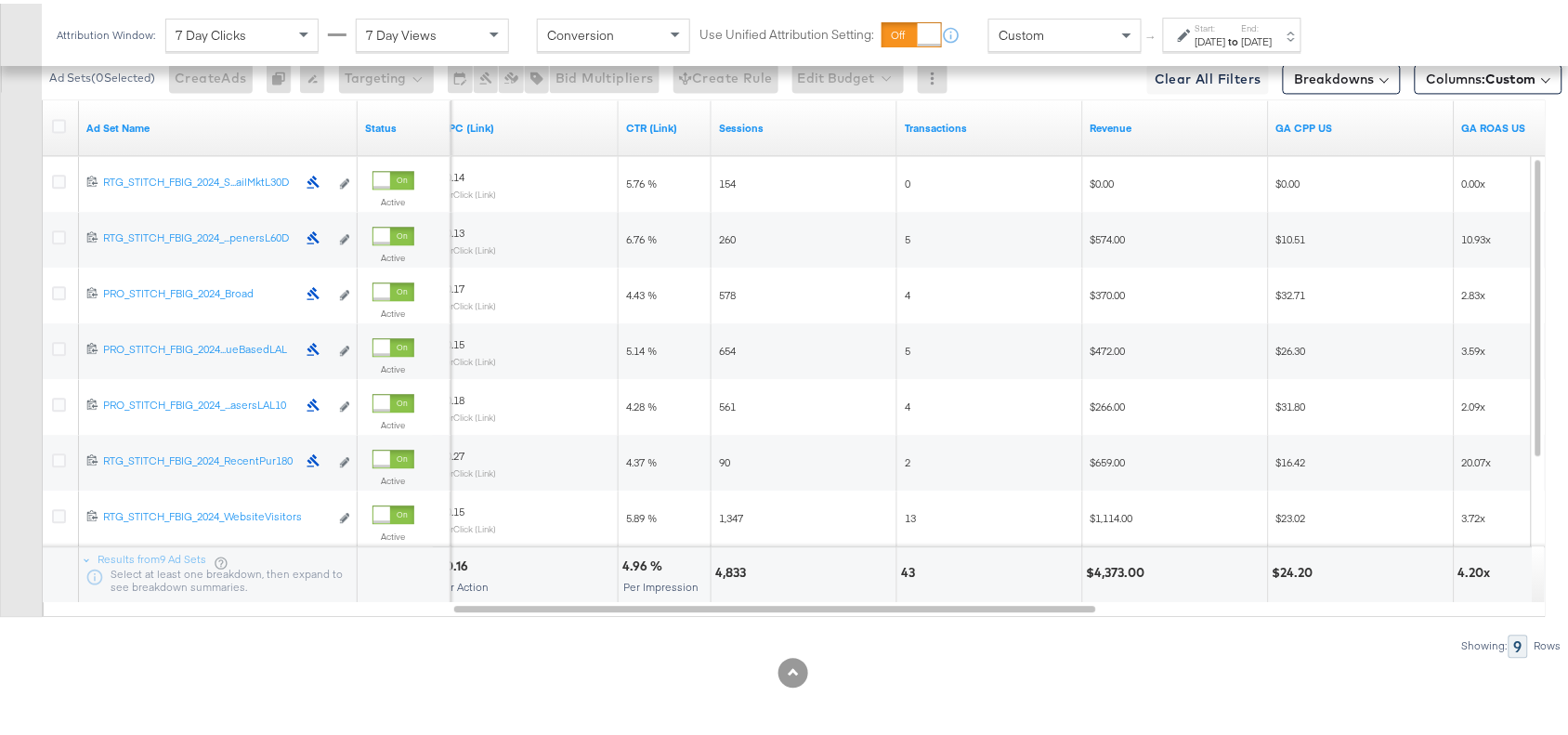 click on "43" at bounding box center (910, 569) 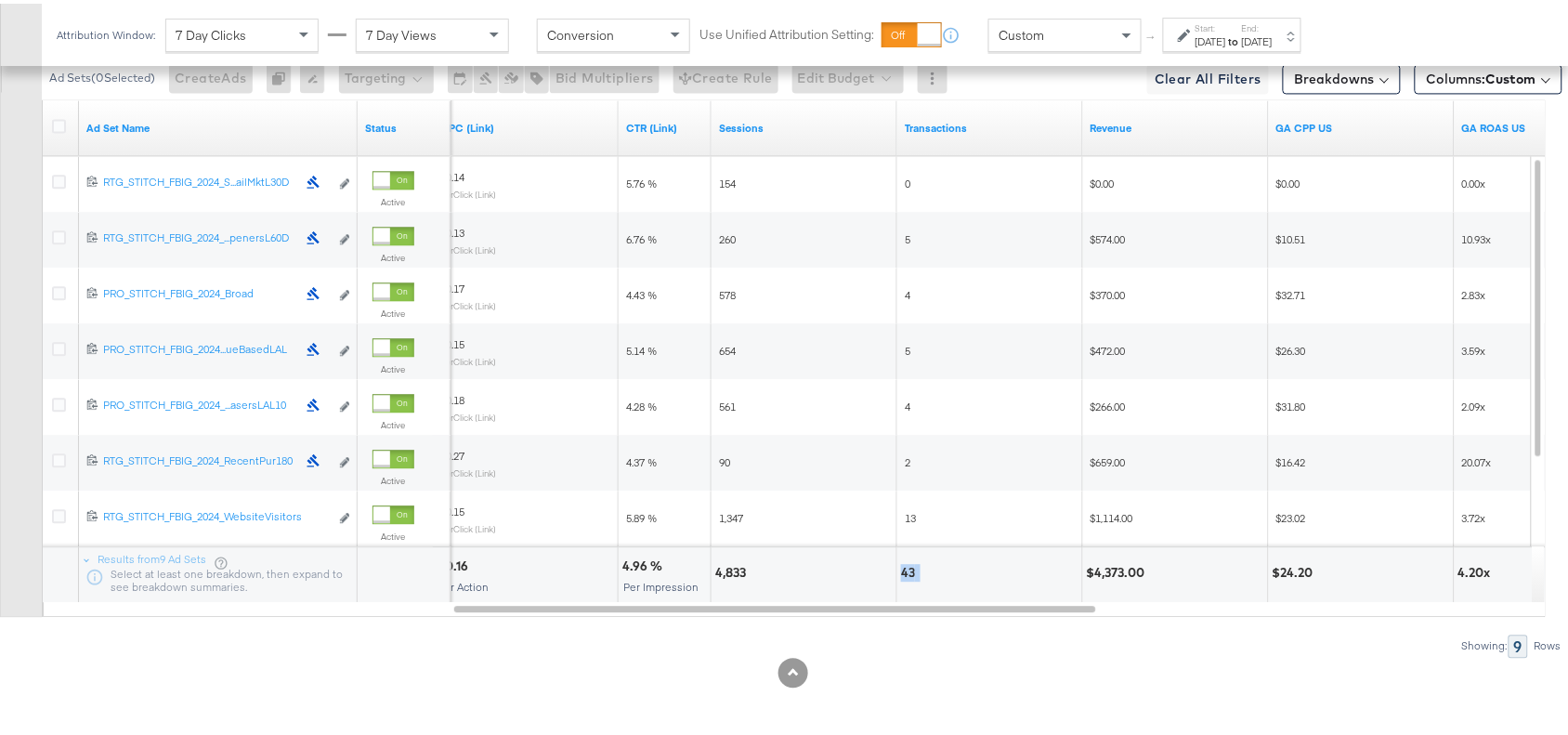 click on "43" at bounding box center [910, 569] 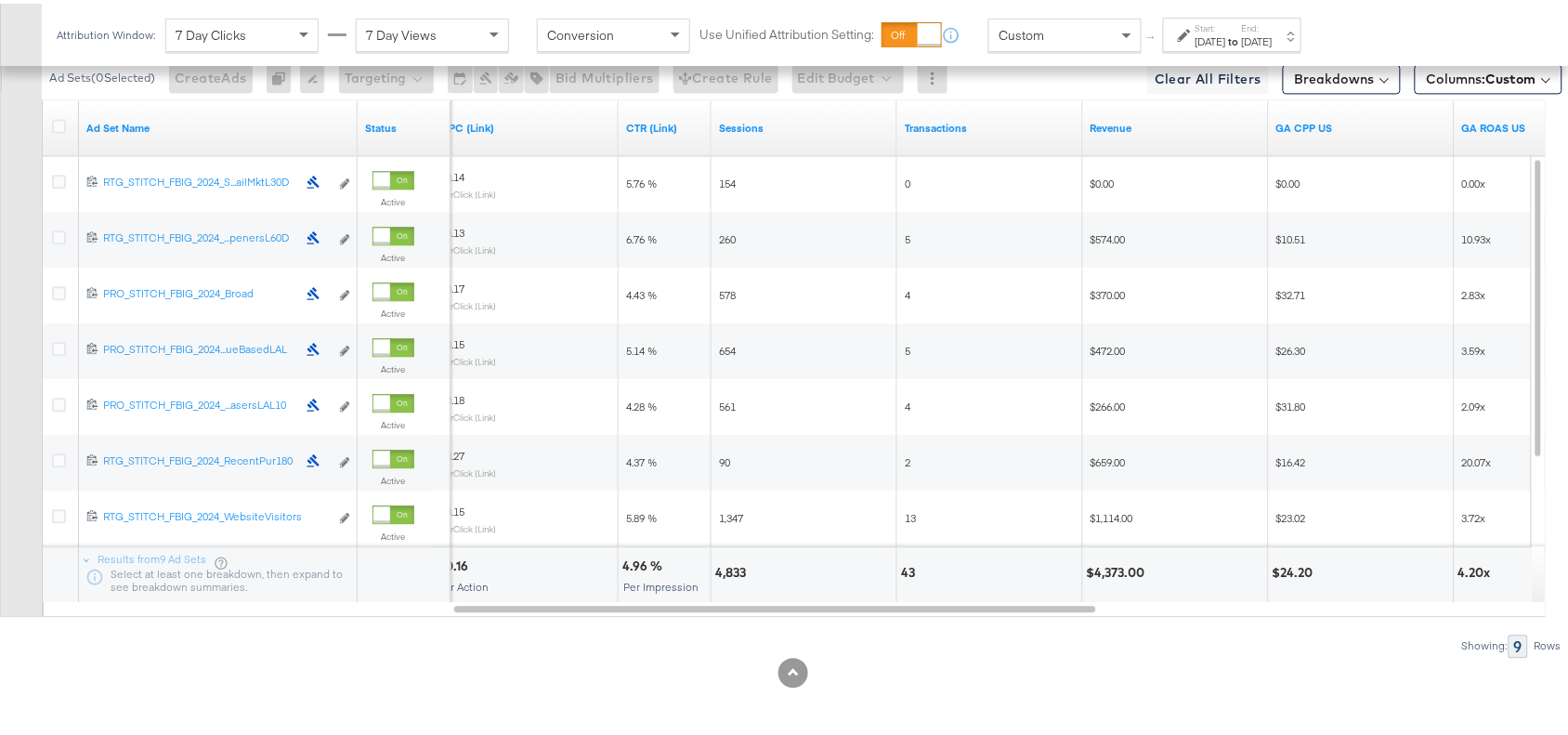 click on "$4,373.00" at bounding box center (1118, 569) 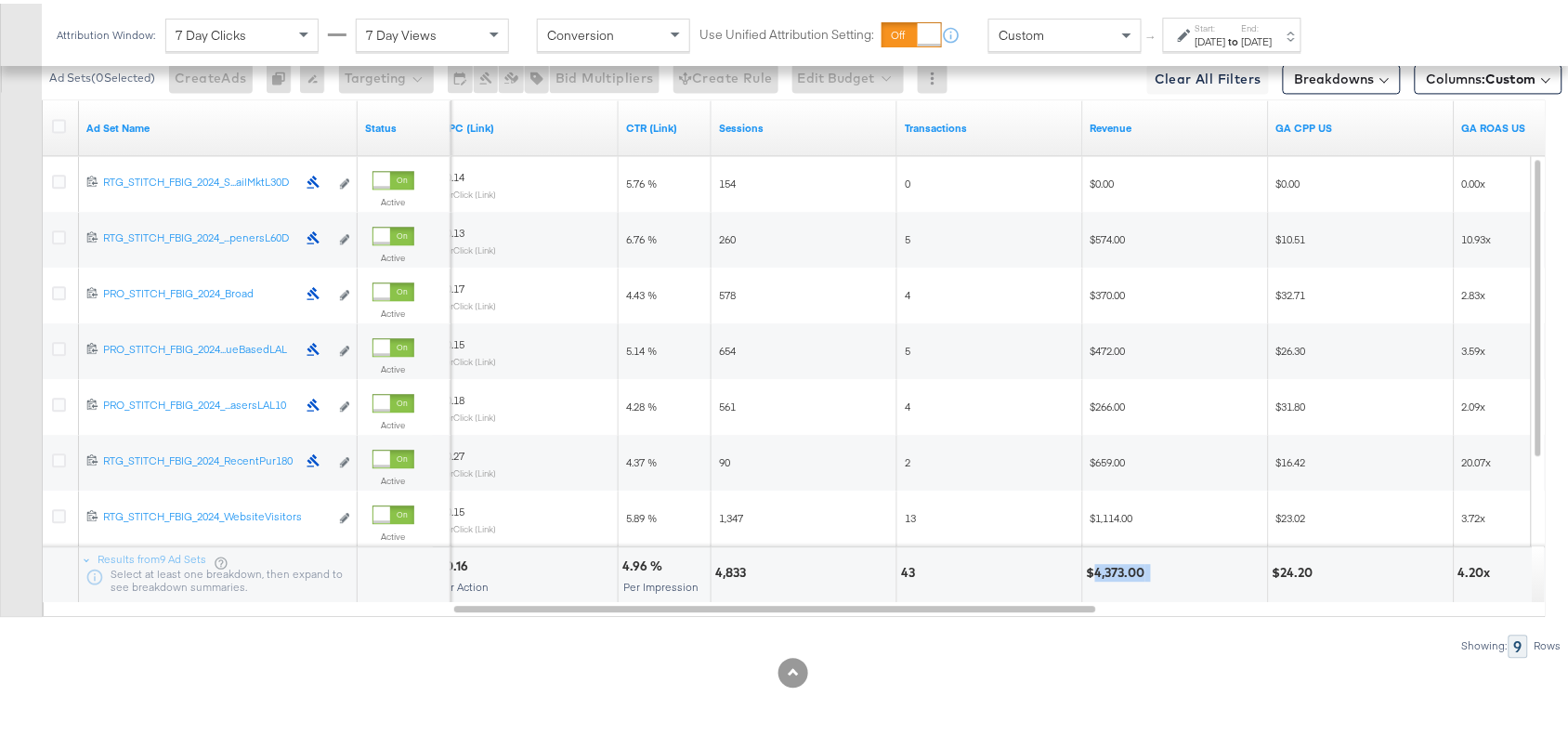 click on "$4,373.00" at bounding box center (1118, 569) 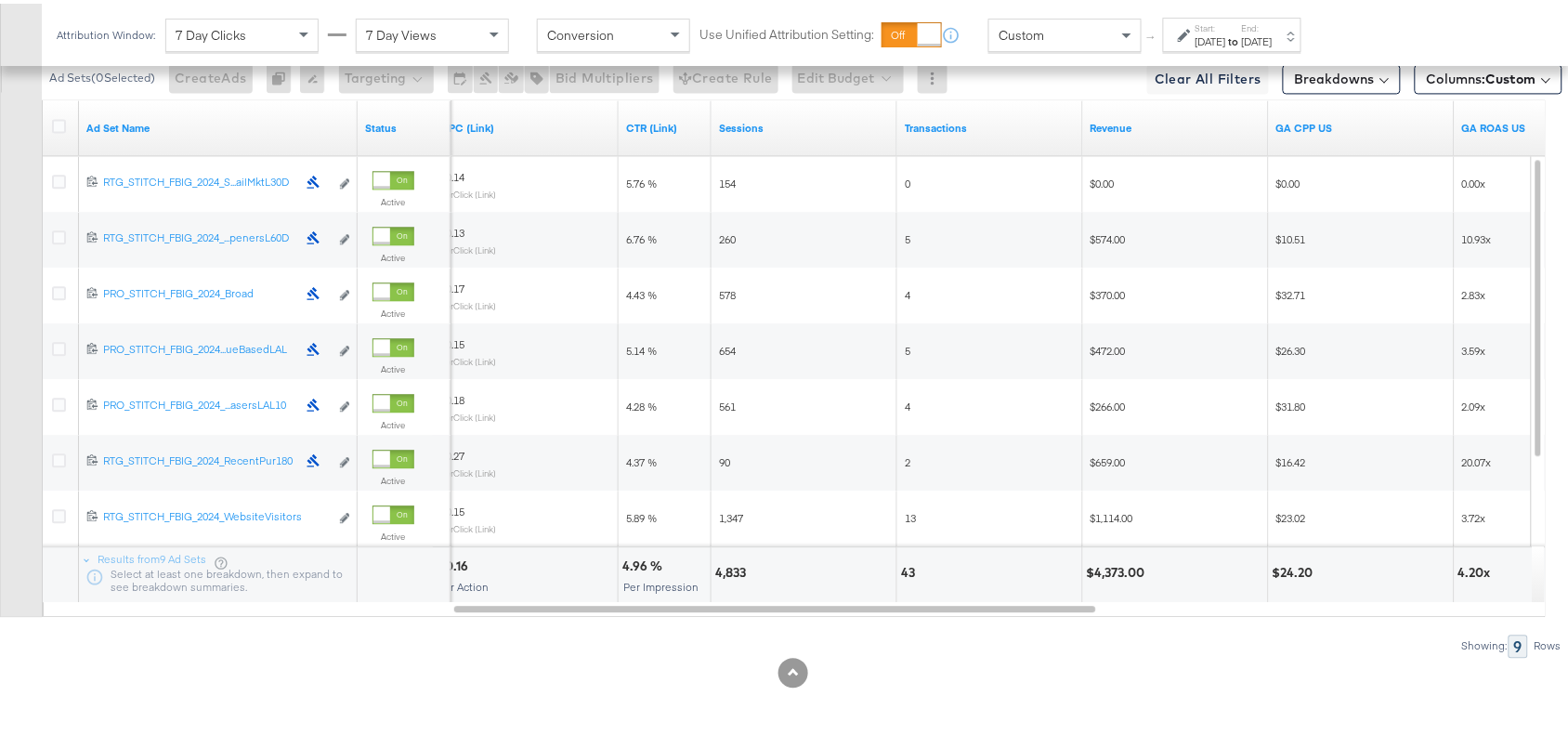 click on "Jun 30th 2025" at bounding box center [1257, 38] 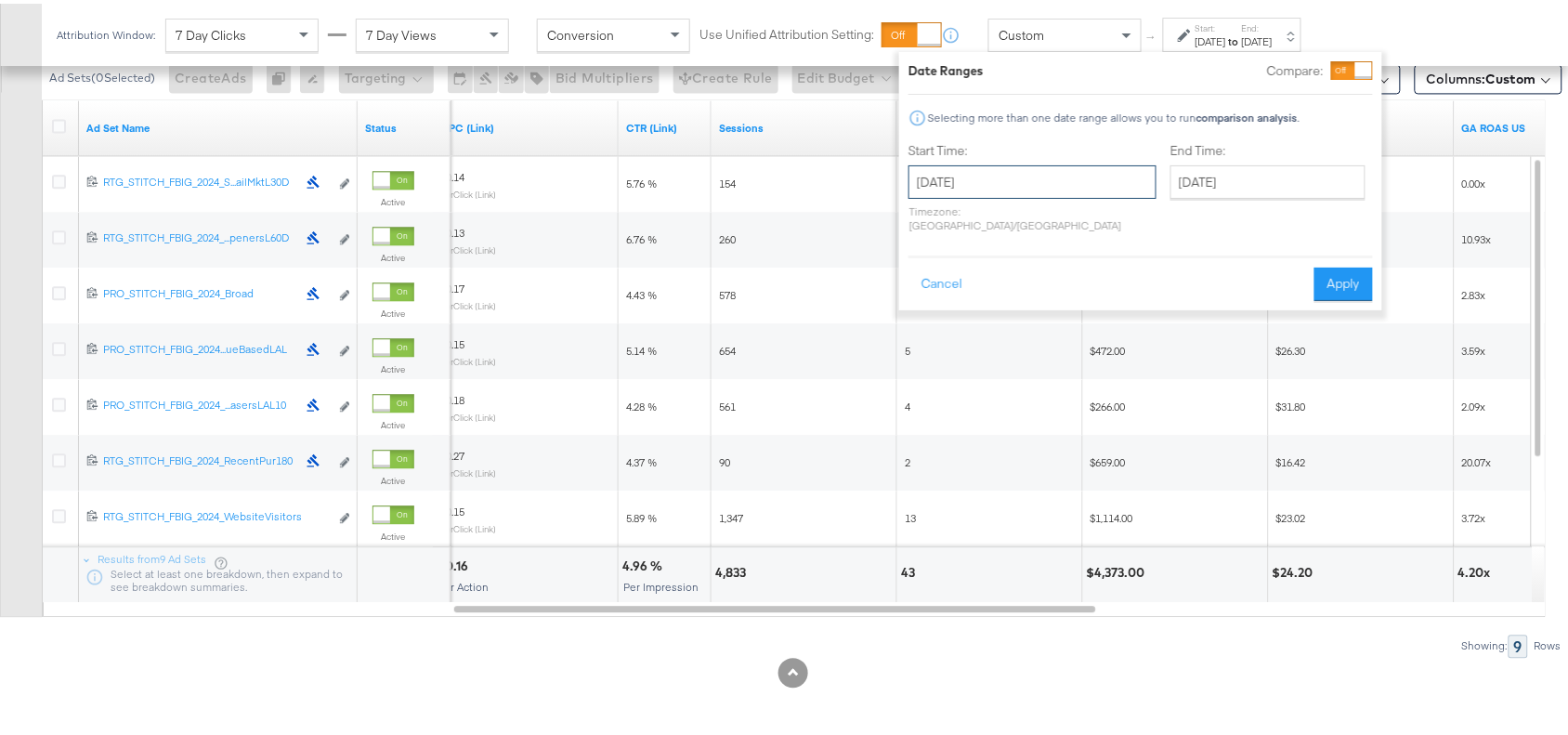 click on "June 30th 2025" at bounding box center (1032, 178) 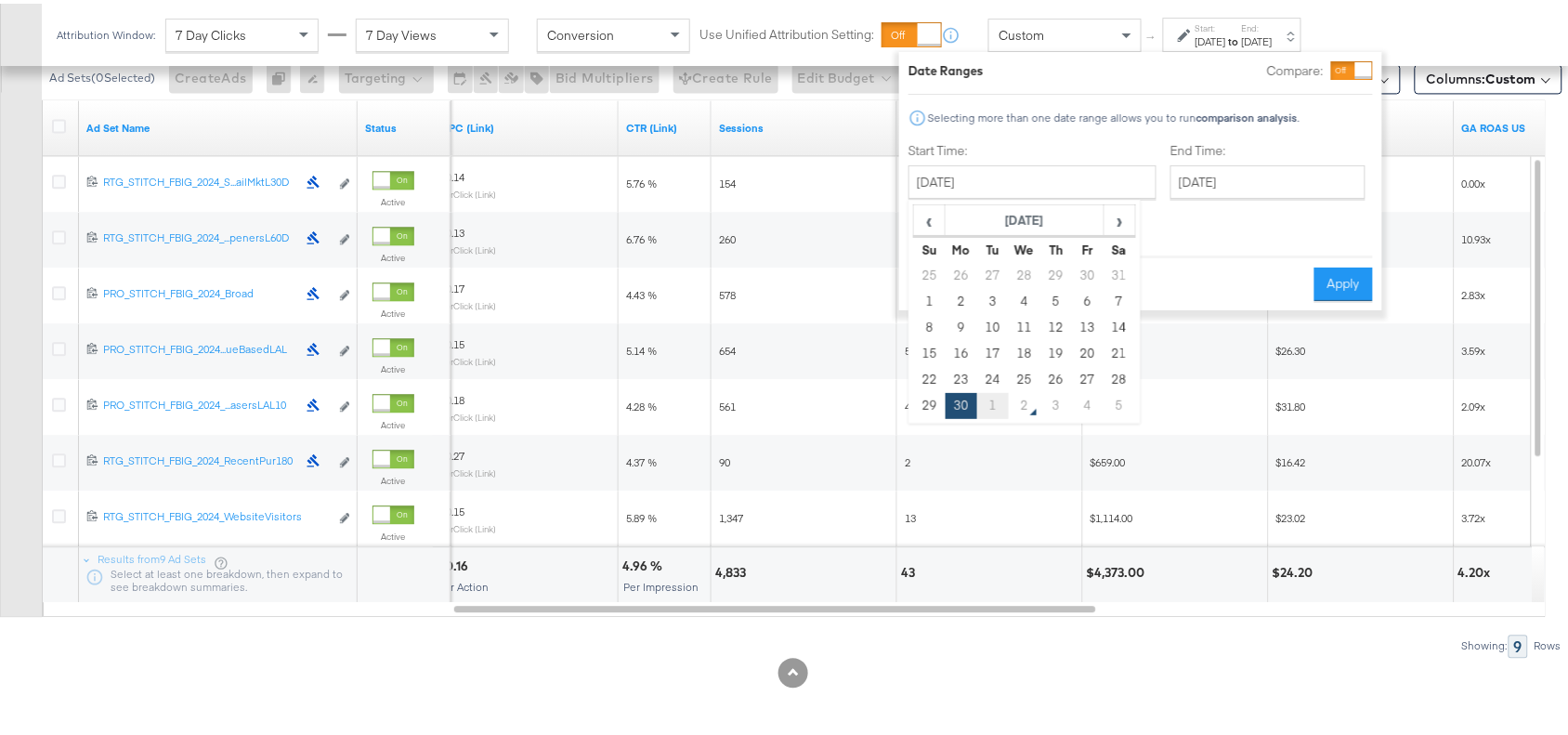 click on "1" at bounding box center (993, 402) 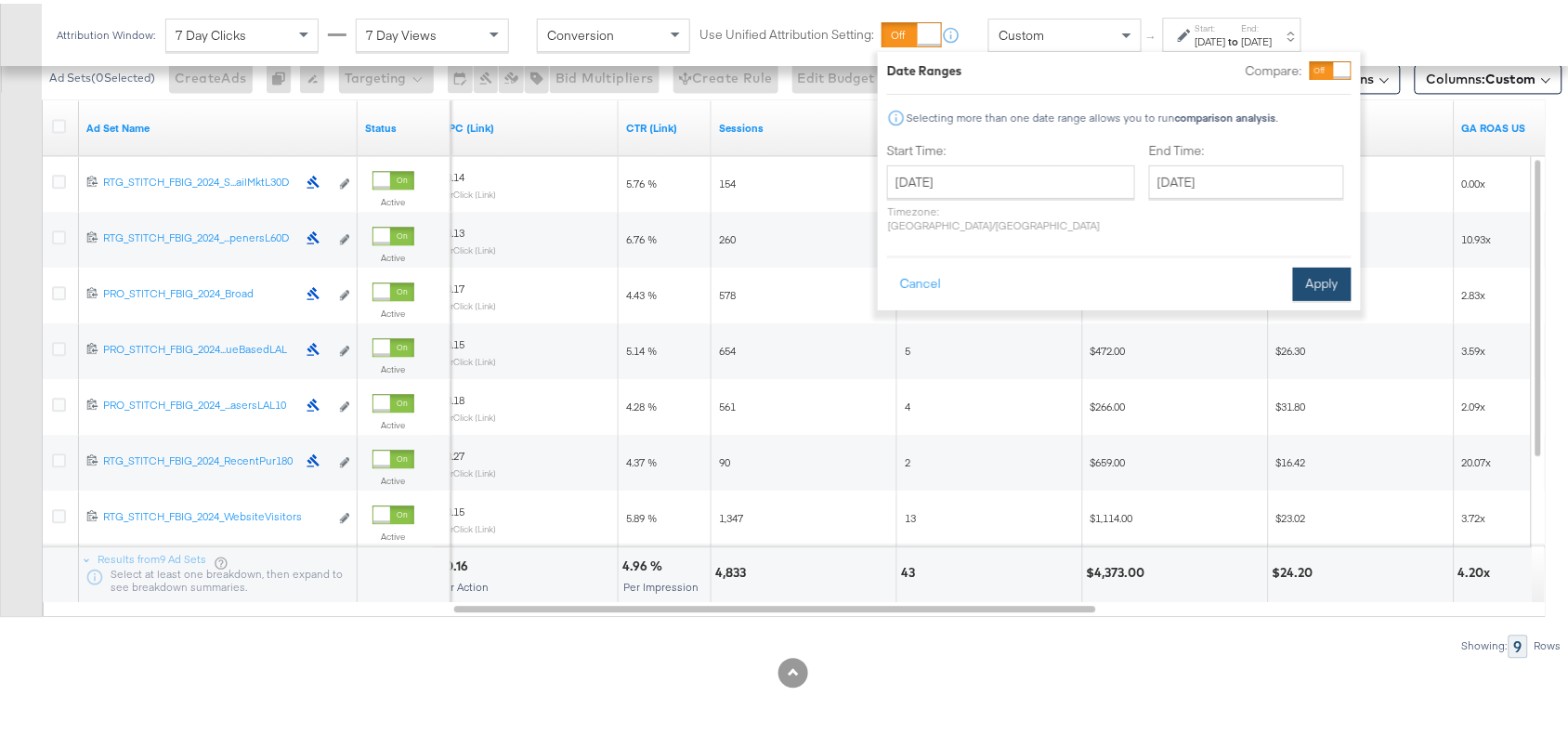 click on "Apply" at bounding box center (1322, 281) 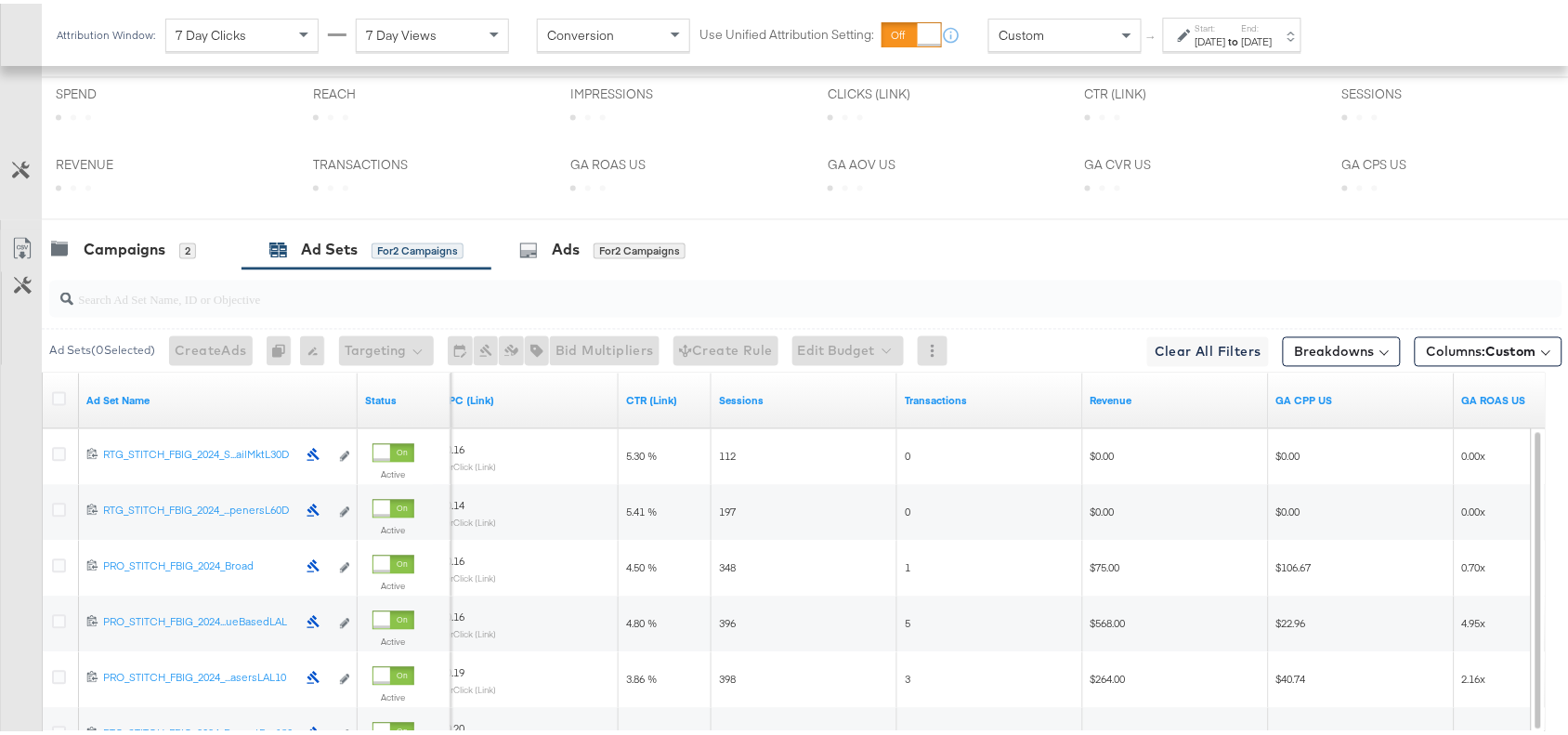 scroll, scrollTop: 1152, scrollLeft: 0, axis: vertical 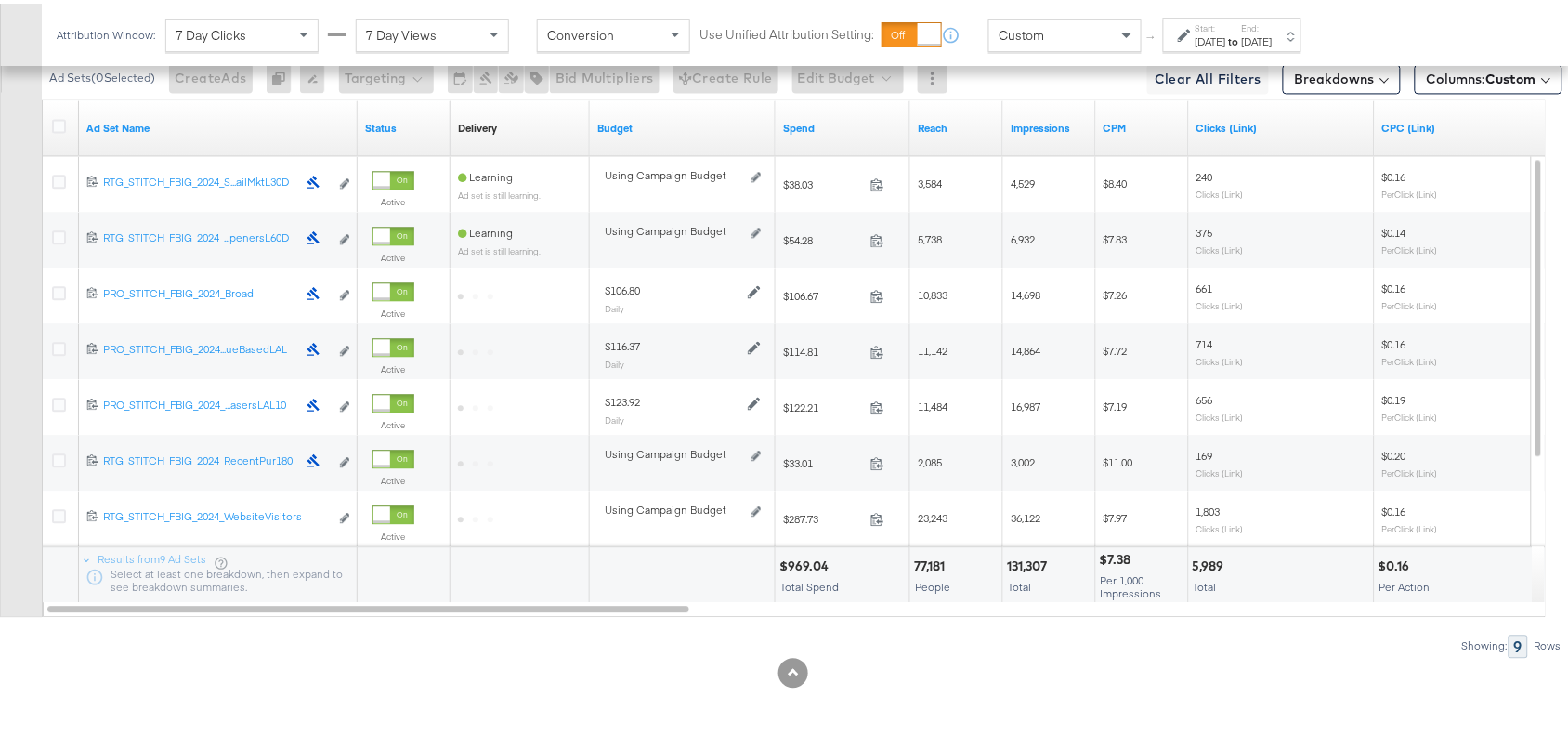 click on "$969.04" at bounding box center (806, 562) 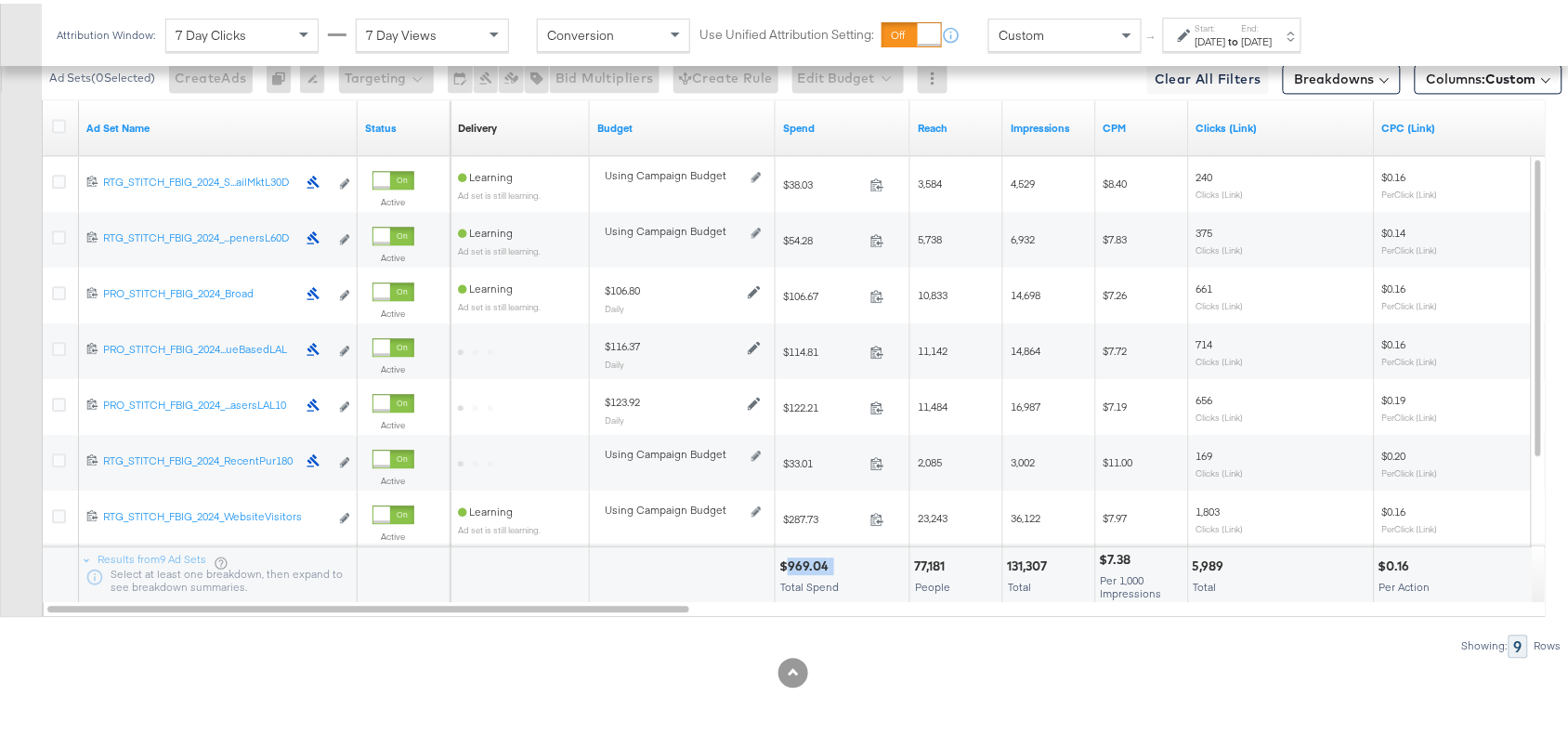 click on "$969.04" at bounding box center [806, 562] 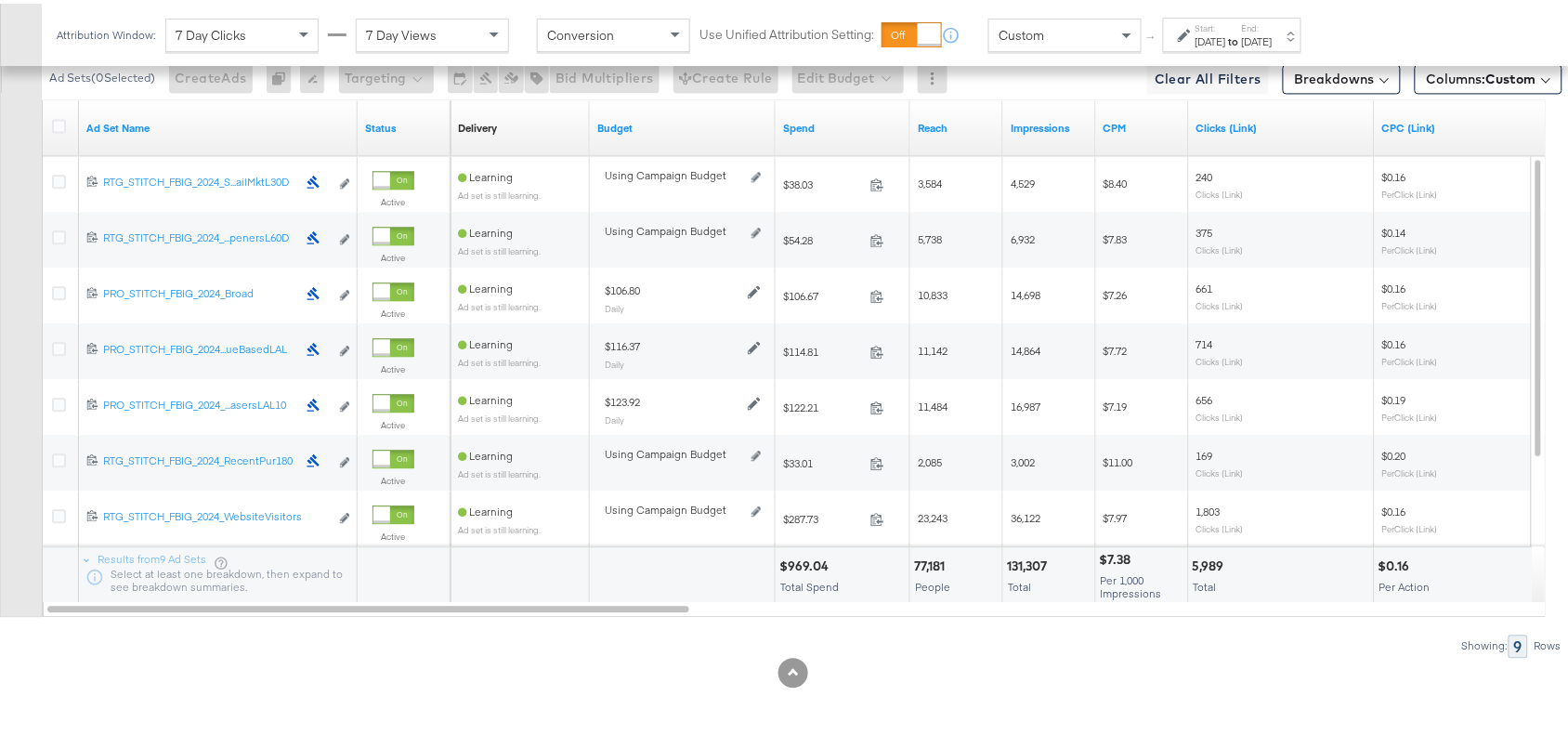 click on "131,307" at bounding box center [1029, 562] 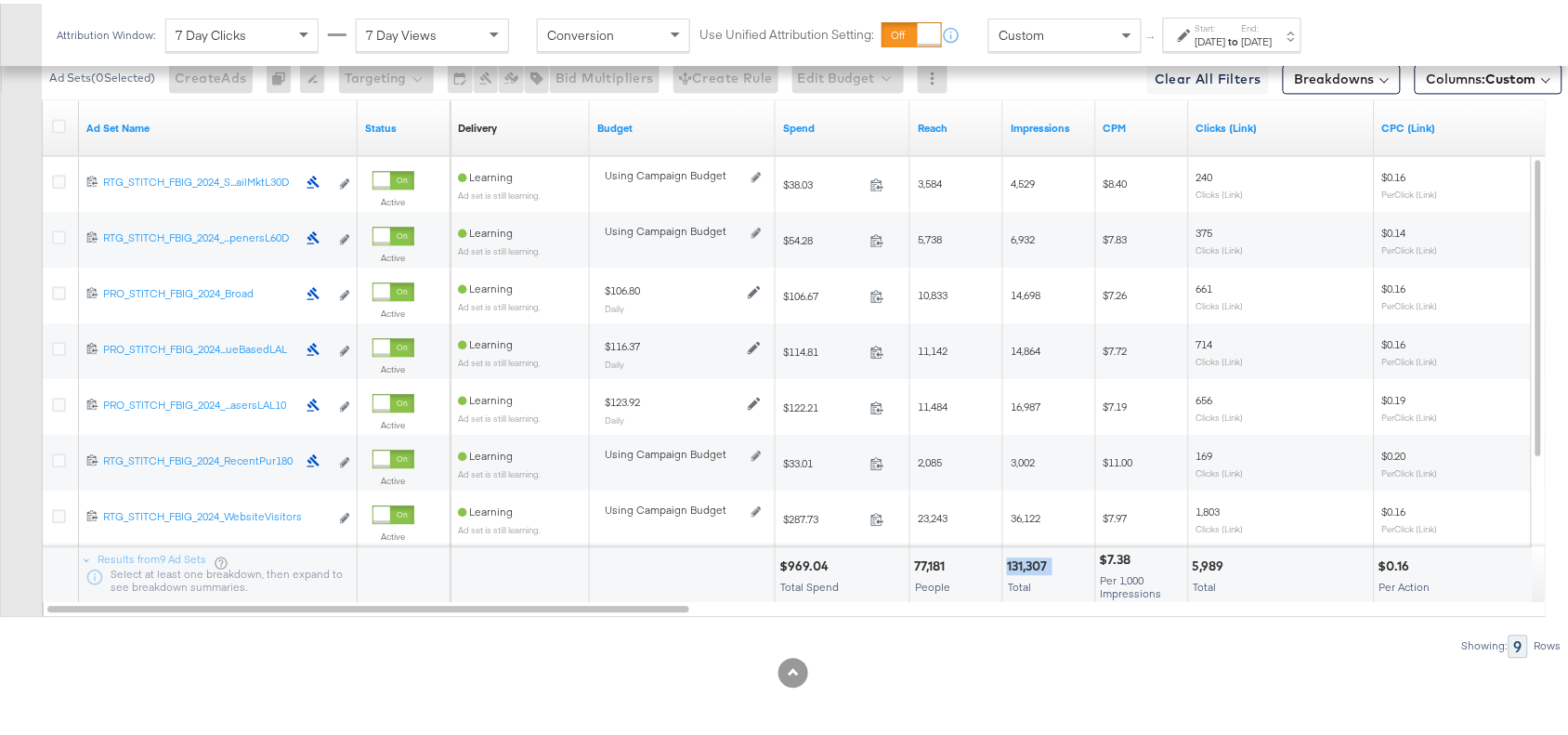 click on "131,307" at bounding box center (1029, 562) 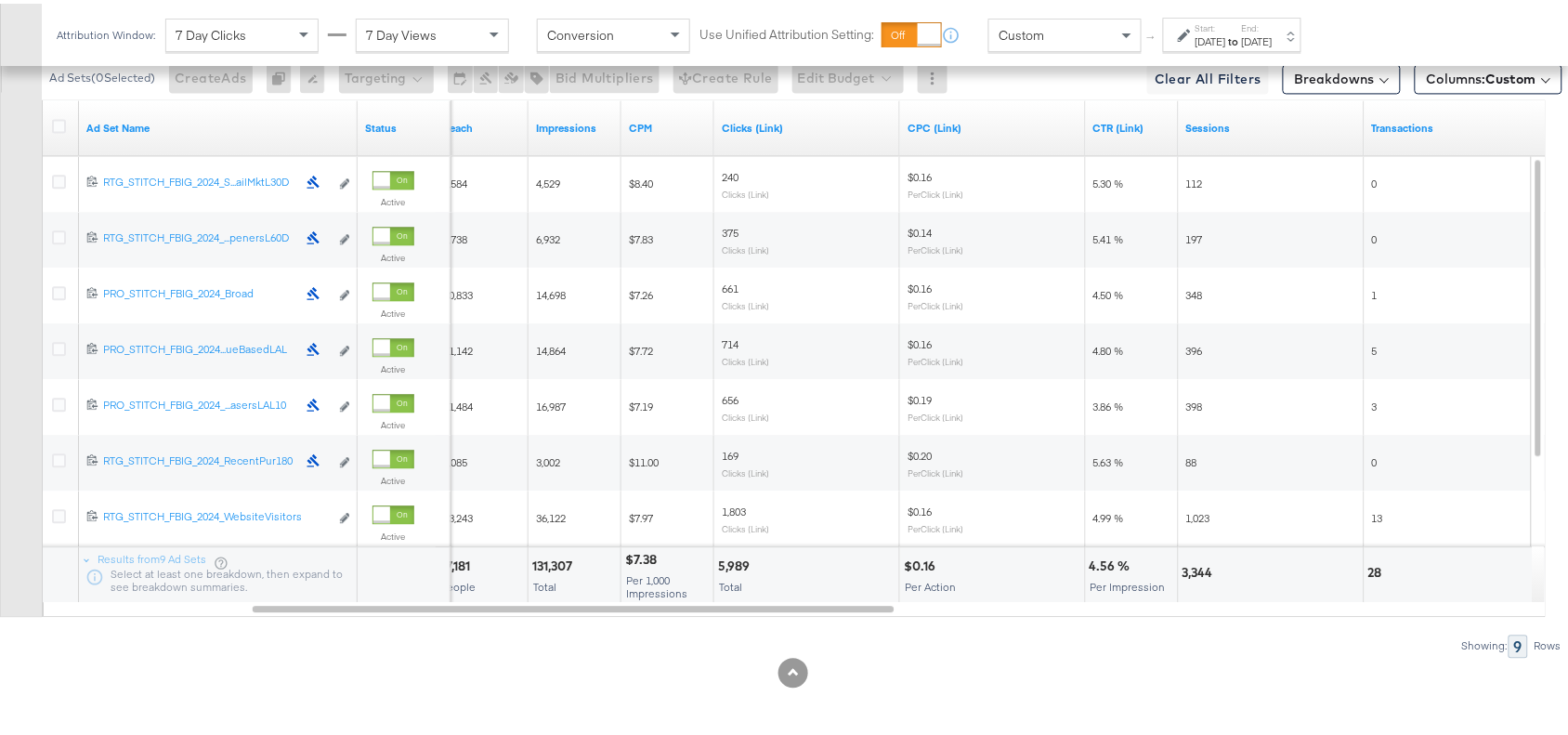 click on "5,989" at bounding box center (737, 562) 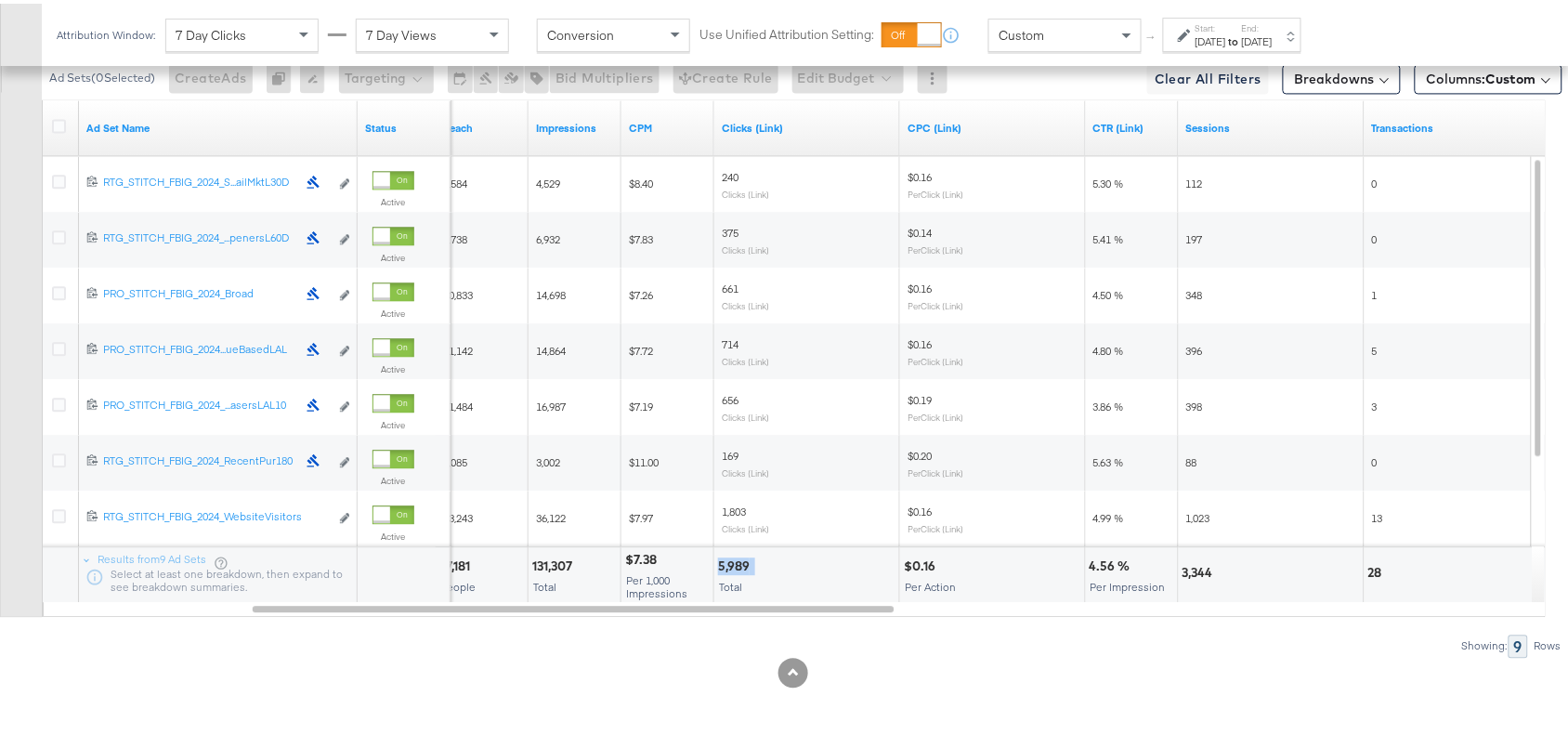 click on "5,989" at bounding box center [737, 562] 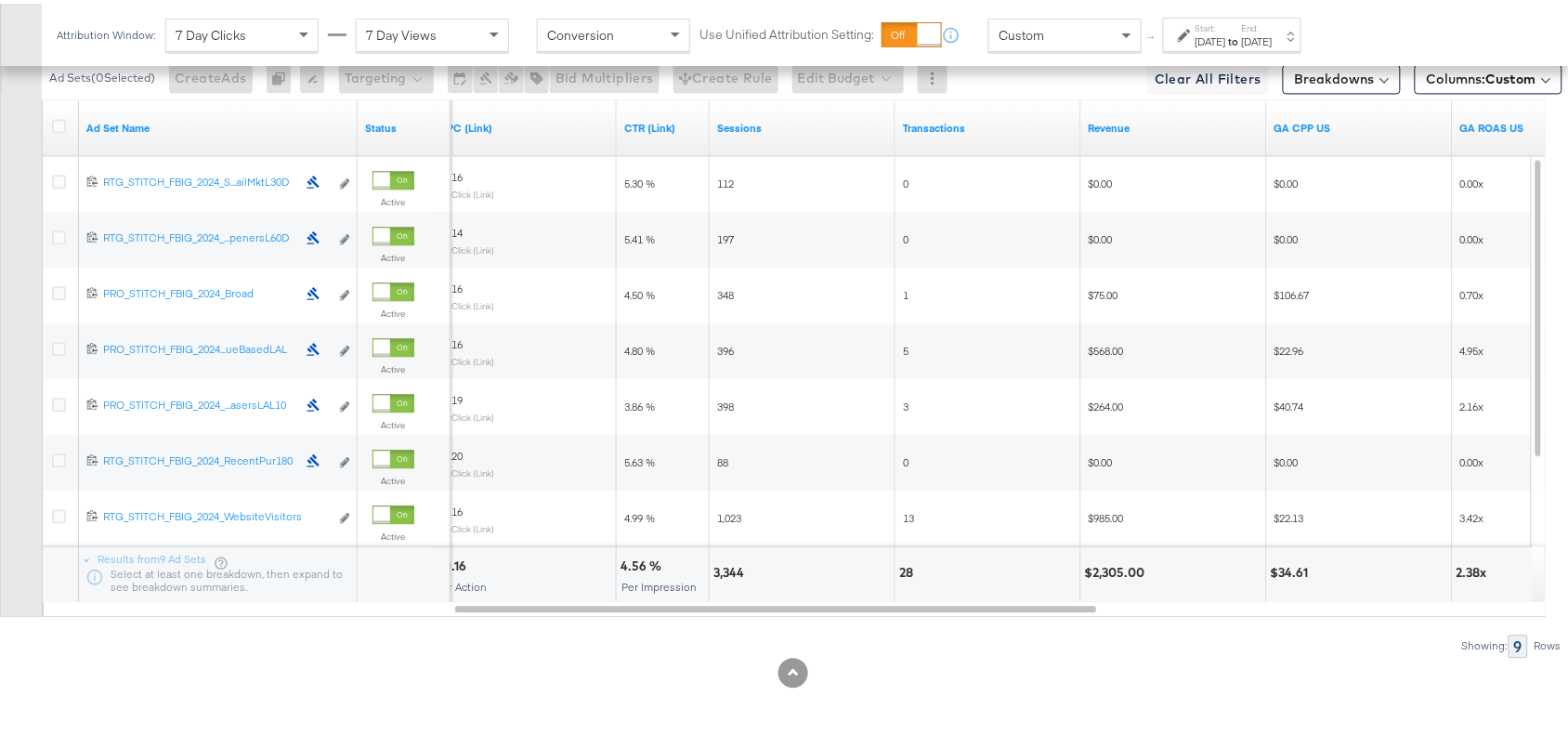 click on "3,344" at bounding box center [731, 569] 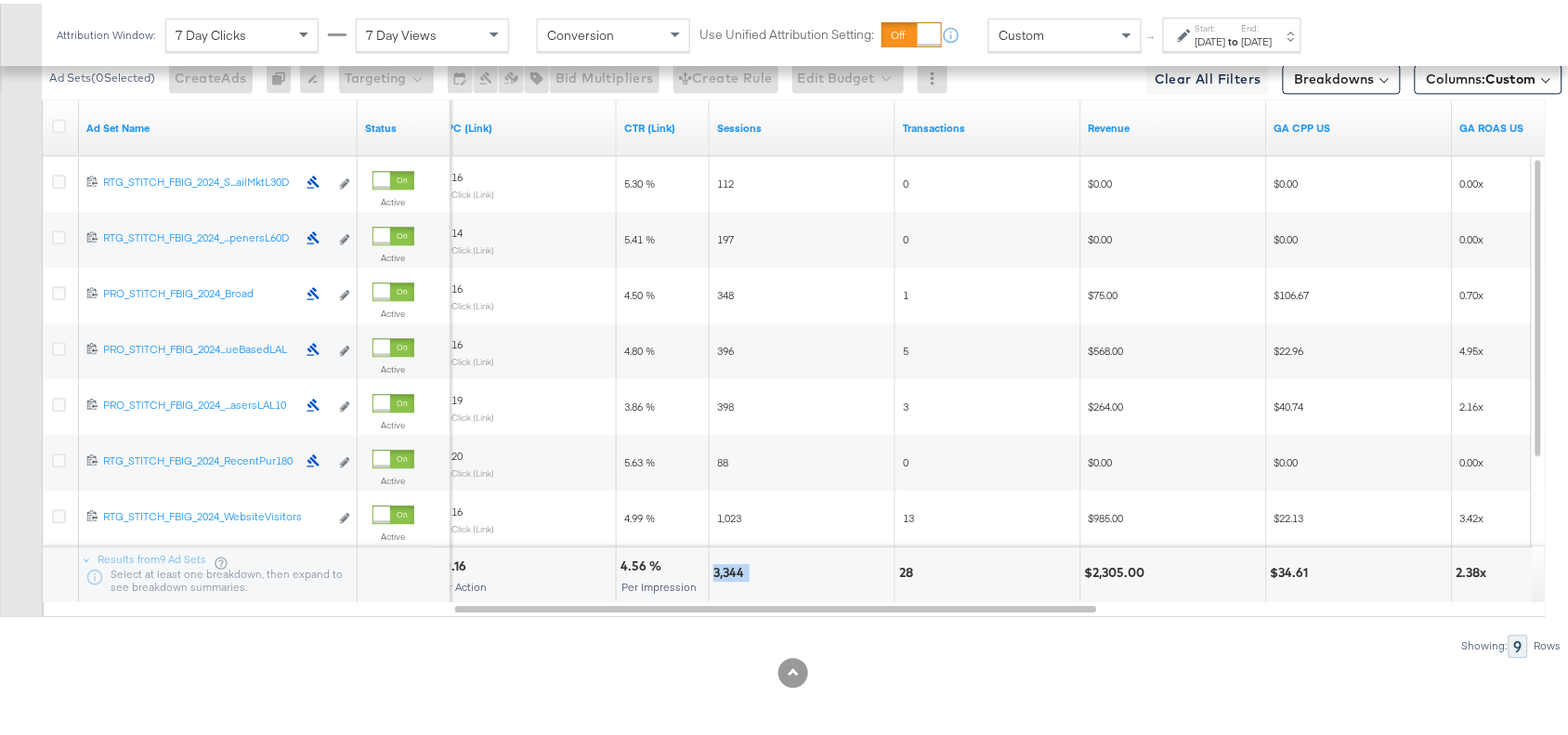 click on "3,344" at bounding box center (731, 569) 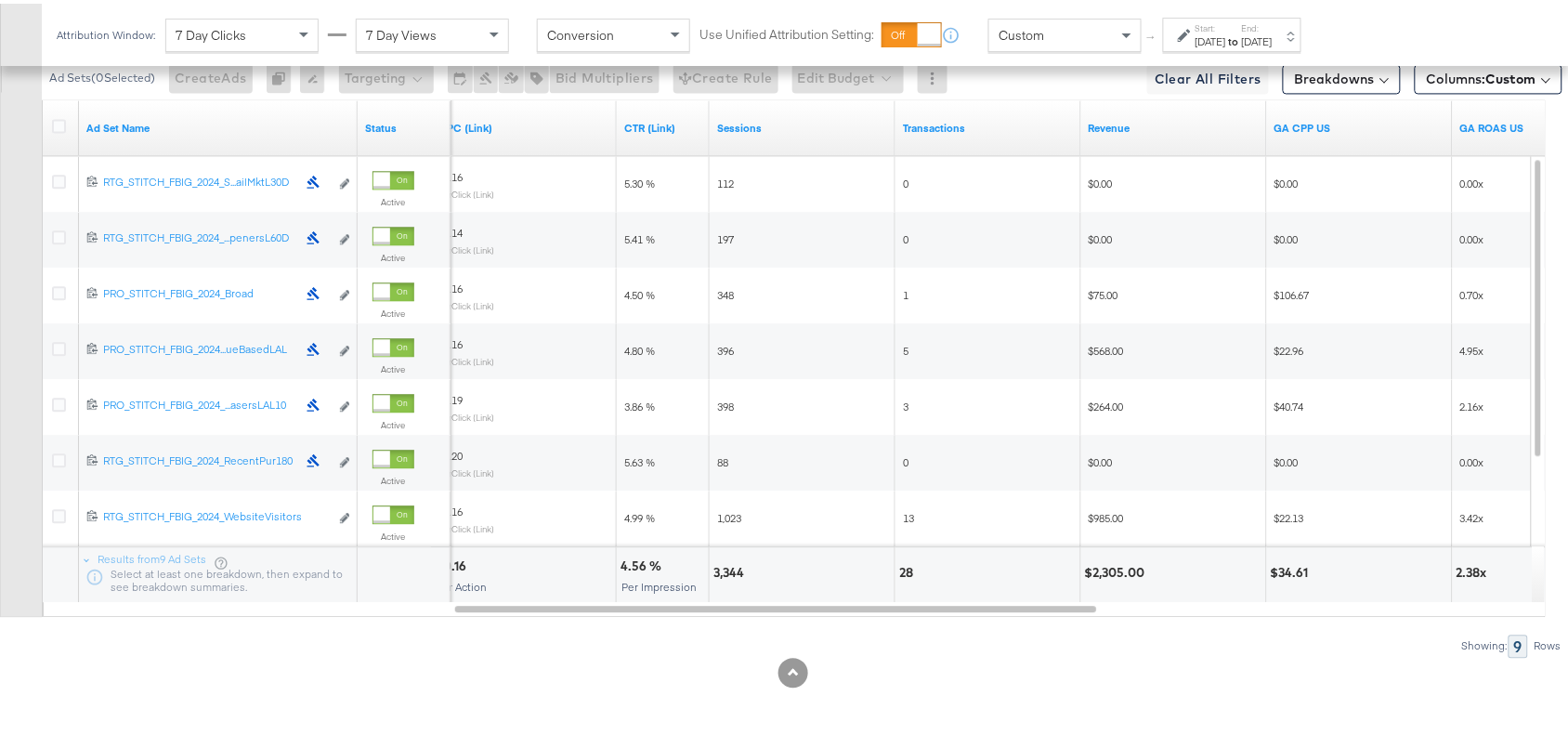 click on "28" at bounding box center (908, 569) 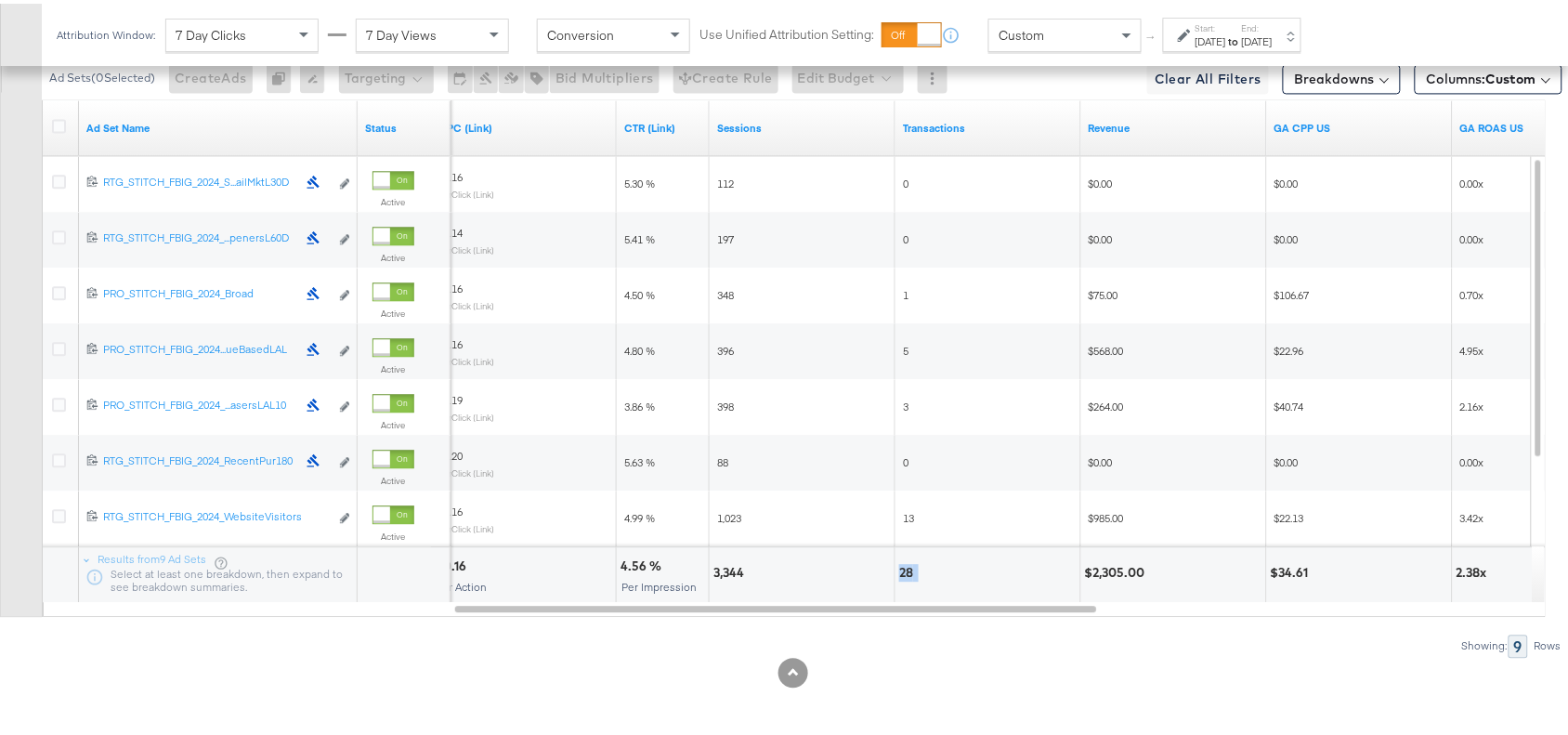 click on "28" at bounding box center [908, 569] 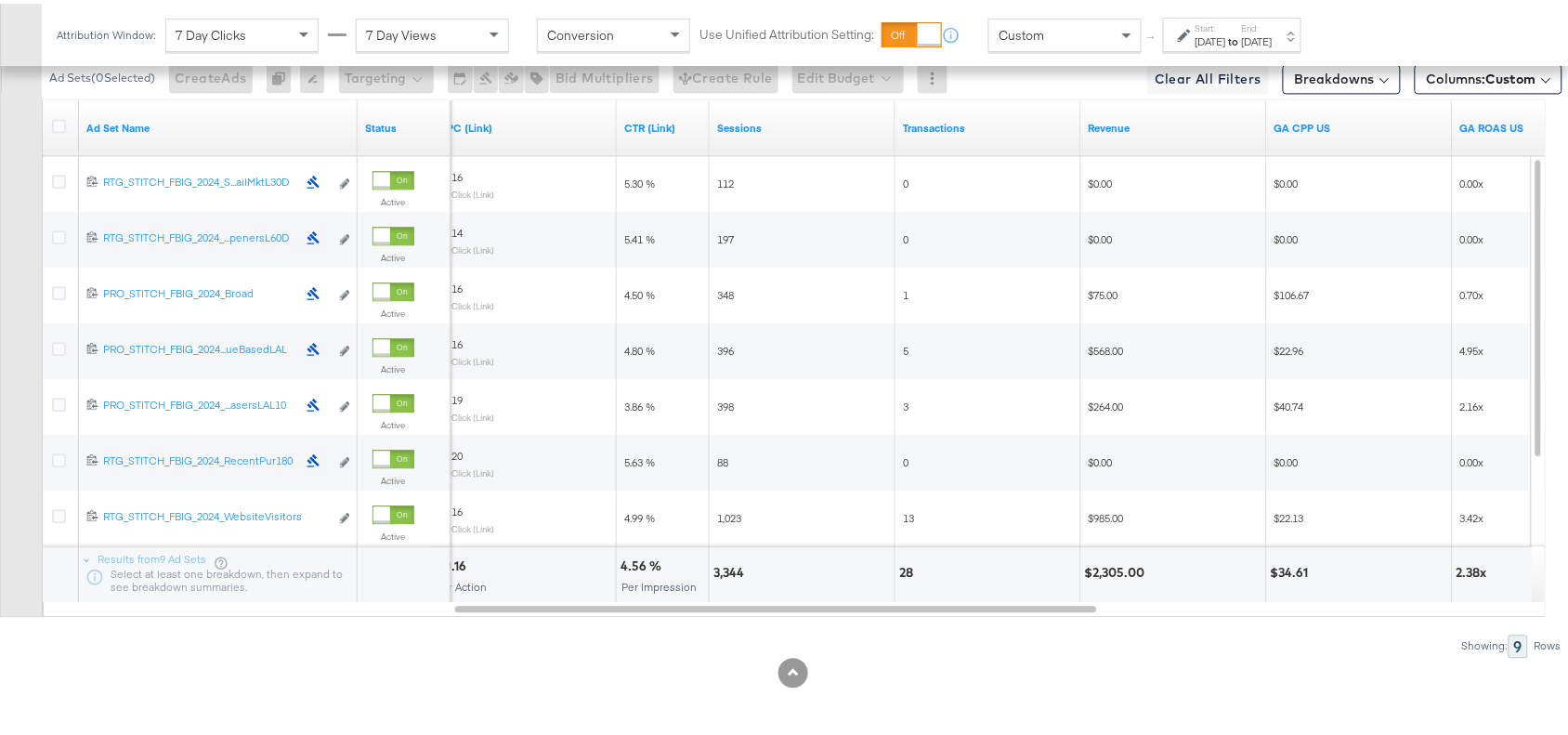click on "$2,305.00" at bounding box center [1117, 569] 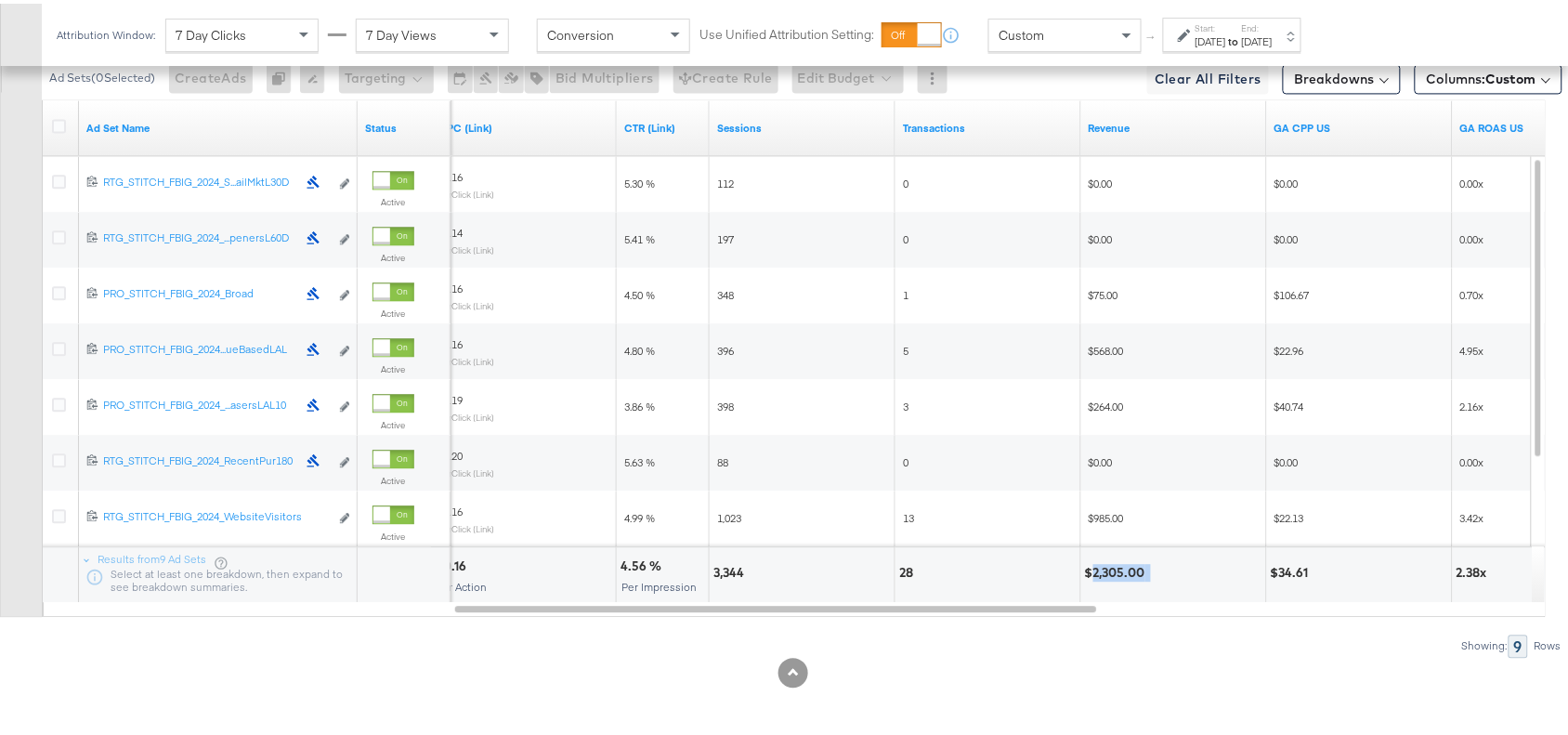click on "$2,305.00" at bounding box center (1117, 569) 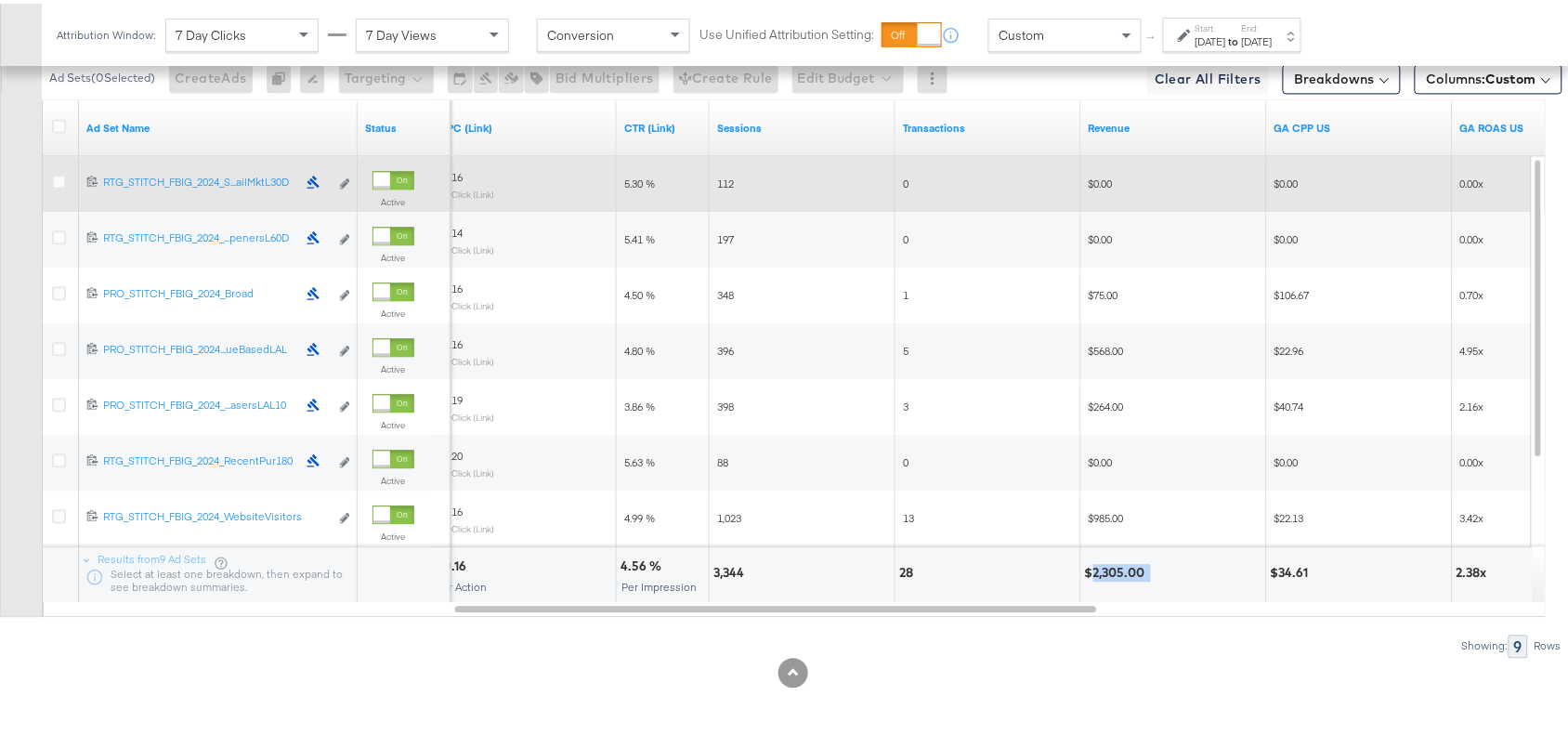 scroll, scrollTop: 0, scrollLeft: 0, axis: both 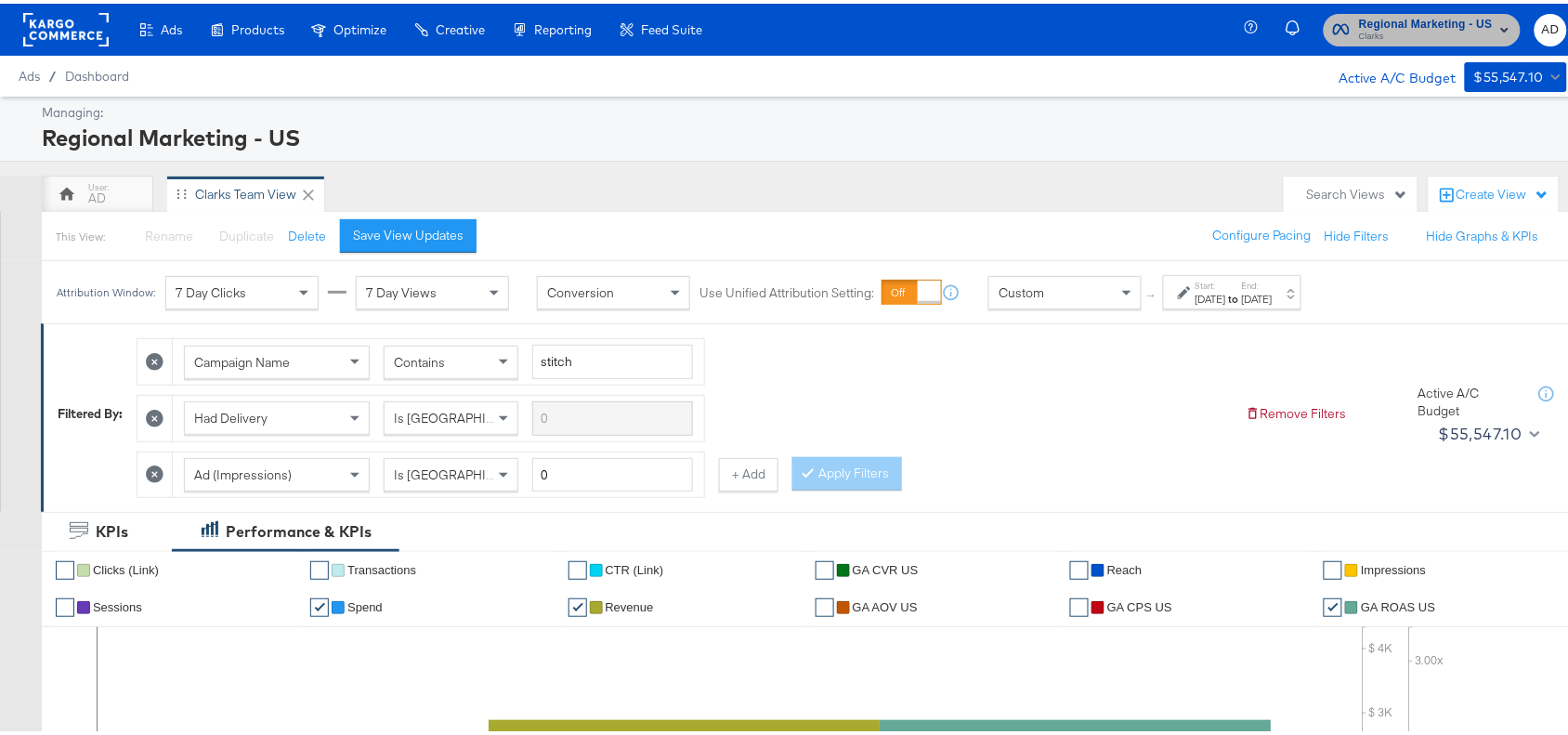 click on "Clarks" at bounding box center [1426, 33] 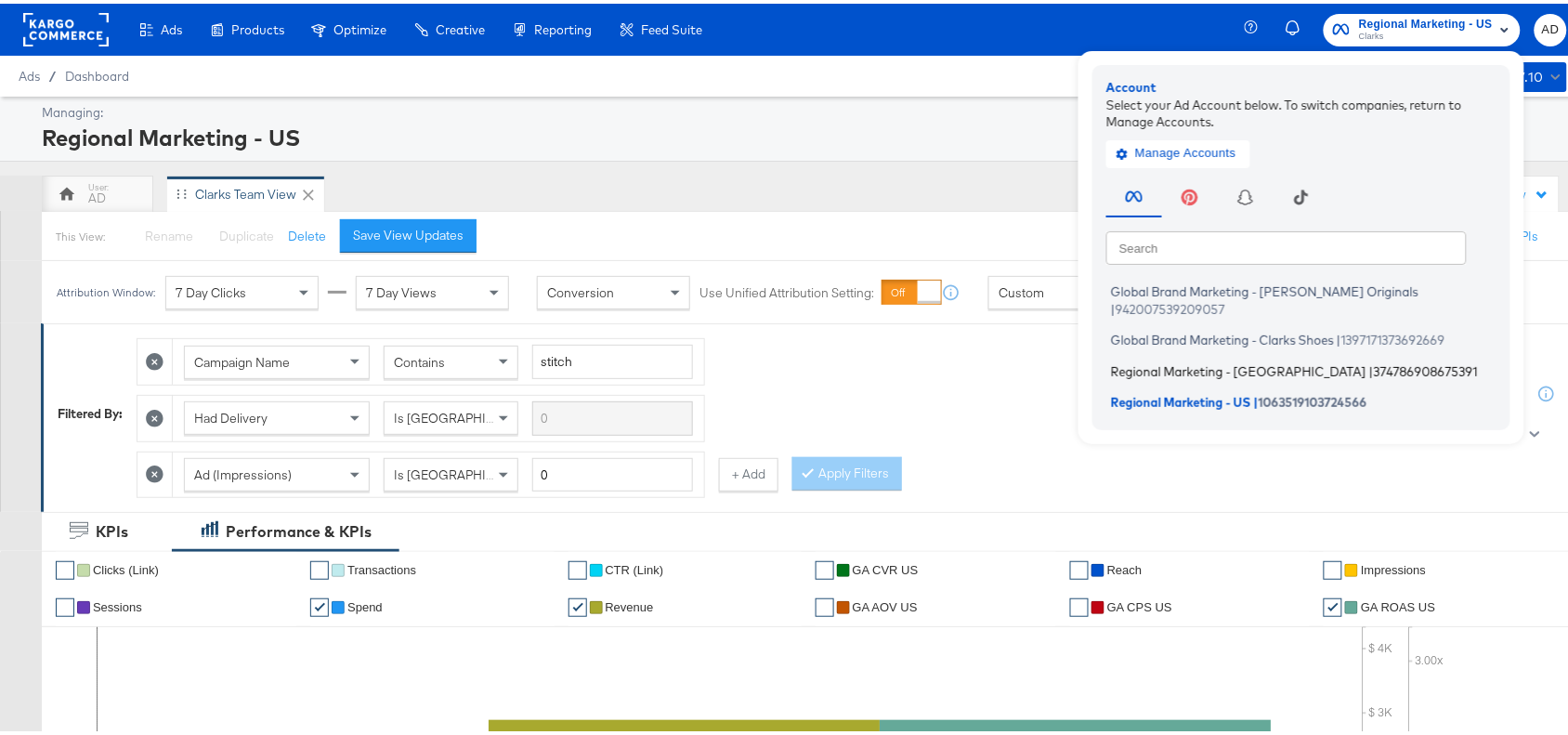 click on "Regional Marketing - CA" at bounding box center [1238, 367] 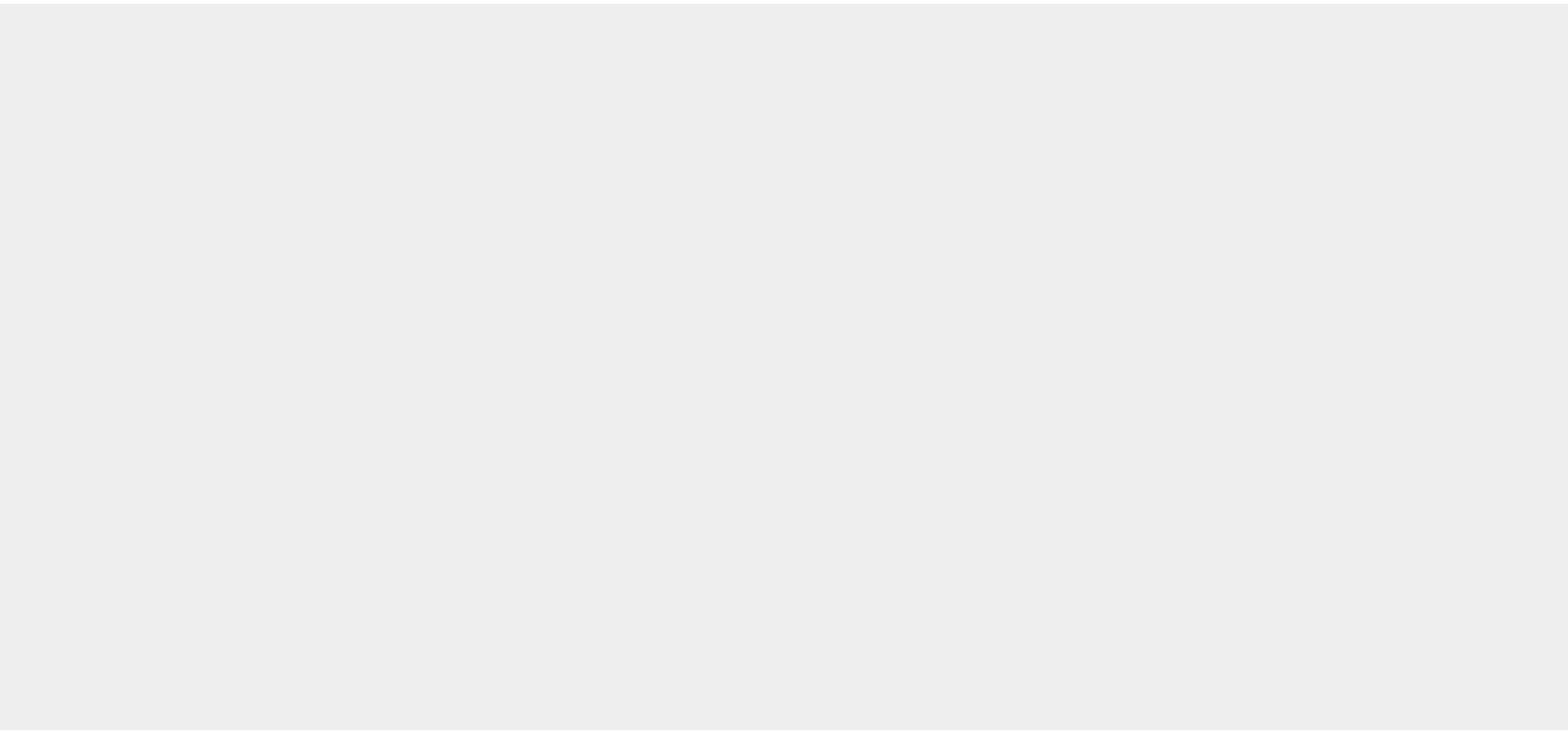 scroll, scrollTop: 0, scrollLeft: 0, axis: both 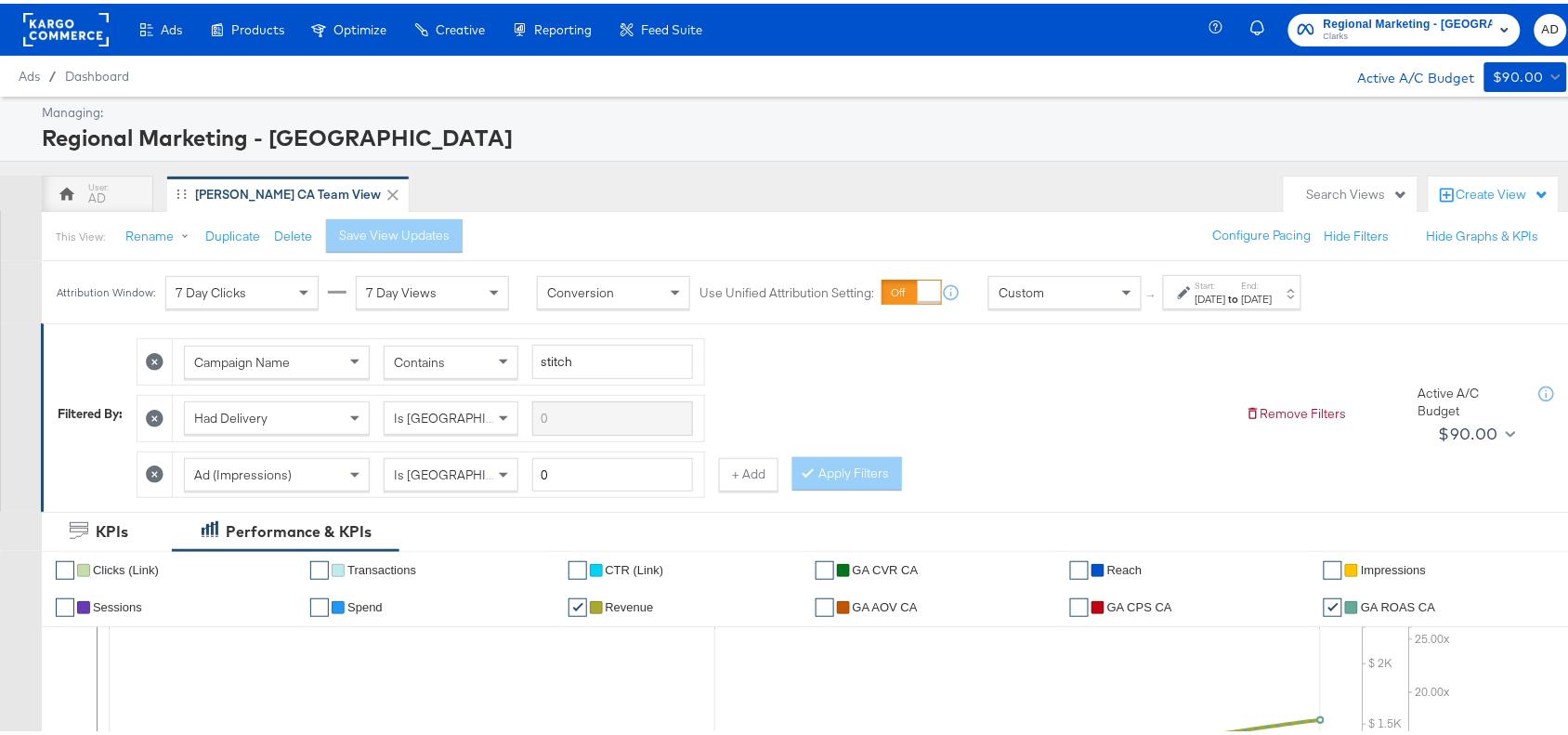 click on "Jul 1st 2025" at bounding box center (1257, 295) 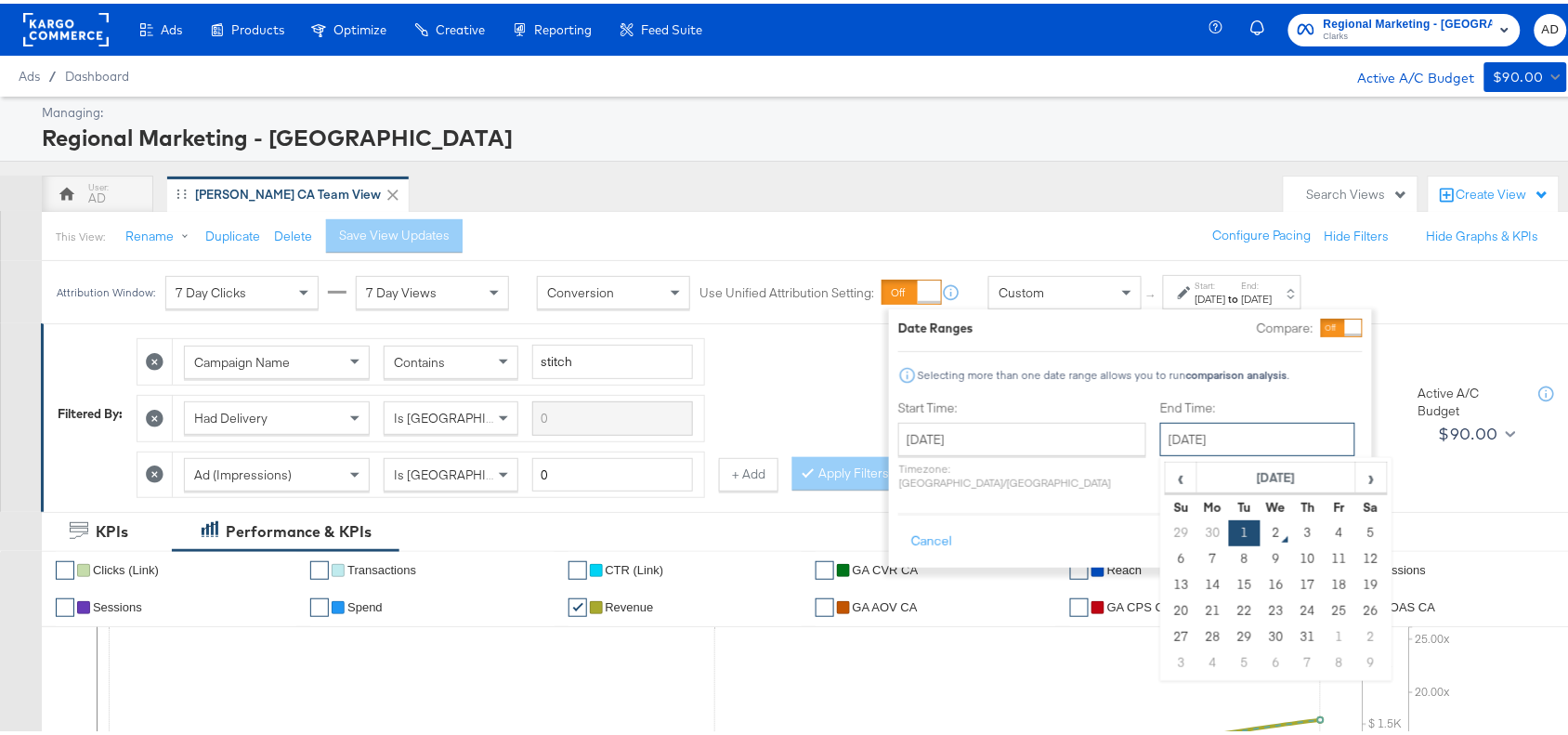 click on "July 1st 2025" at bounding box center (1258, 436) 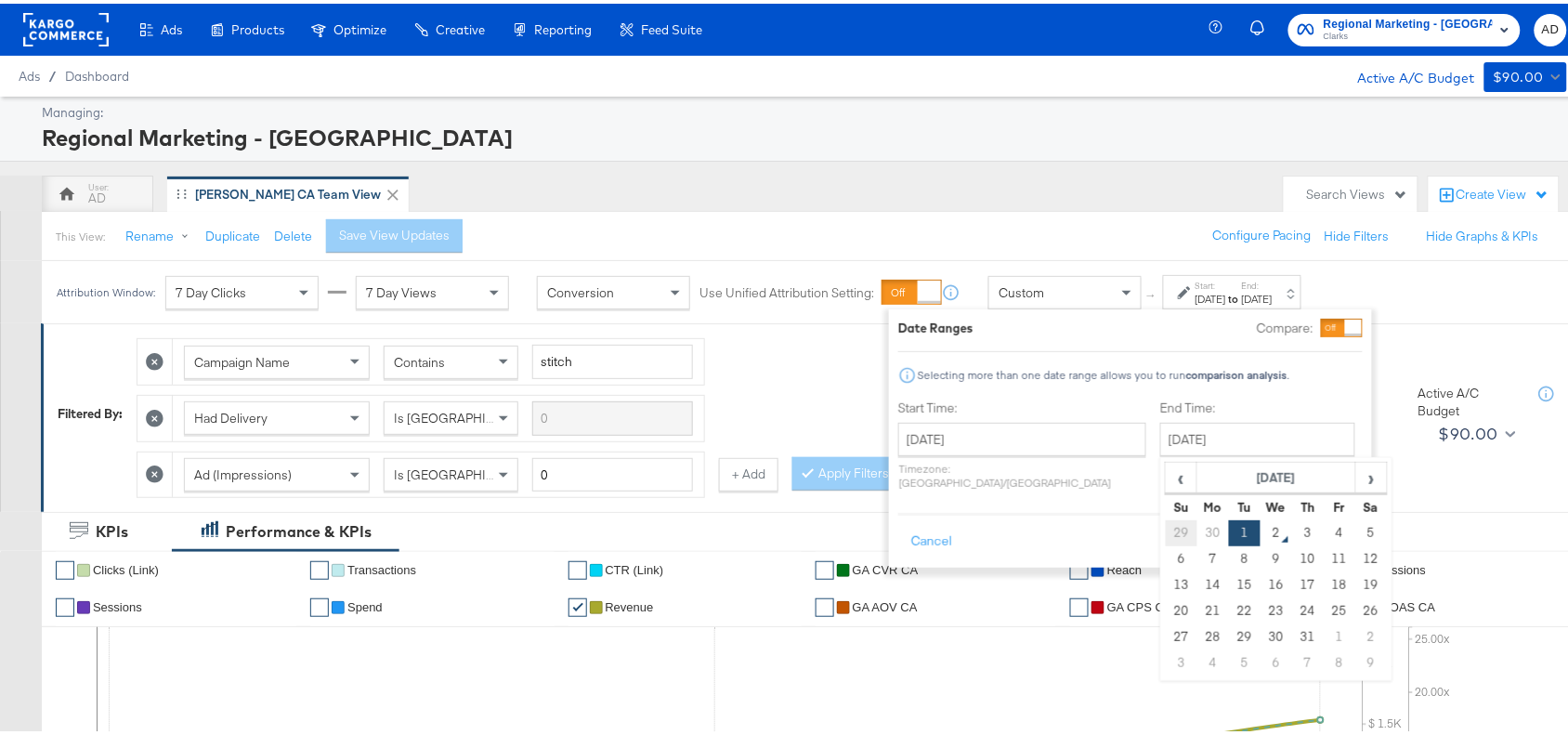 click on "29" at bounding box center [1182, 530] 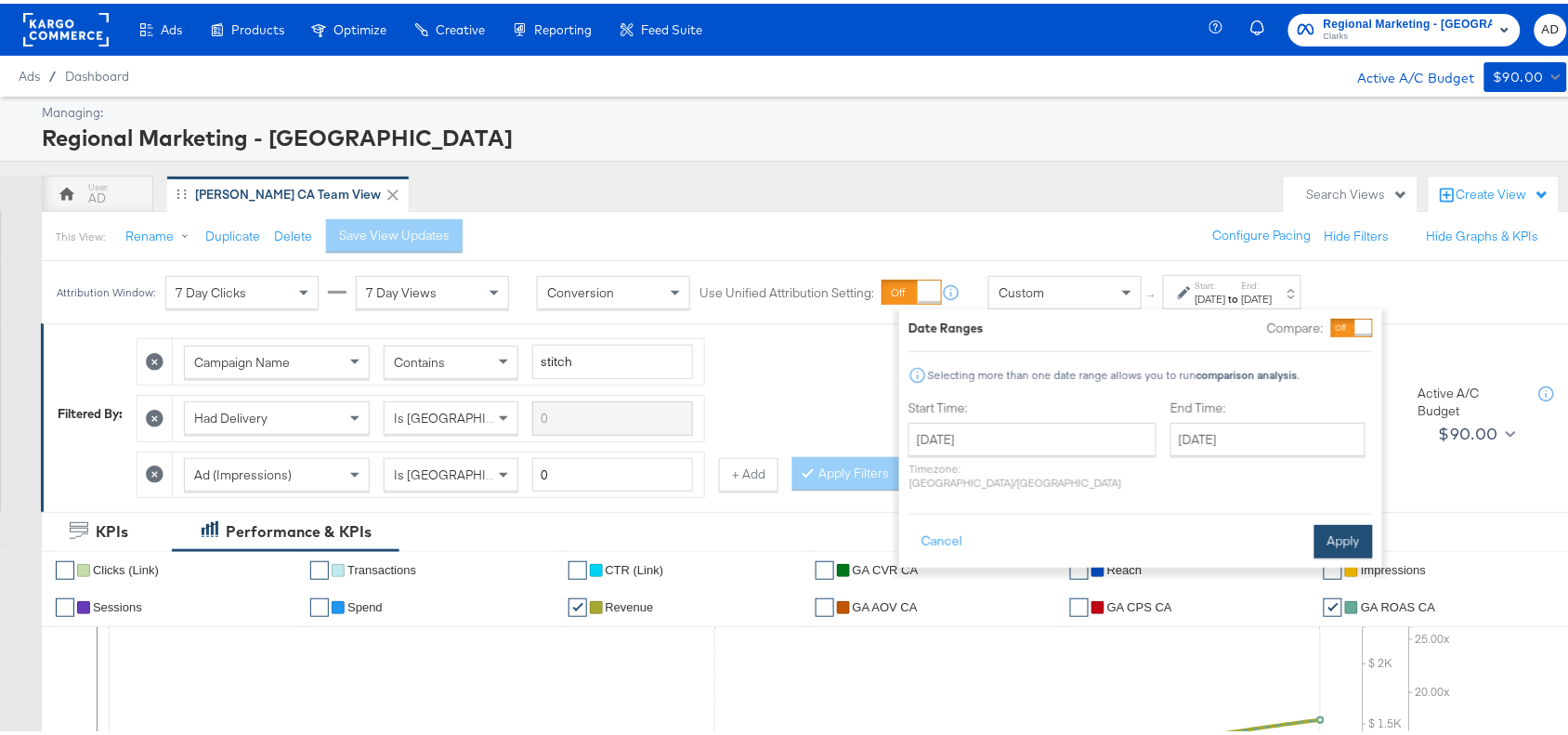 click on "Apply" at bounding box center (1343, 538) 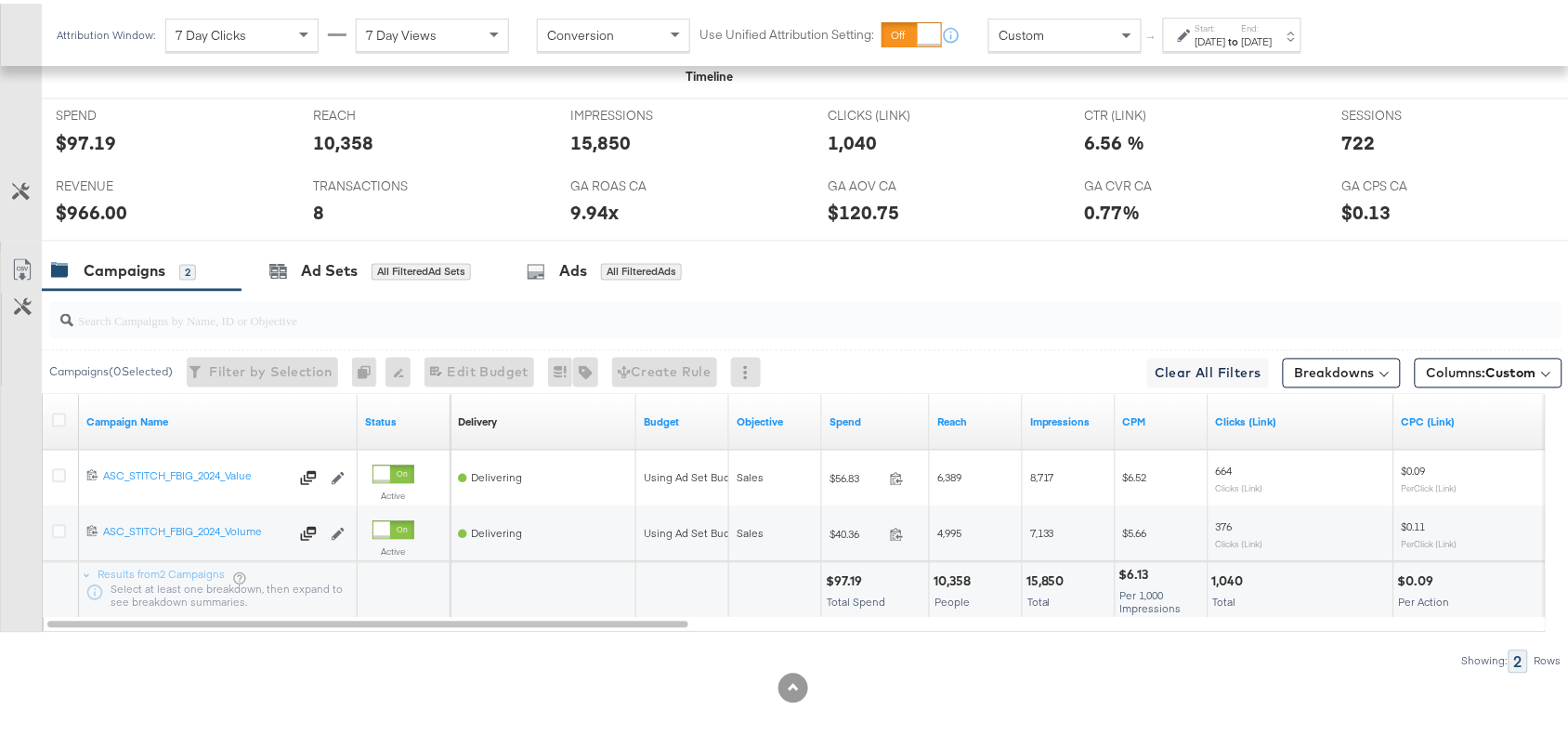 scroll, scrollTop: 873, scrollLeft: 0, axis: vertical 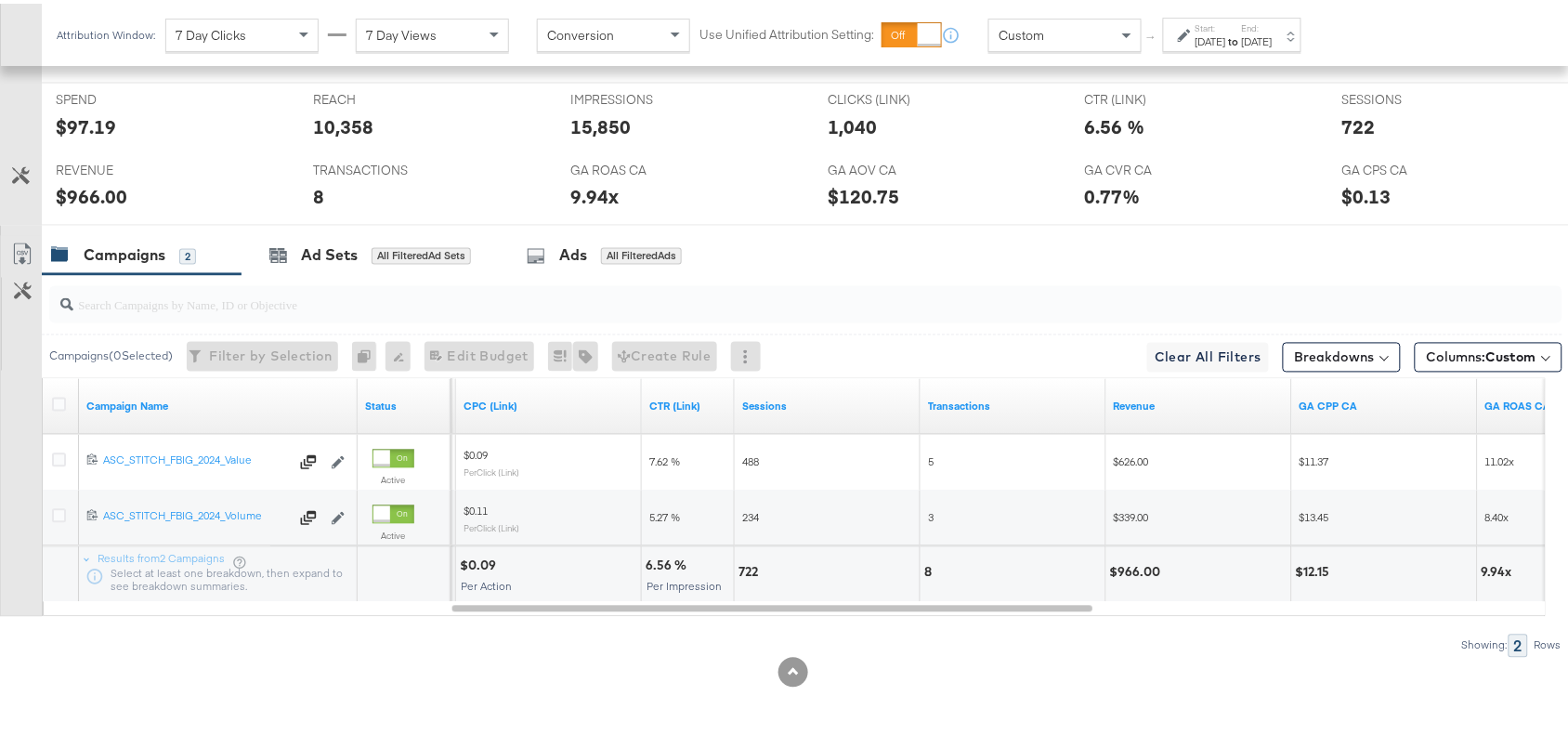 click on "[DATE]" at bounding box center (1257, 38) 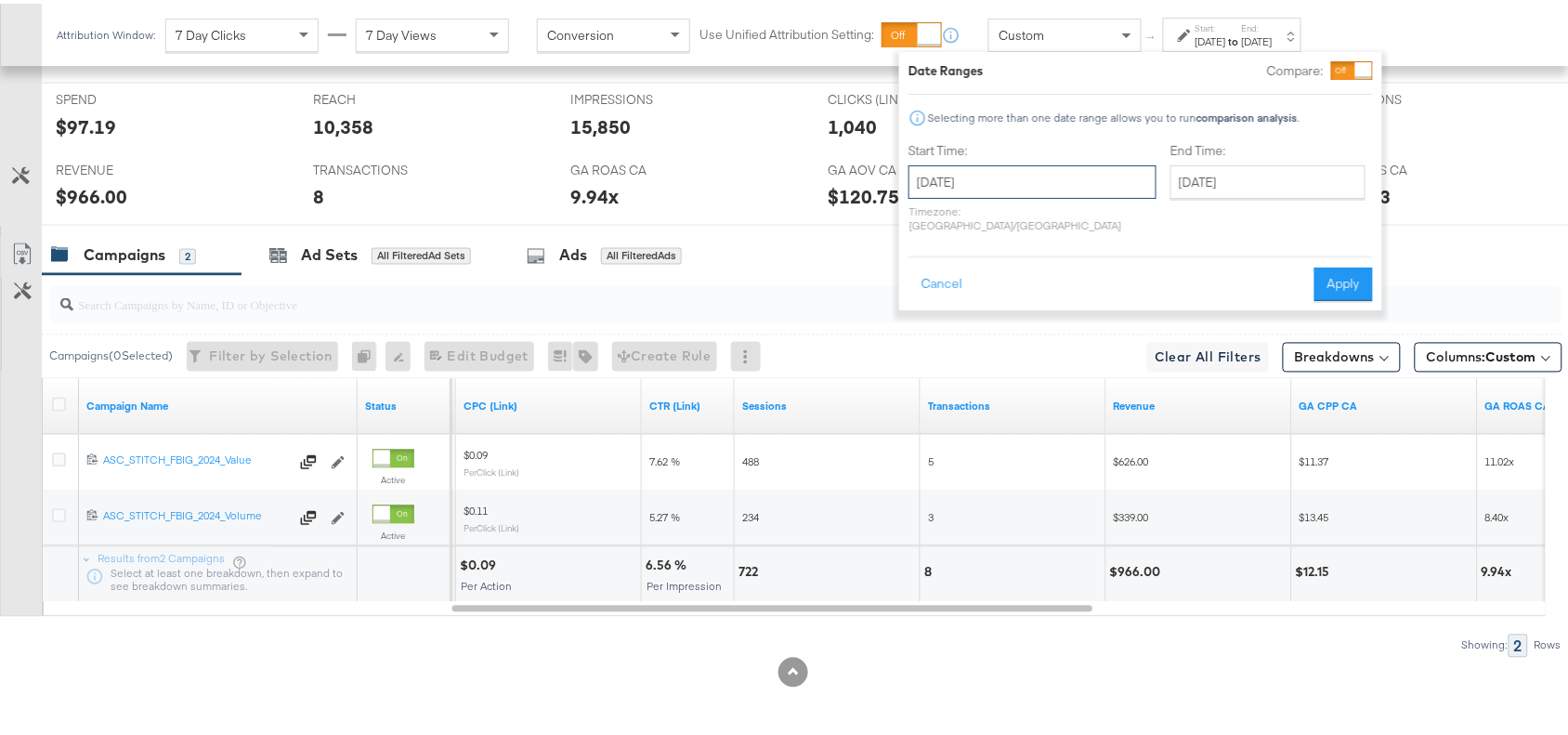 click on "[DATE]" at bounding box center (1032, 178) 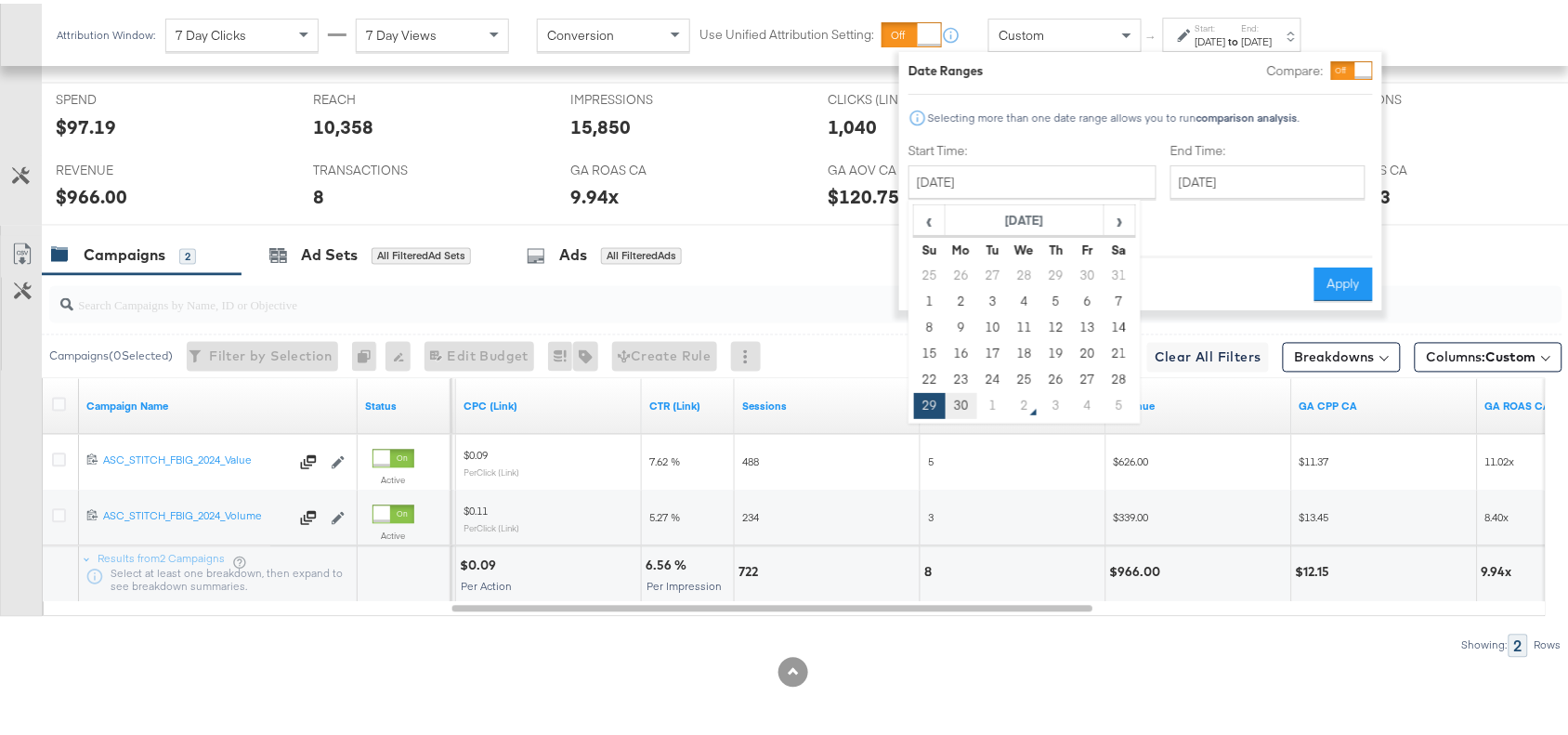 click on "30" at bounding box center (961, 402) 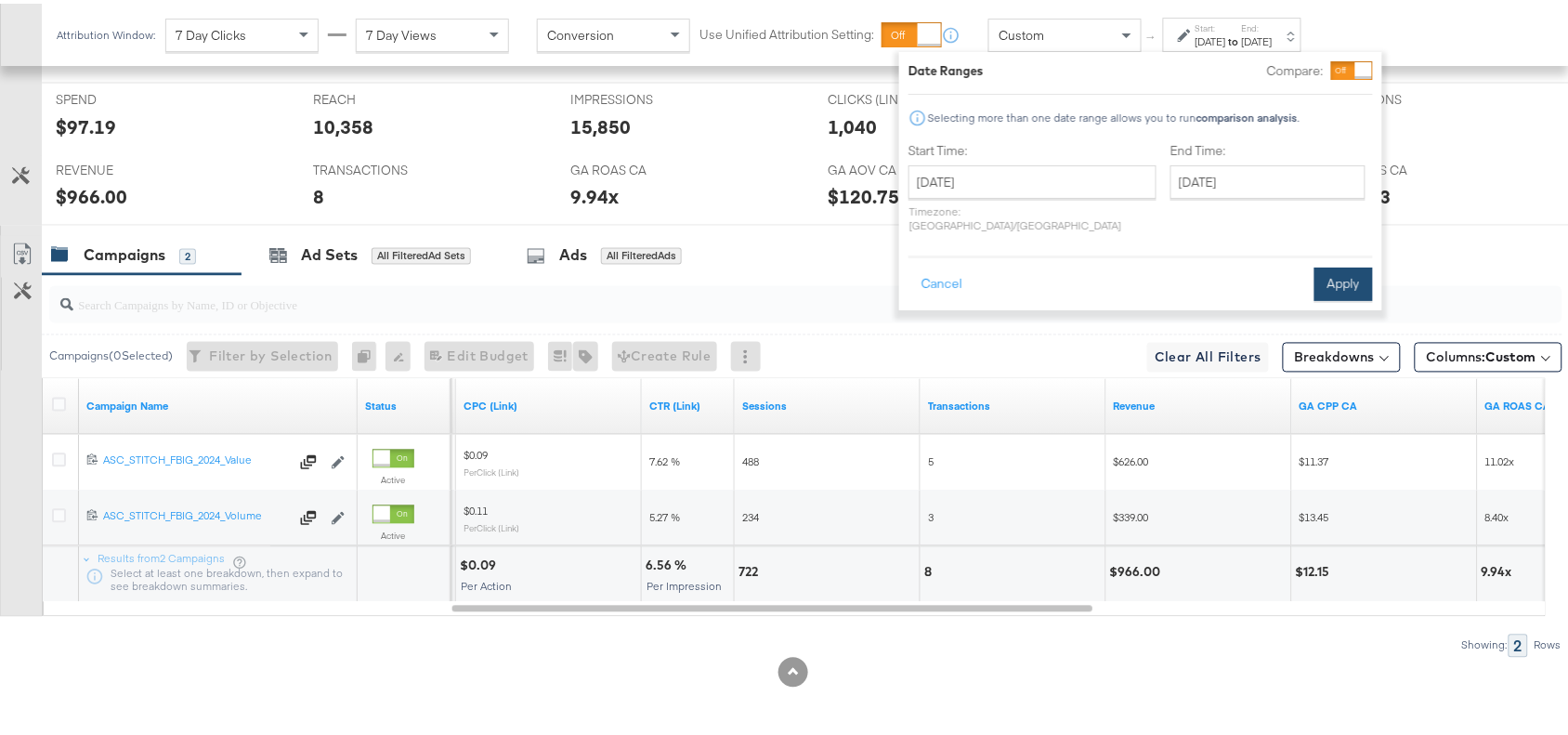 click on "Apply" at bounding box center [1343, 281] 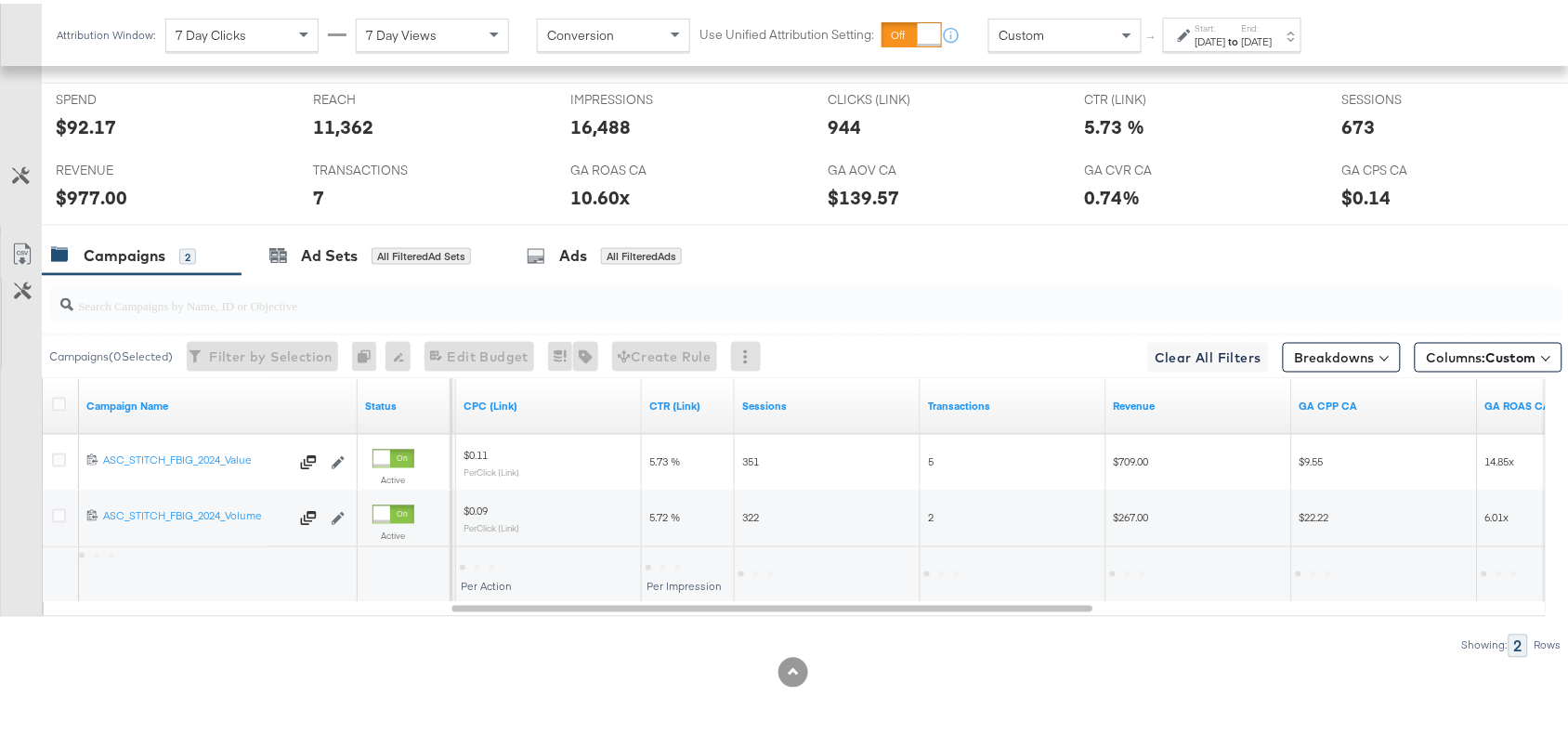 scroll, scrollTop: 873, scrollLeft: 0, axis: vertical 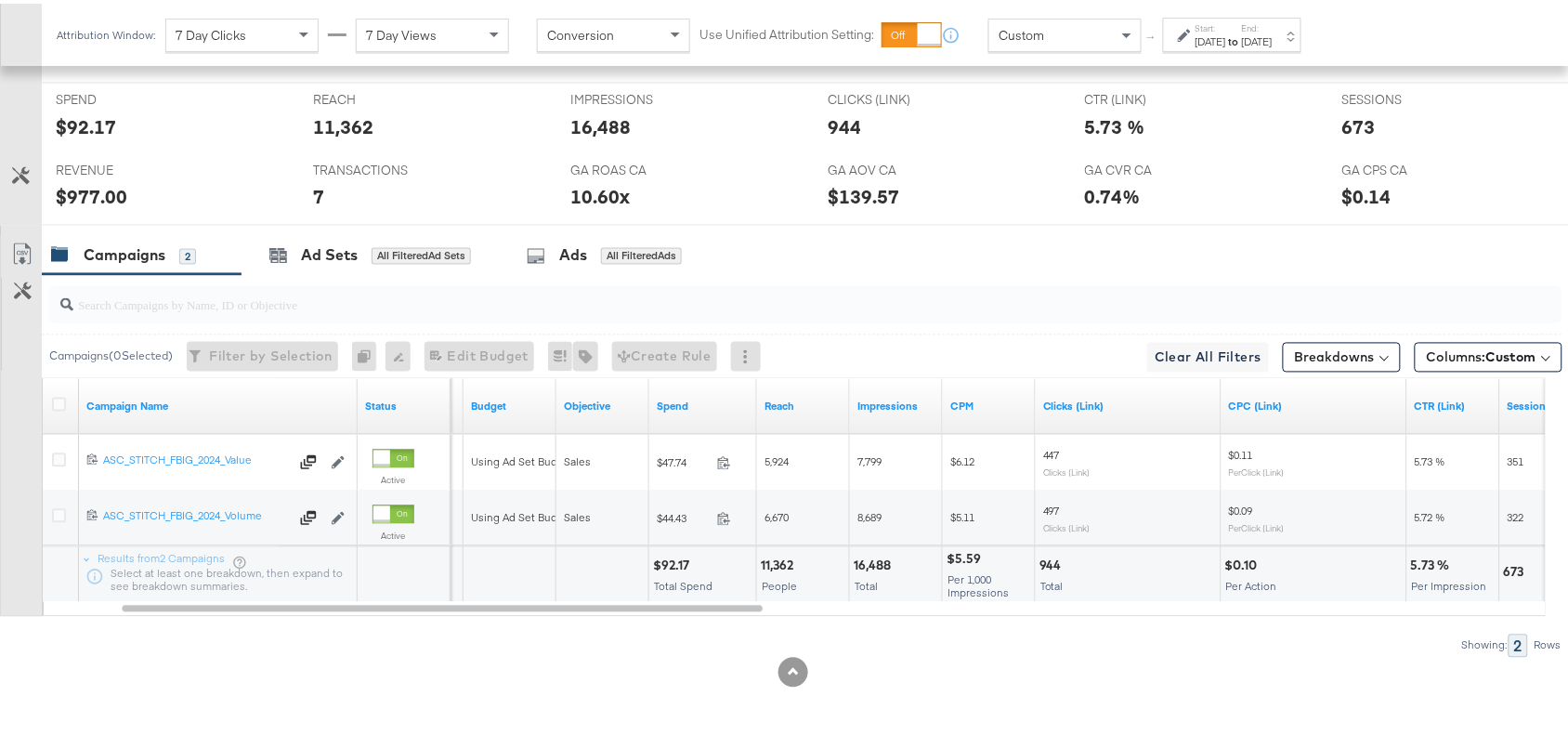 click on "$92.17" at bounding box center [673, 562] 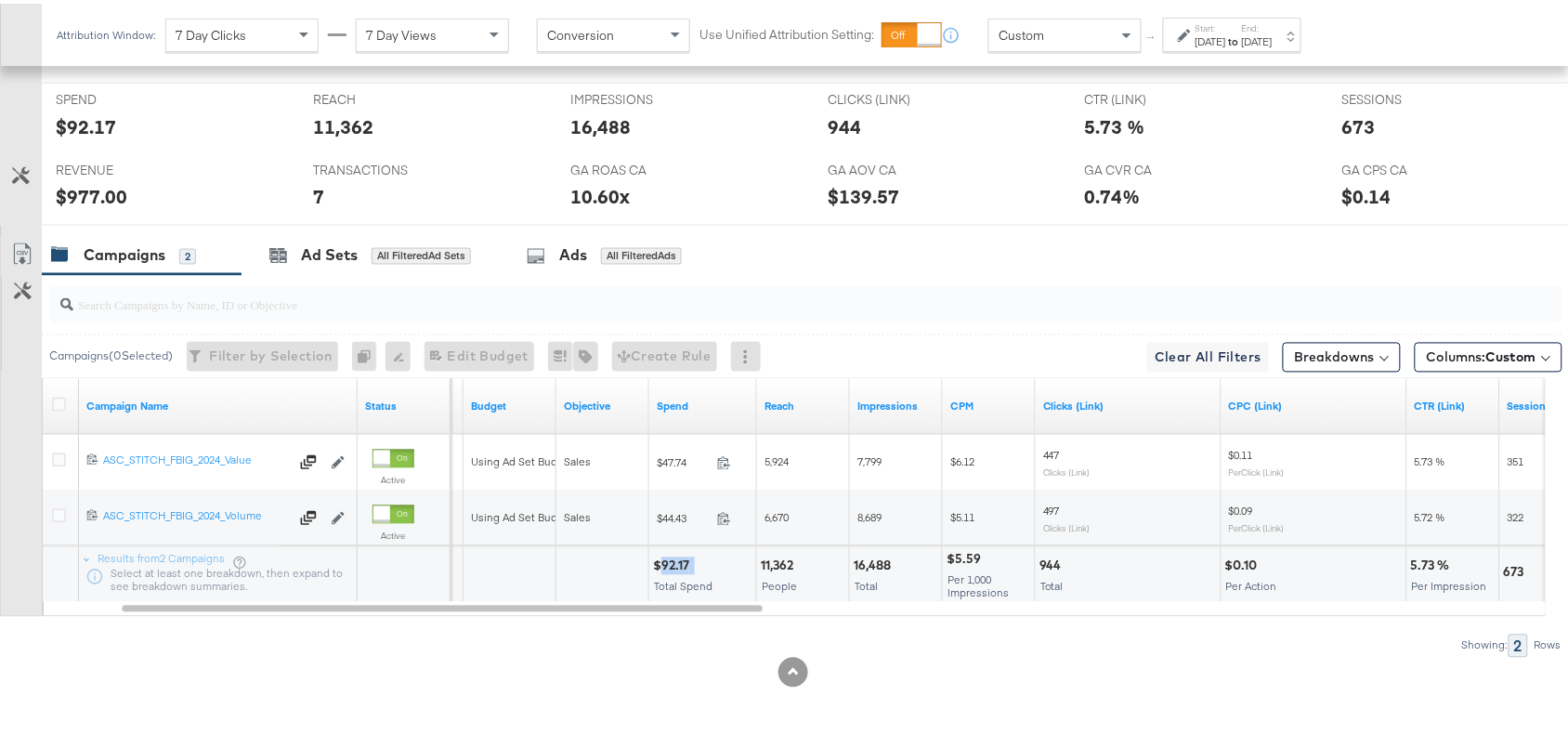 copy on "92.17" 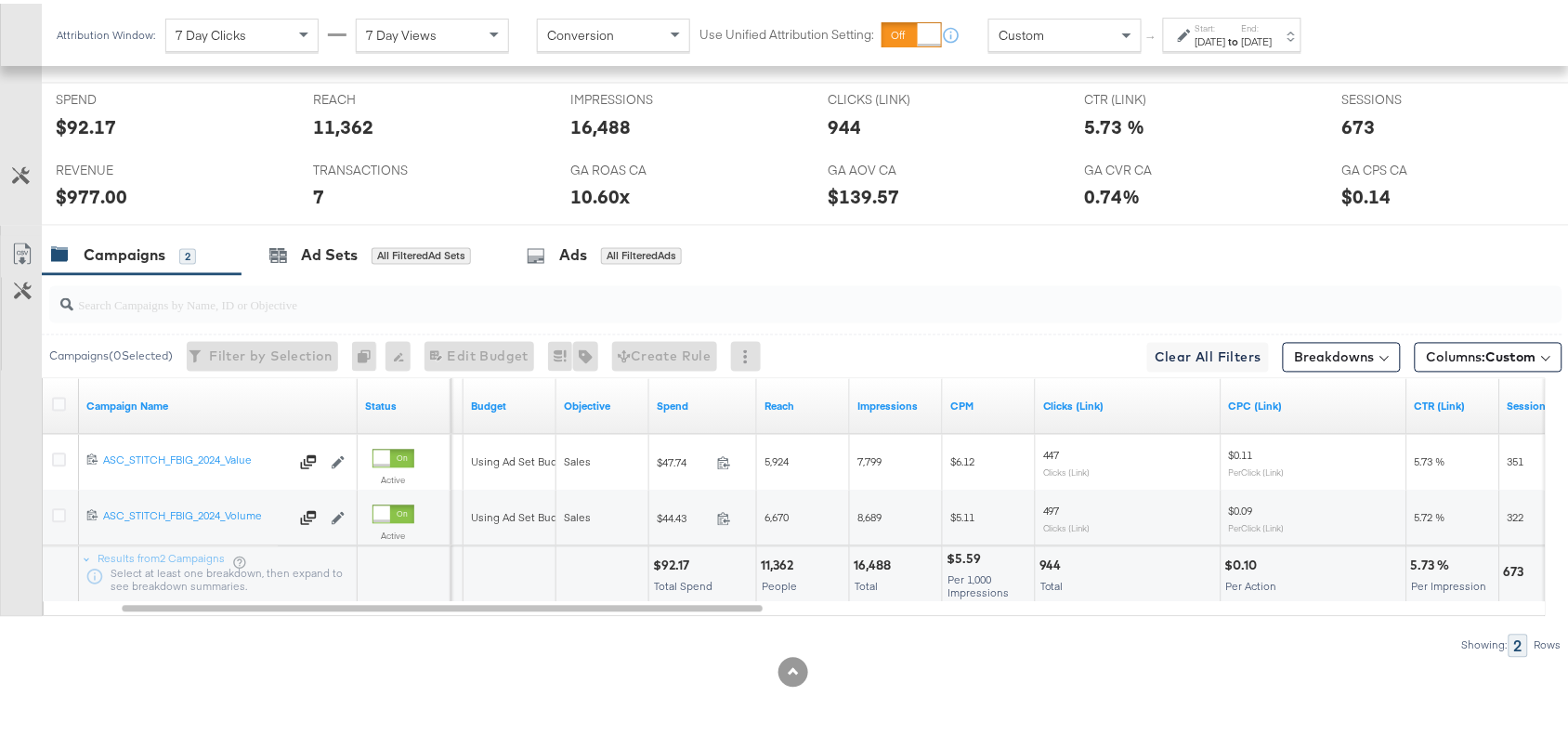 click on "16,488" at bounding box center (875, 562) 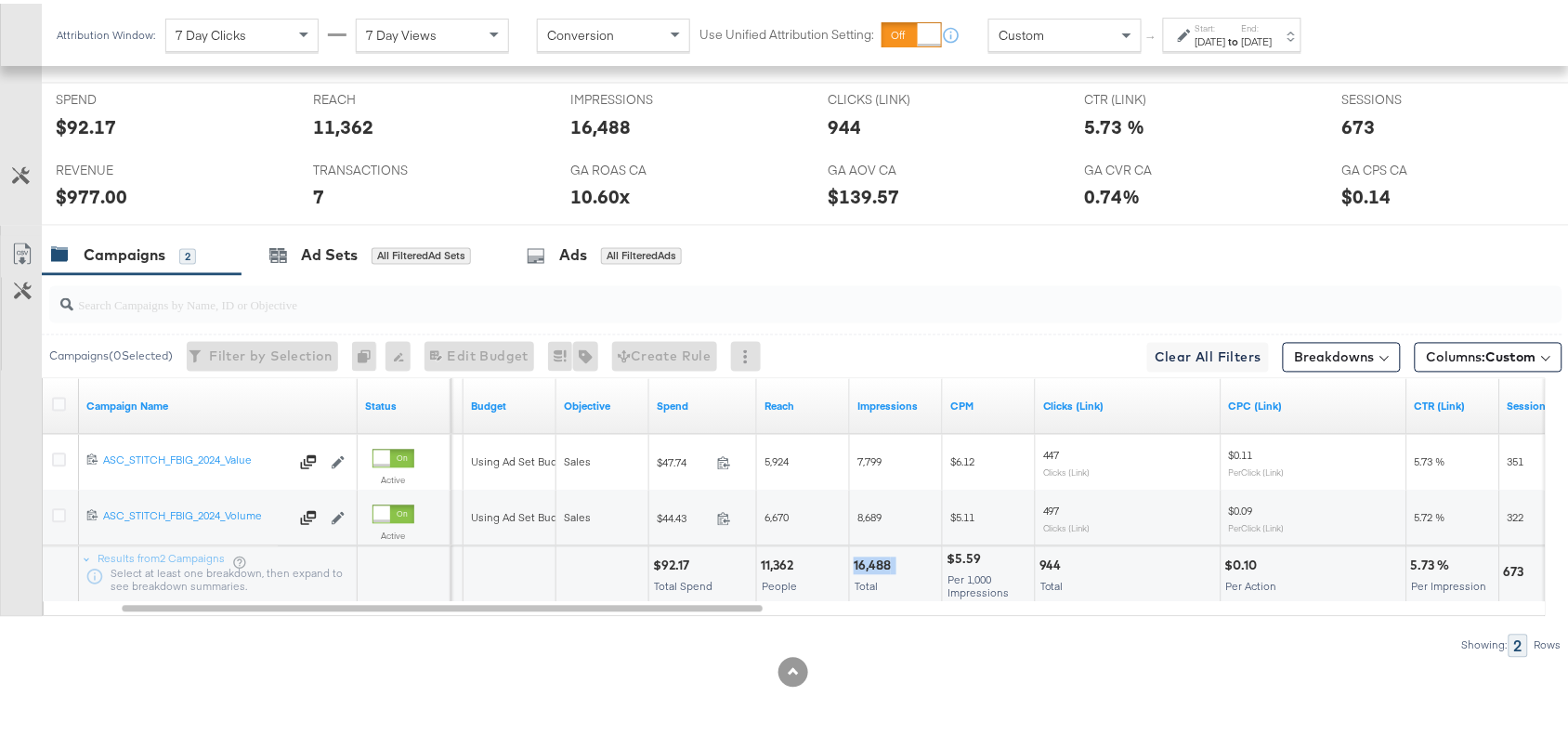 copy on "16,488" 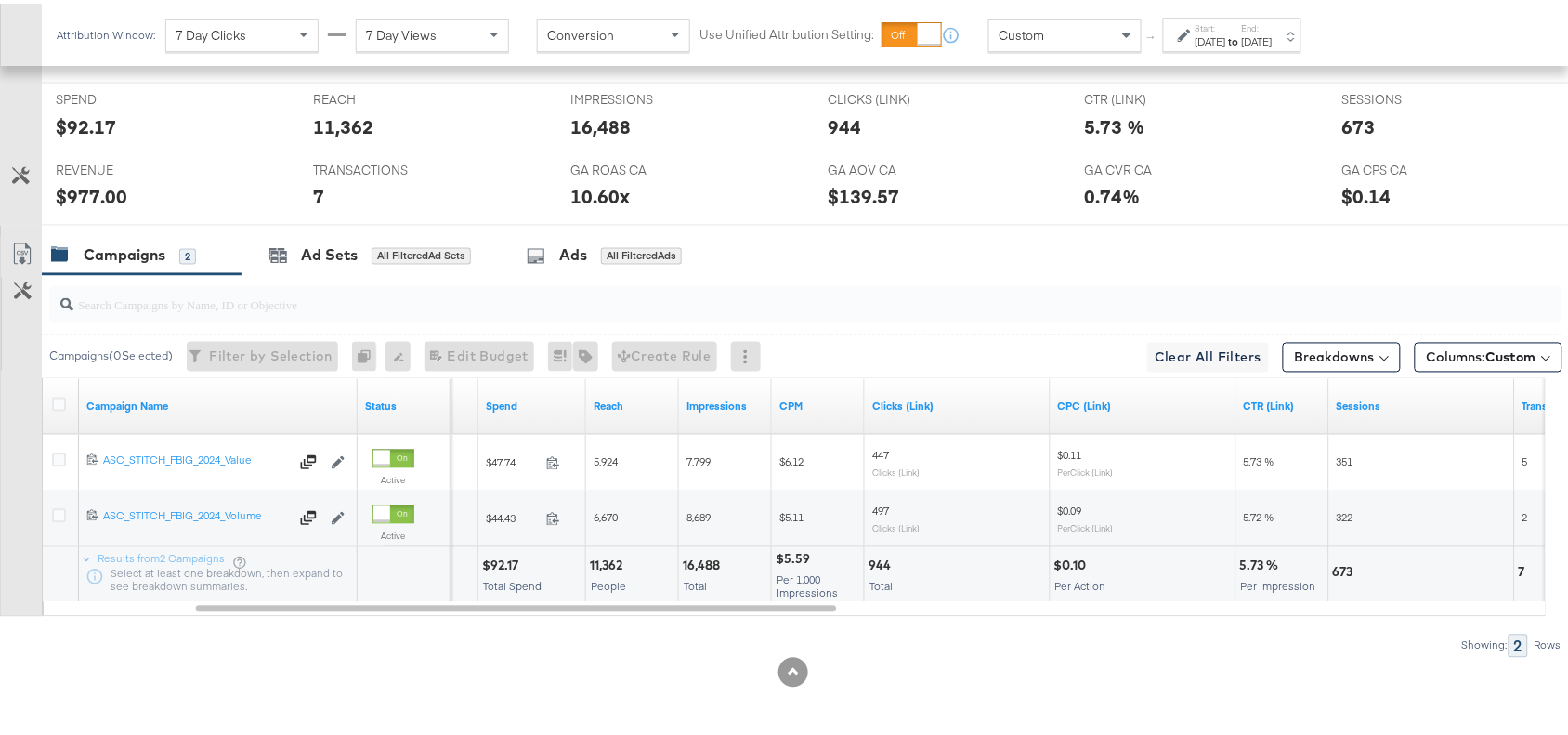 click on "944" at bounding box center [882, 562] 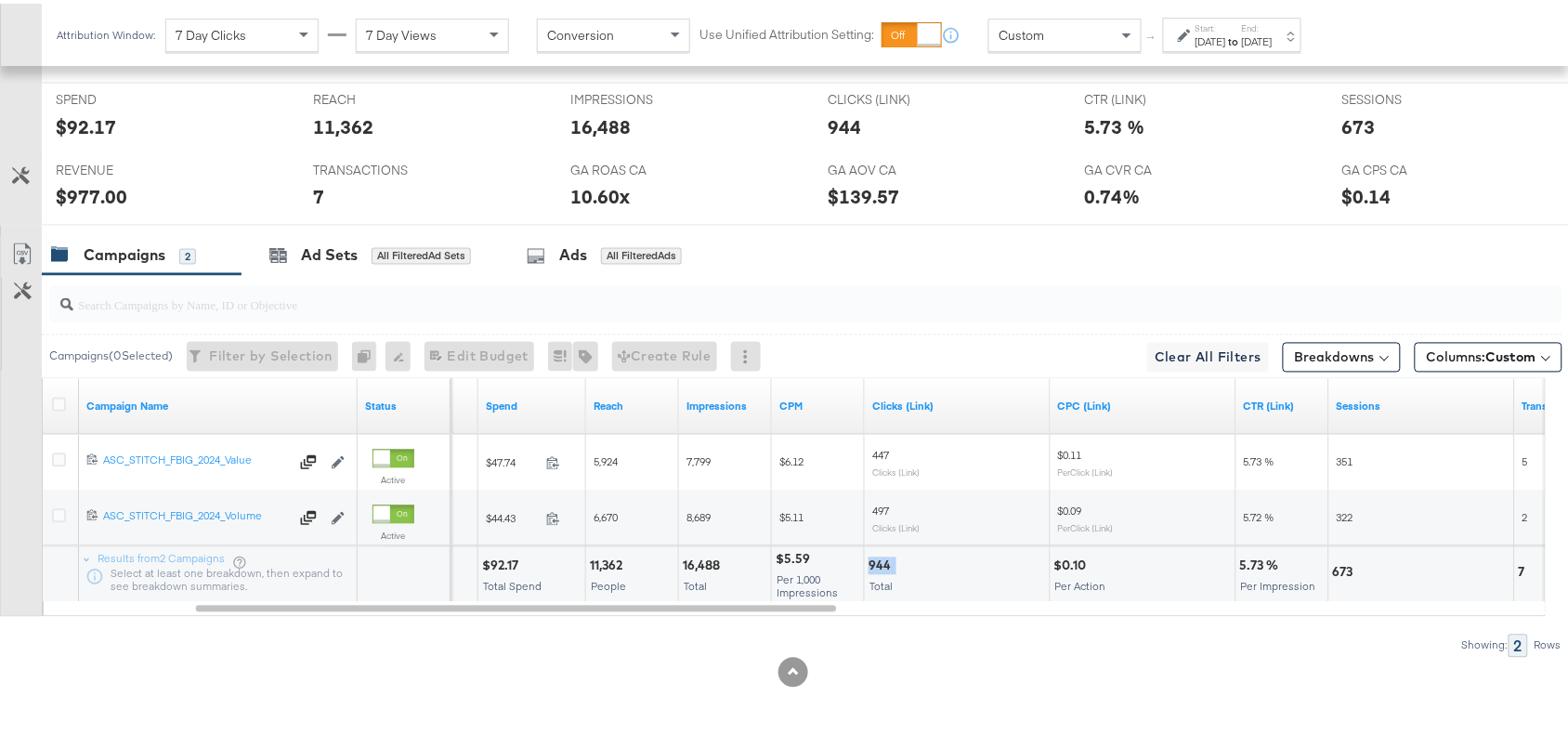 copy on "944" 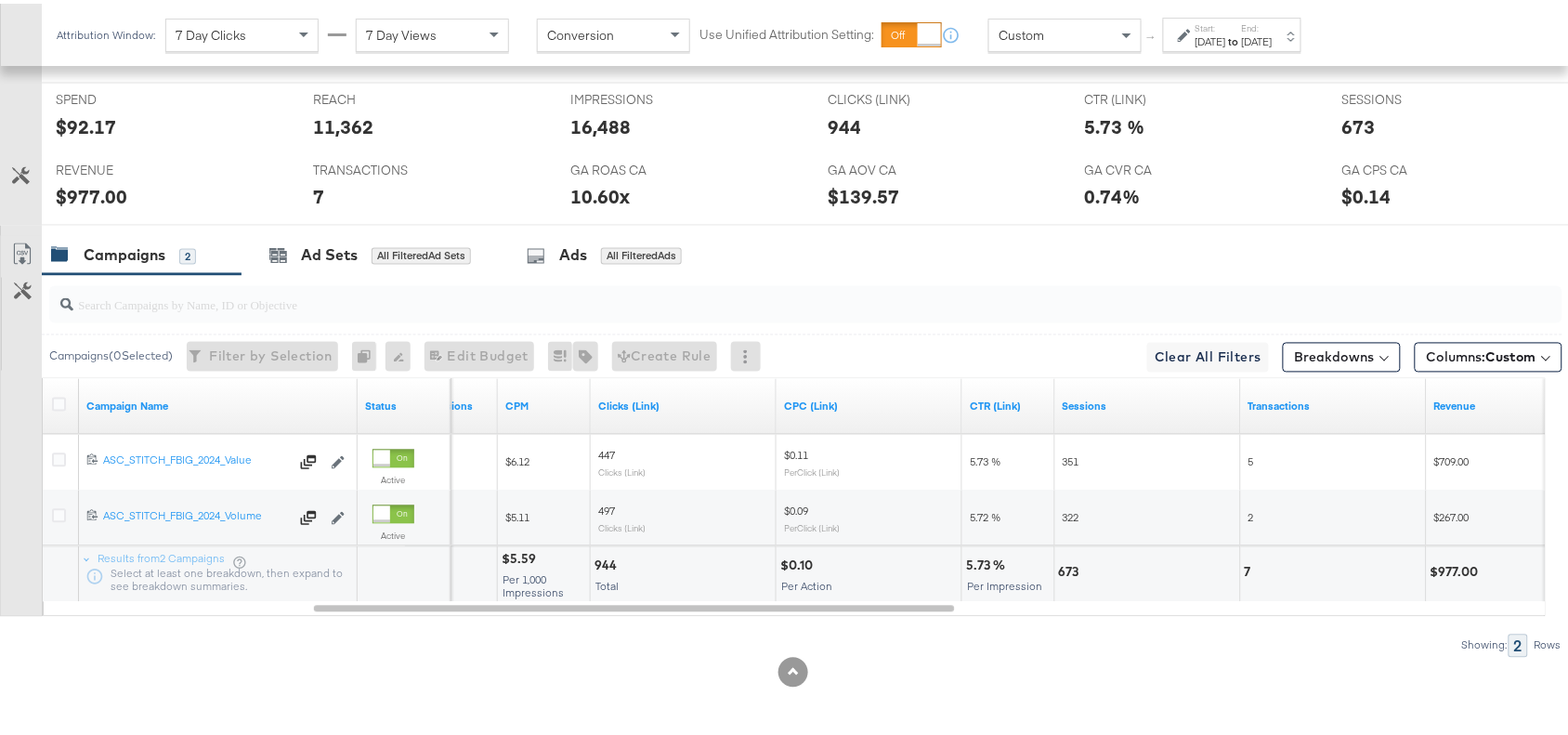 click on "673" at bounding box center (1072, 569) 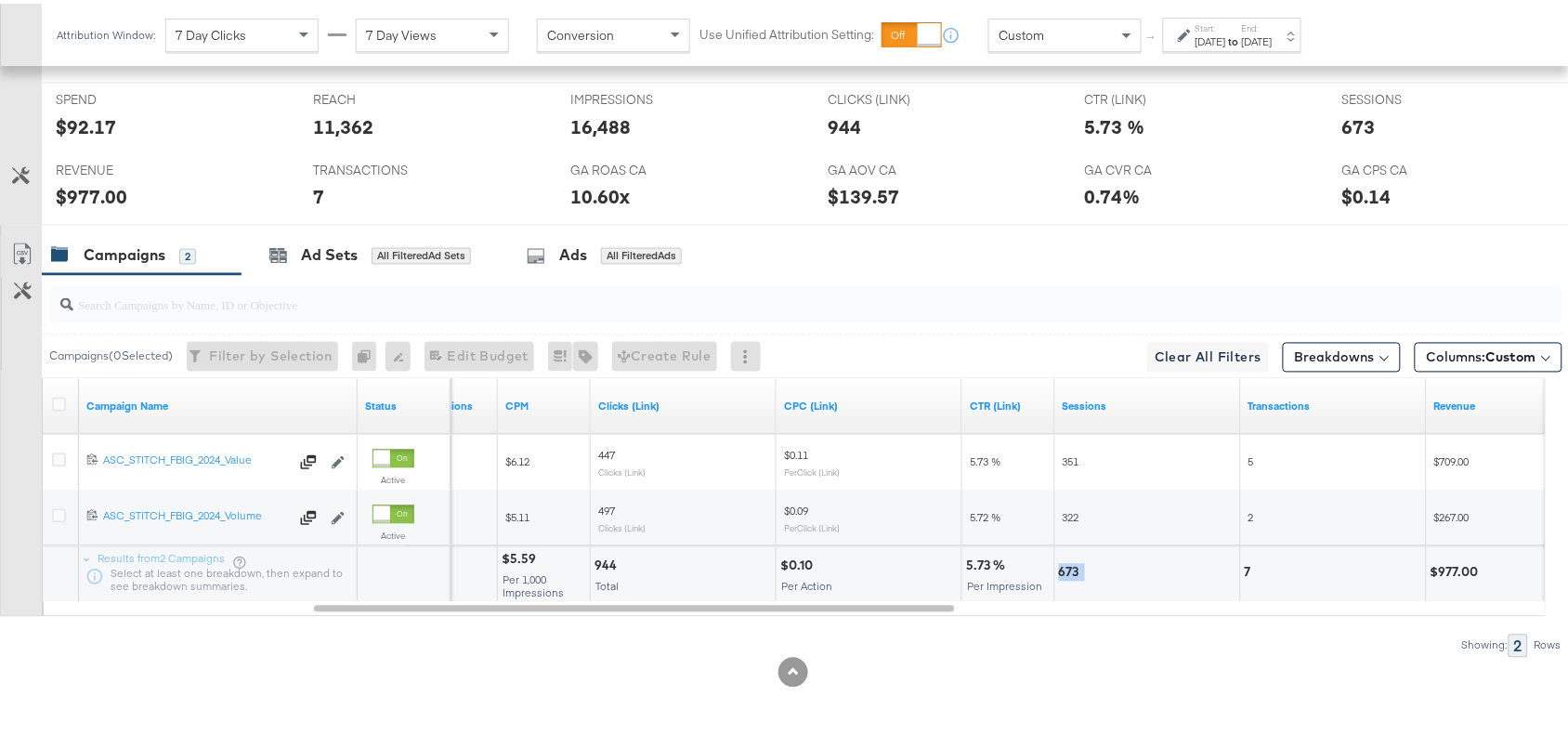copy on "673" 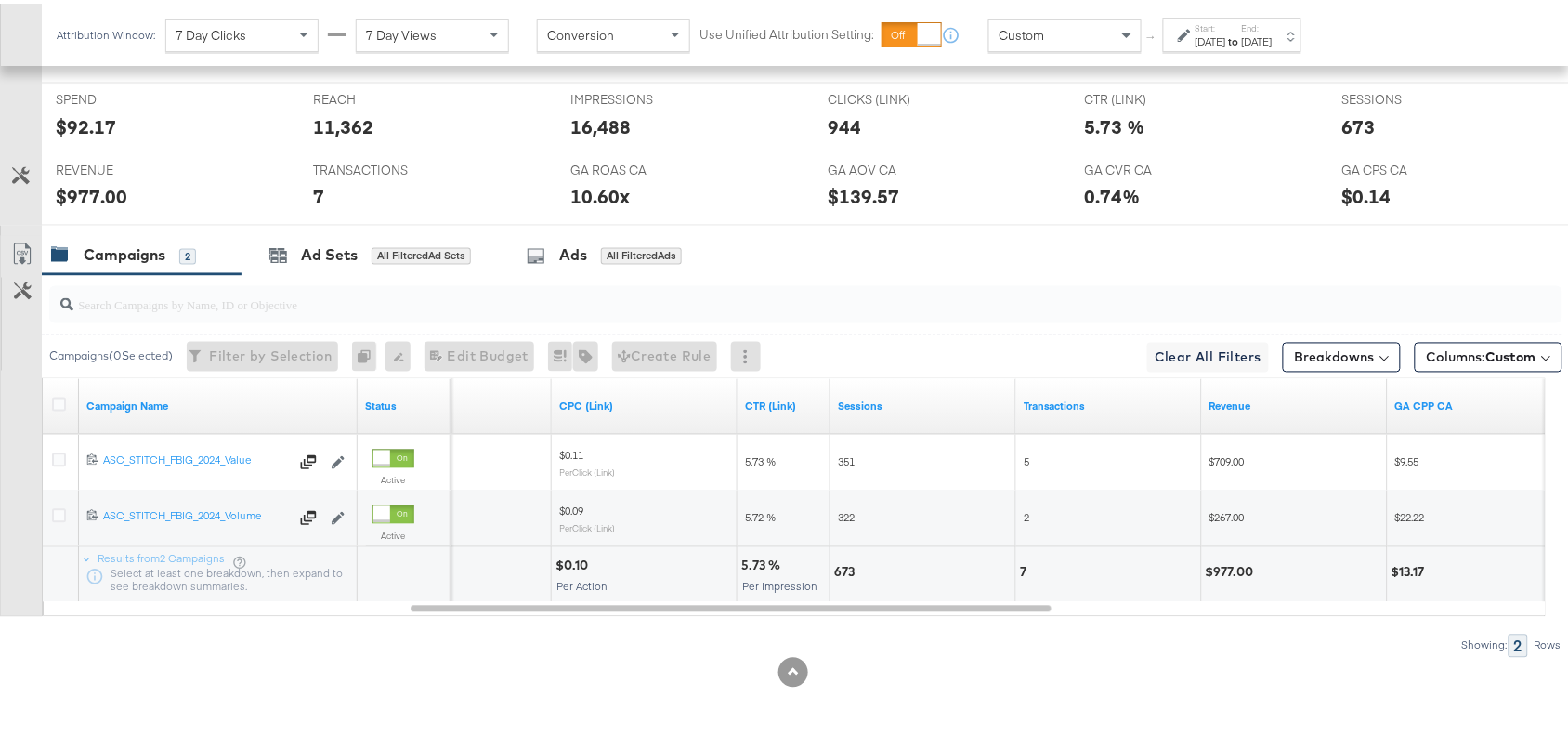 click on "673" at bounding box center (922, 571) 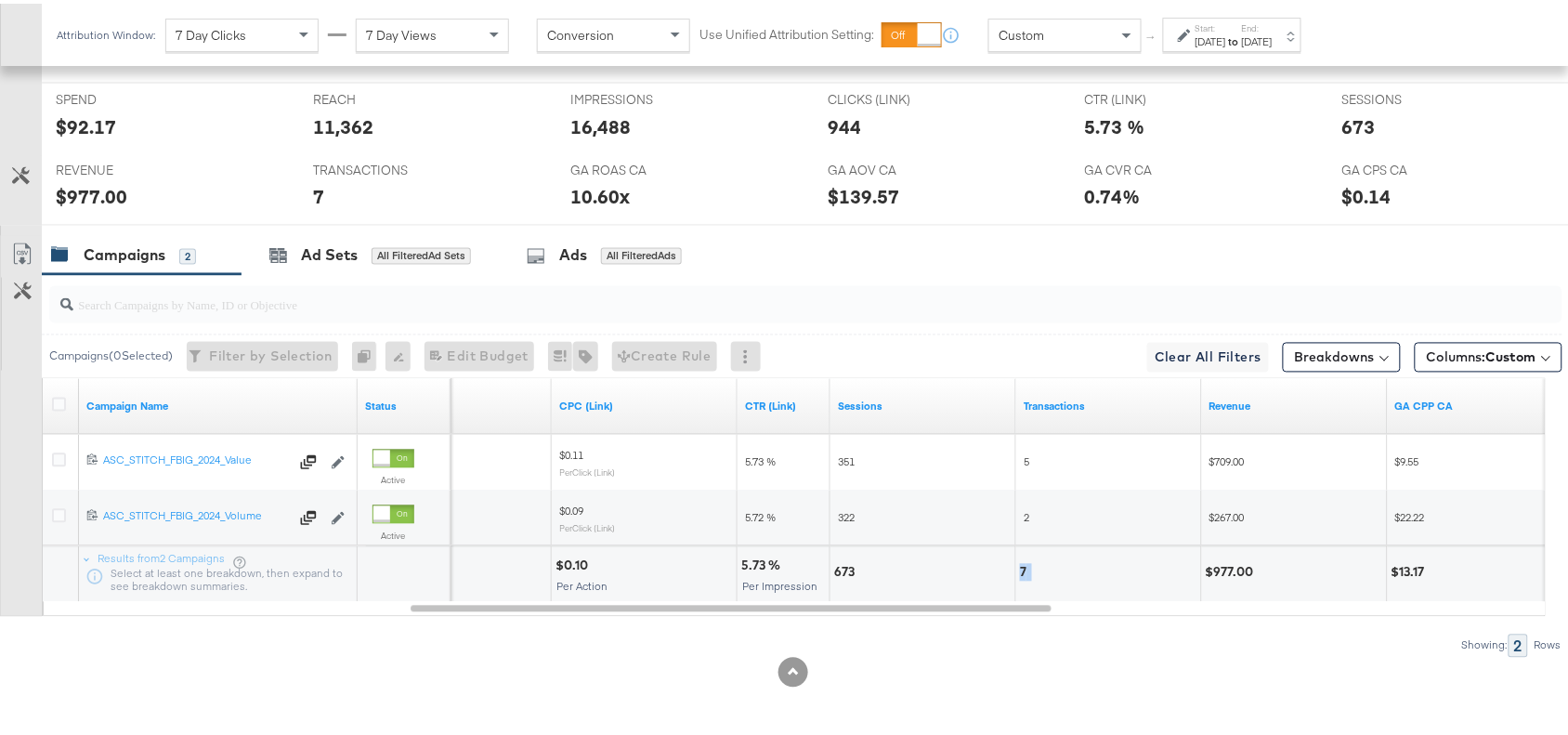 click on "7" at bounding box center (1108, 571) 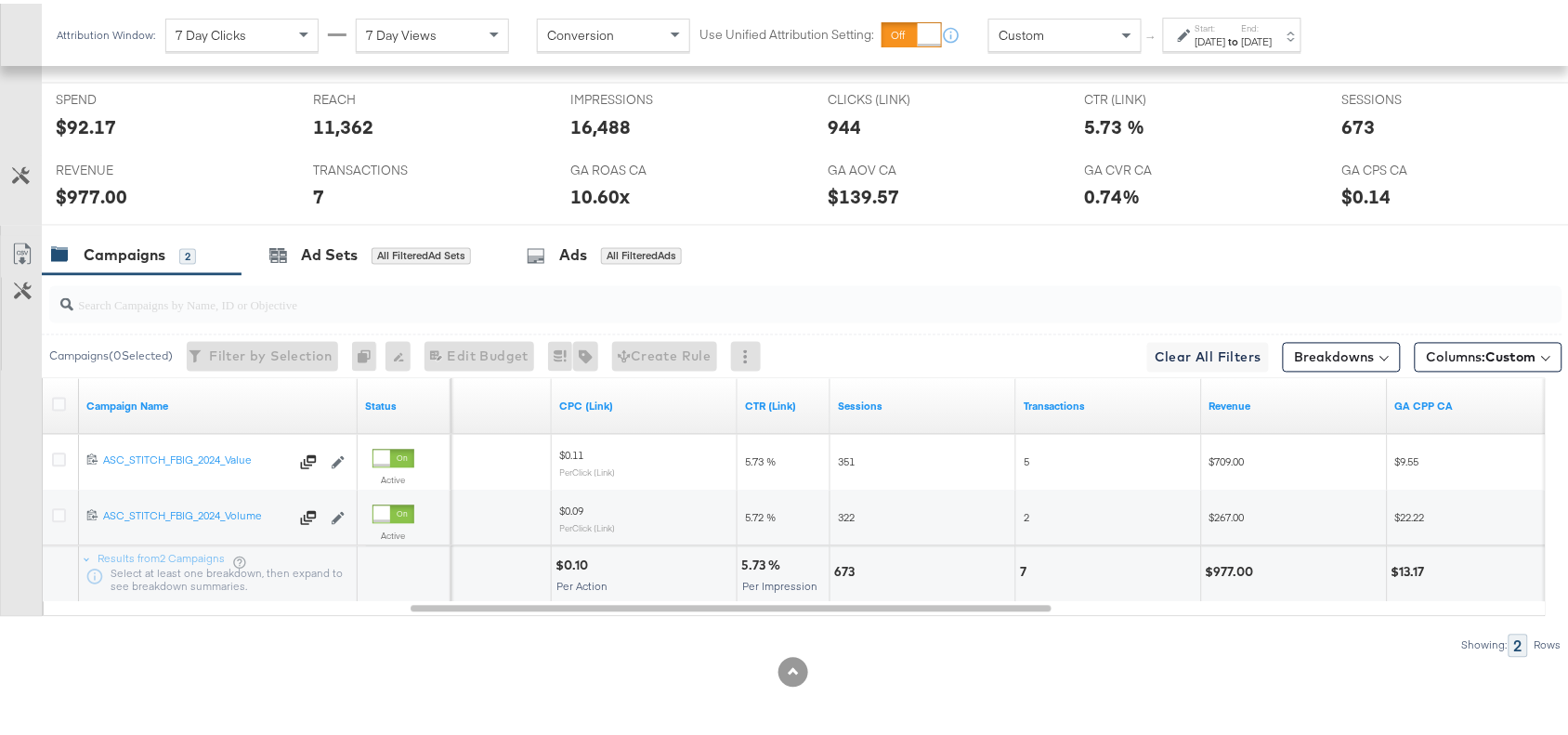 click on "$977.00" at bounding box center (1233, 569) 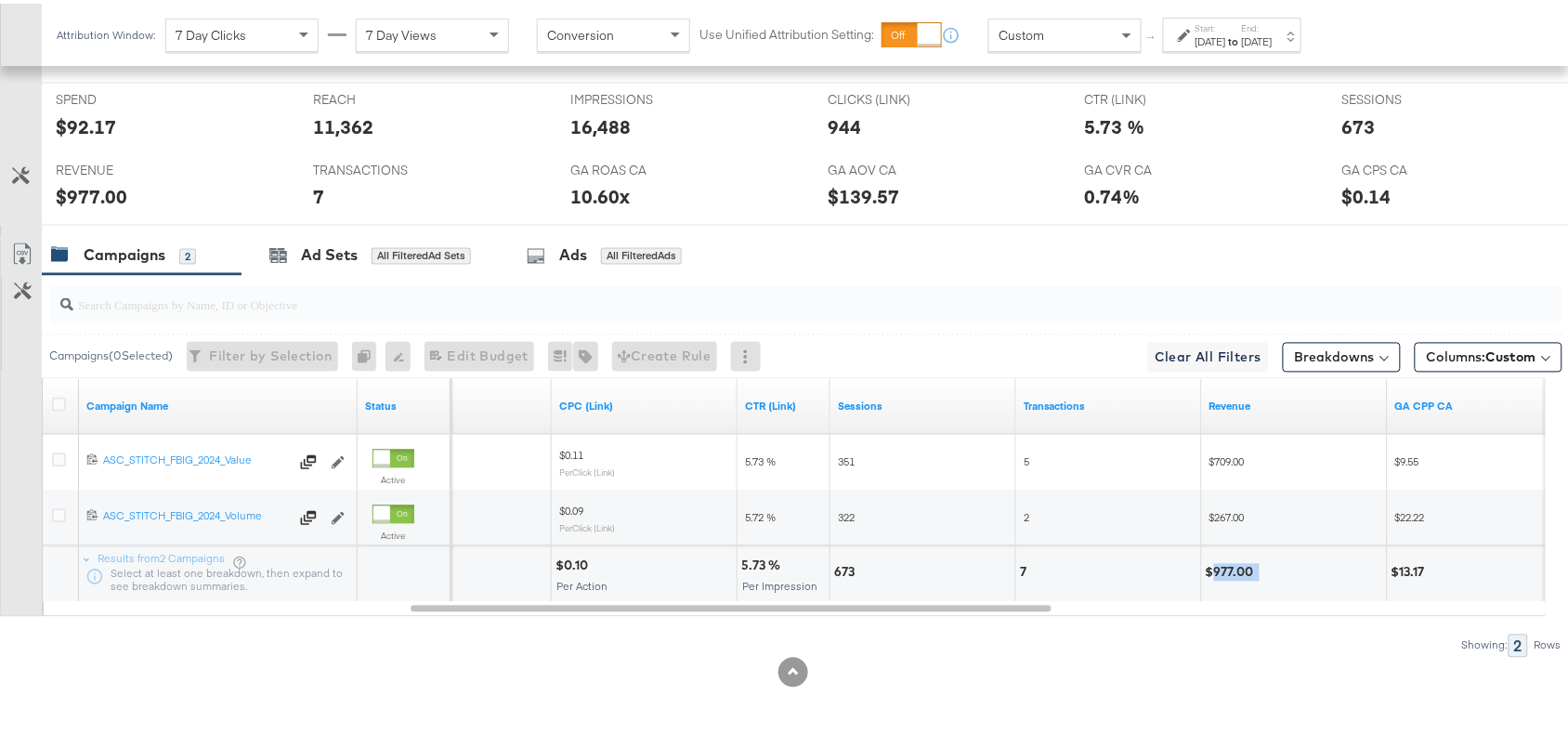 copy on "977.00" 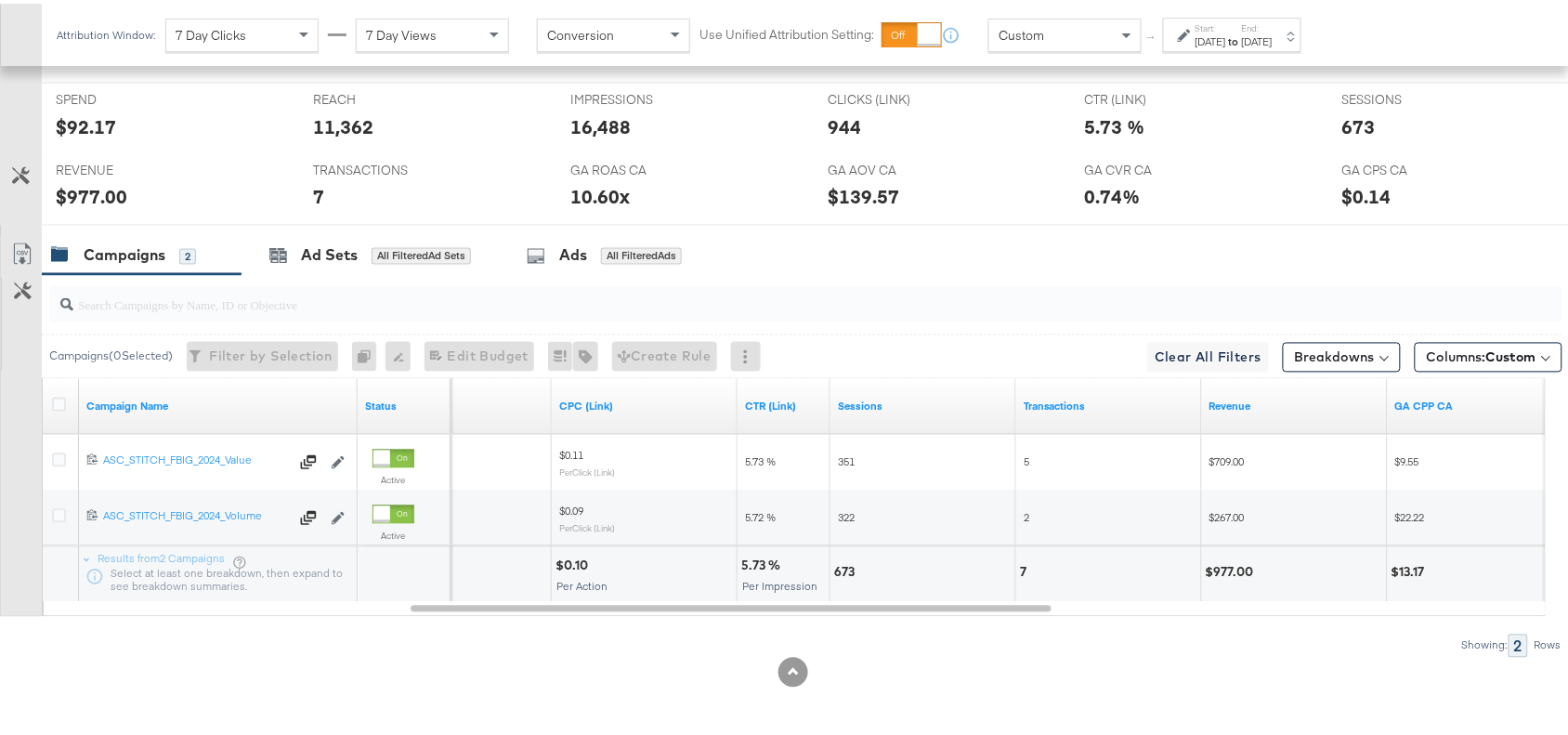 click on "Jun 30th 2025" at bounding box center (1257, 38) 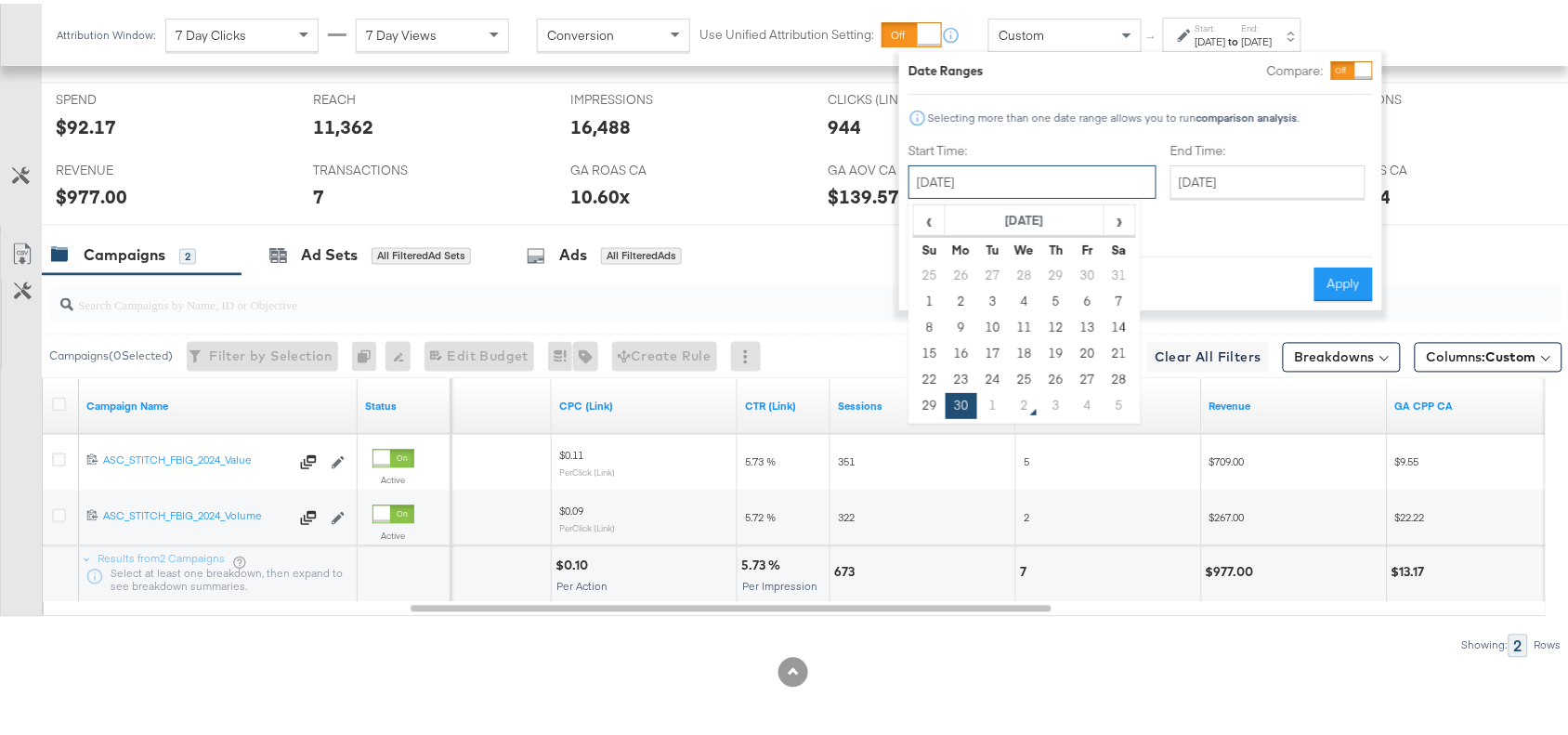 click on "June 30th 2025" at bounding box center [1032, 178] 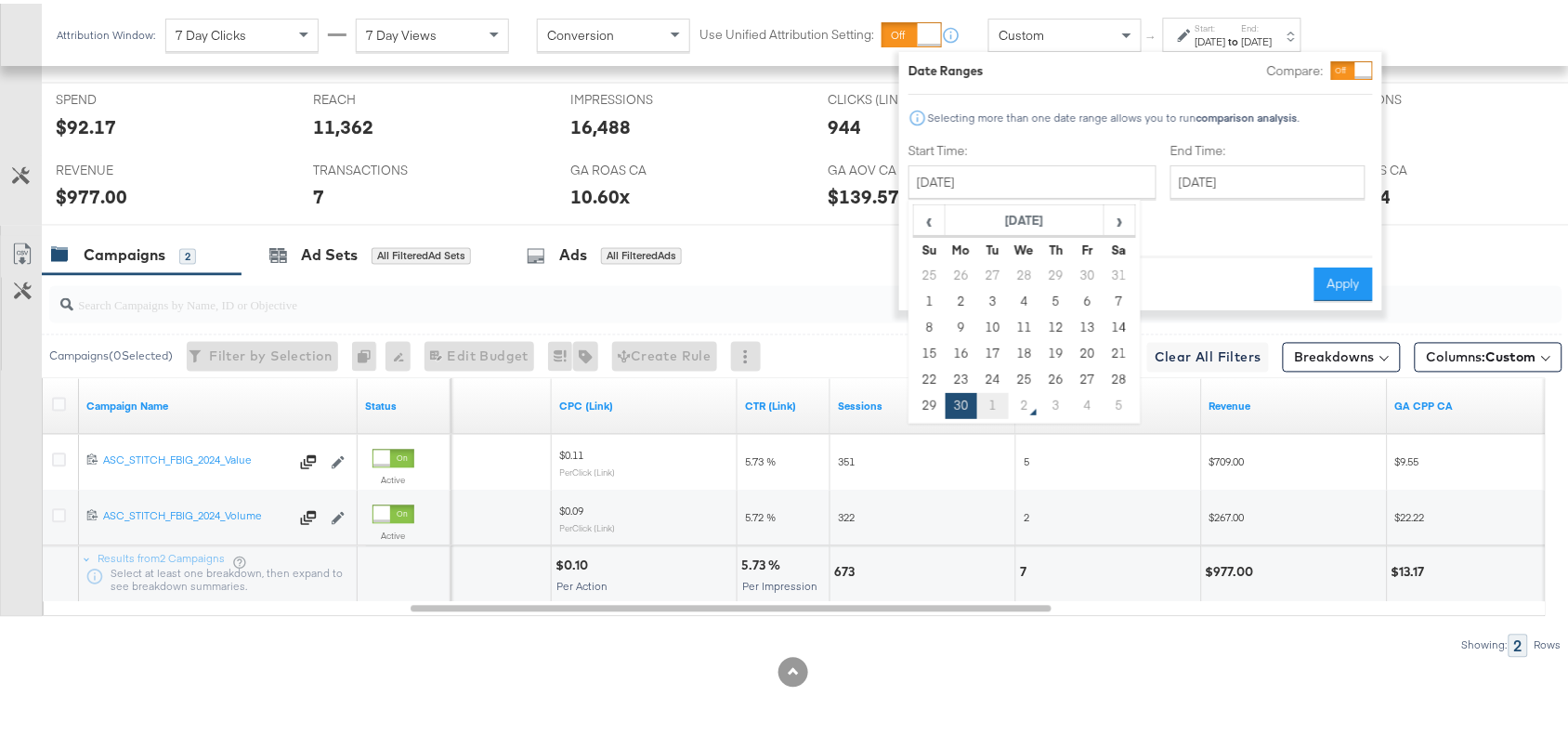 click on "1" at bounding box center [993, 402] 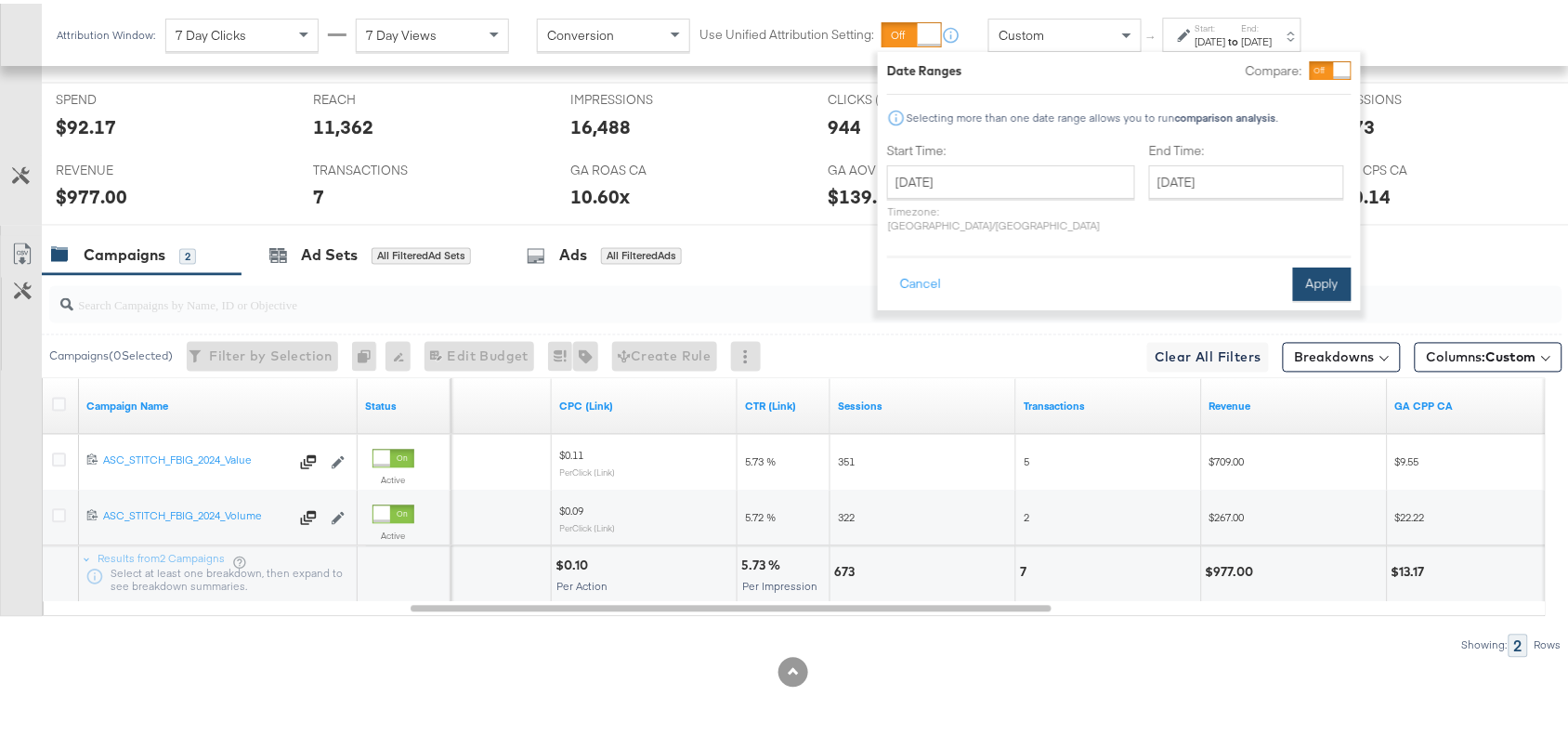 click on "Apply" at bounding box center (1322, 281) 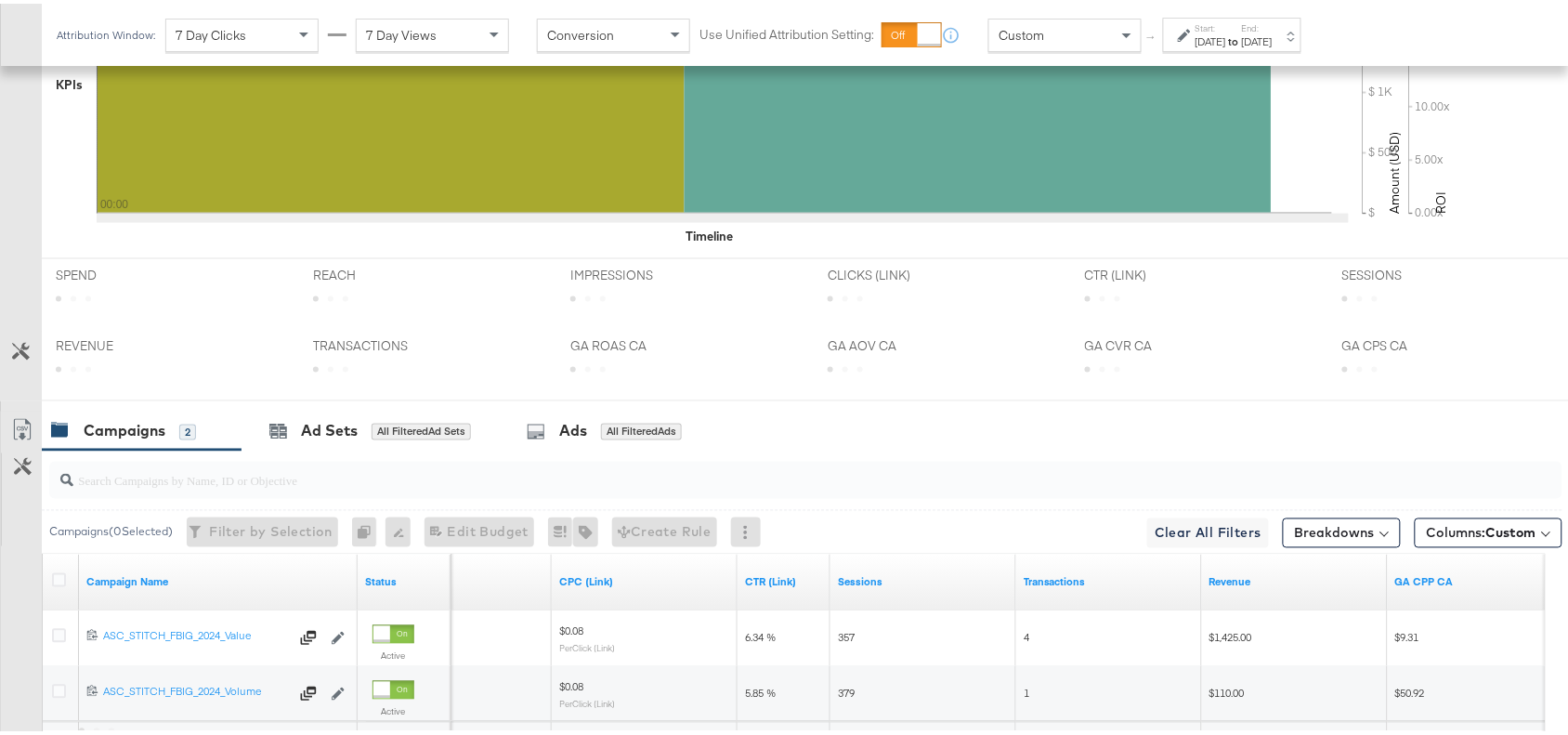 scroll, scrollTop: 873, scrollLeft: 0, axis: vertical 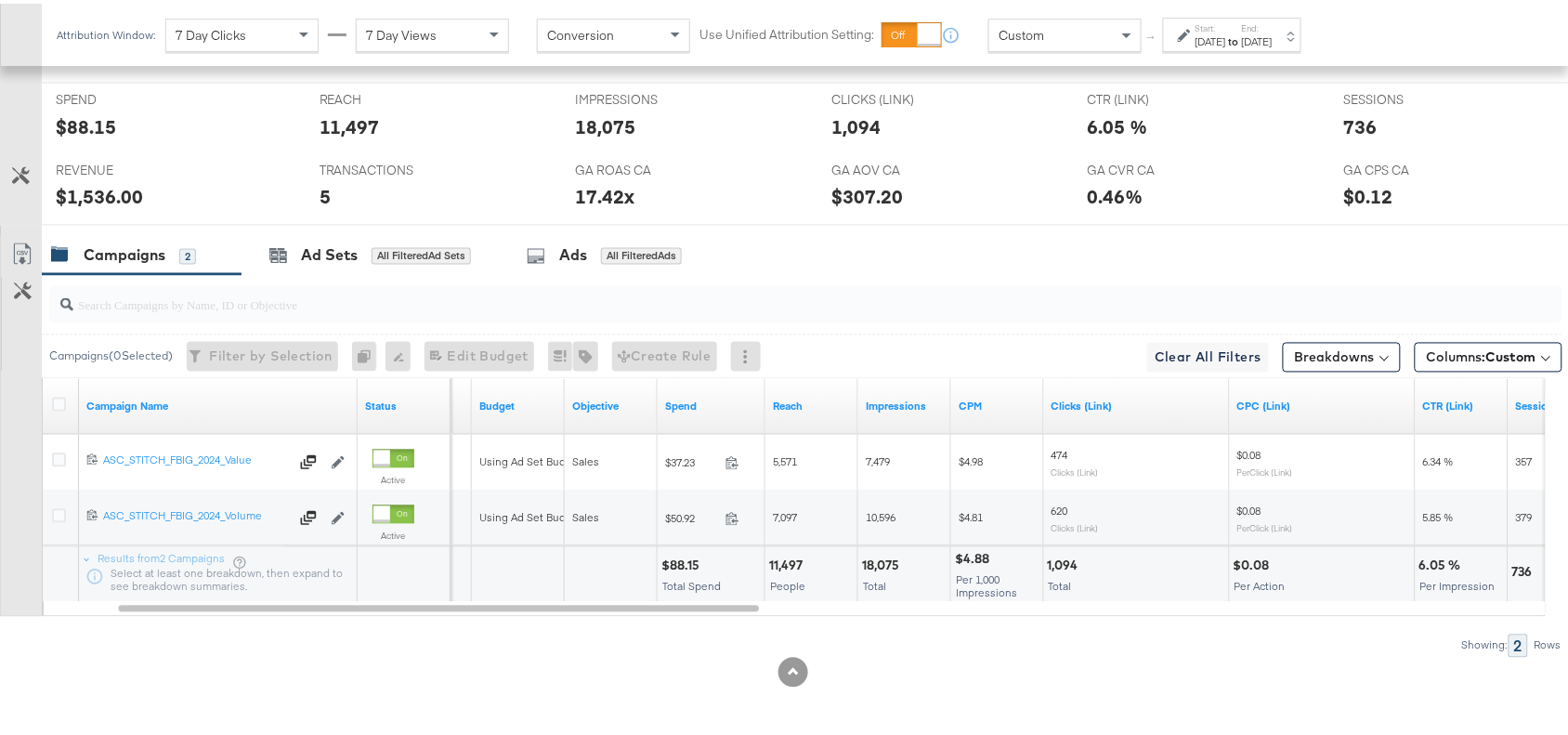 click on "$88.15" at bounding box center [683, 562] 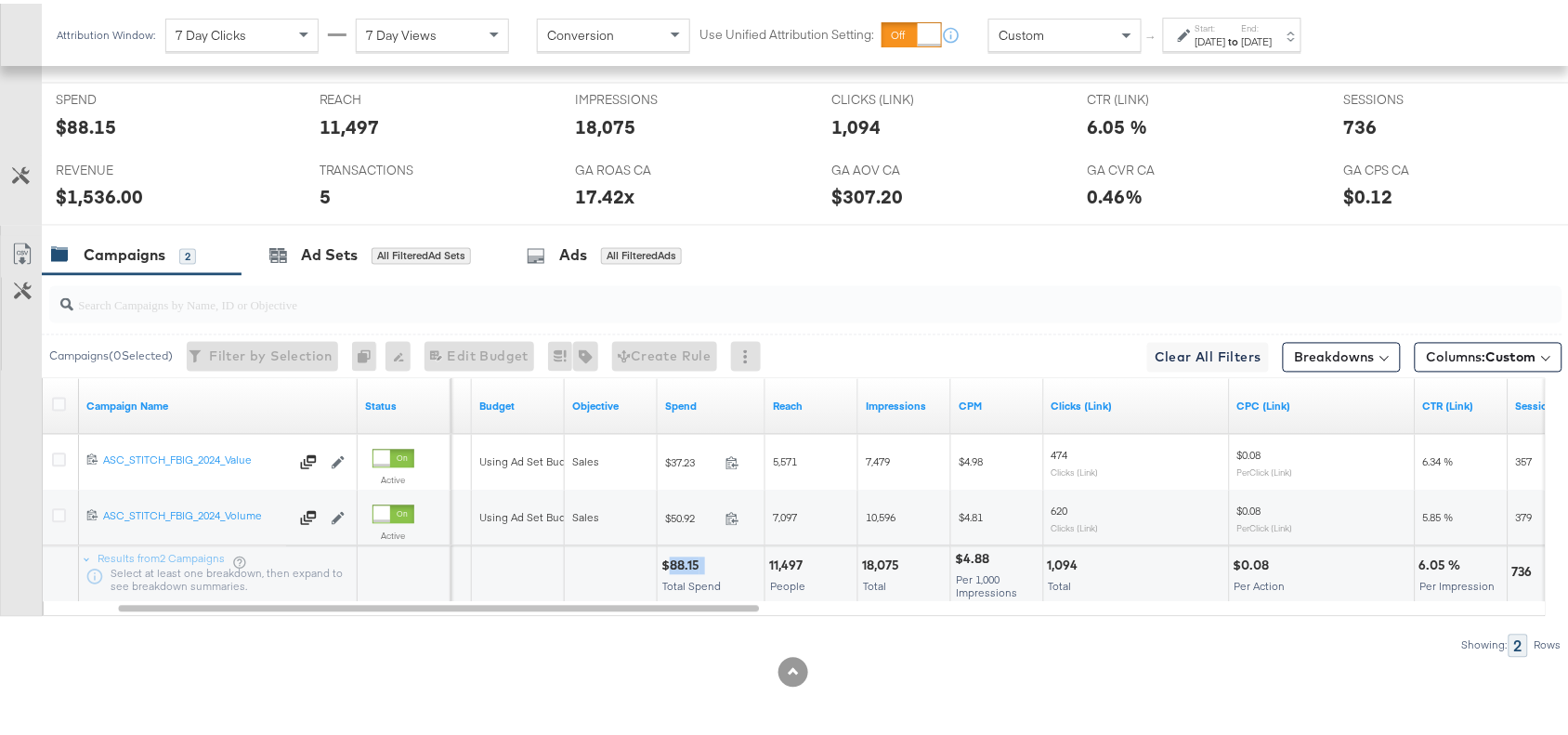 click on "$88.15" at bounding box center (683, 562) 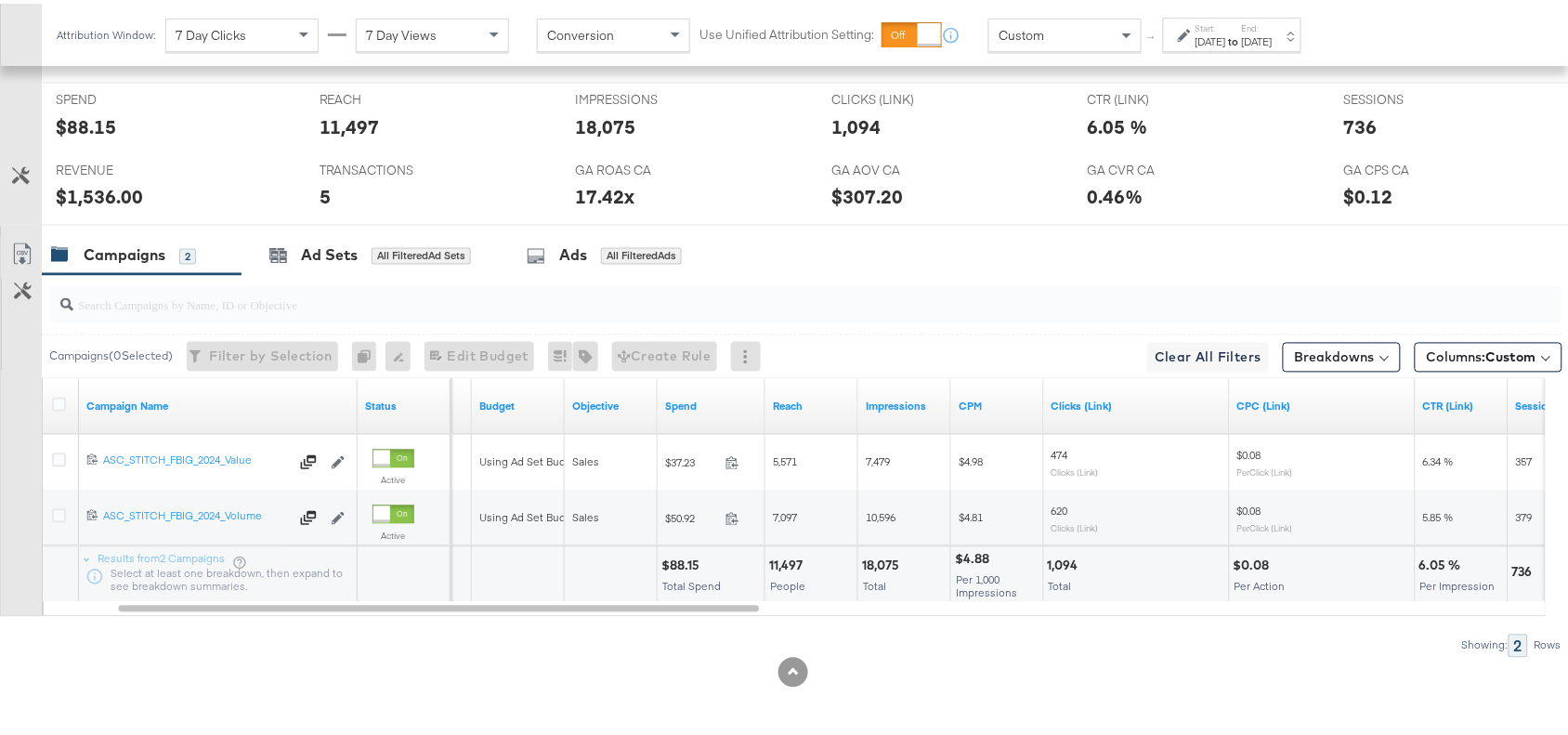 click on "18,075" at bounding box center (883, 562) 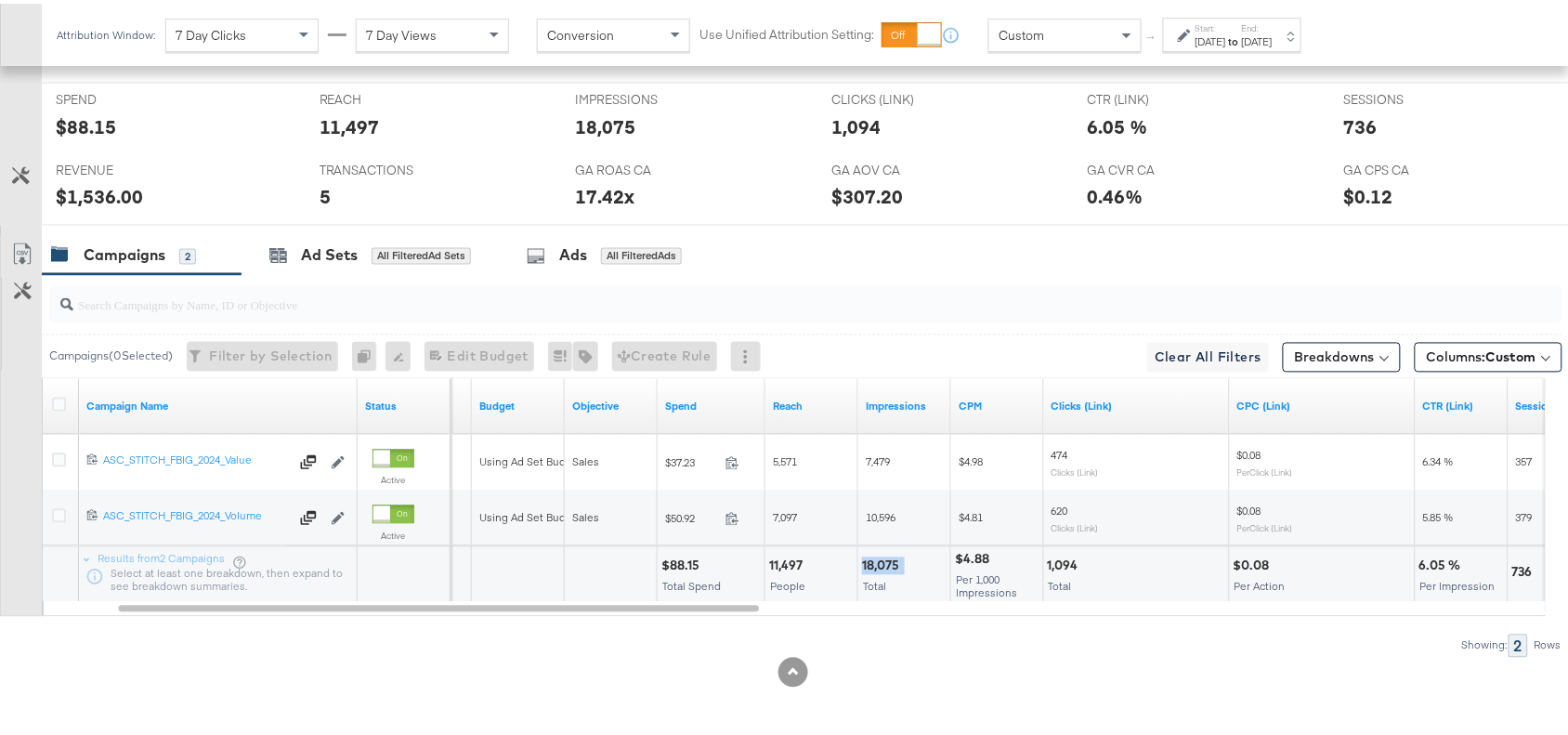 click on "18,075" at bounding box center (883, 562) 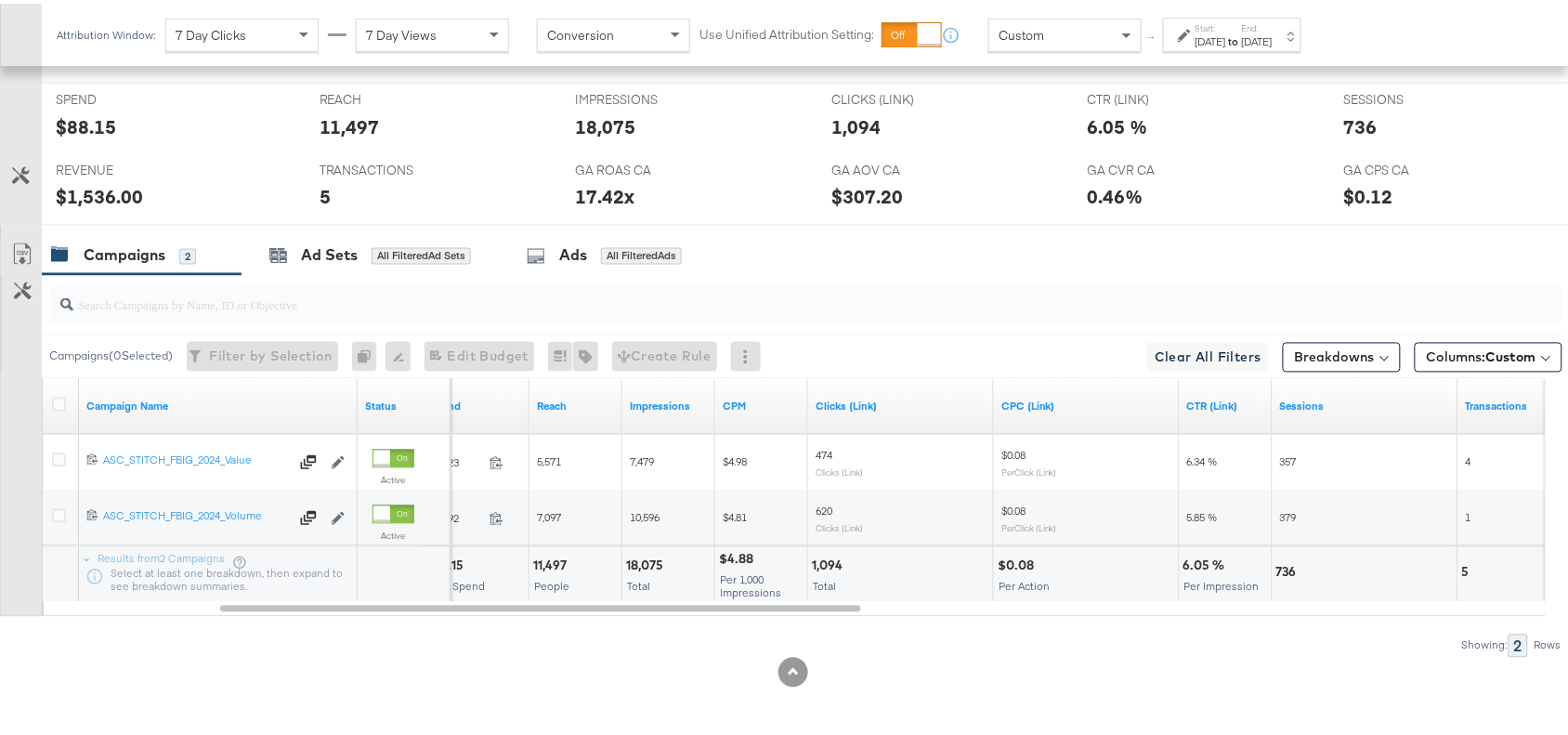 click on "1,094" at bounding box center (830, 562) 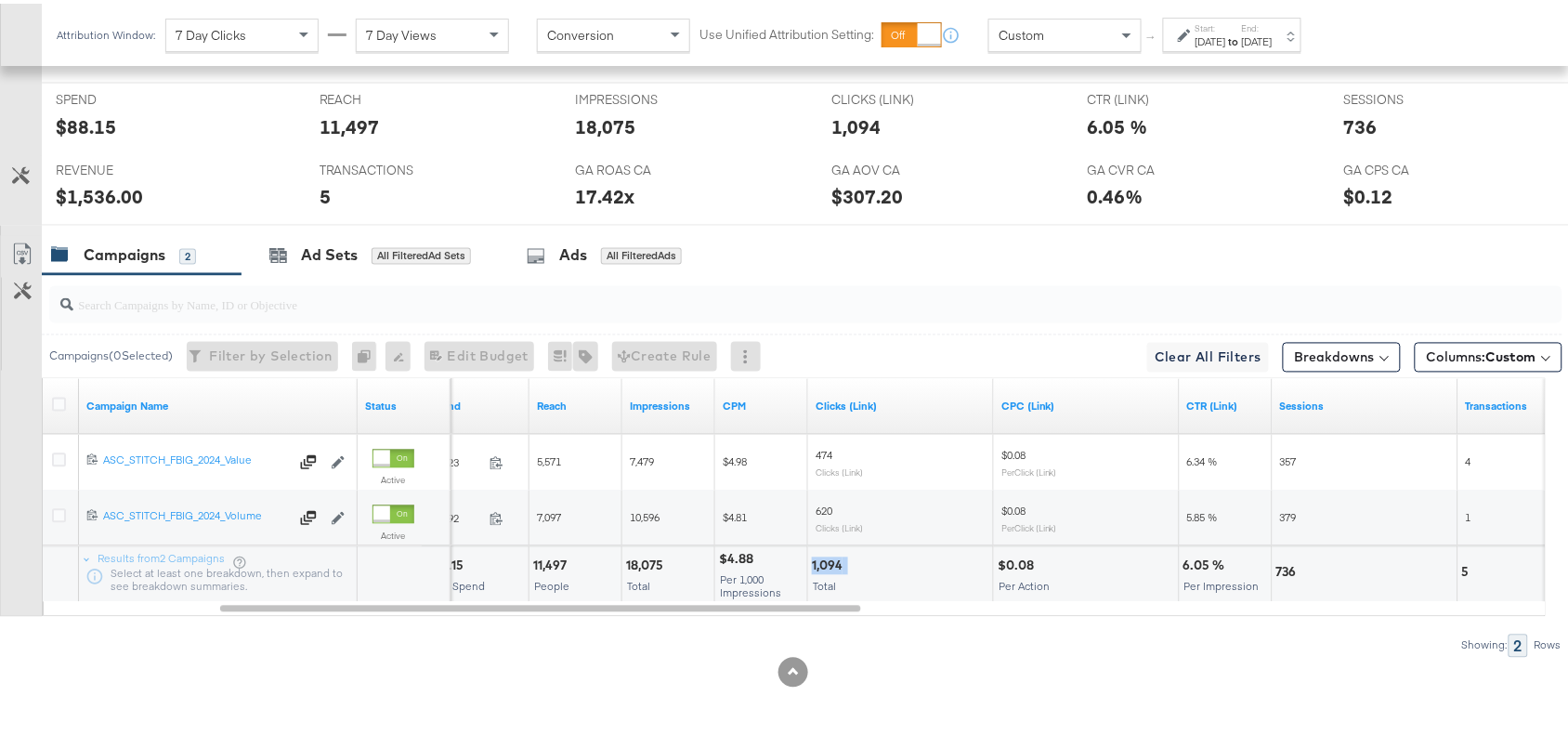 copy on "1,094" 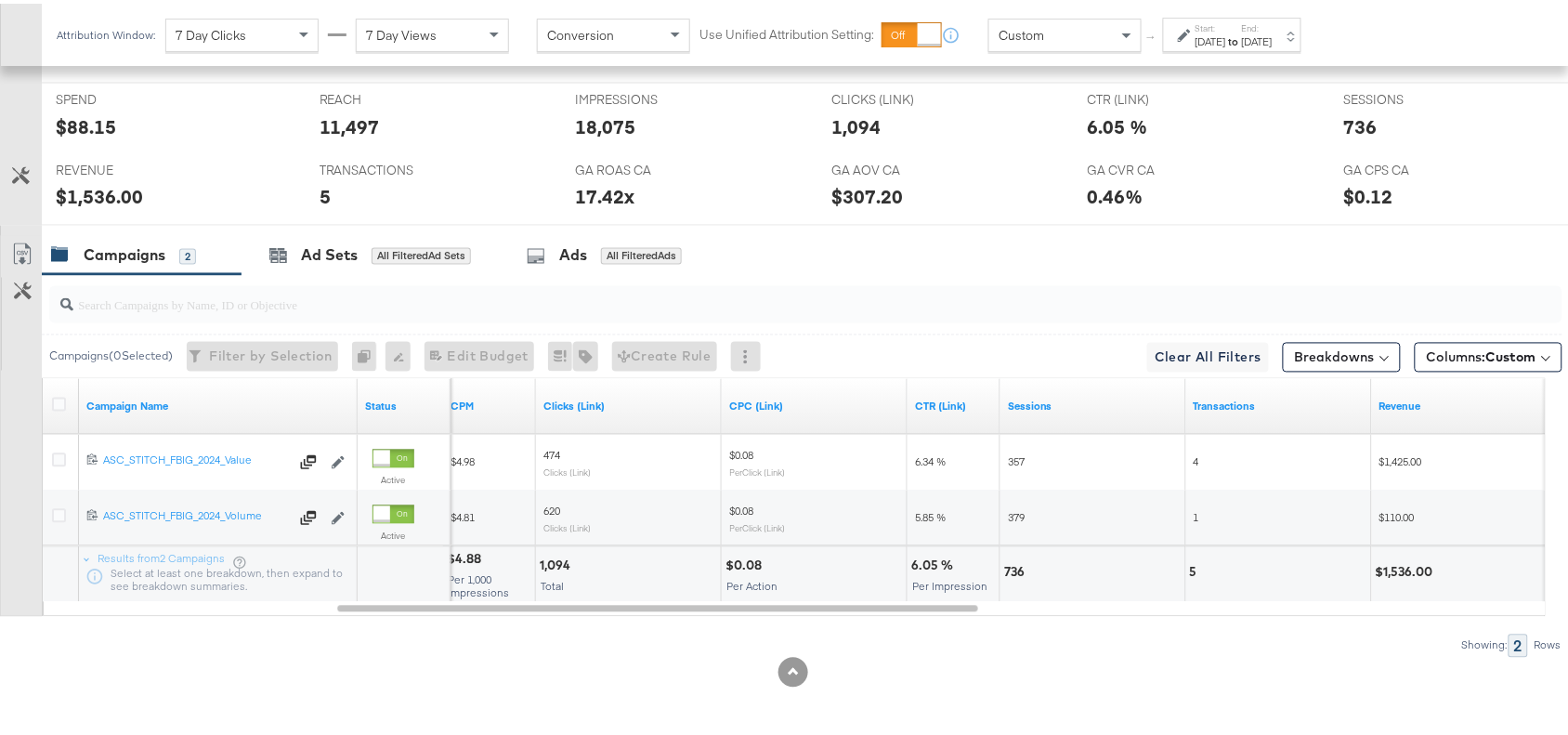 click on "736" at bounding box center [1017, 569] 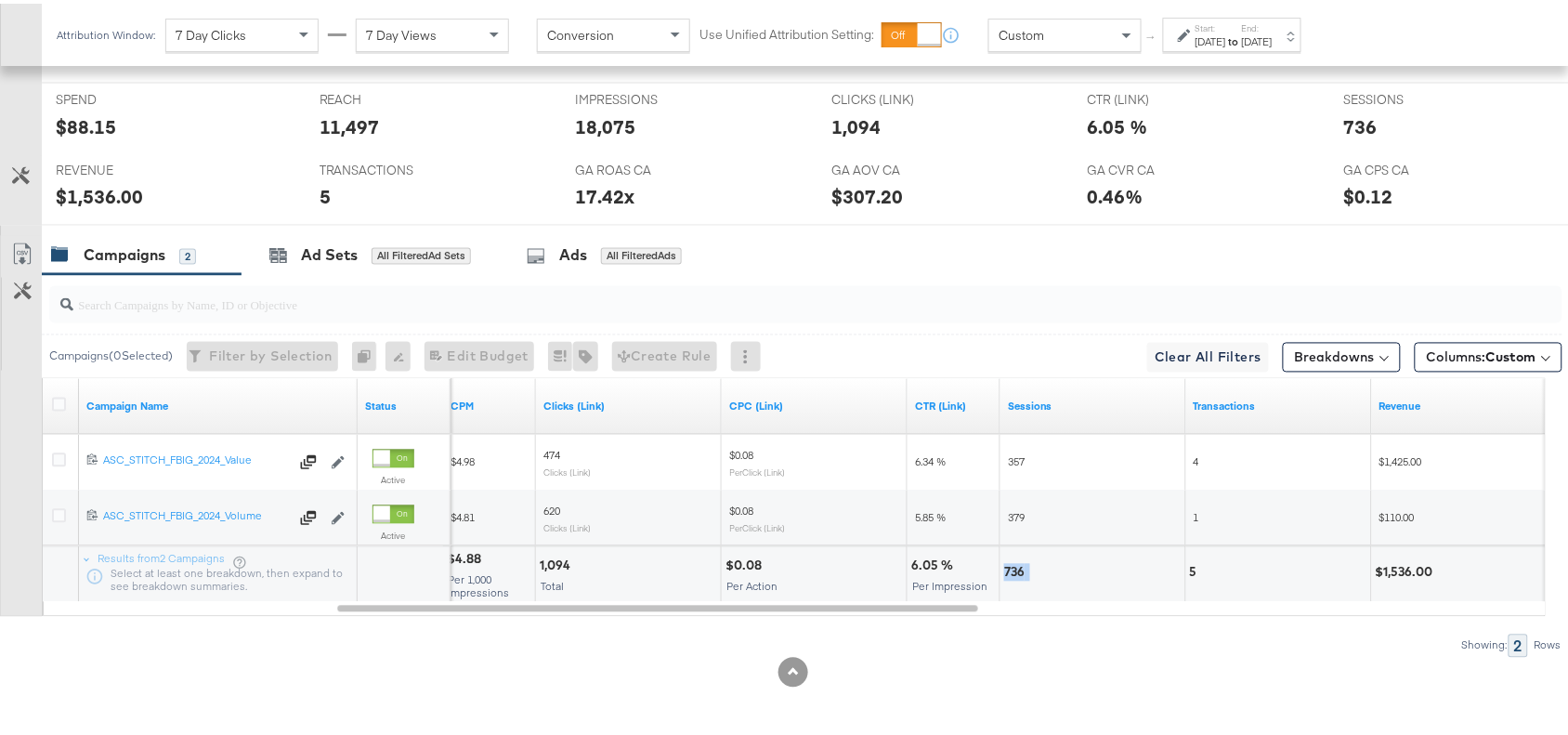 copy on "736" 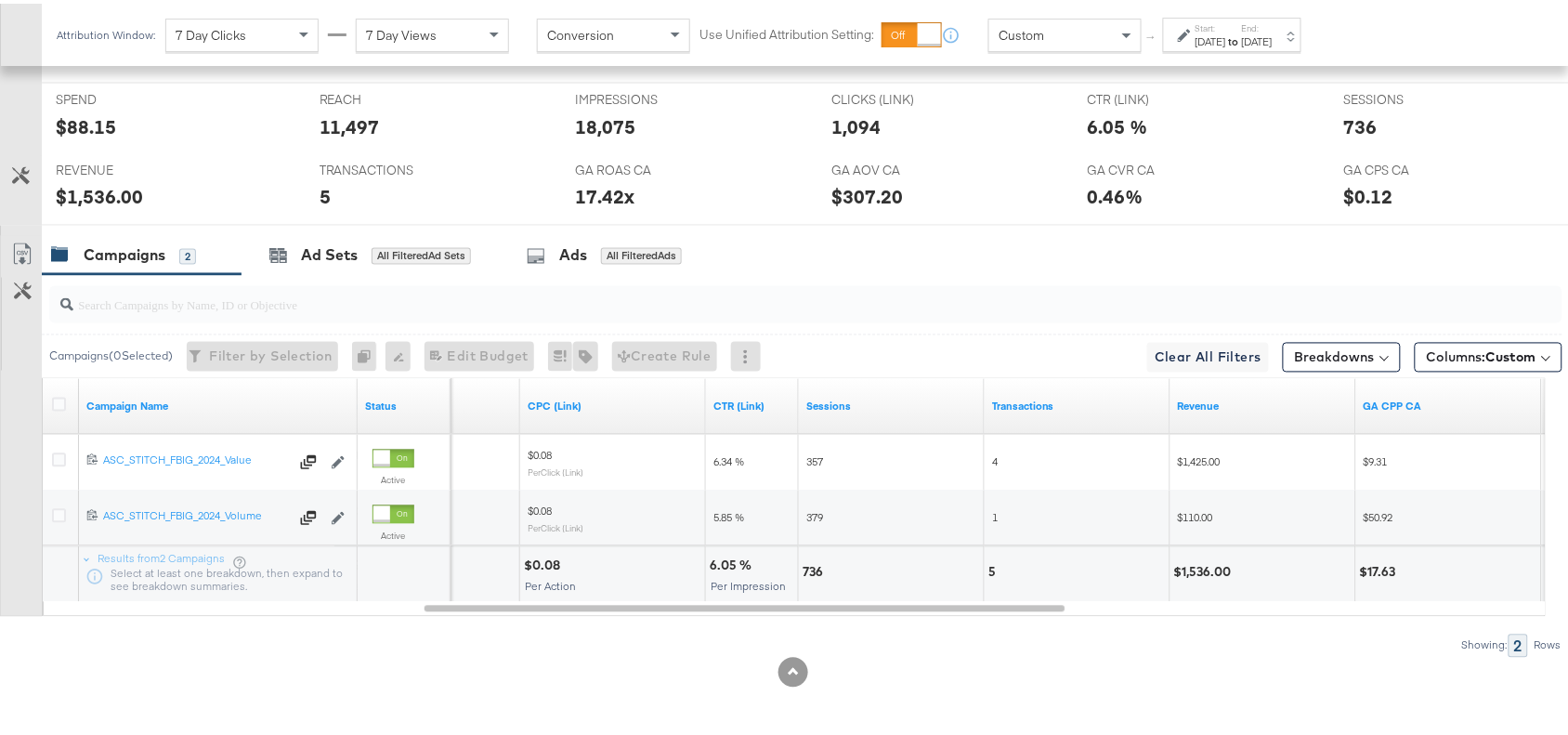 click on "5" at bounding box center (995, 569) 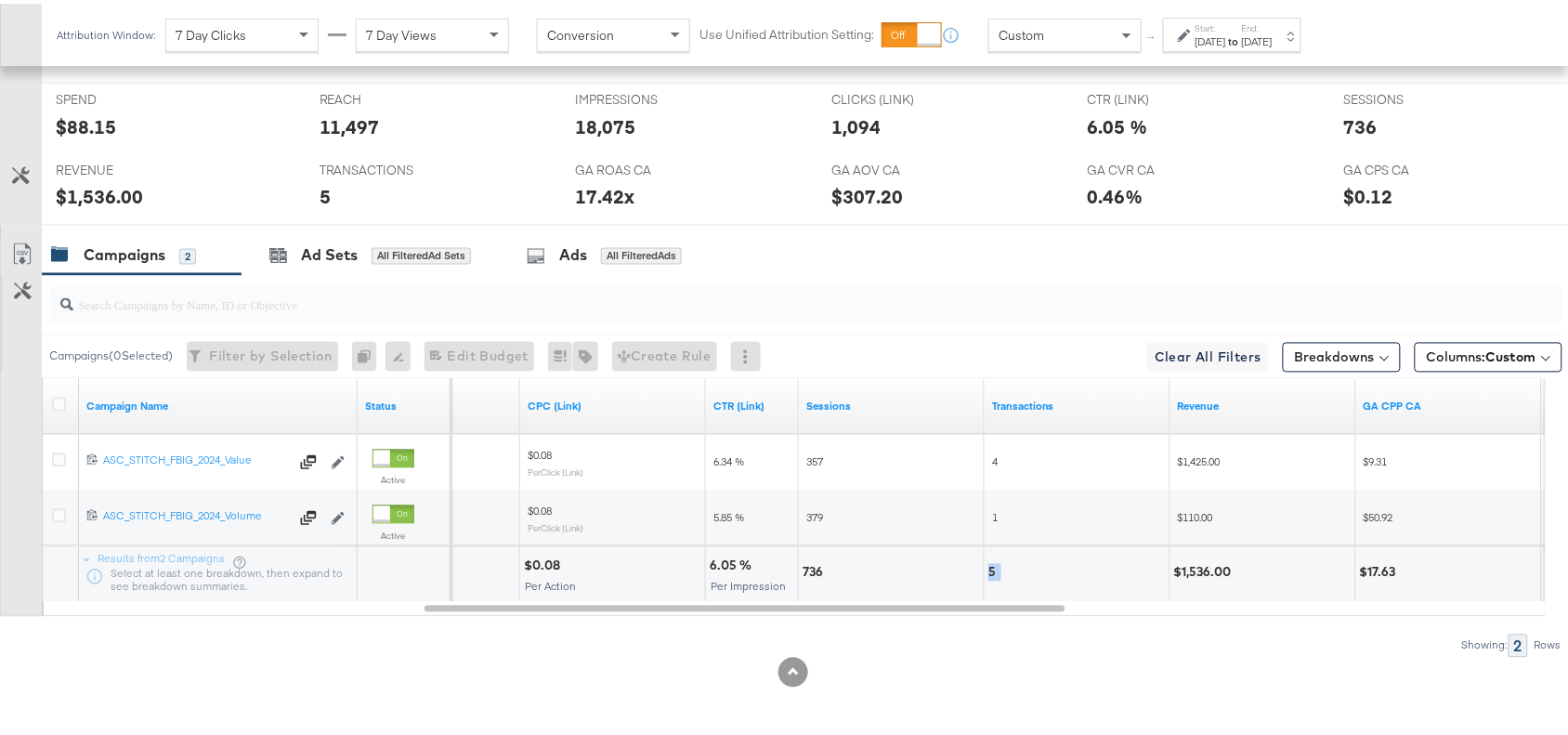 click on "5" at bounding box center (995, 569) 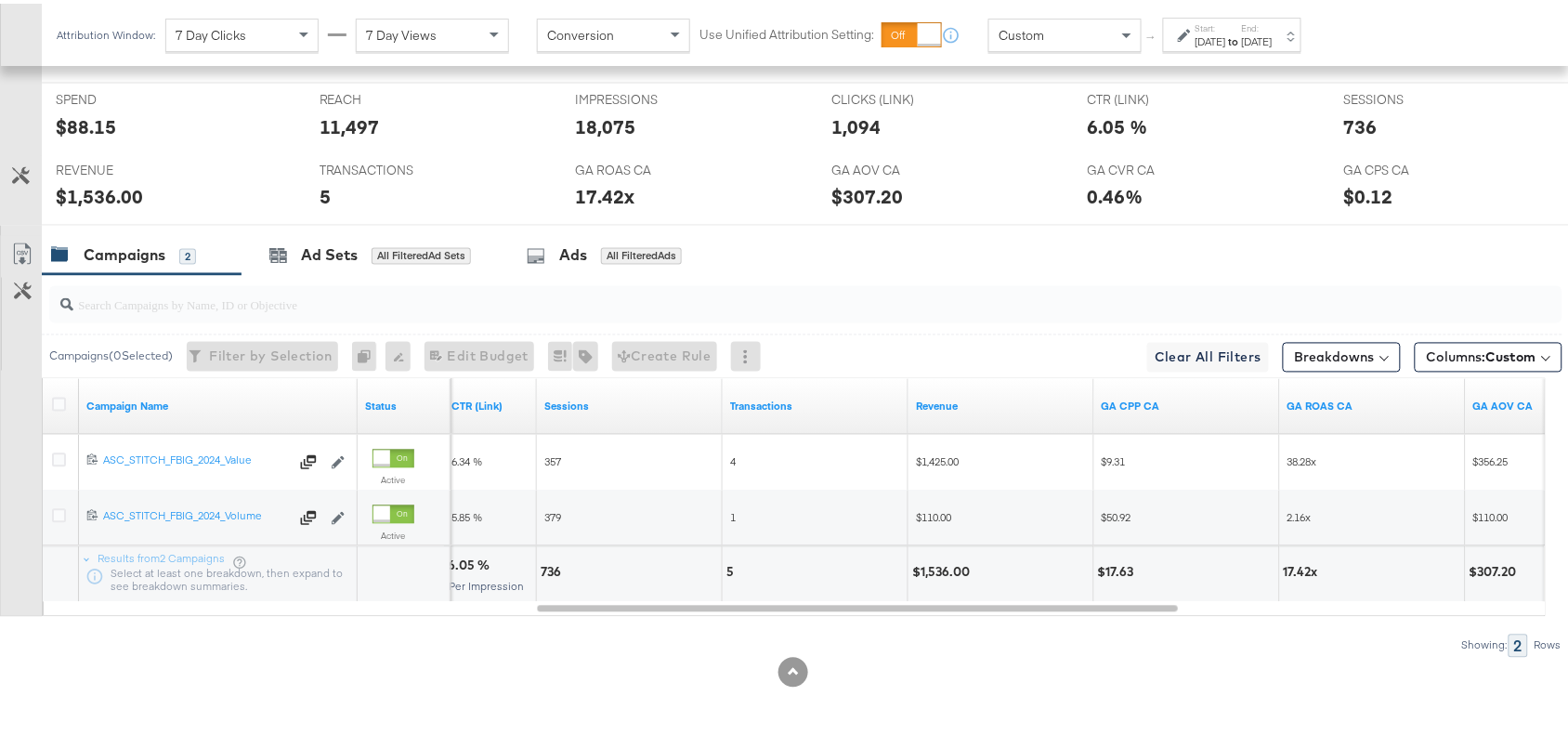 click on "$1,536.00" at bounding box center (944, 569) 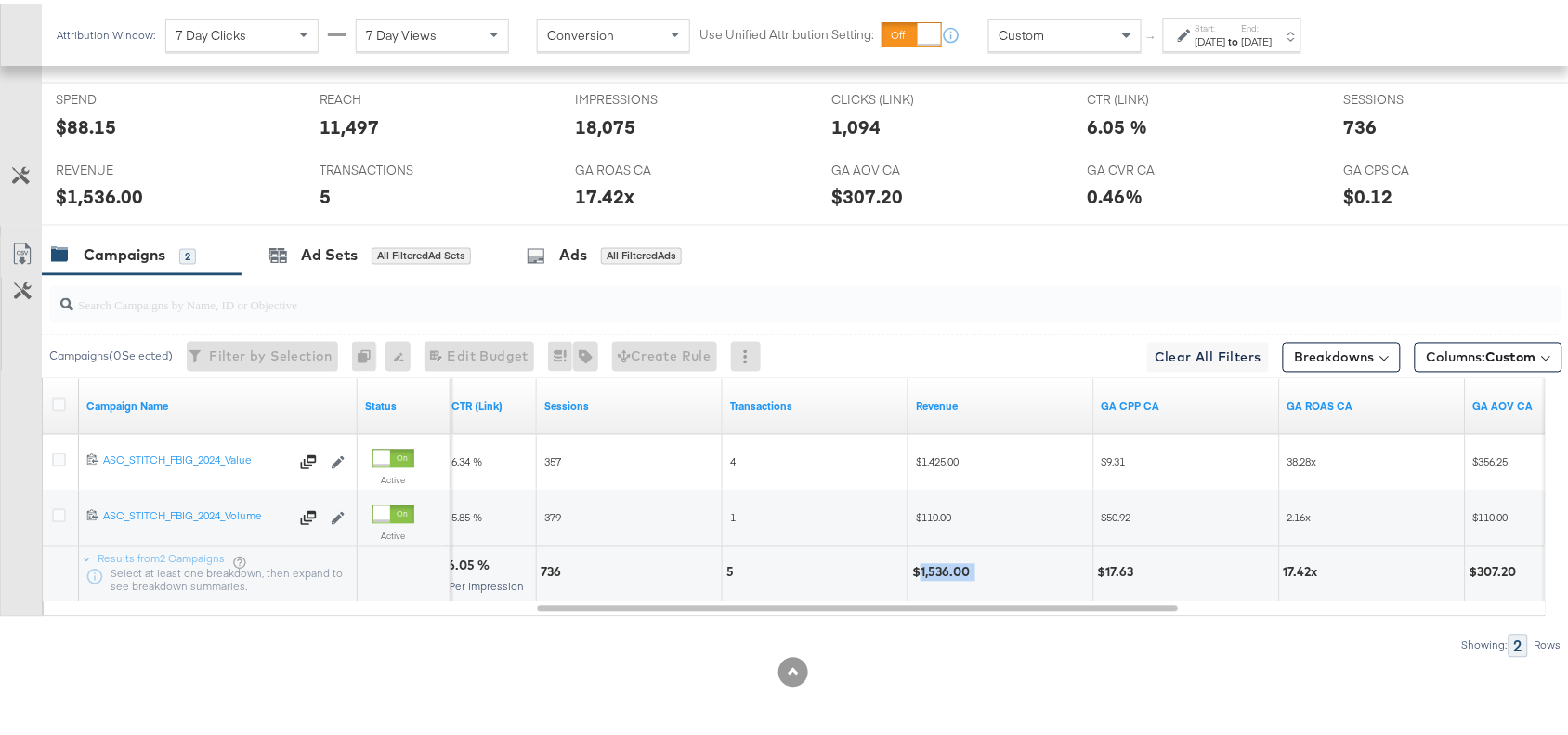 click on "$1,536.00" at bounding box center (944, 569) 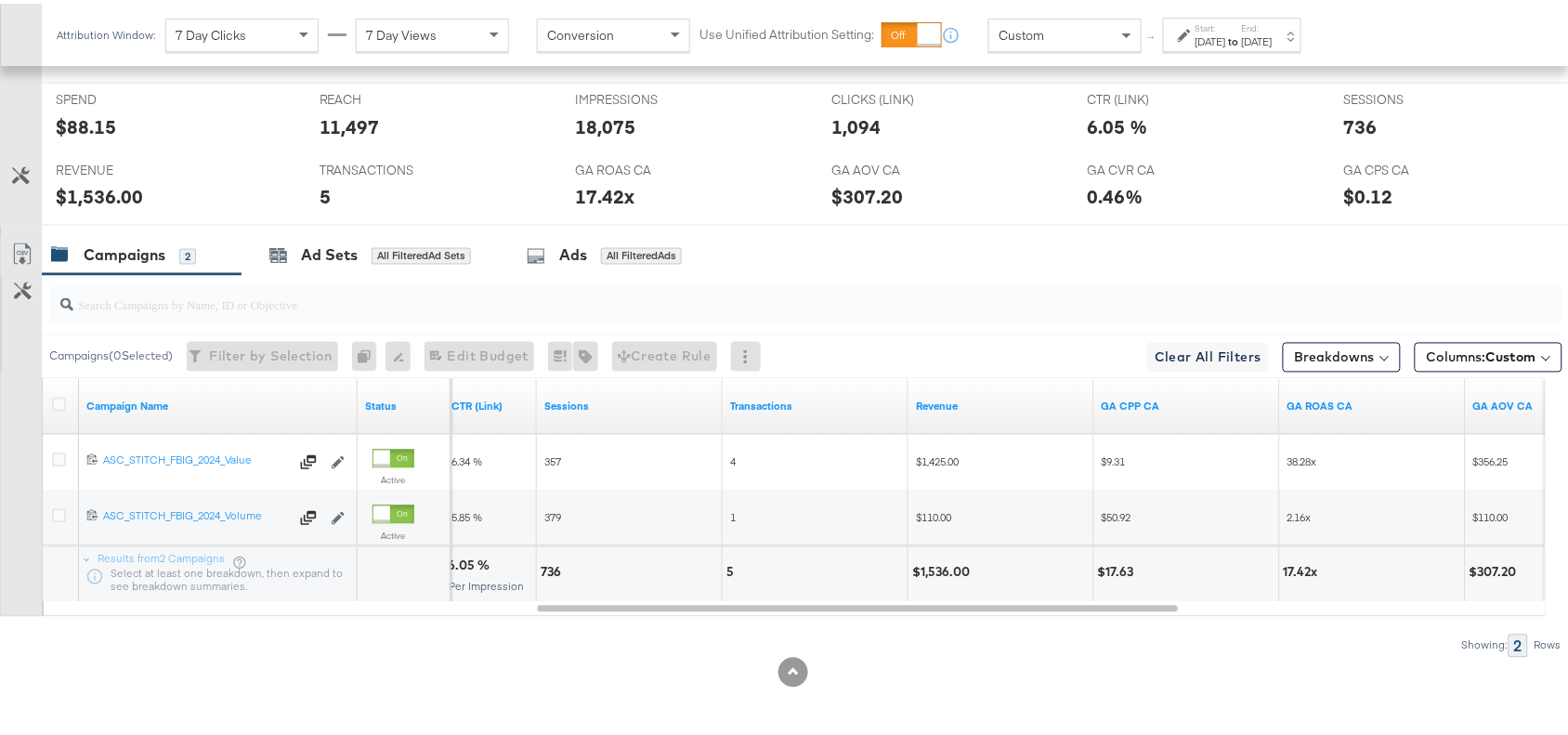 click on "Start:" at bounding box center (1210, 24) 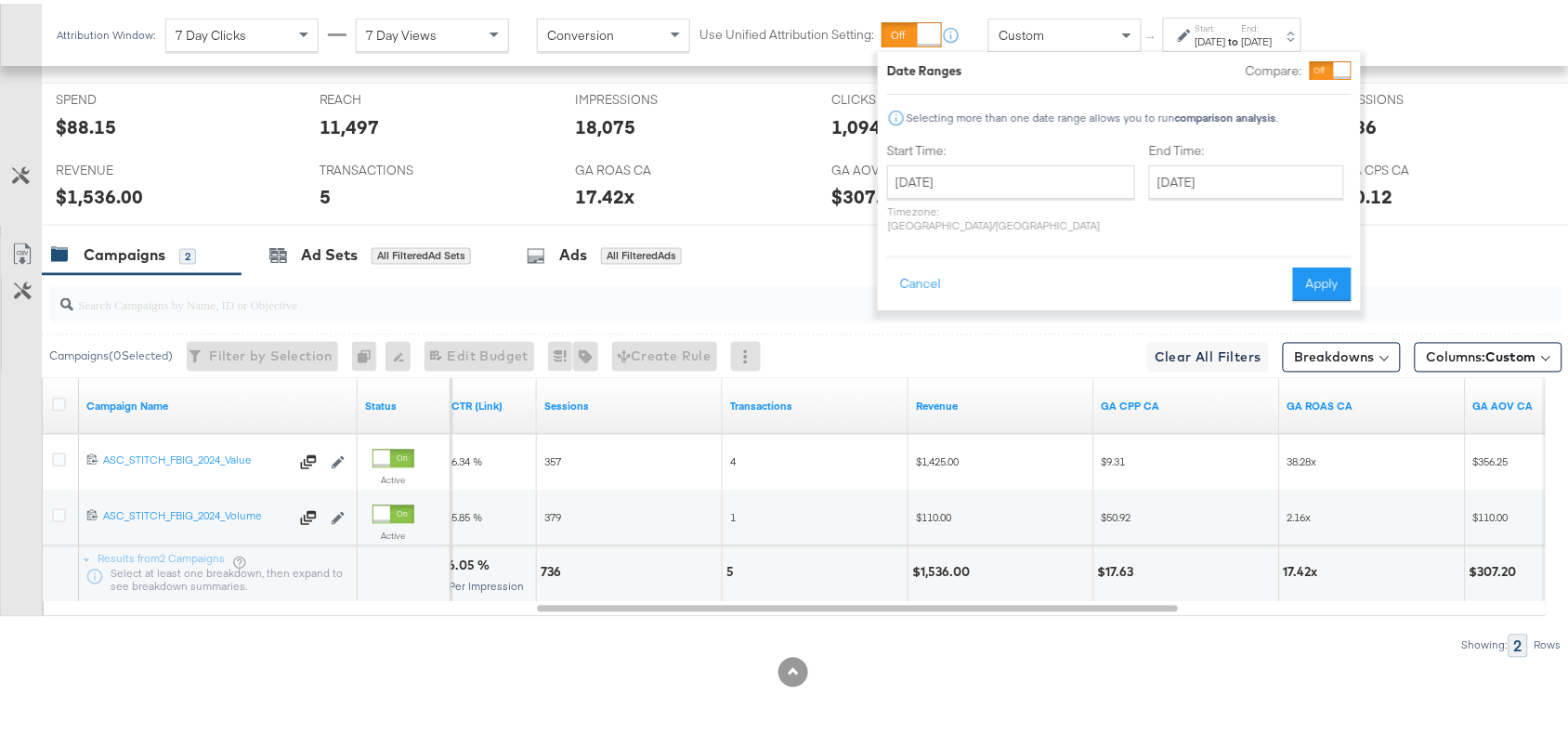 click on "Start:" at bounding box center [1210, 24] 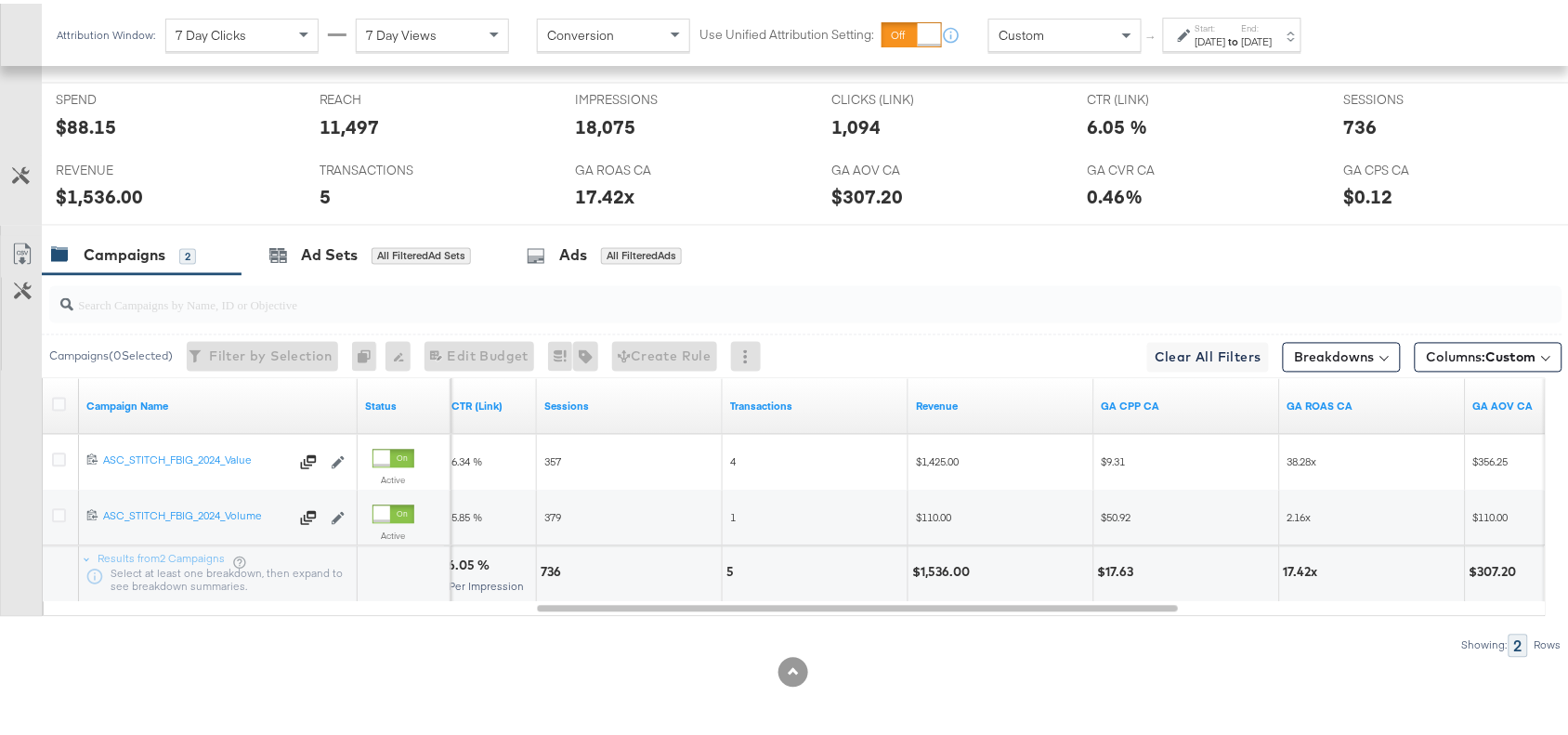 click on "Start:" at bounding box center [1210, 24] 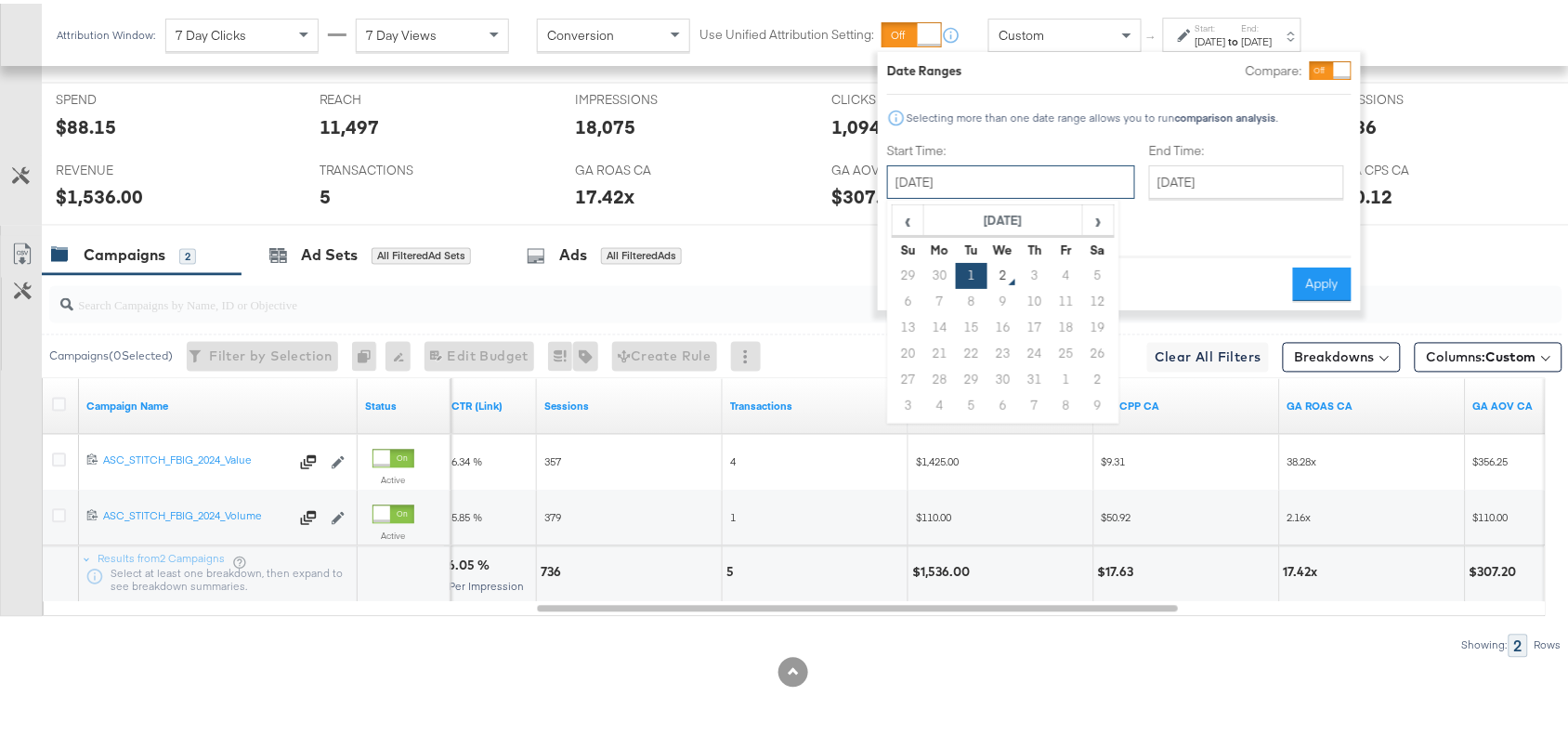 click on "July 1st 2025" at bounding box center (1011, 178) 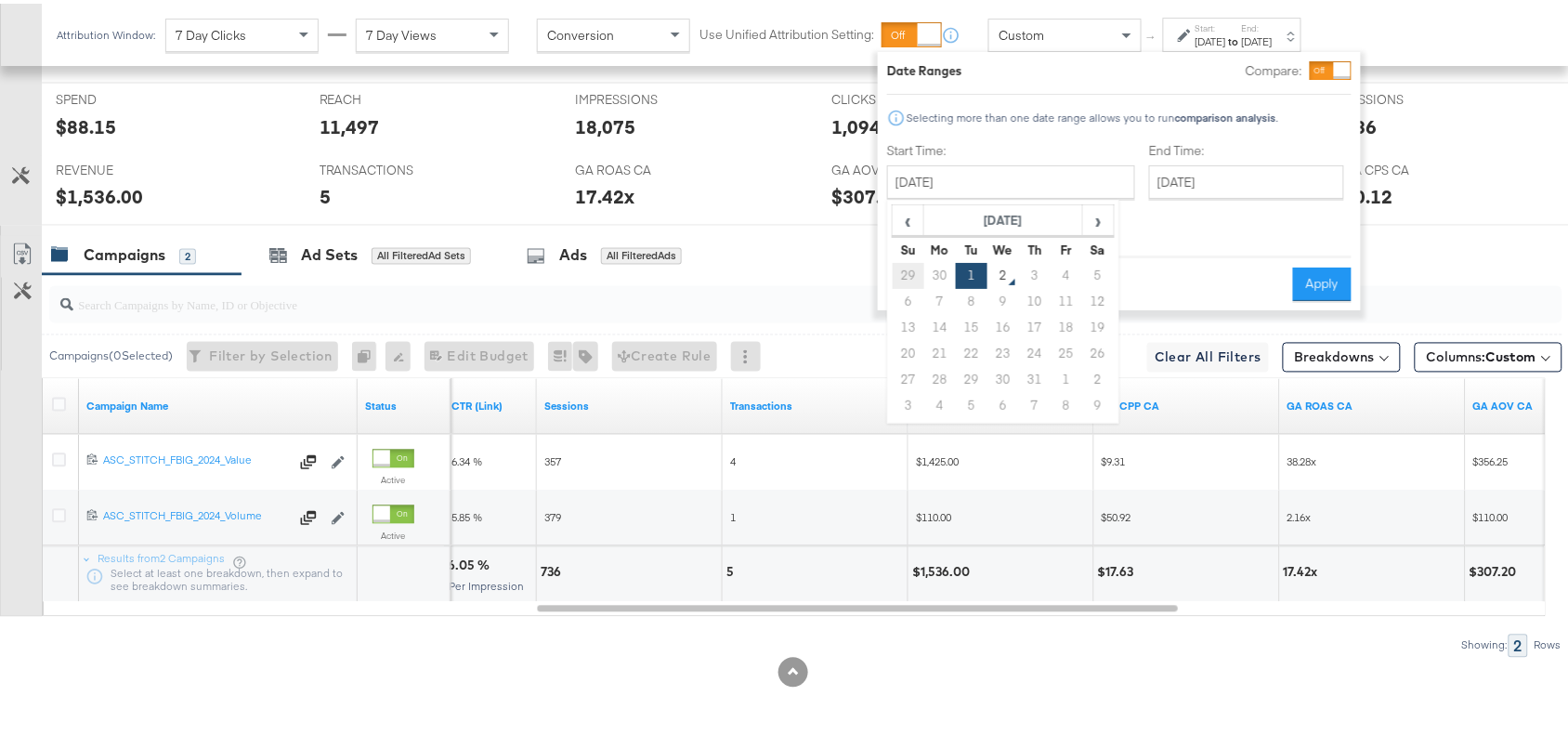 click on "29" at bounding box center [908, 272] 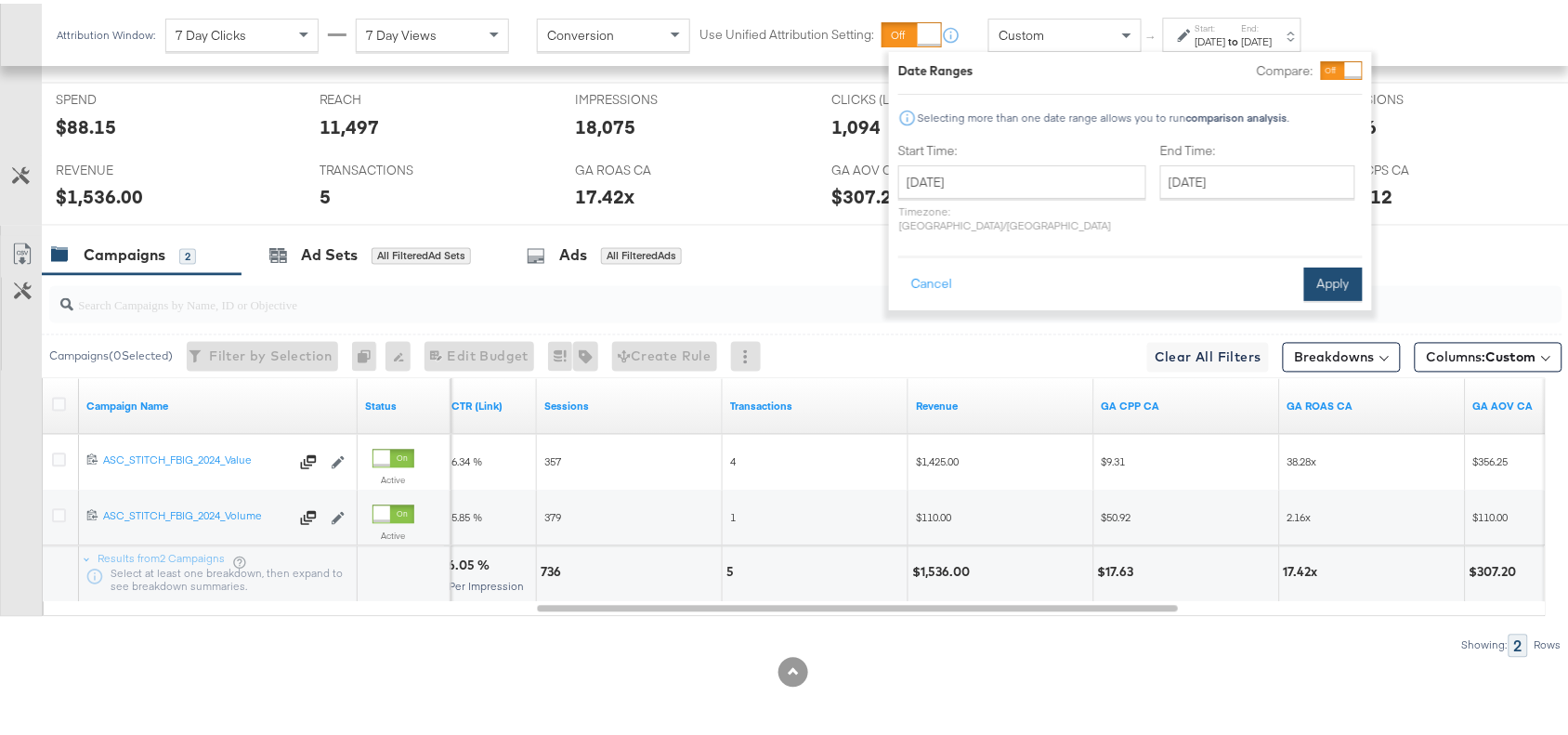 click on "Apply" at bounding box center [1333, 281] 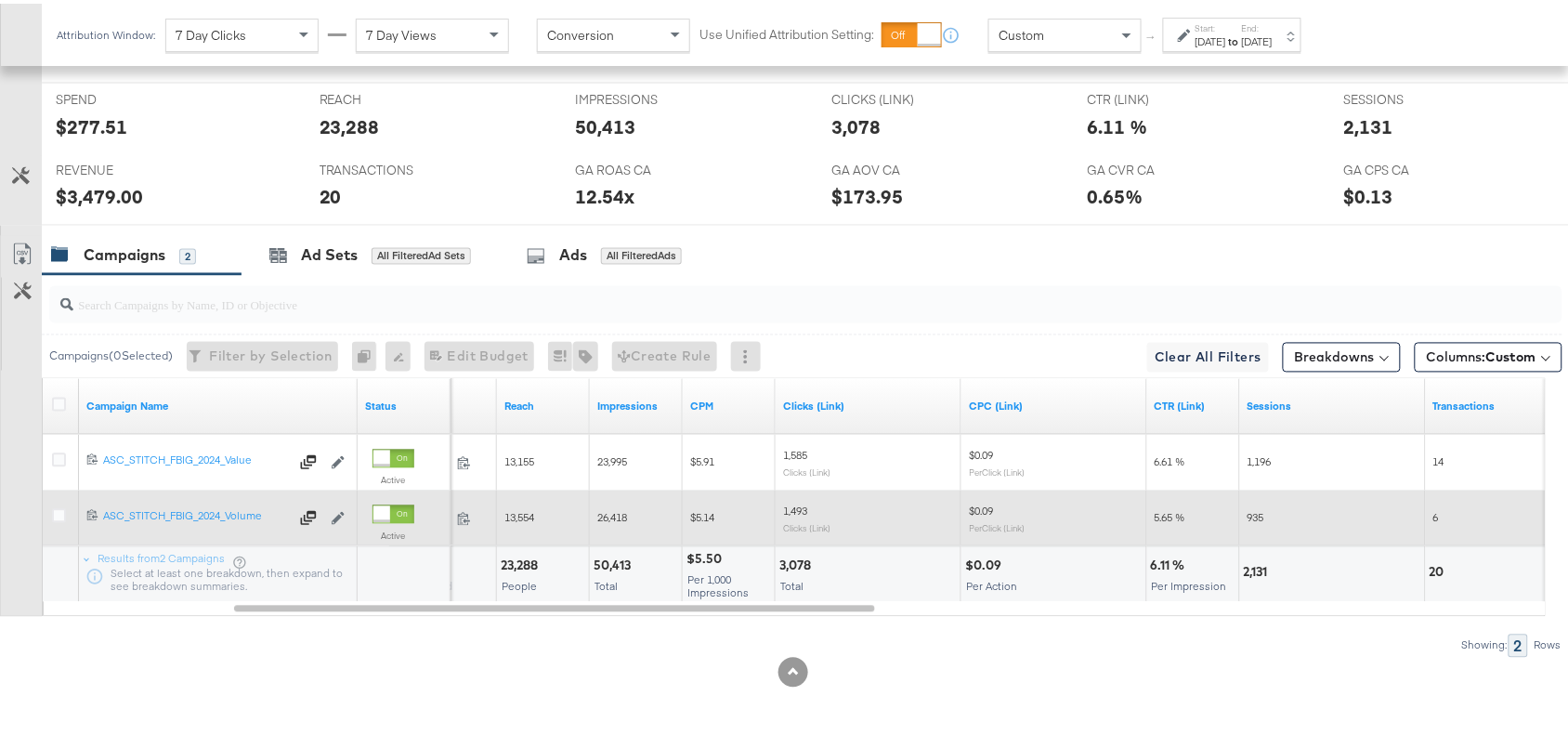 scroll, scrollTop: 872, scrollLeft: 0, axis: vertical 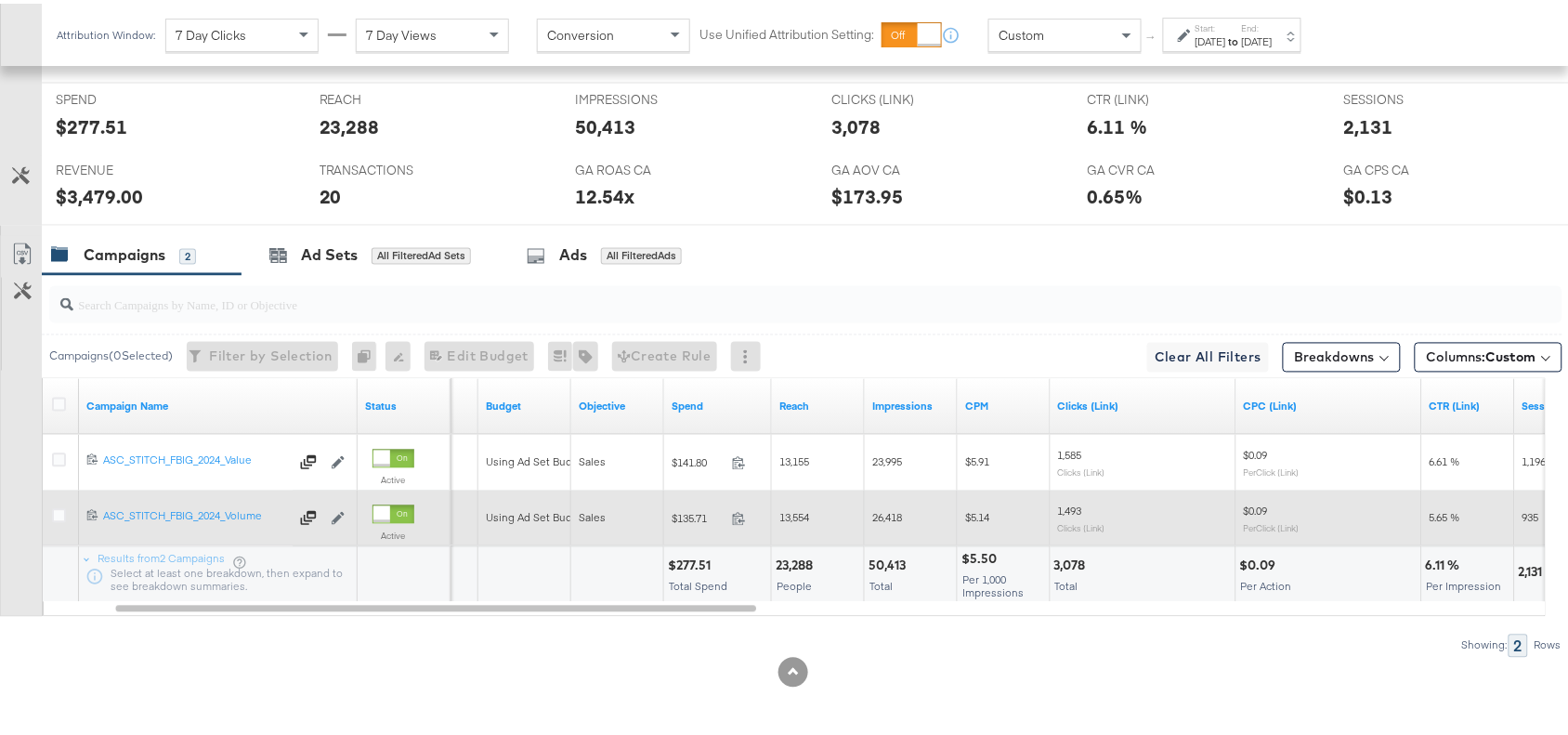 click on "Jun 29th 2025" at bounding box center (1210, 38) 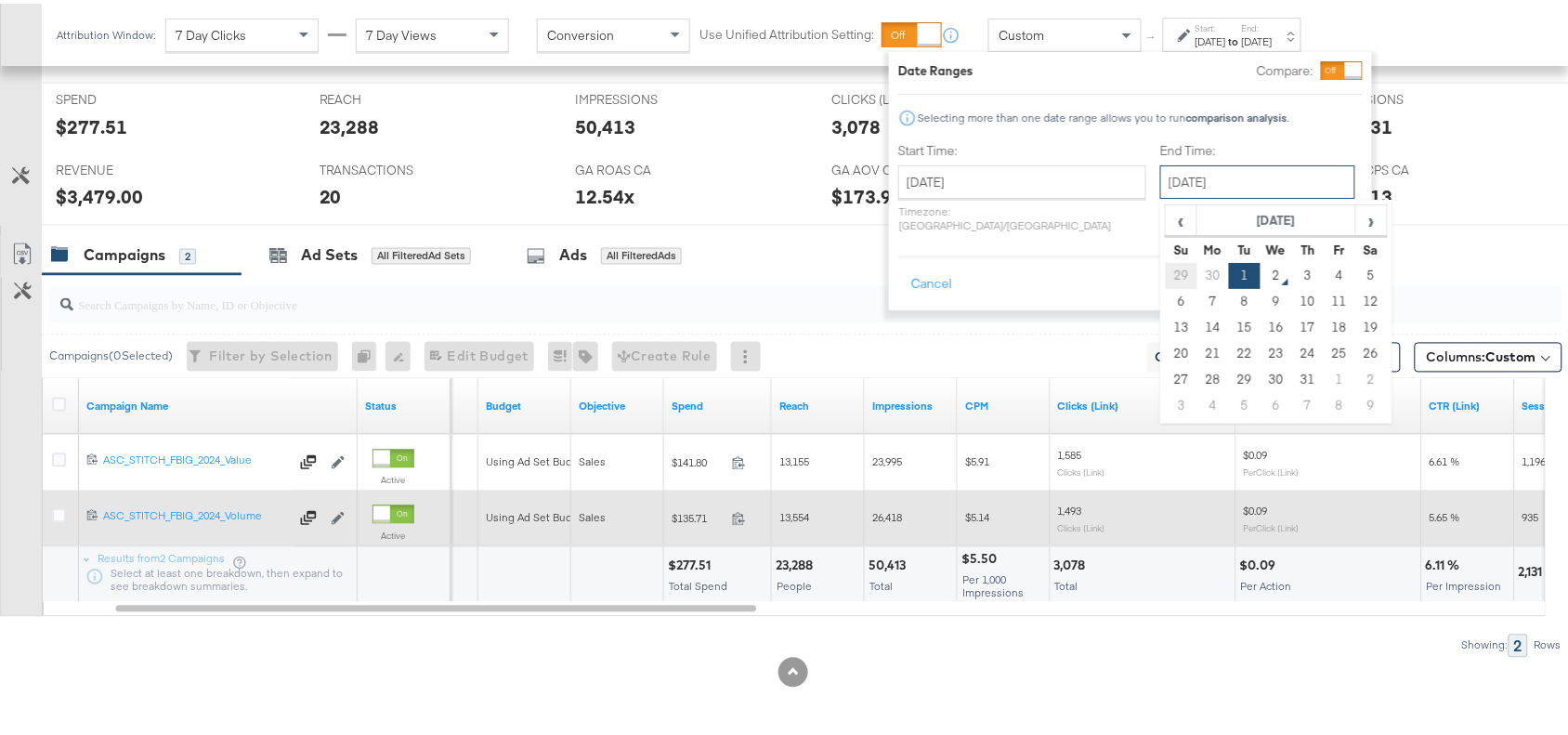 drag, startPoint x: 1176, startPoint y: 187, endPoint x: 1124, endPoint y: 266, distance: 94.57801 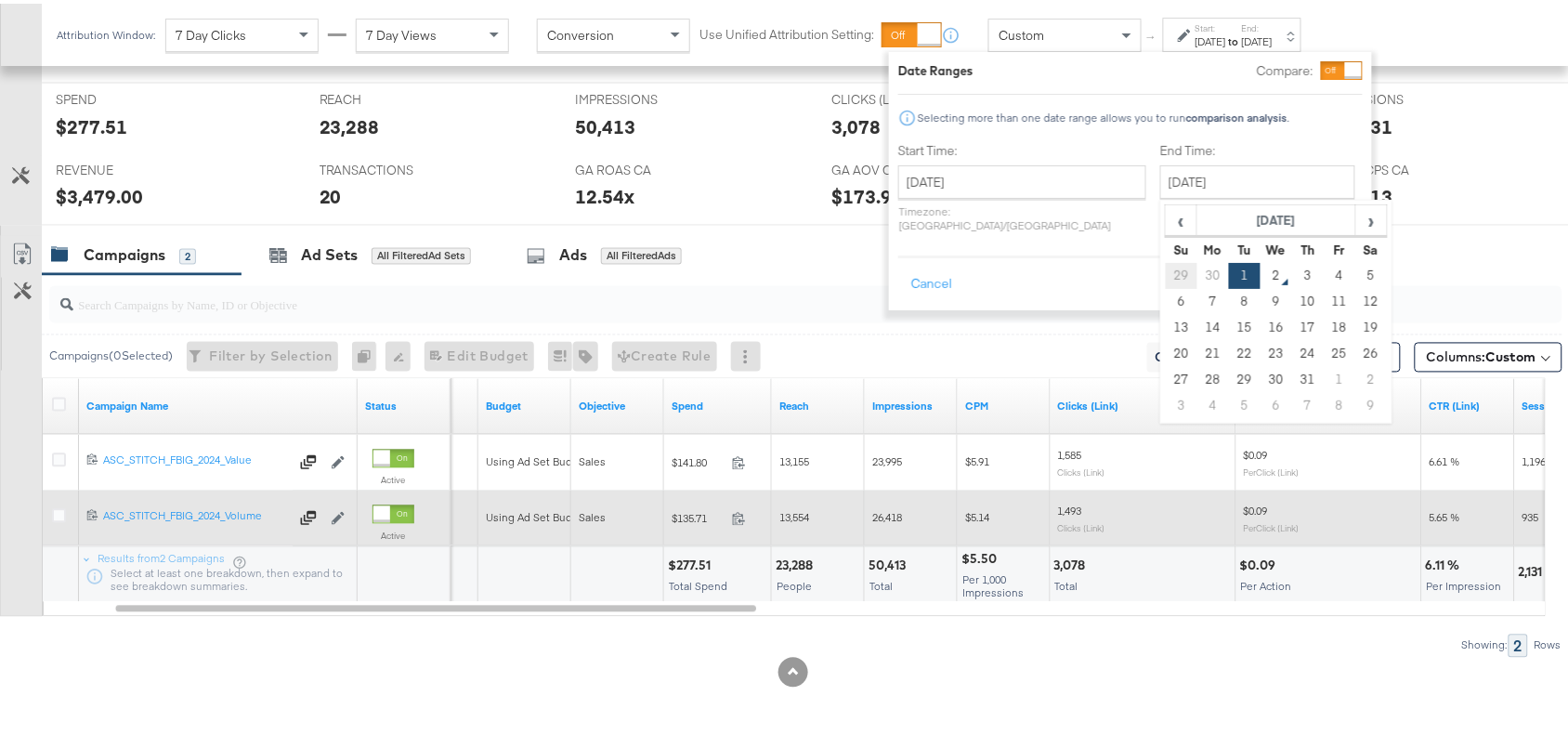 click on "29" at bounding box center (1182, 272) 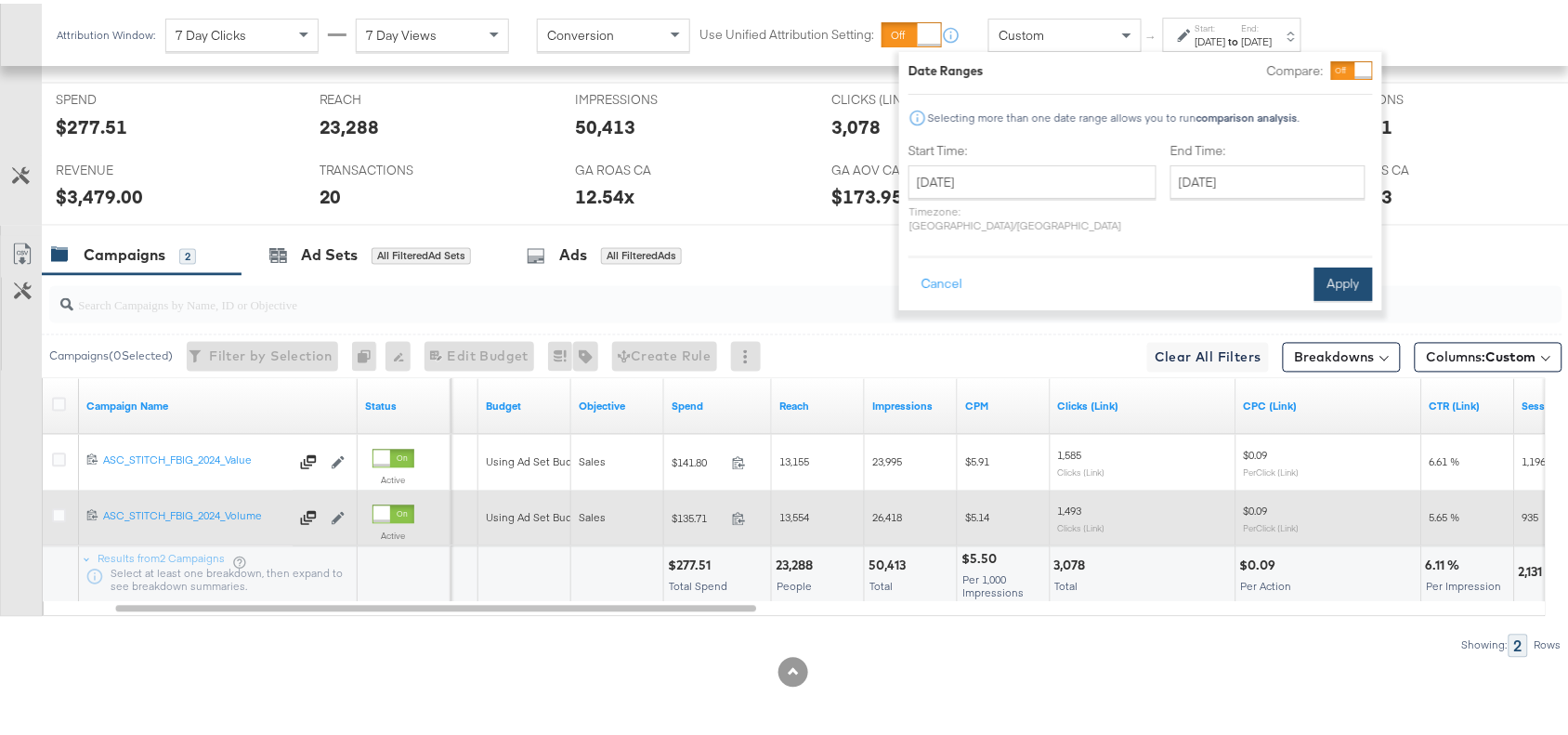 click on "Apply" at bounding box center [1343, 281] 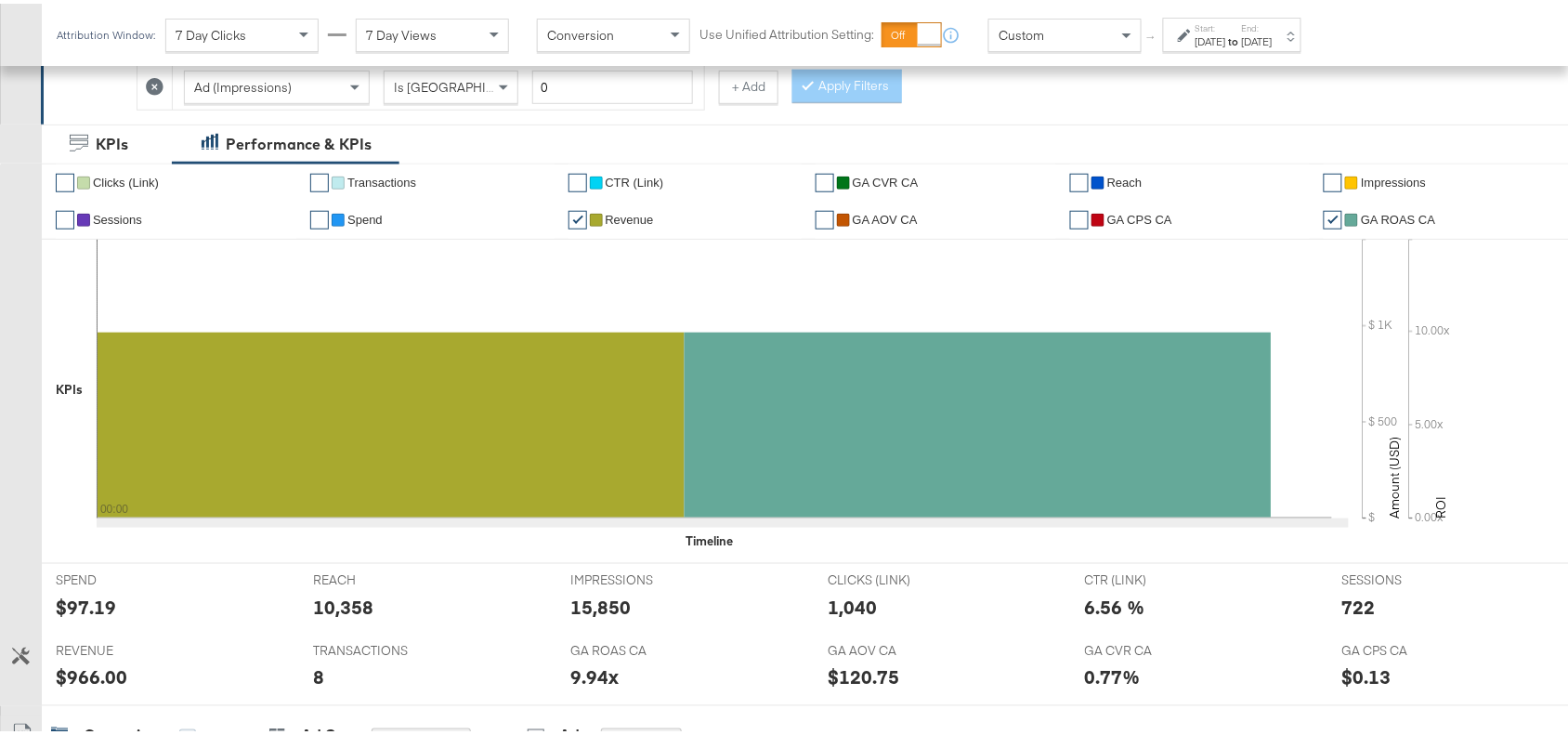 scroll, scrollTop: 0, scrollLeft: 0, axis: both 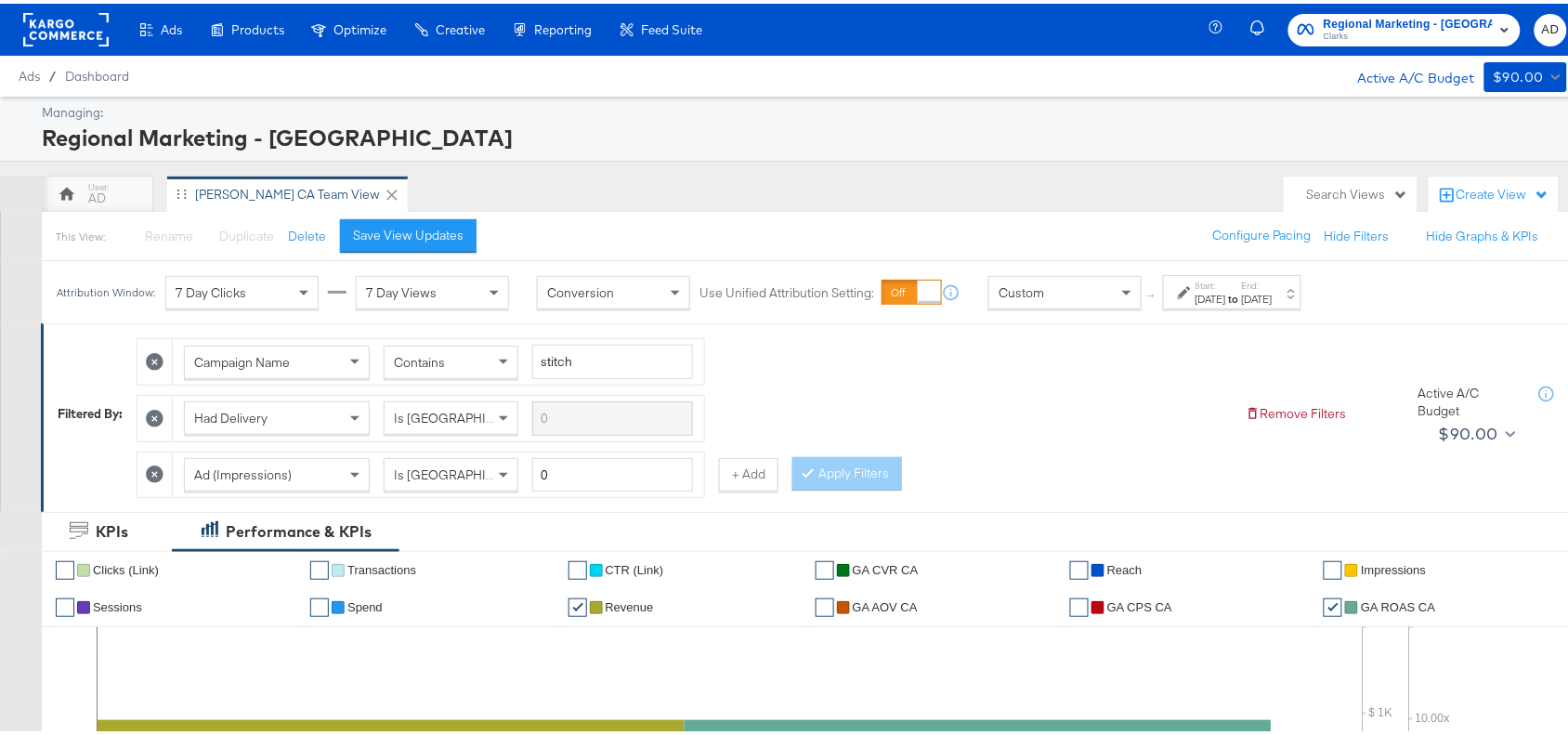 click 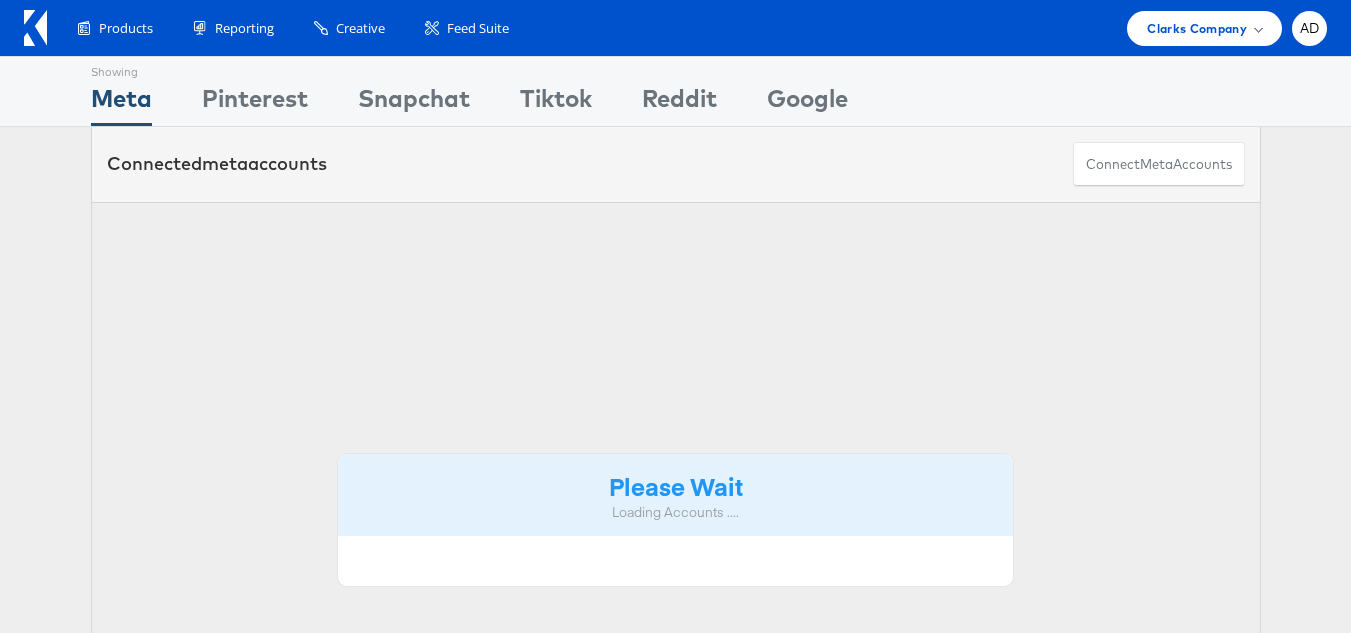 scroll, scrollTop: 0, scrollLeft: 0, axis: both 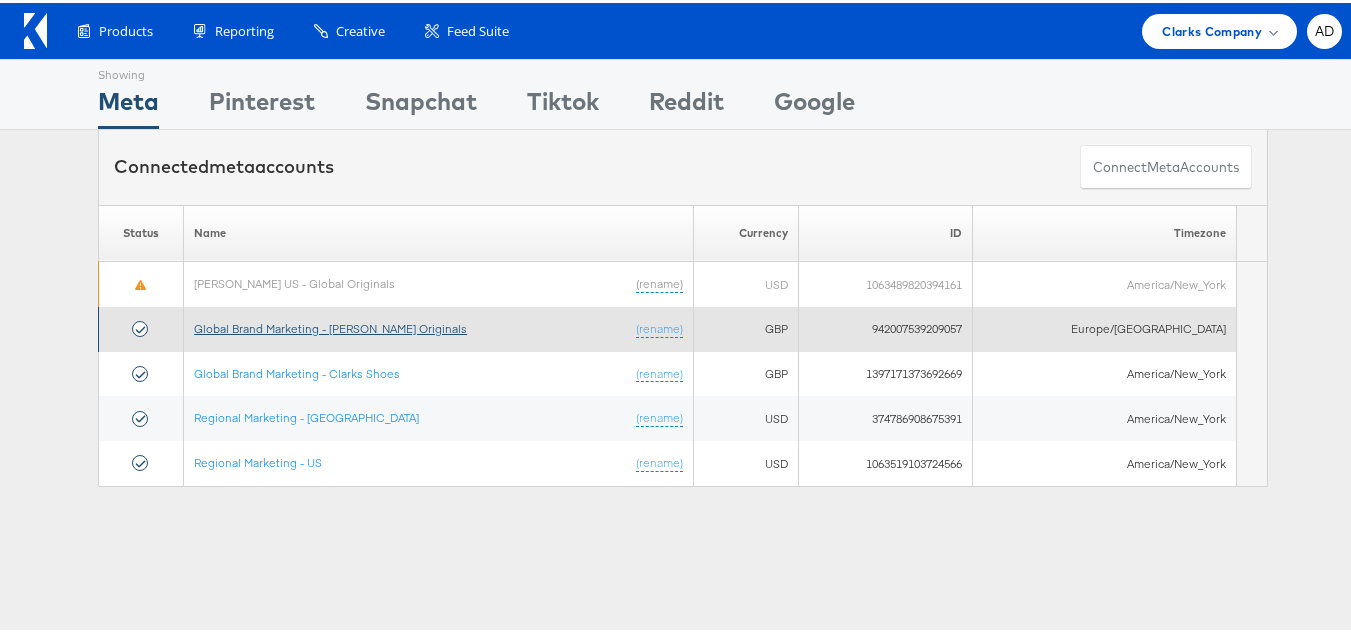 click on "Global Brand Marketing - [PERSON_NAME] Originals" at bounding box center (330, 325) 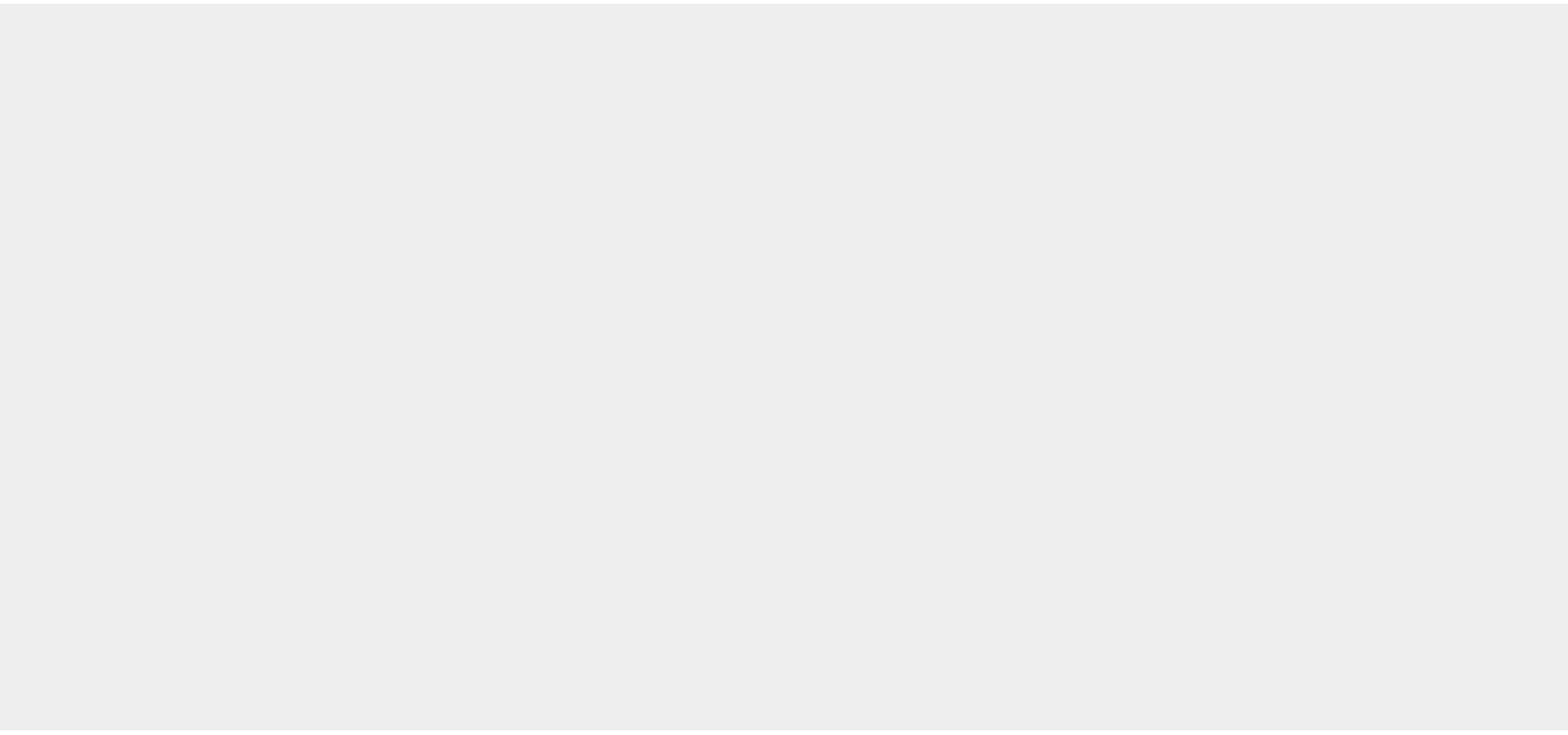 scroll, scrollTop: 0, scrollLeft: 0, axis: both 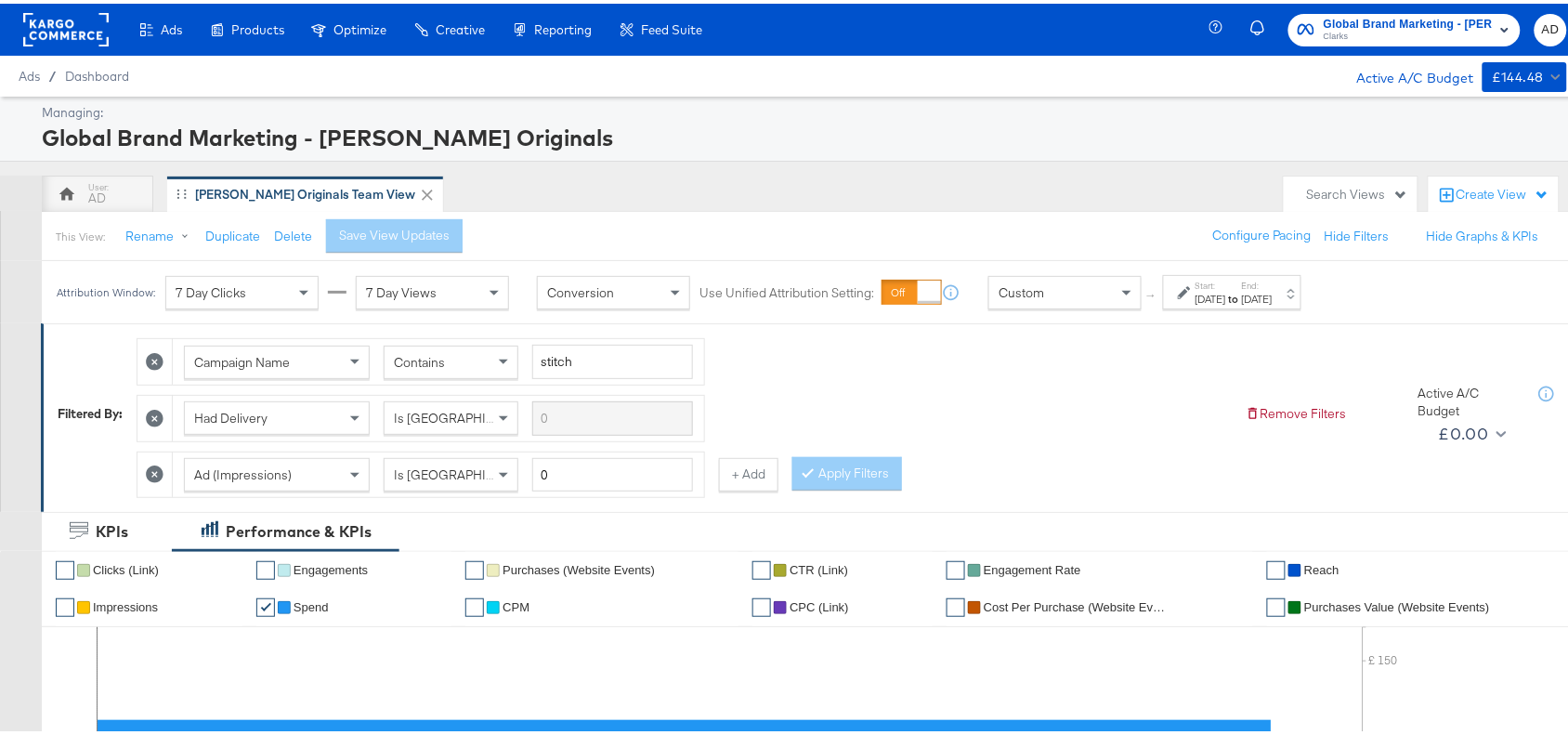 click on "Jul 1st 2025" at bounding box center (1257, 295) 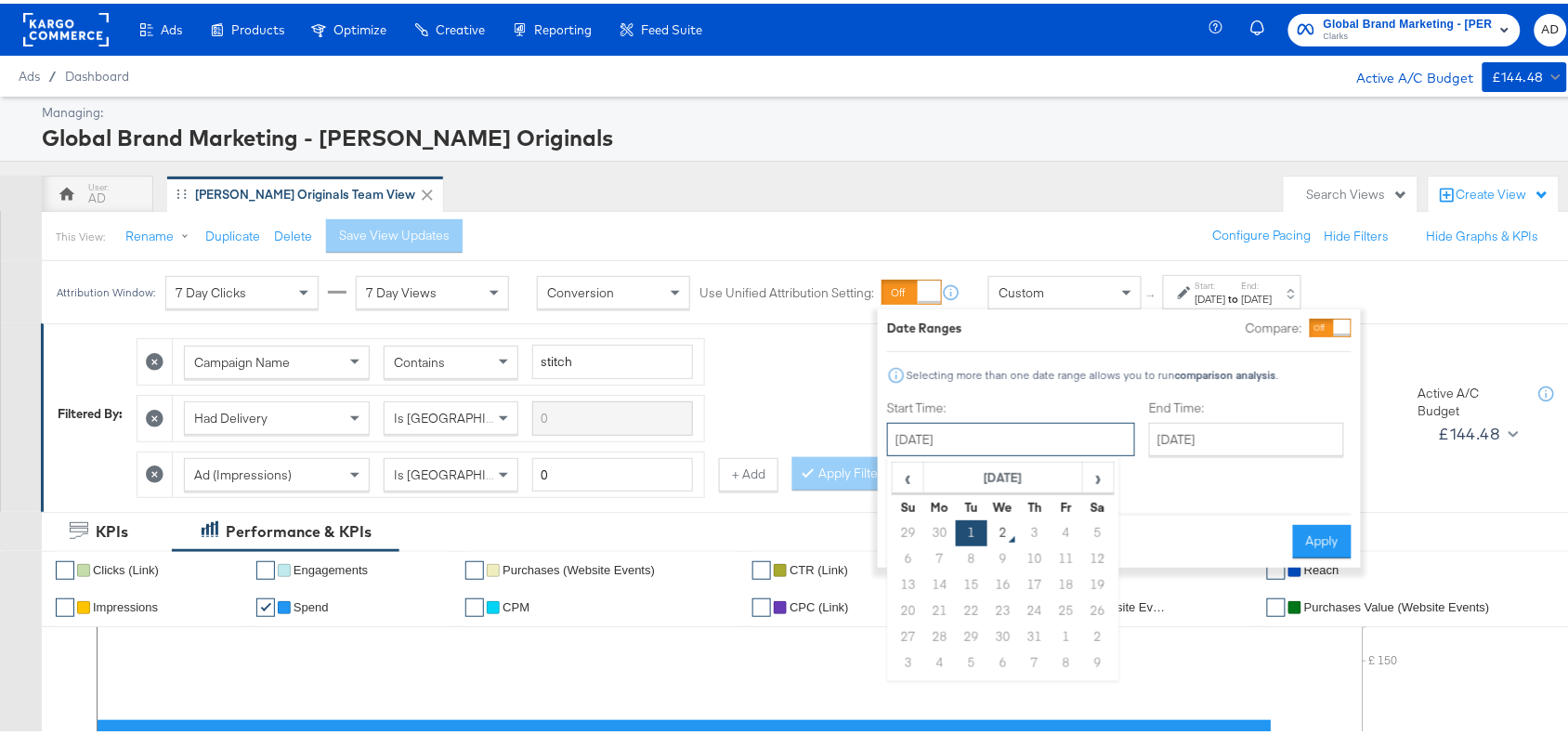 click on "July 1st 2025" at bounding box center (1011, 436) 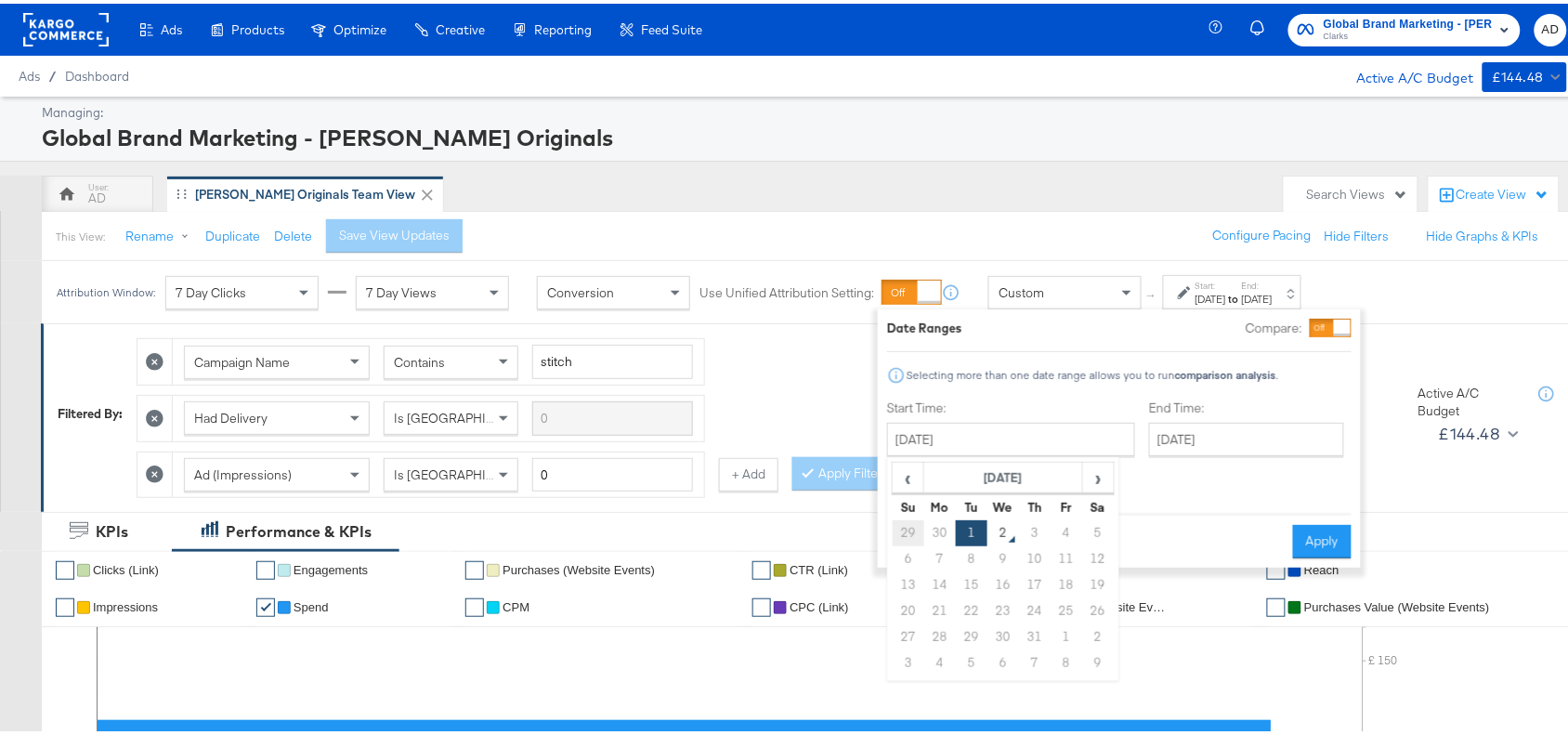 click on "29" at bounding box center (908, 530) 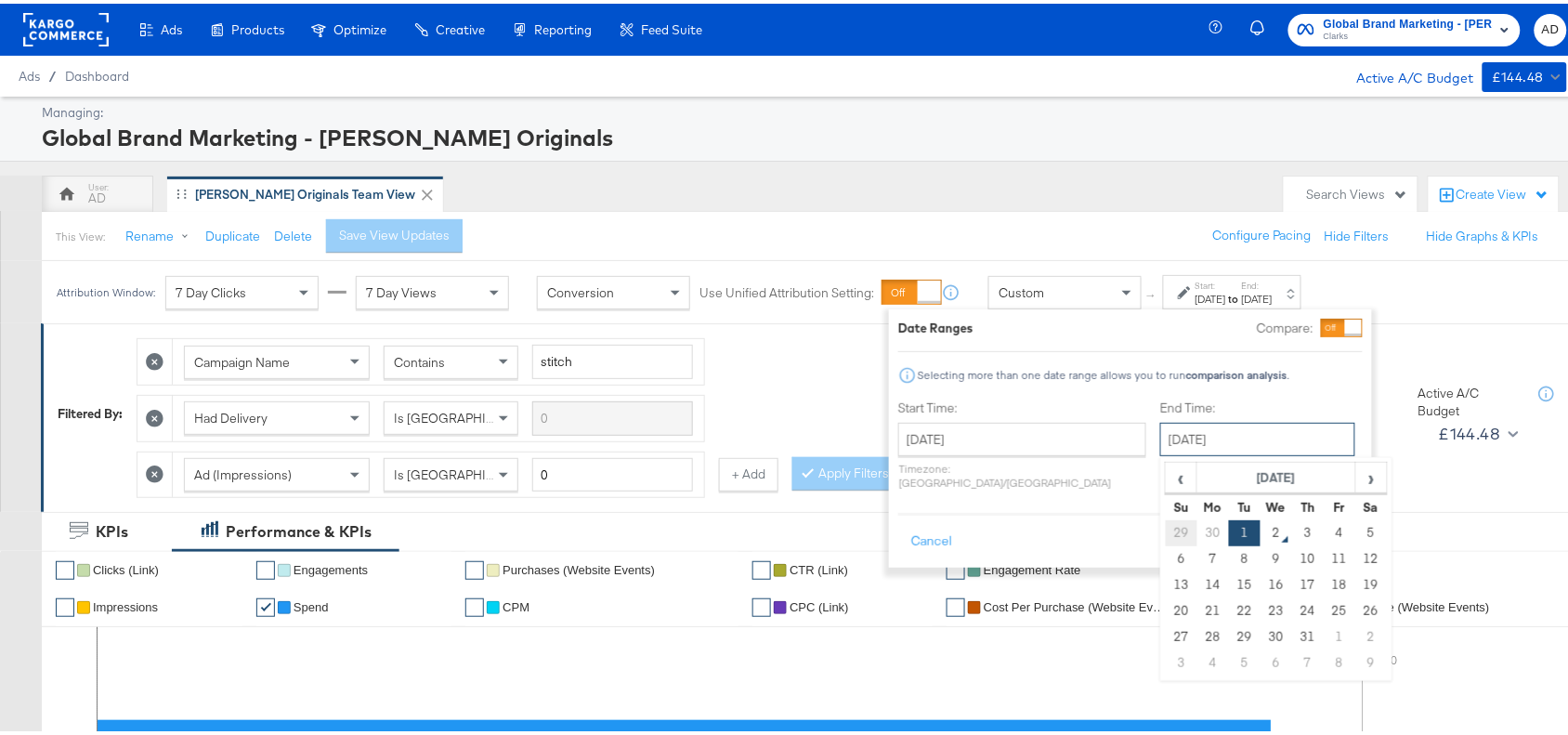drag, startPoint x: 1139, startPoint y: 446, endPoint x: 1122, endPoint y: 526, distance: 81.78631 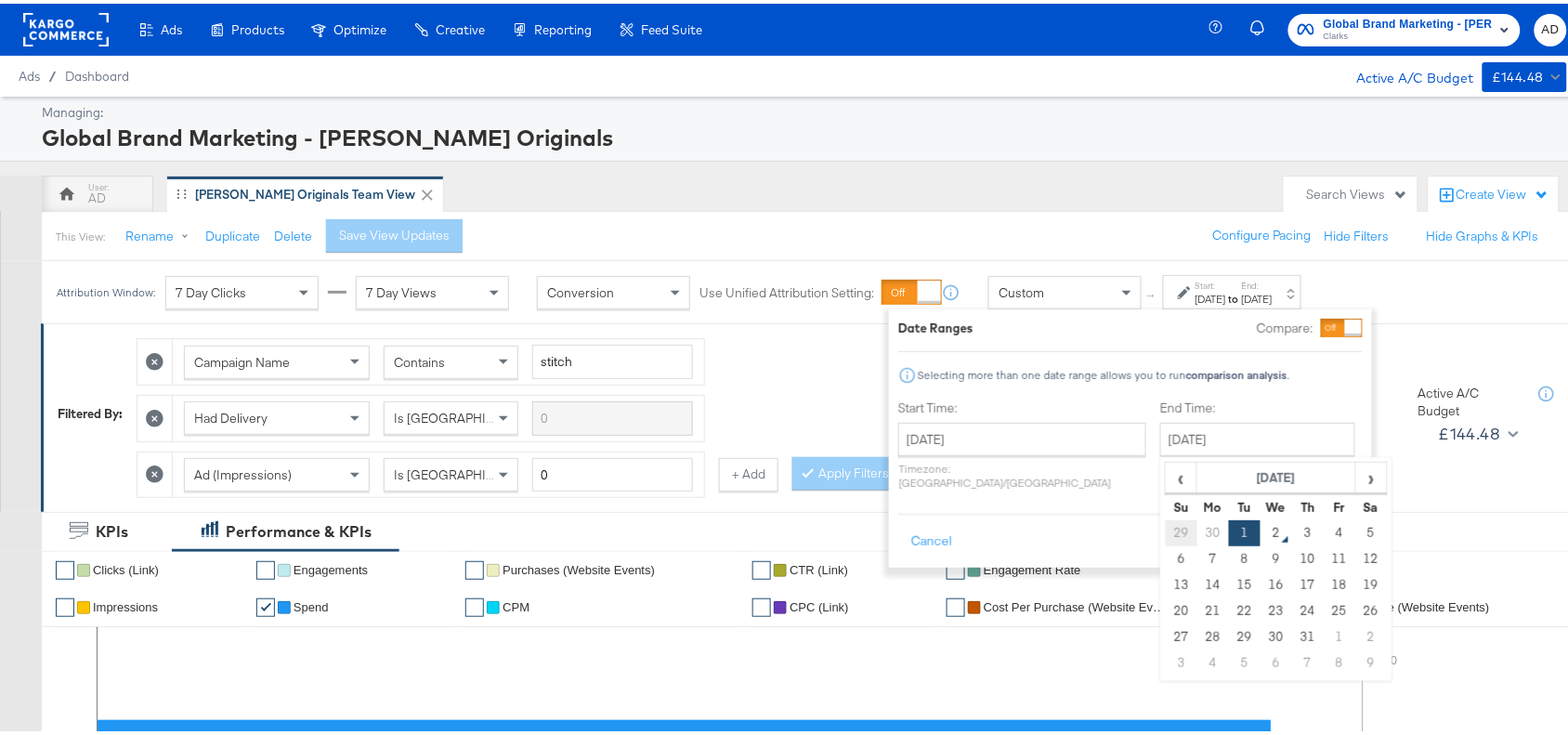 click on "29" at bounding box center (1182, 530) 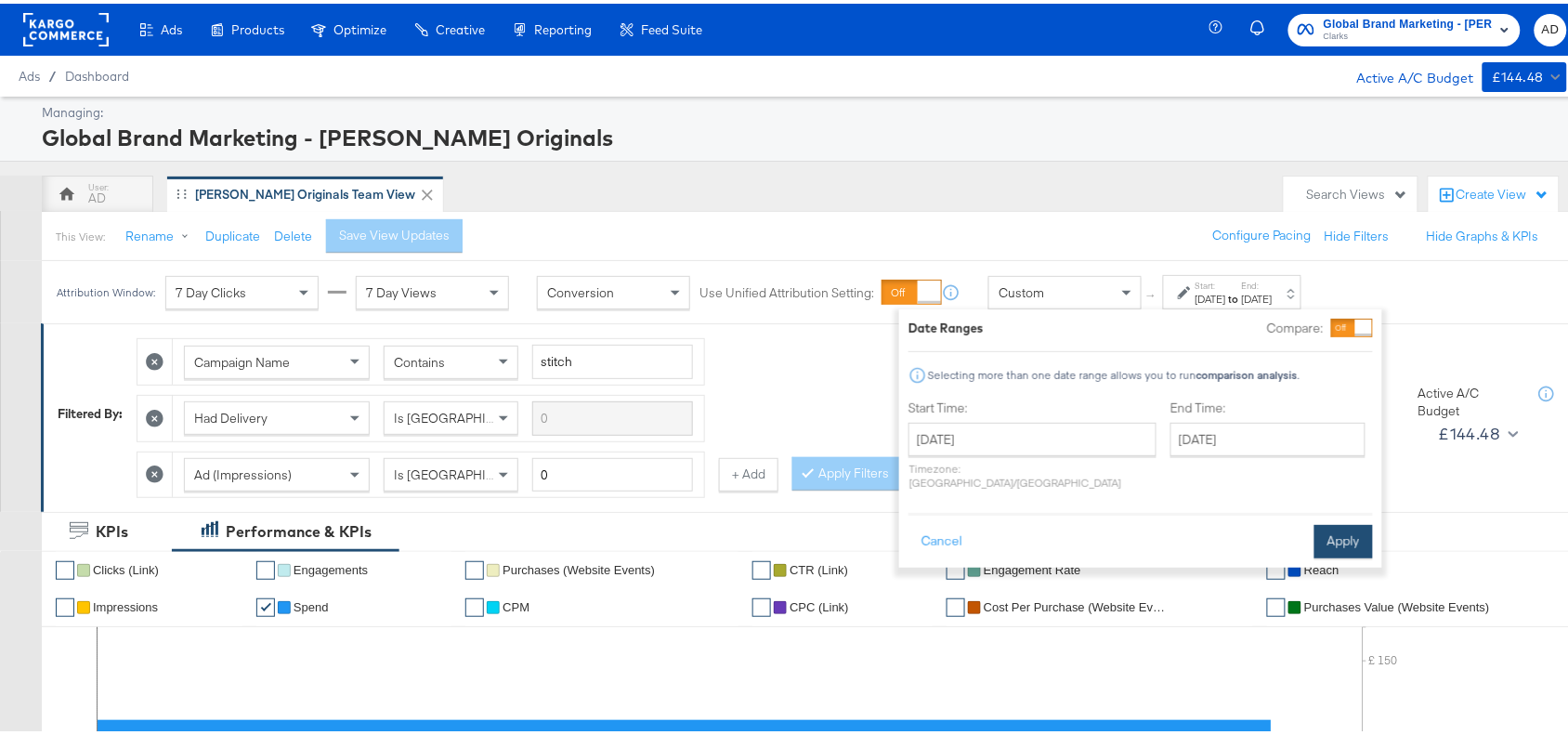 click on "Apply" at bounding box center (1343, 538) 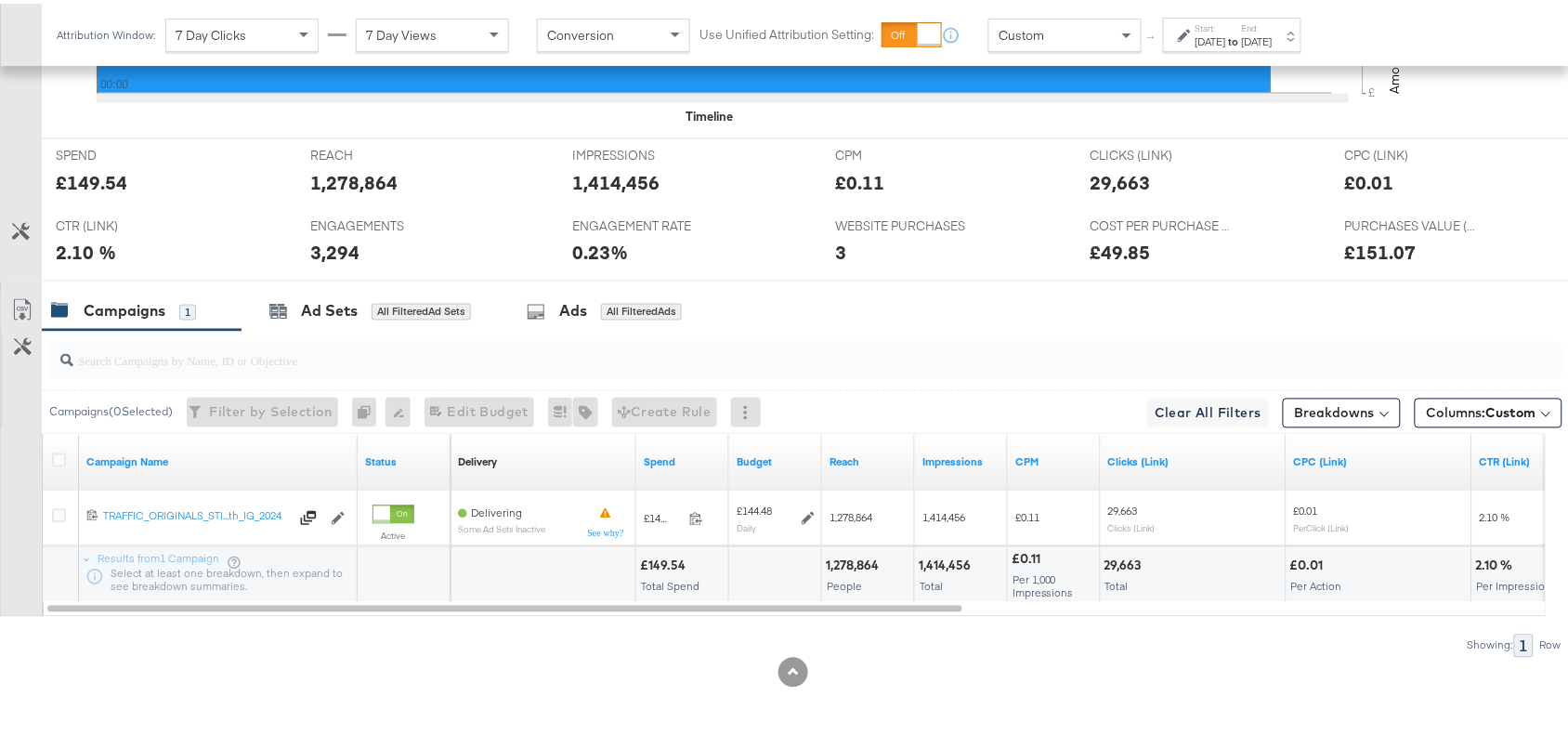 scroll, scrollTop: 818, scrollLeft: 0, axis: vertical 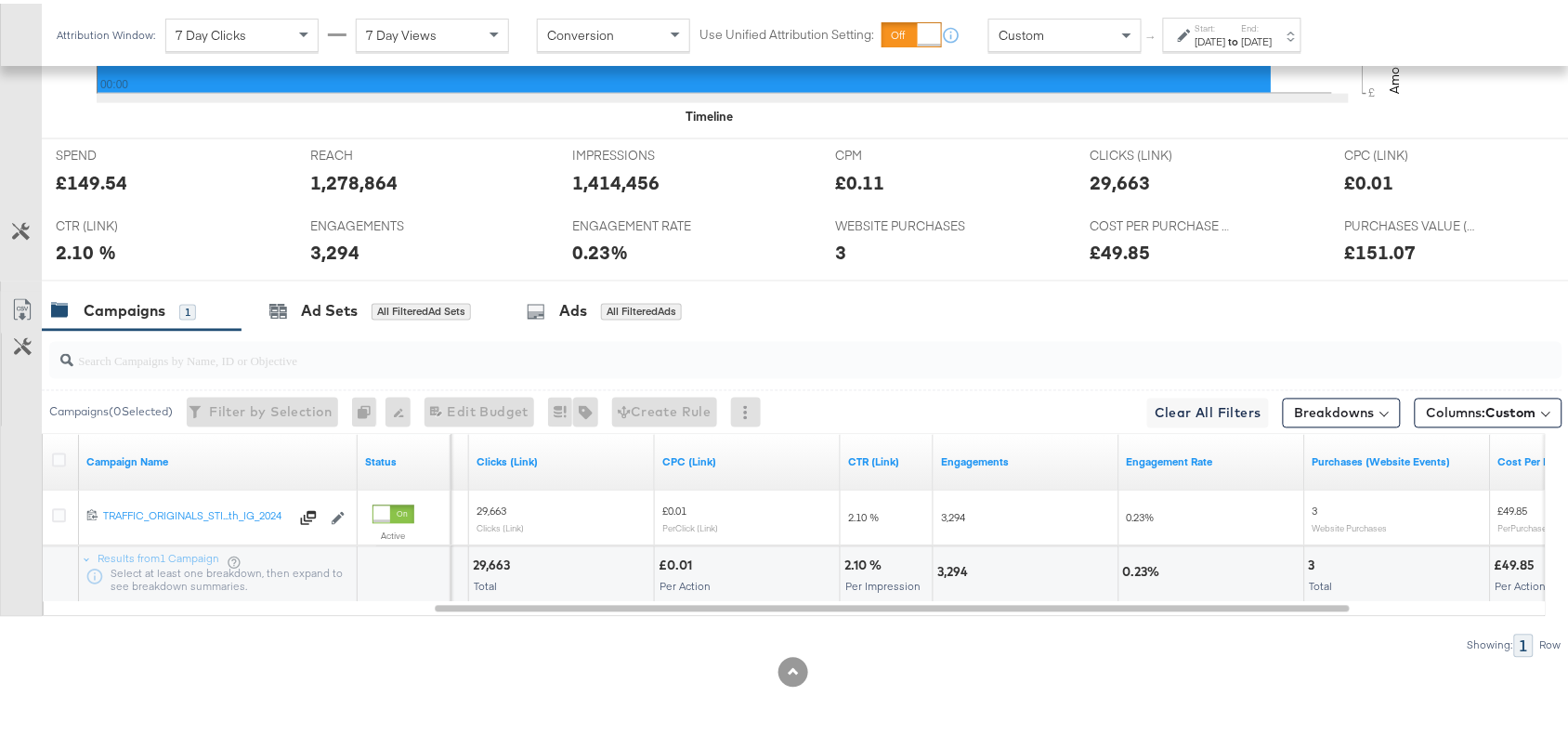 click on "End:" at bounding box center [1257, 24] 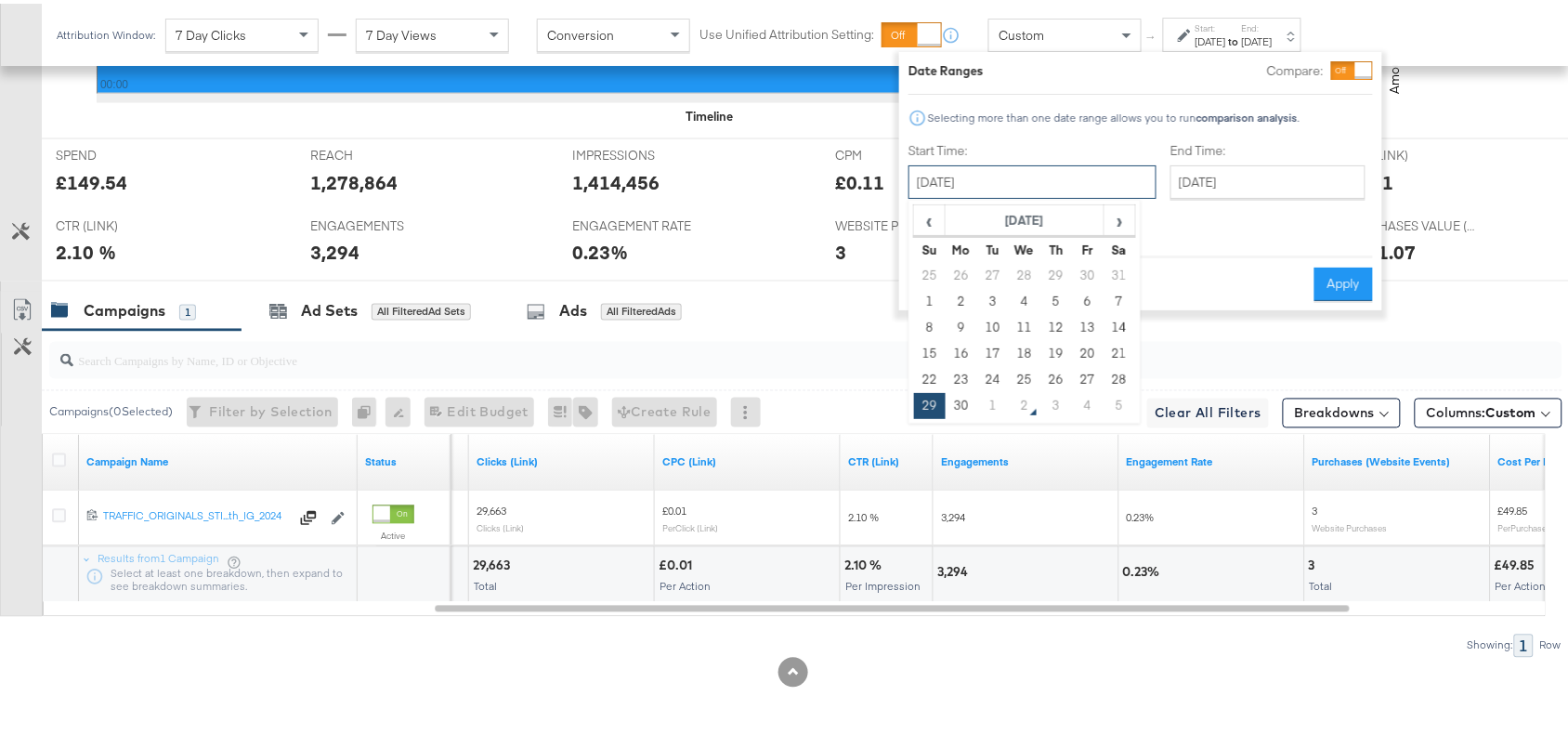 drag, startPoint x: 969, startPoint y: 170, endPoint x: 959, endPoint y: 415, distance: 245.204 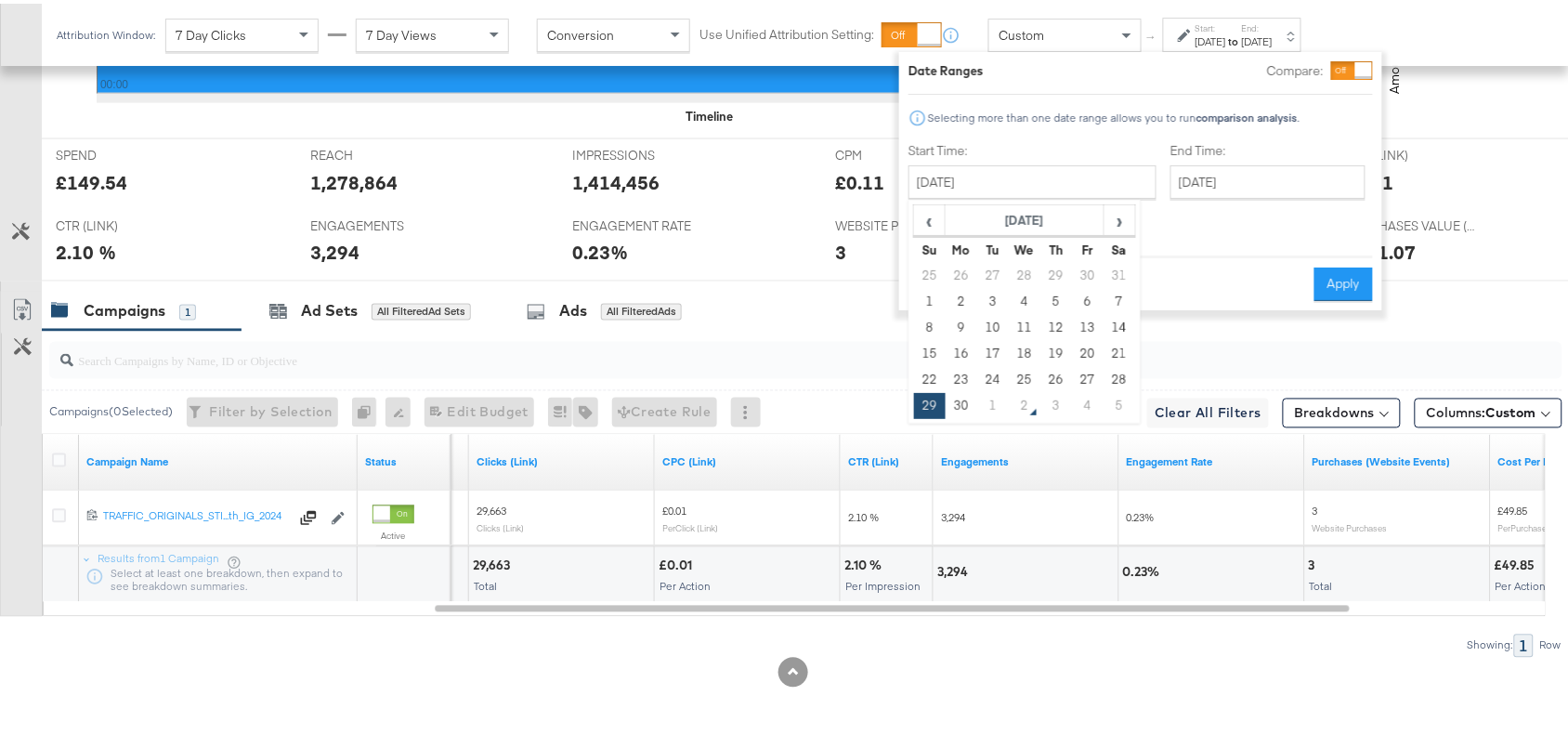 click on "‹ June 2025 › Su Mo Tu We Th Fr Sa 25 26 27 28 29 30 31 1 2 3 4 5 6 7 8 9 10 11 12 13 14 15 16 17 18 19 20 21 22 23 24 25 26 27 28 29 30 1 2 3 4 5" at bounding box center (1025, 308) 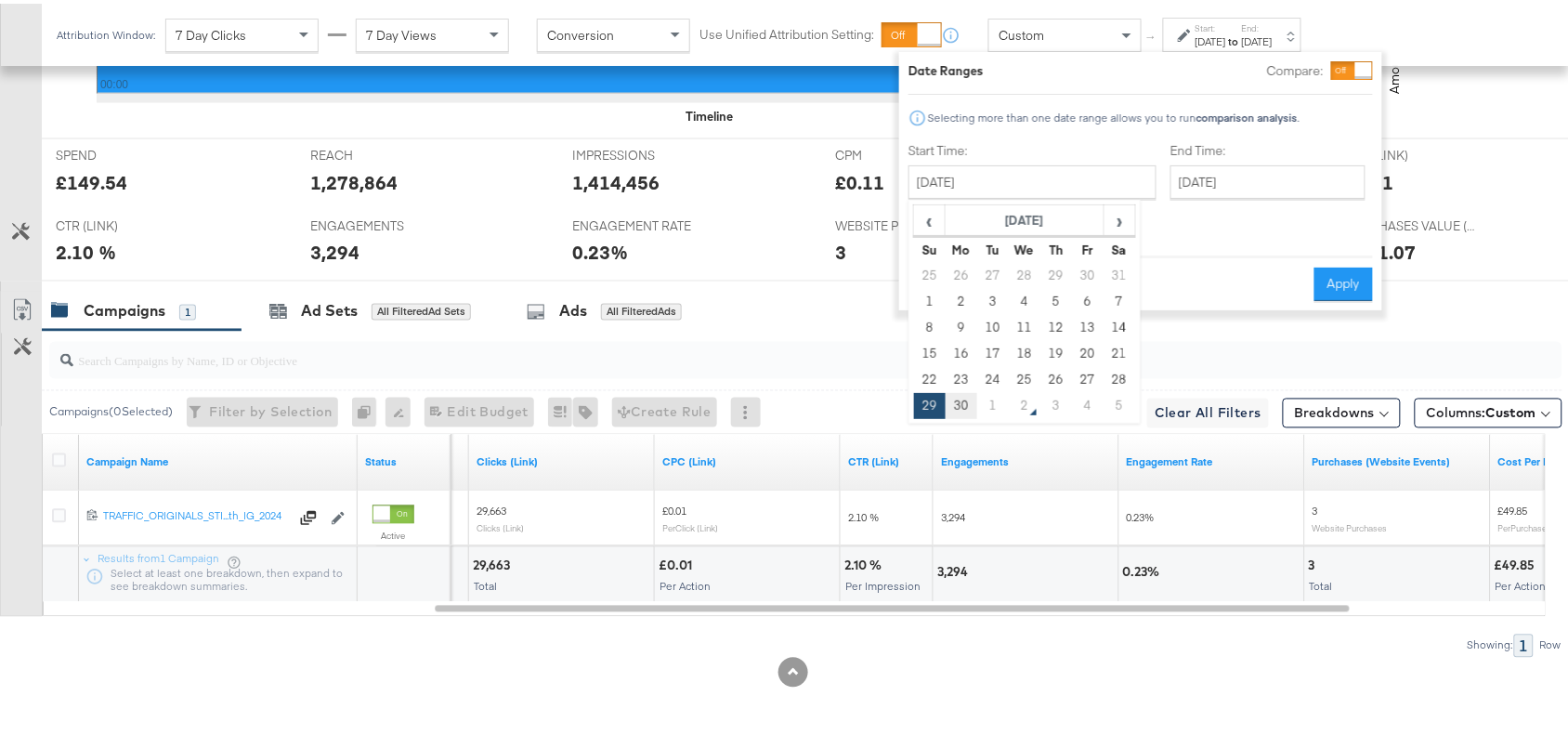 click on "30" at bounding box center (961, 402) 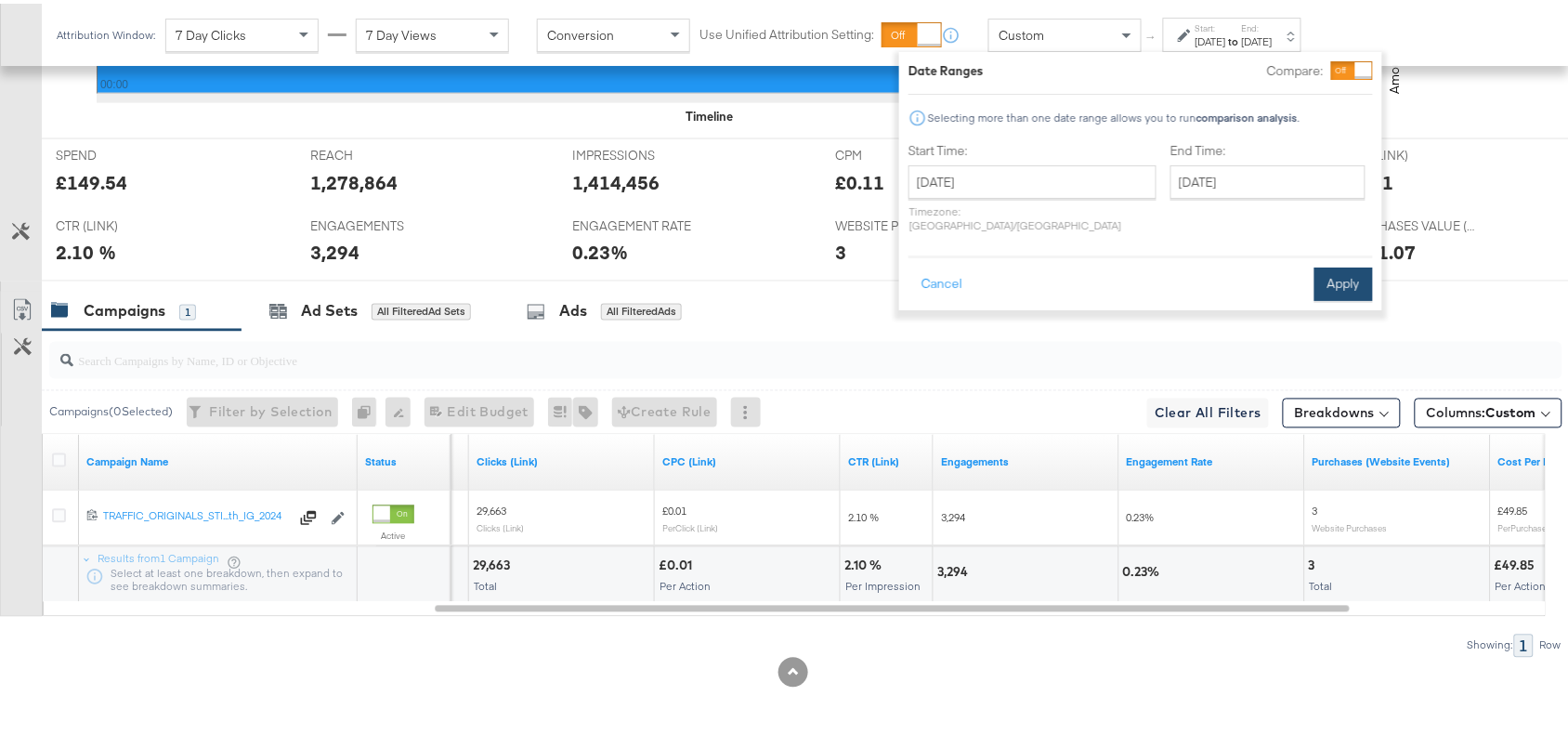 click on "Apply" at bounding box center (1343, 281) 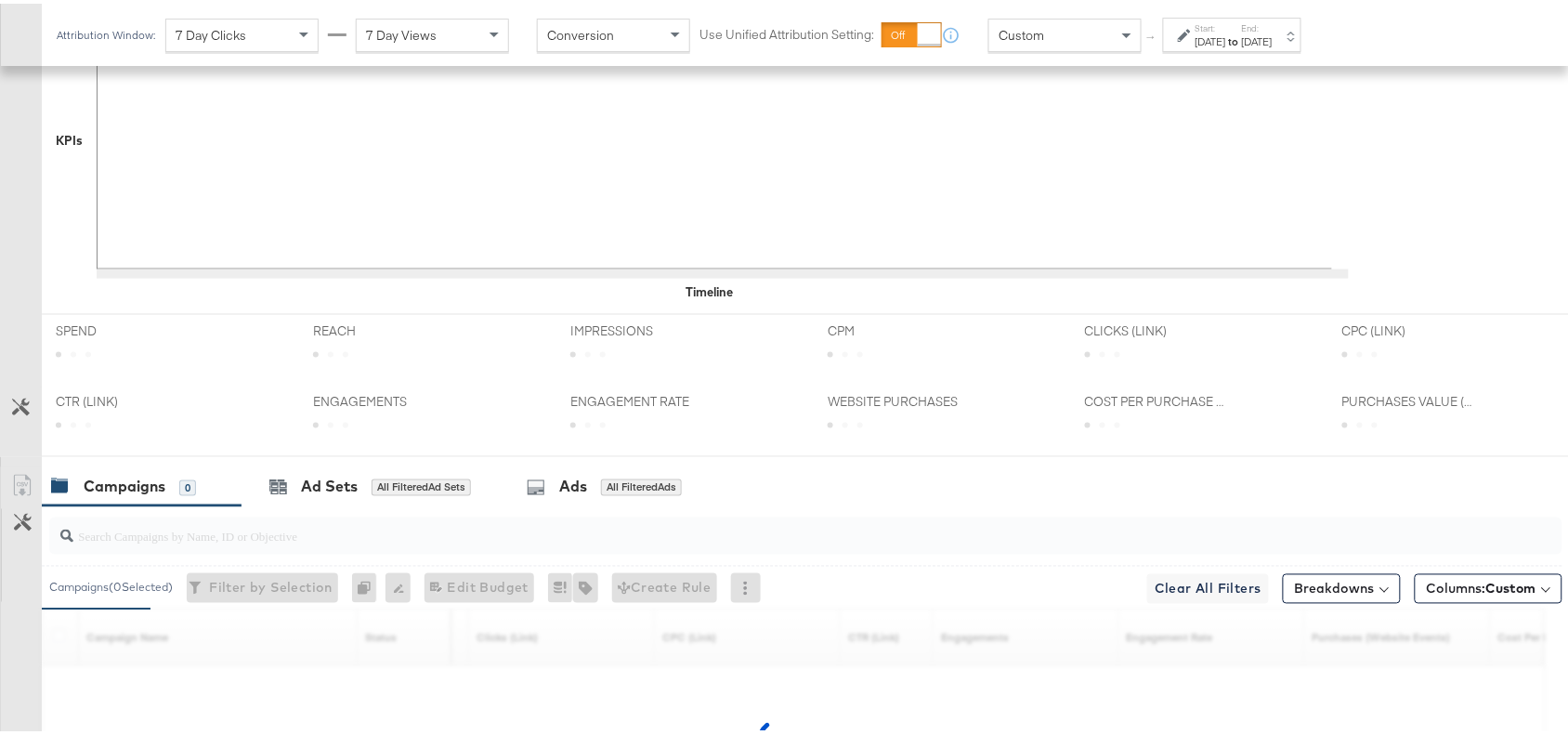 scroll, scrollTop: 818, scrollLeft: 0, axis: vertical 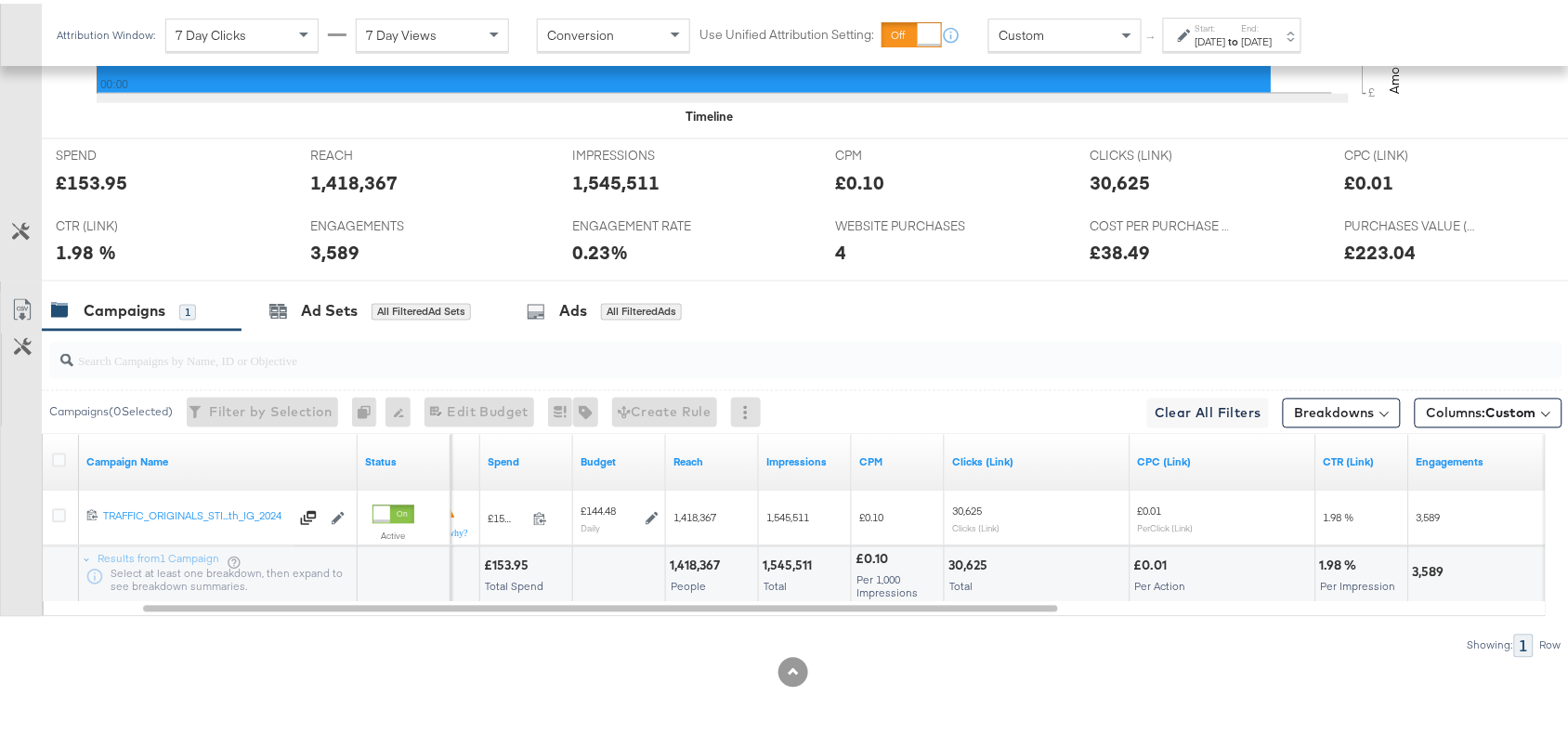 click on "1,418,367" at bounding box center [698, 562] 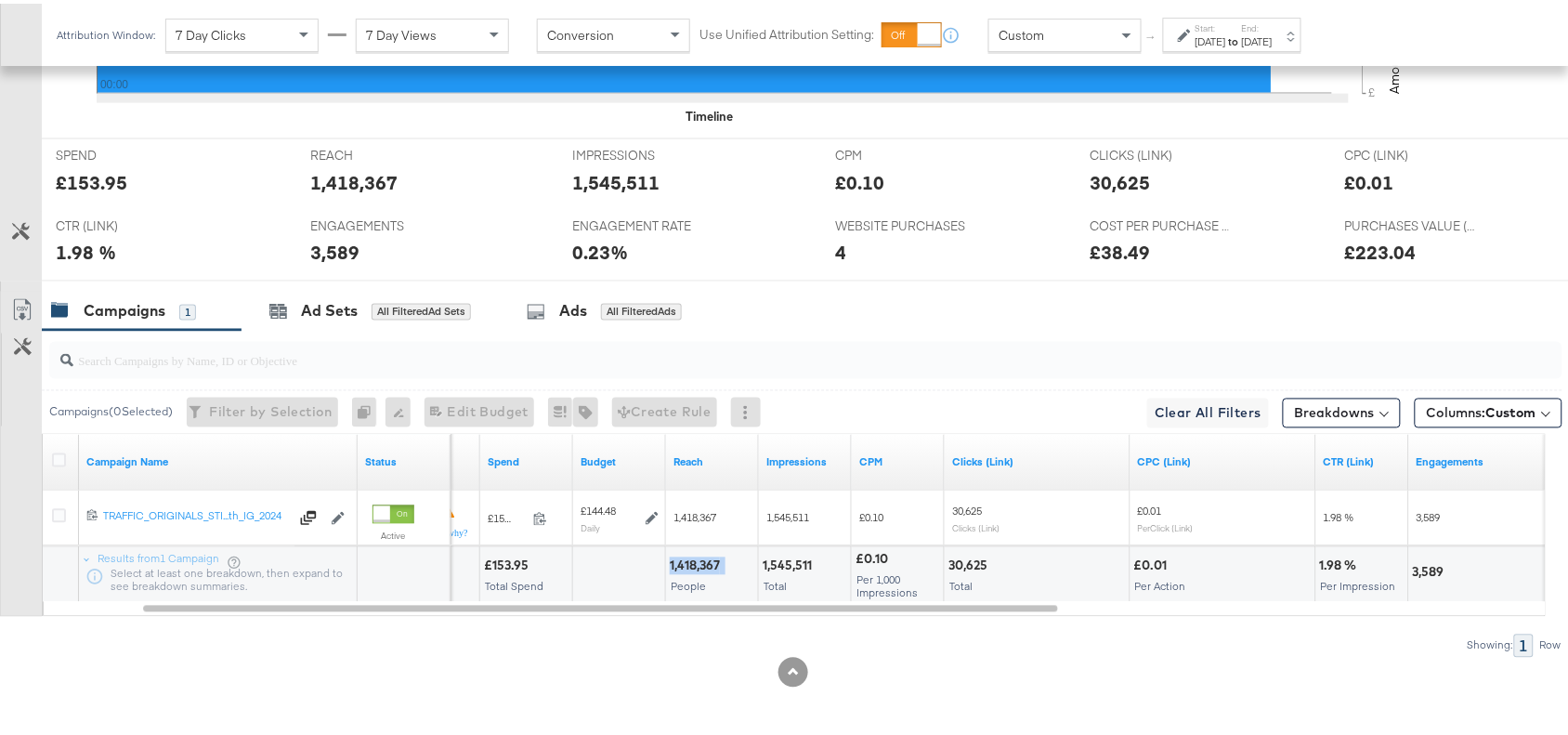 click on "1,418,367" at bounding box center [698, 562] 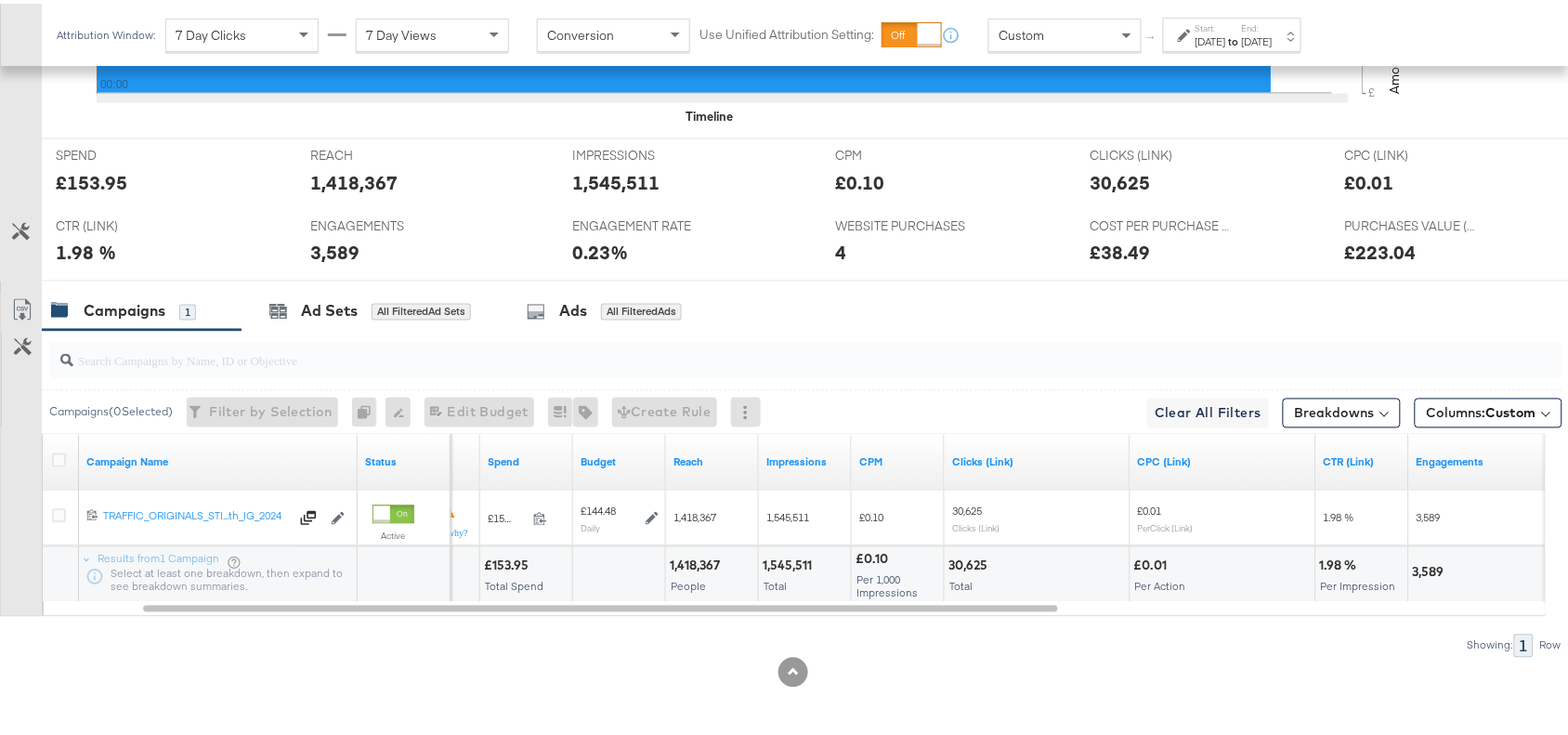 click on "1,545,511" at bounding box center (790, 562) 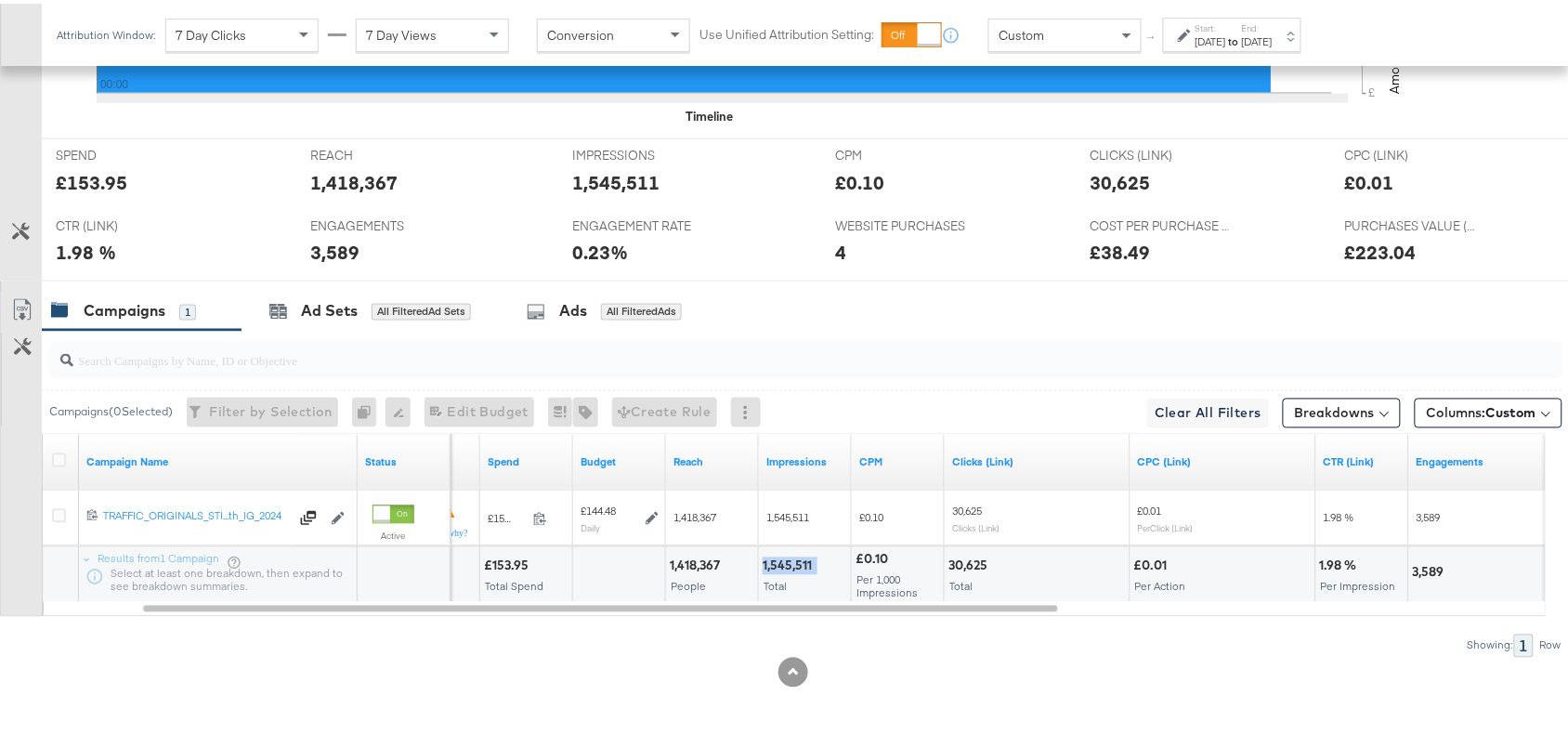 copy on "1,545,511" 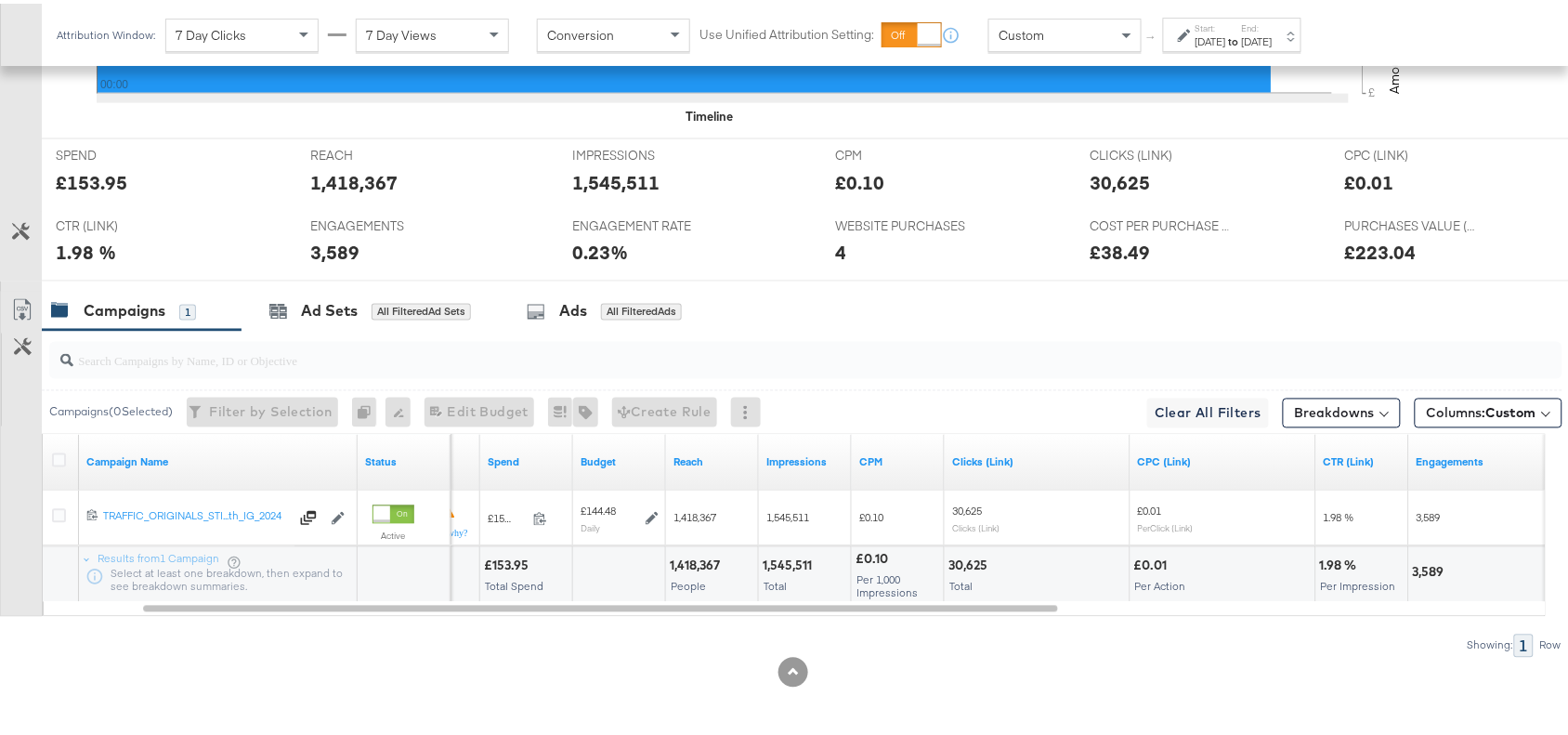click on "30,625" at bounding box center [971, 562] 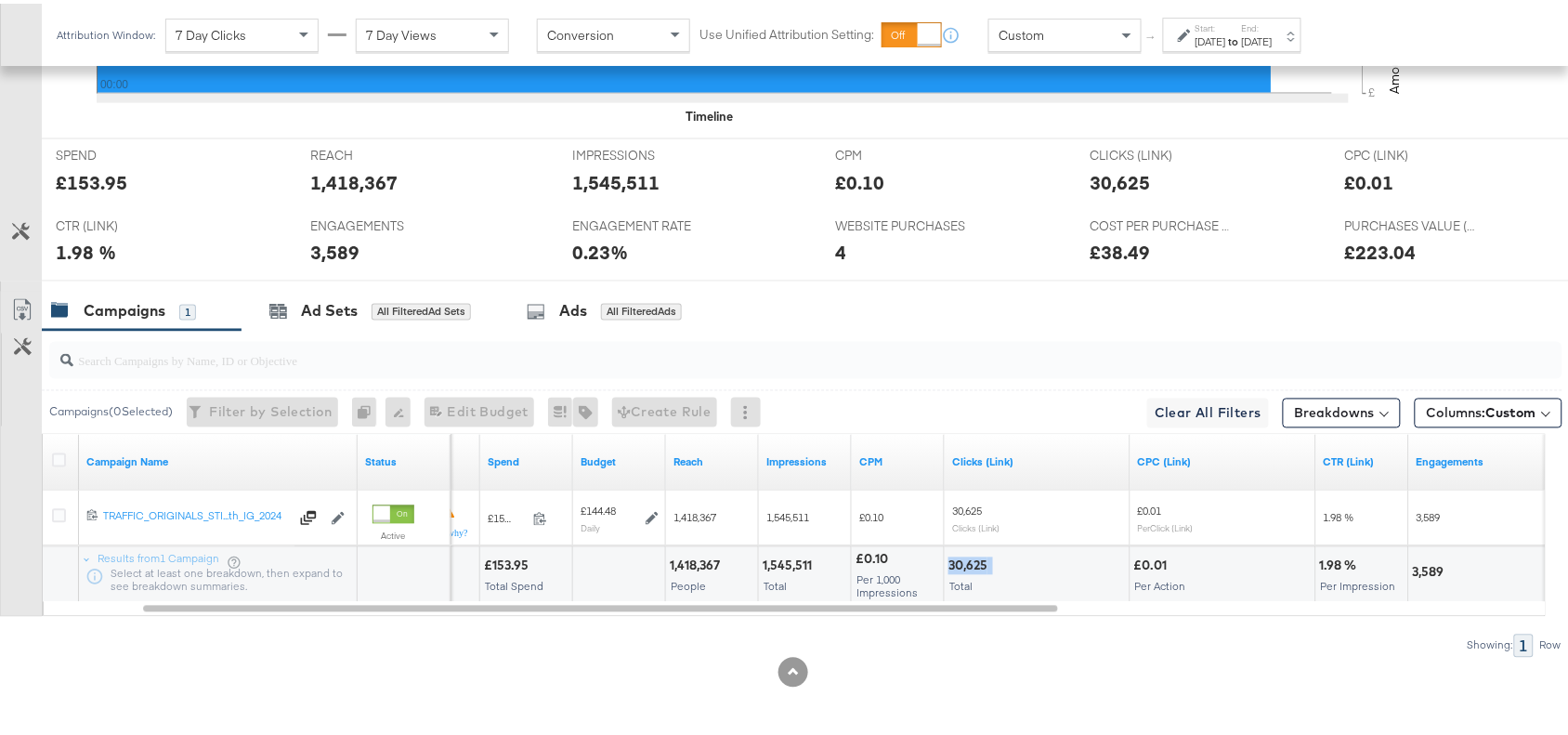 copy on "30,625" 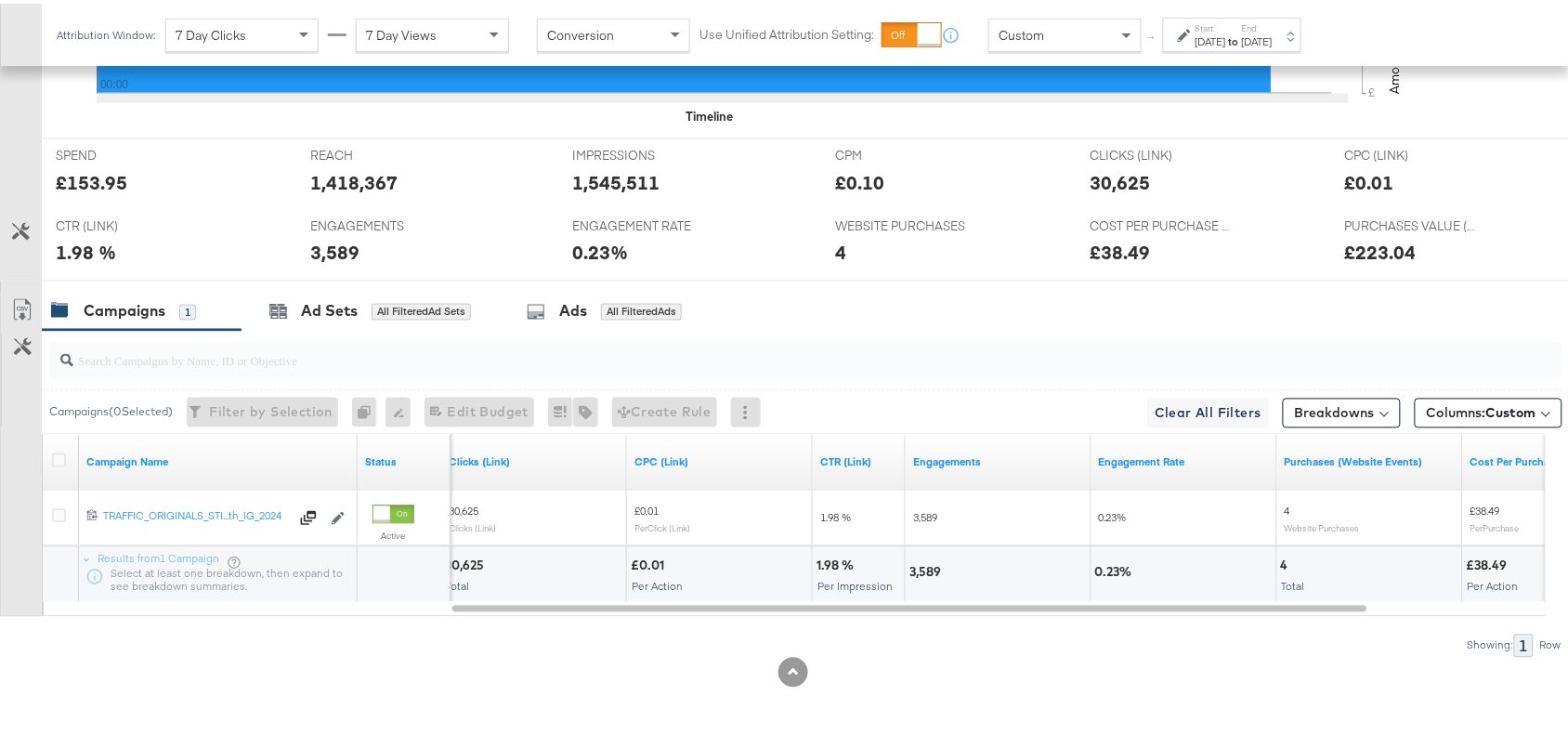 click on "3,589" at bounding box center (928, 569) 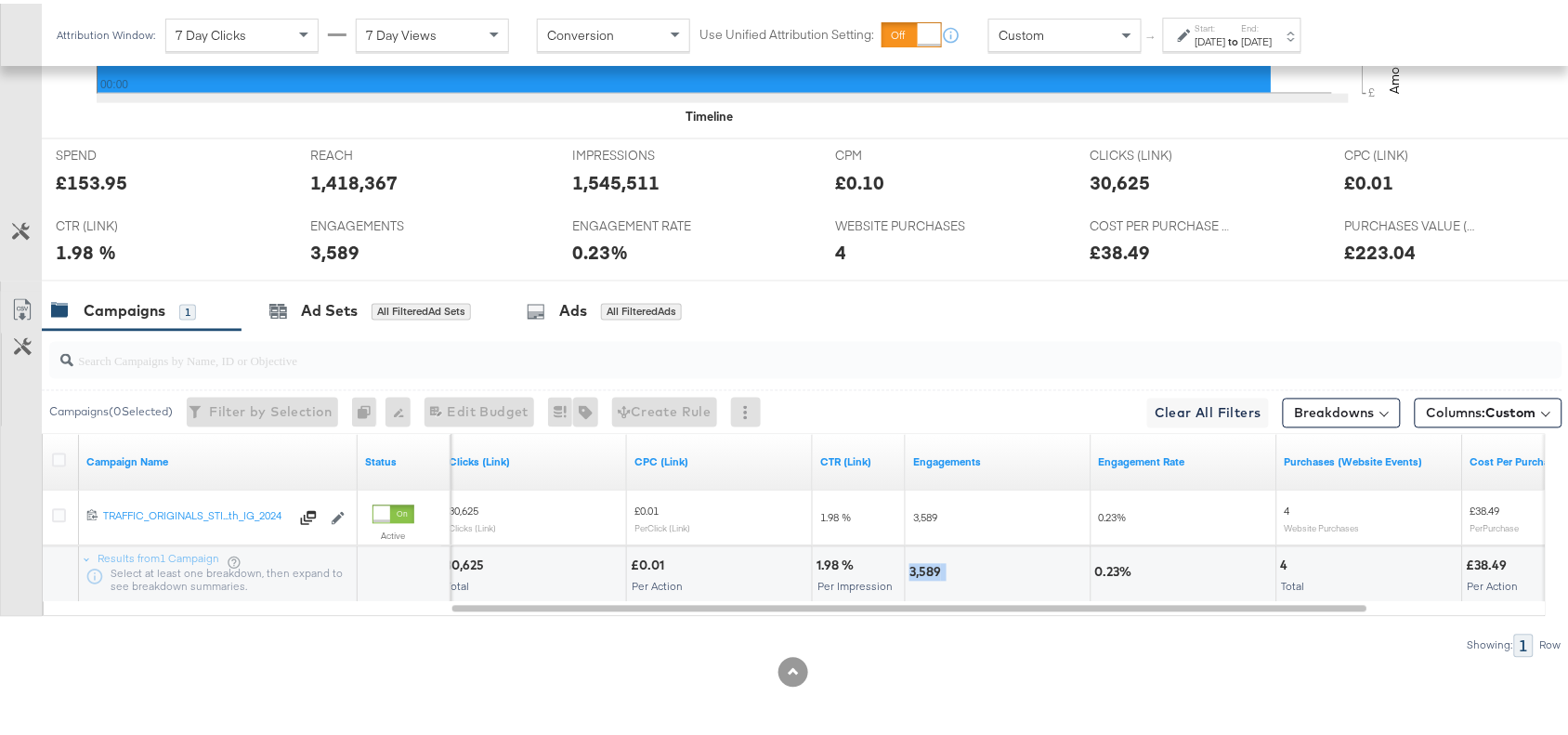 copy on "3,589" 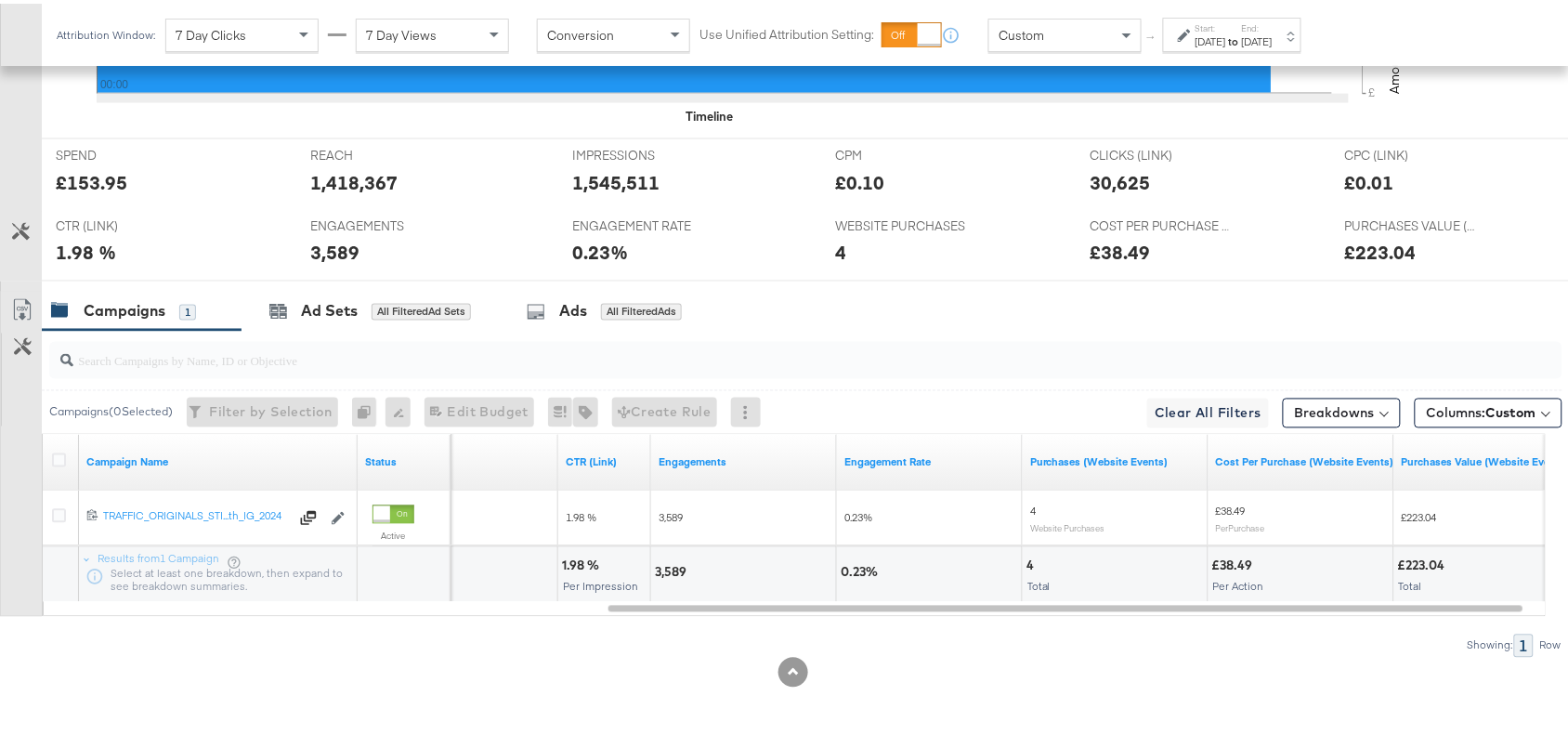 click on "[DATE]" at bounding box center [1257, 38] 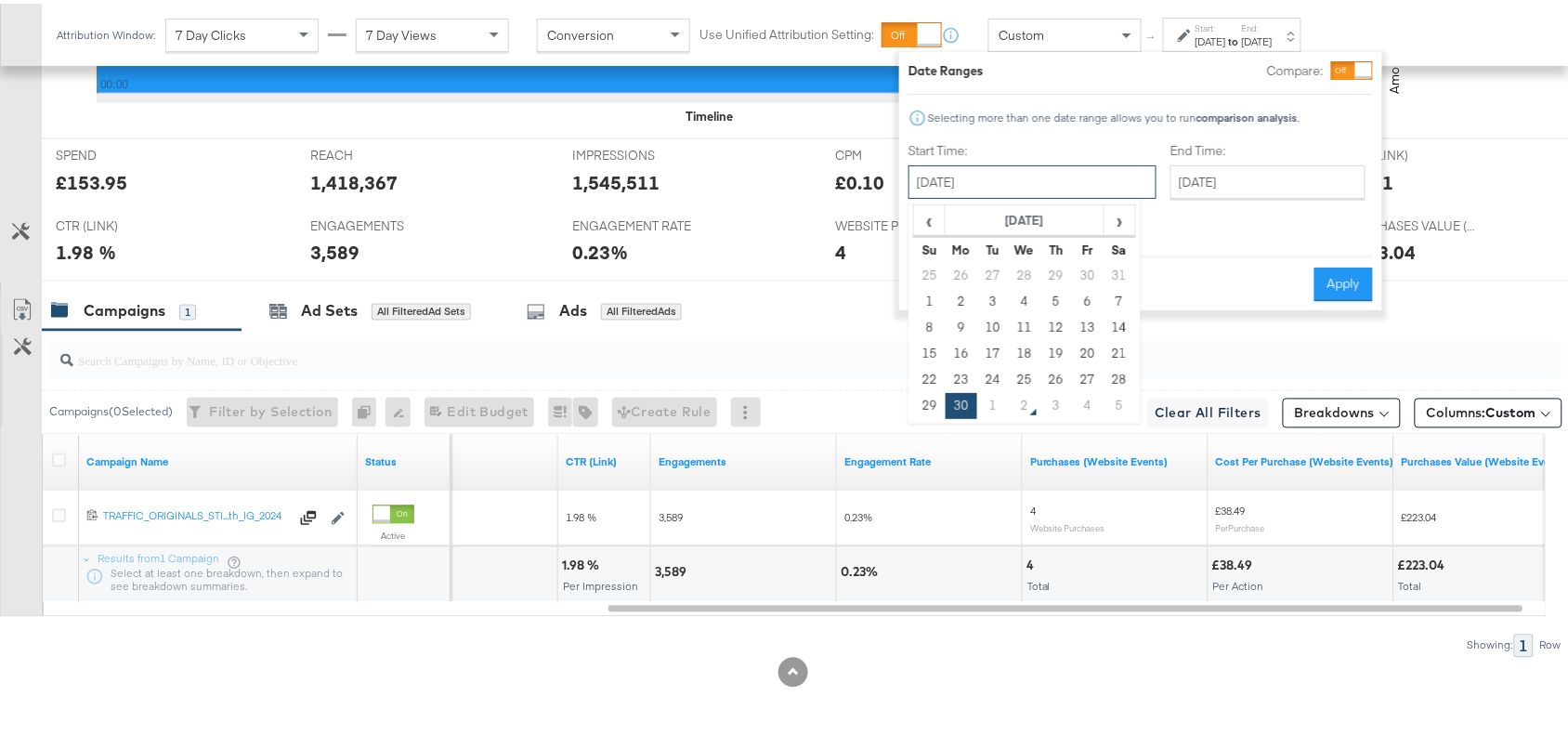click on "[DATE]" at bounding box center (1032, 178) 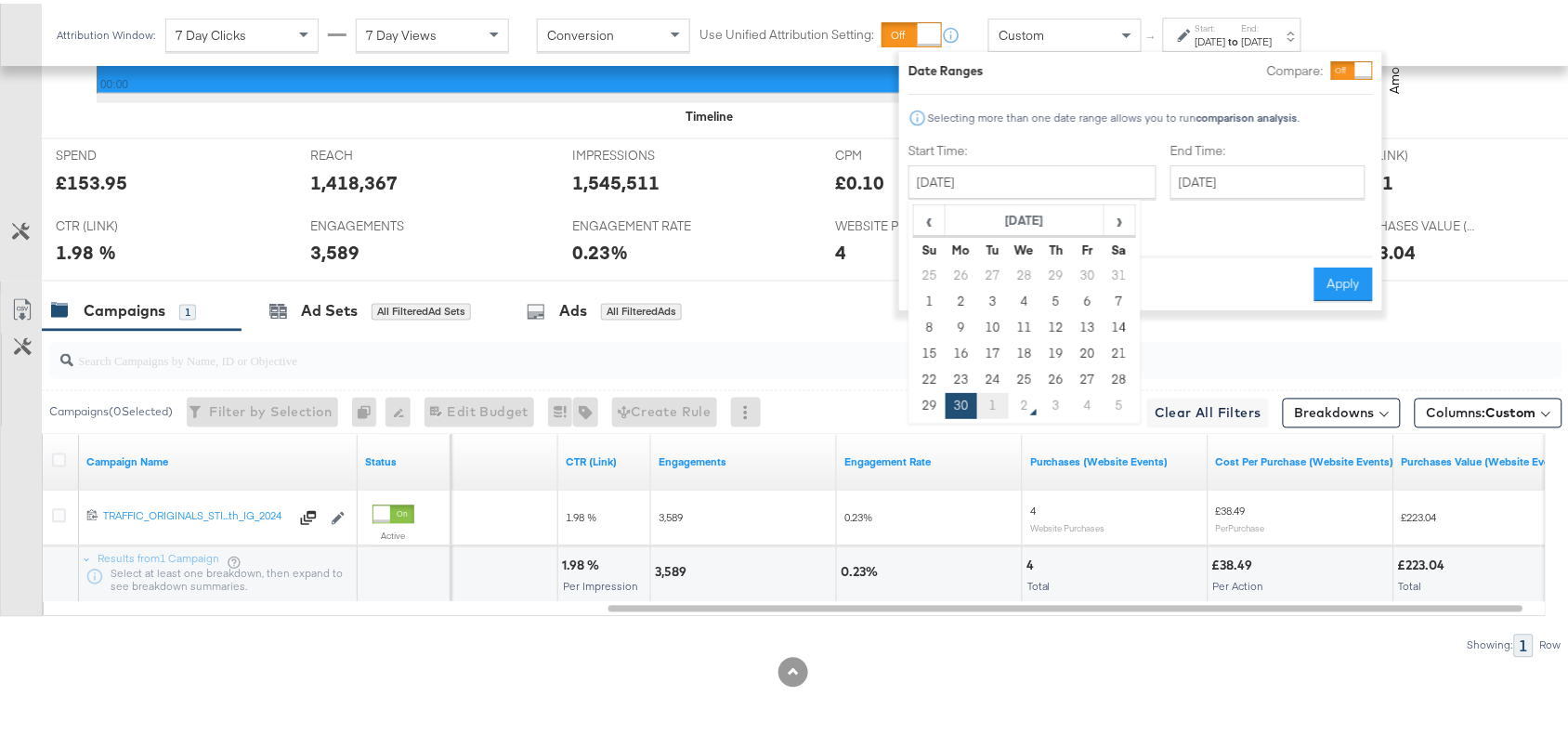 click on "1" at bounding box center [993, 402] 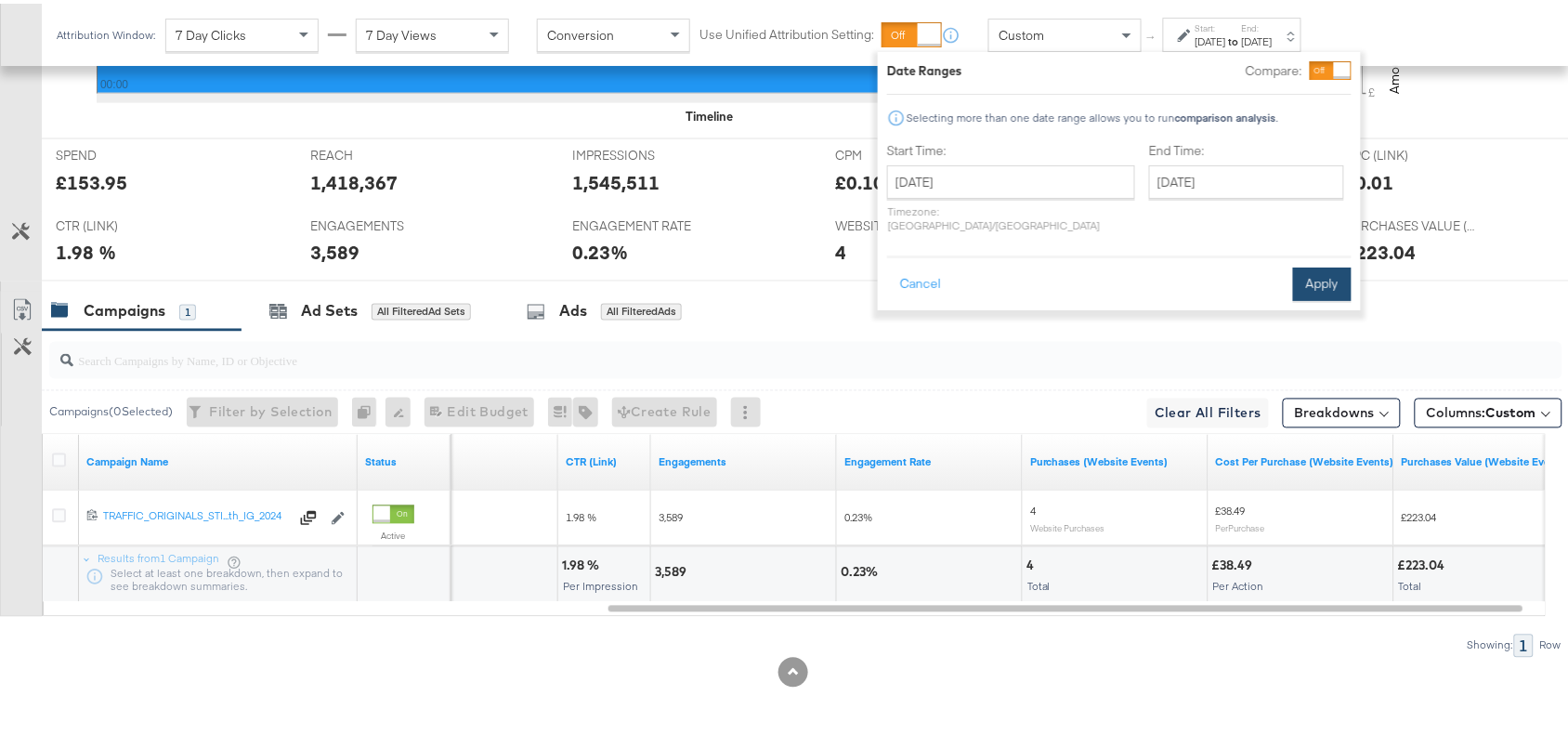click on "Apply" at bounding box center [1322, 281] 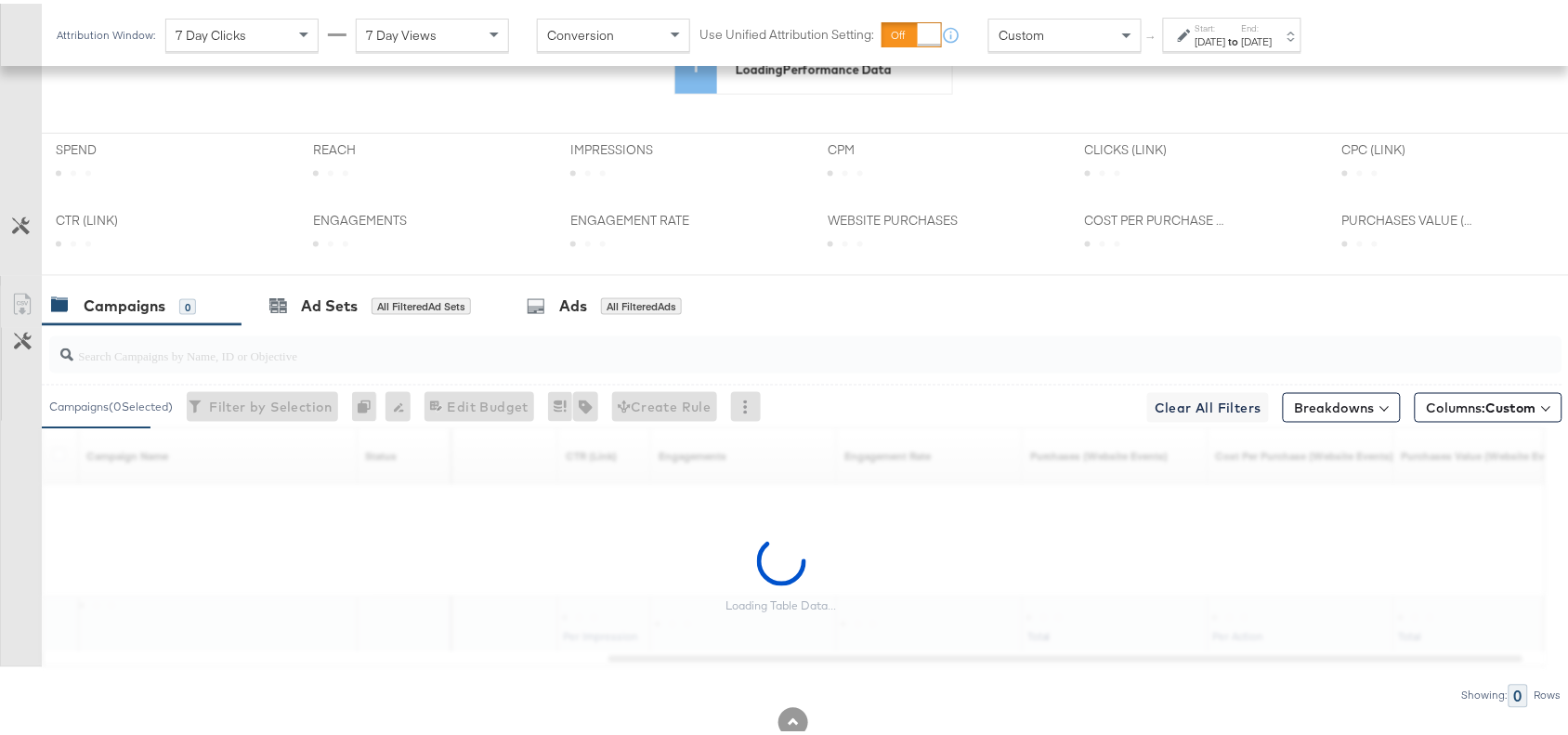 scroll, scrollTop: 818, scrollLeft: 0, axis: vertical 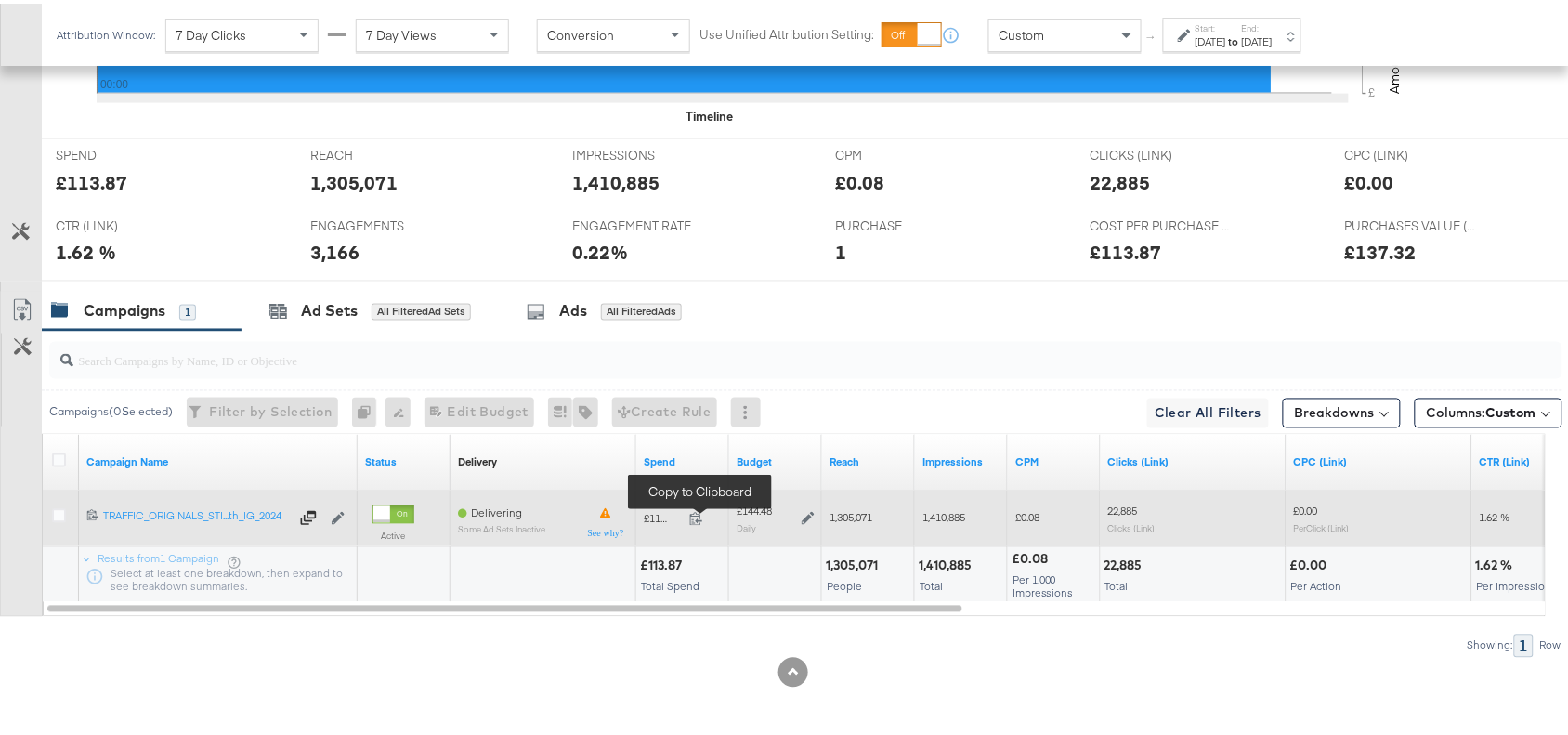 click at bounding box center [701, 518] 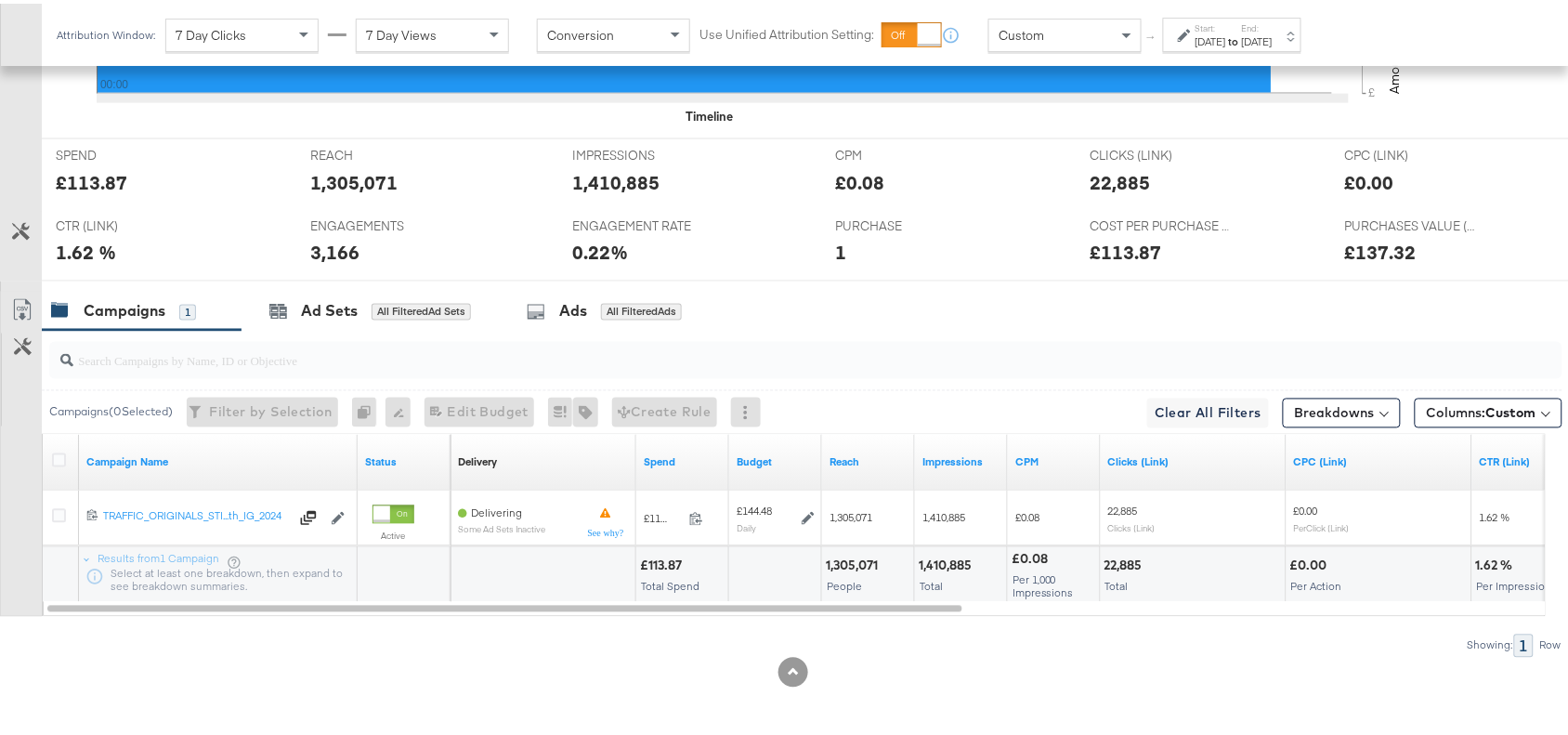 click on "1,305,071" at bounding box center [855, 562] 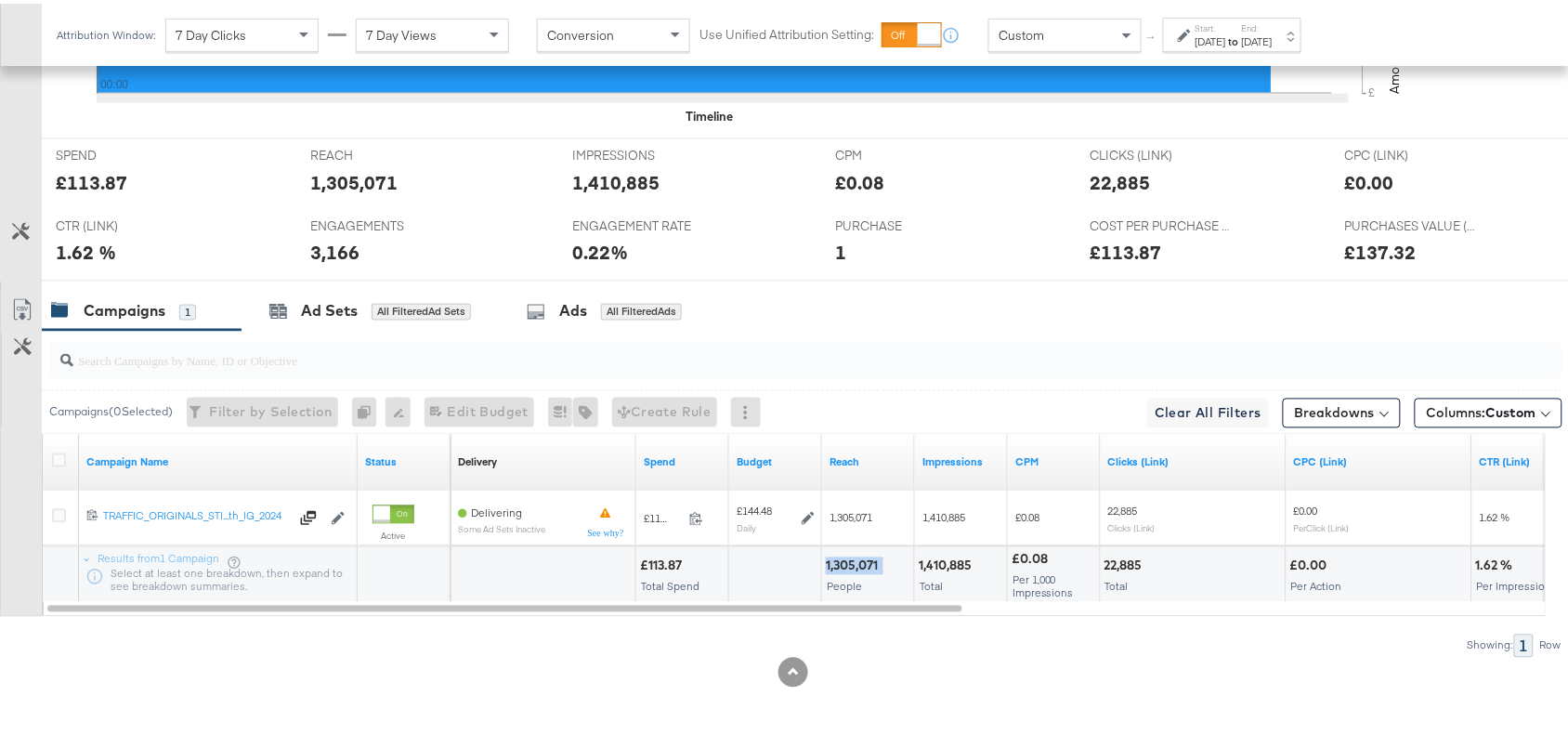 copy on "1,305,071" 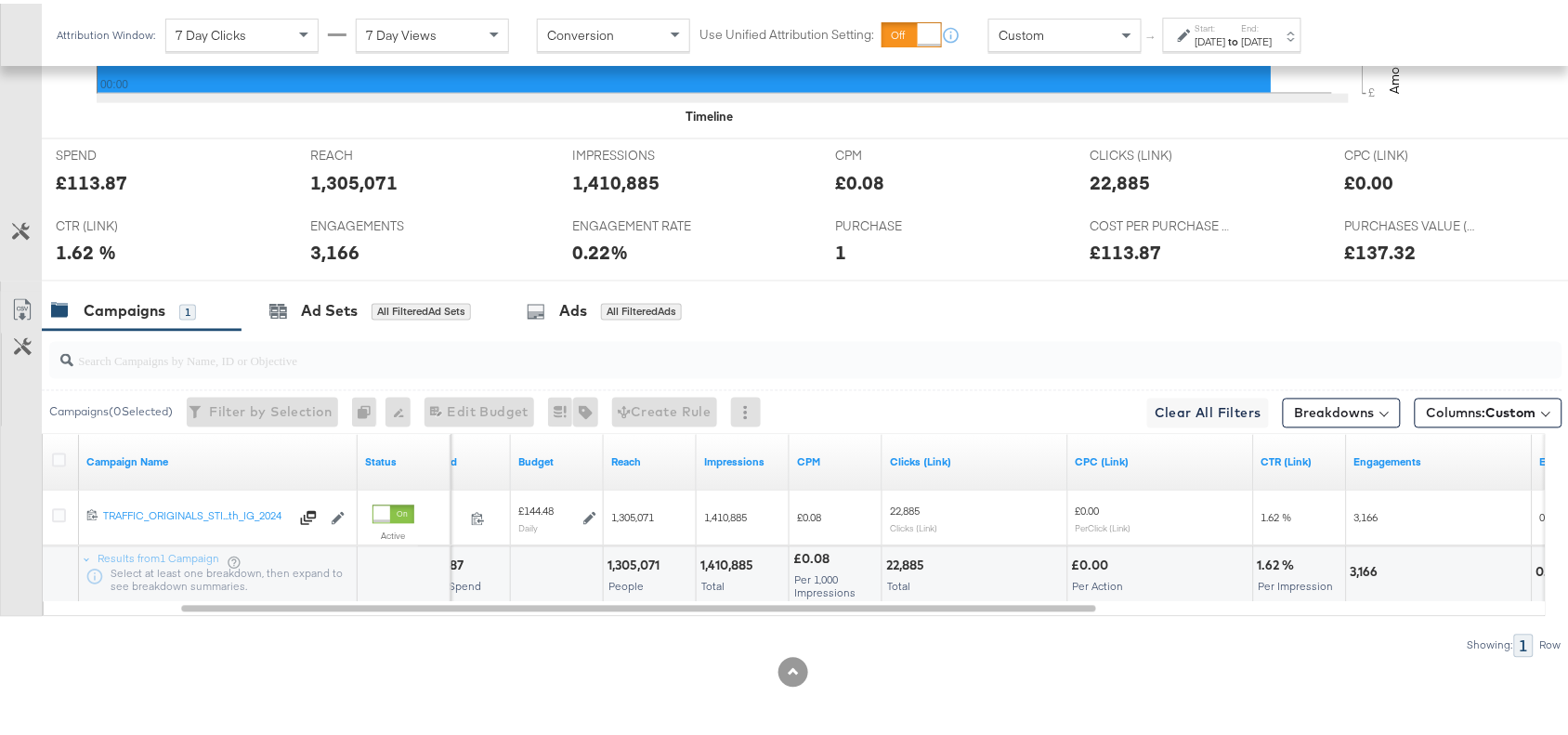 click on "1,410,885" at bounding box center [729, 562] 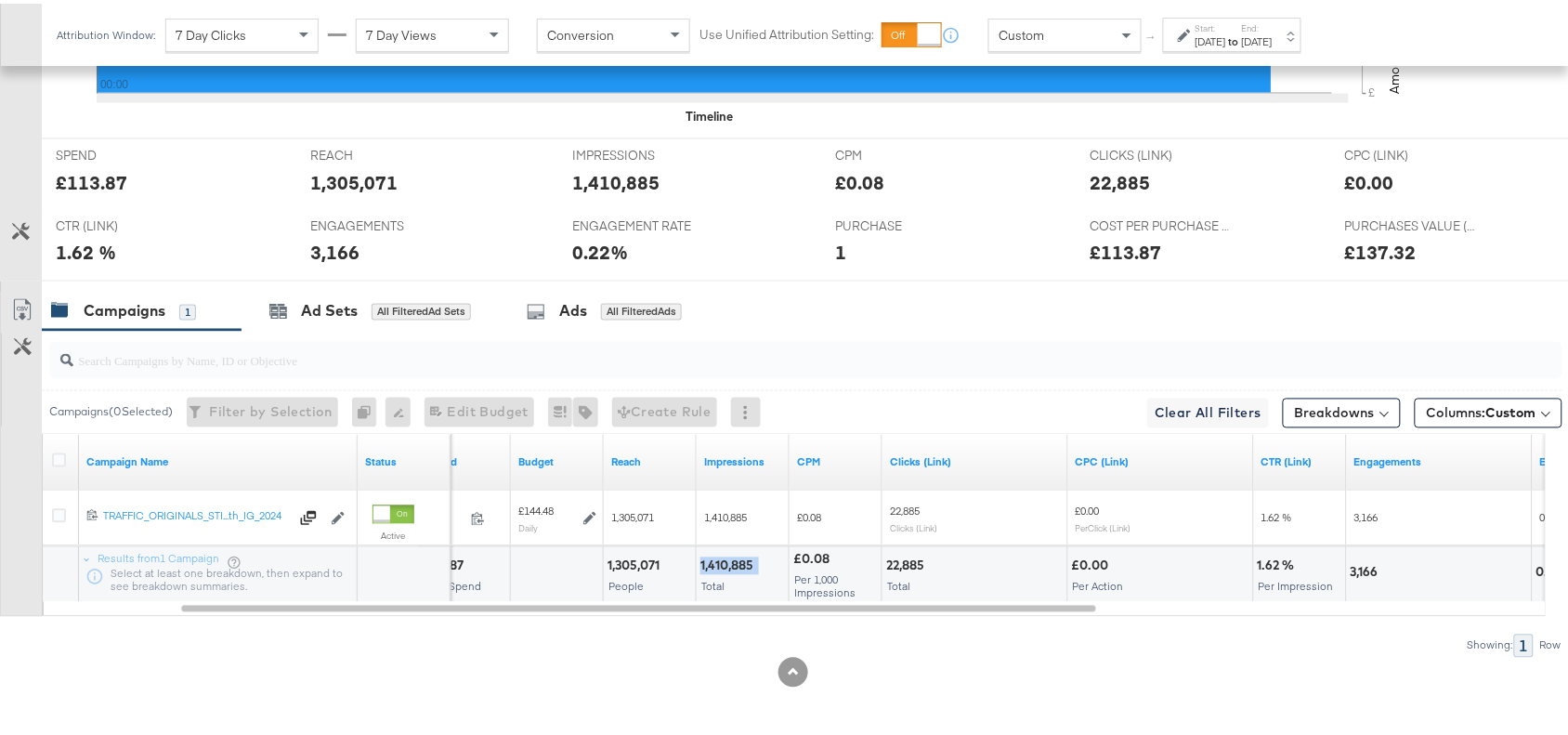 click on "1,410,885" at bounding box center (729, 562) 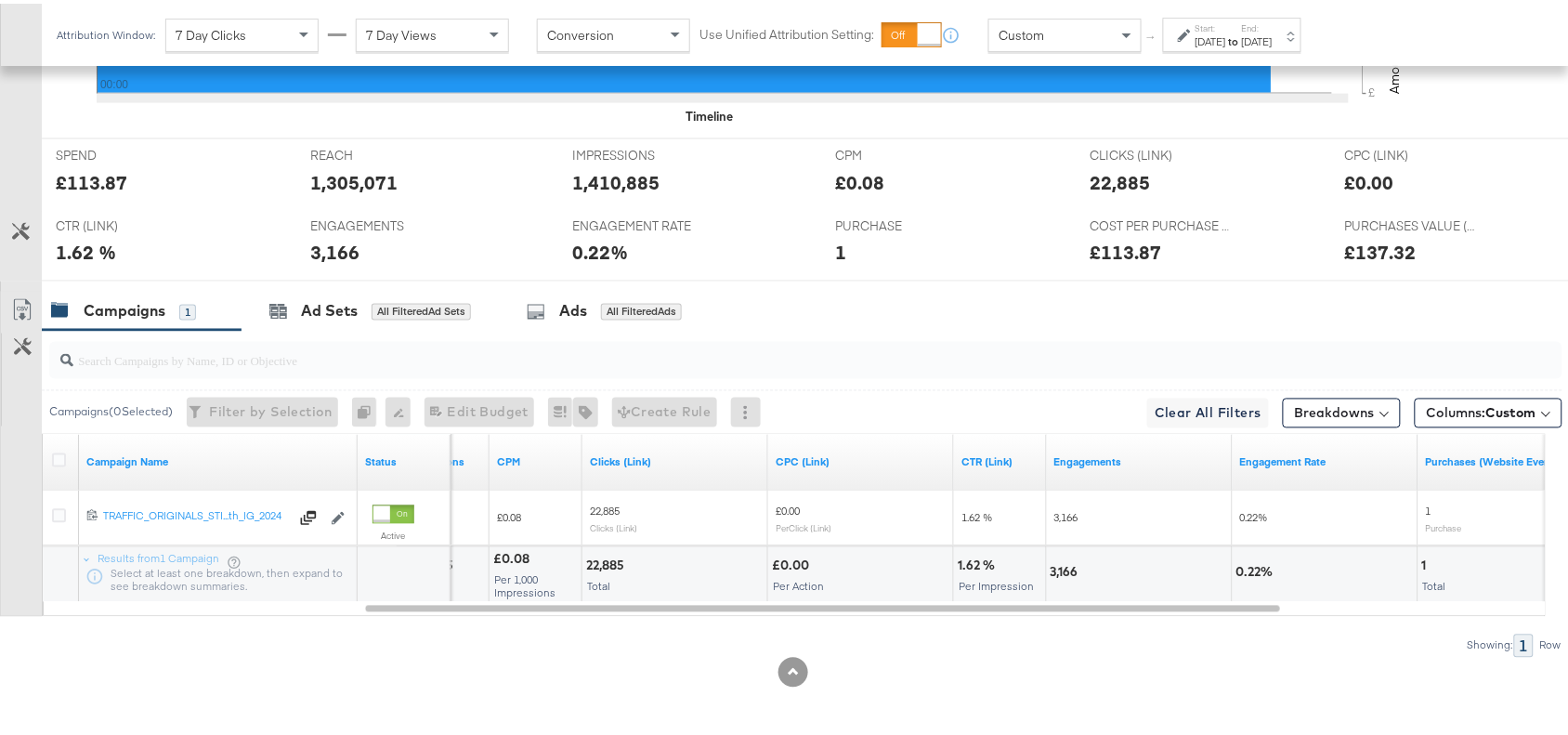 click on "22,885" at bounding box center (608, 562) 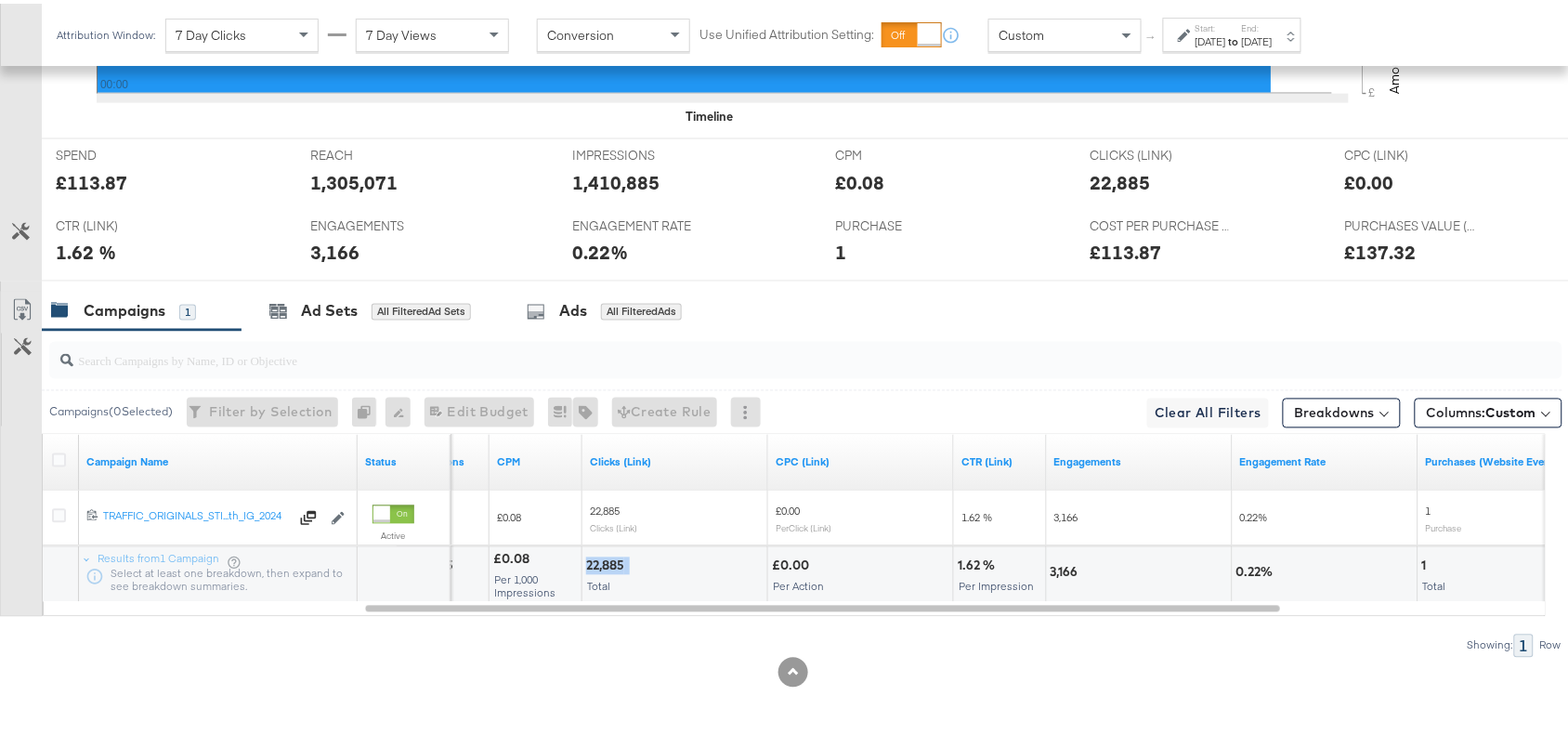 click on "22,885" at bounding box center (608, 562) 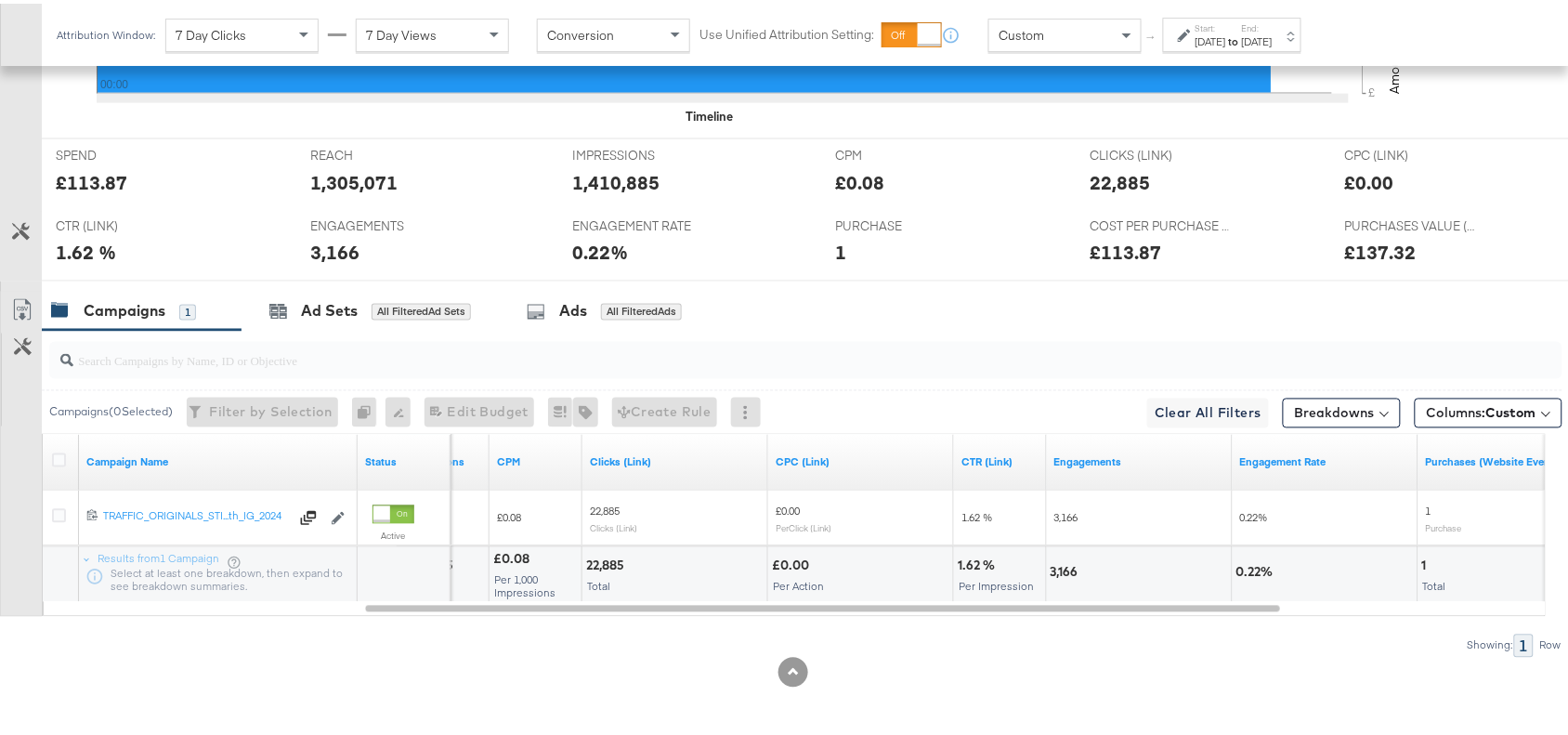 click on "3,166" at bounding box center (1067, 569) 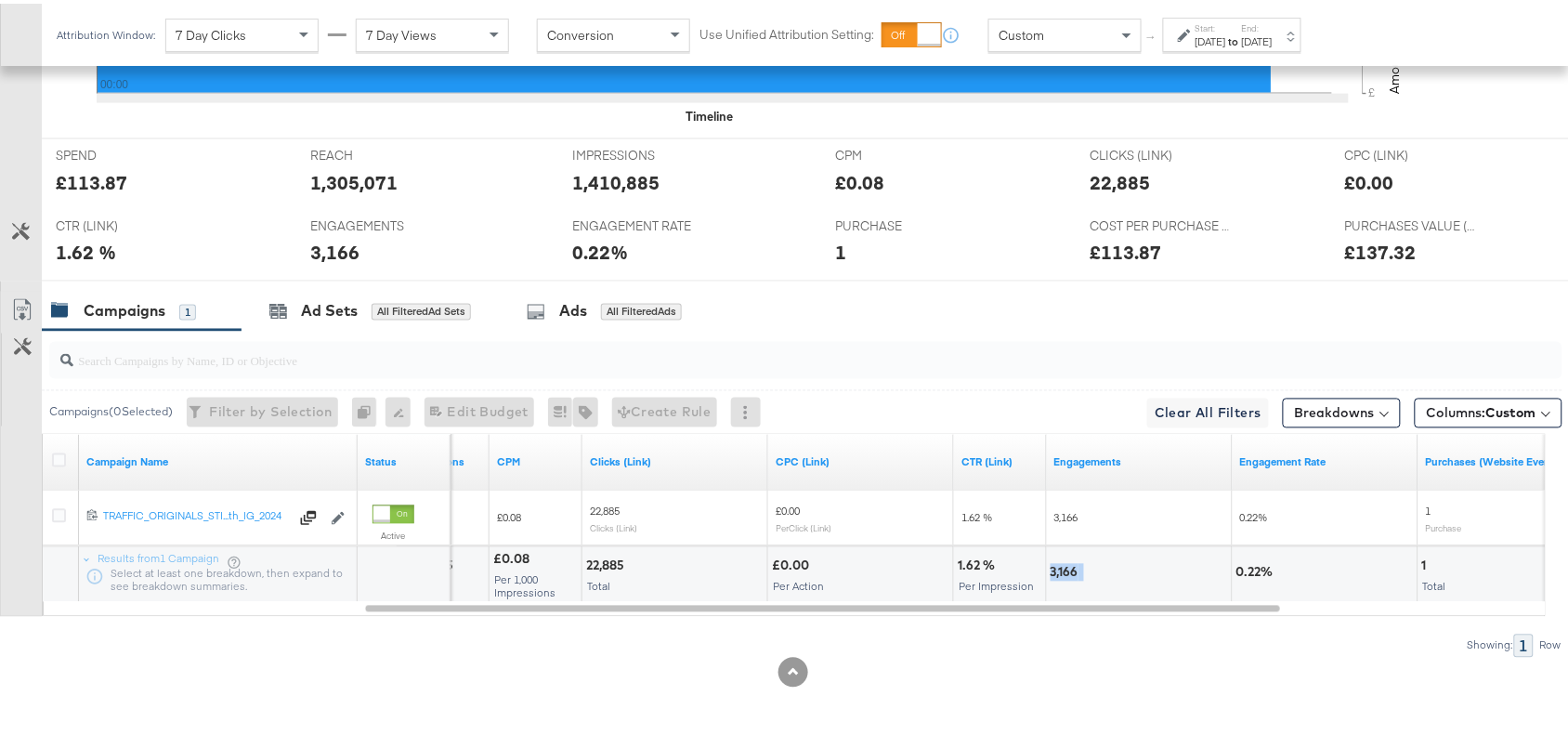 click on "3,166" at bounding box center (1067, 569) 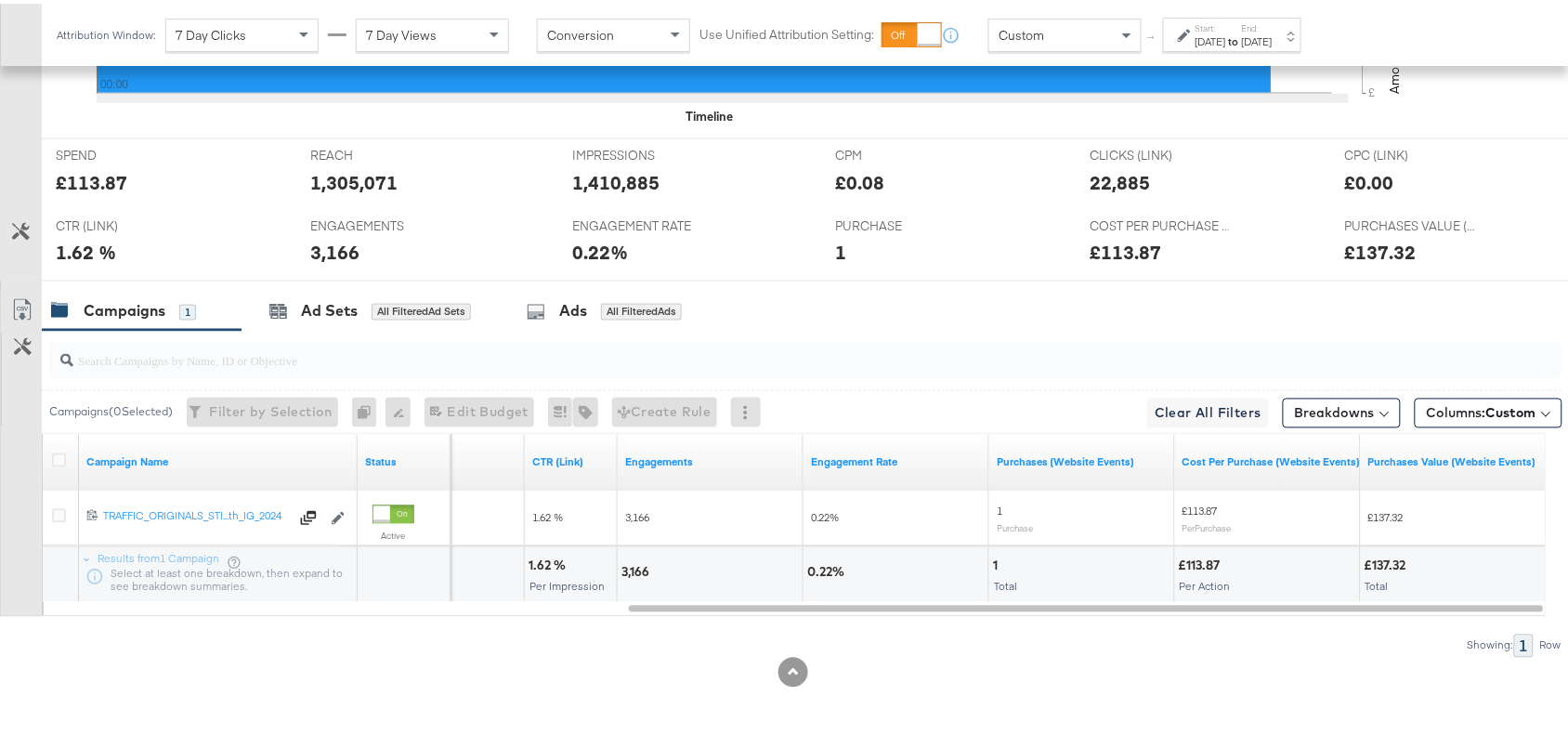 click on "1    Total" at bounding box center [1081, 571] 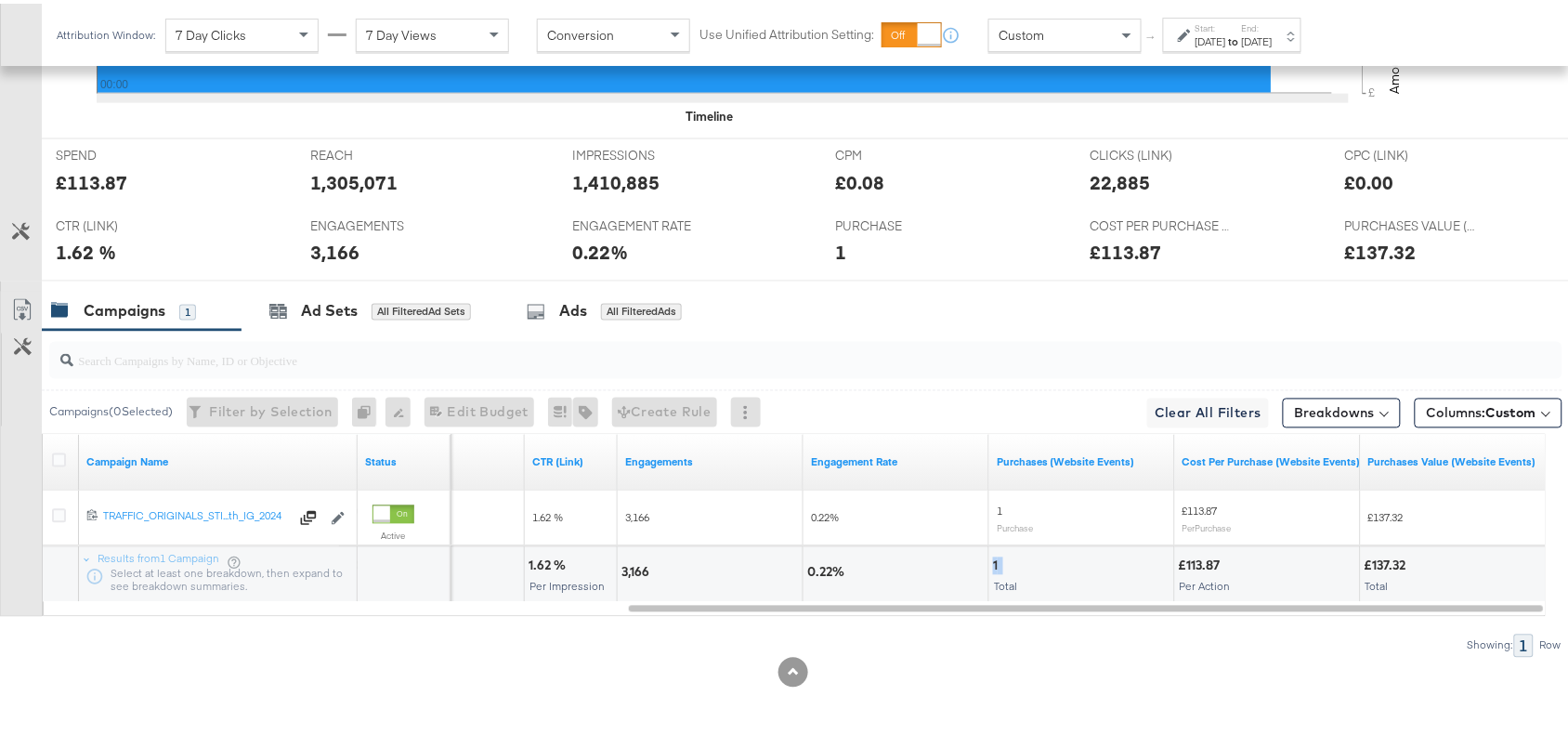 click on "1    Total" at bounding box center [1081, 571] 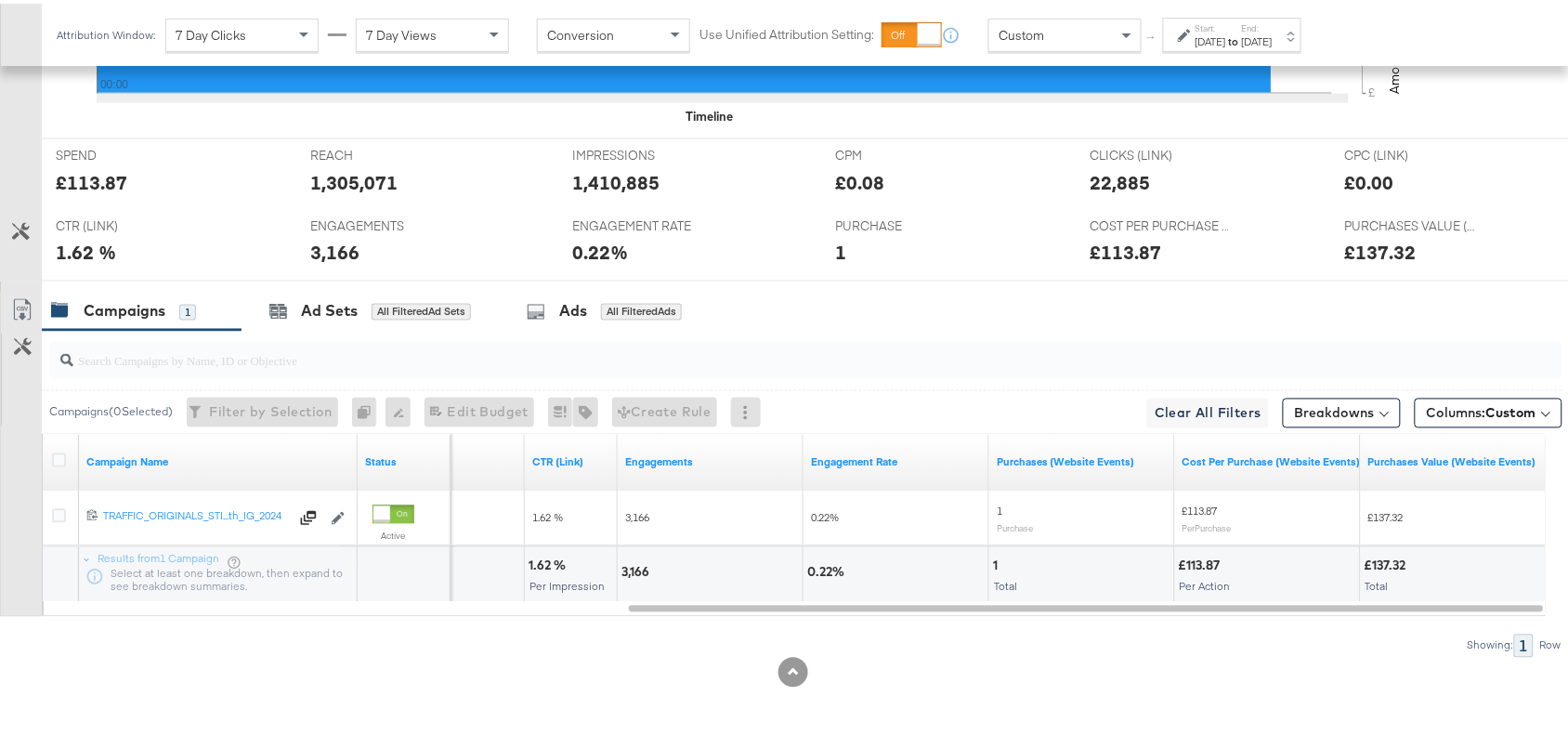click on "Campaigns 1 Ad Sets All Filtered  Ad Sets Ads All Filtered  Ads" at bounding box center [814, 308] 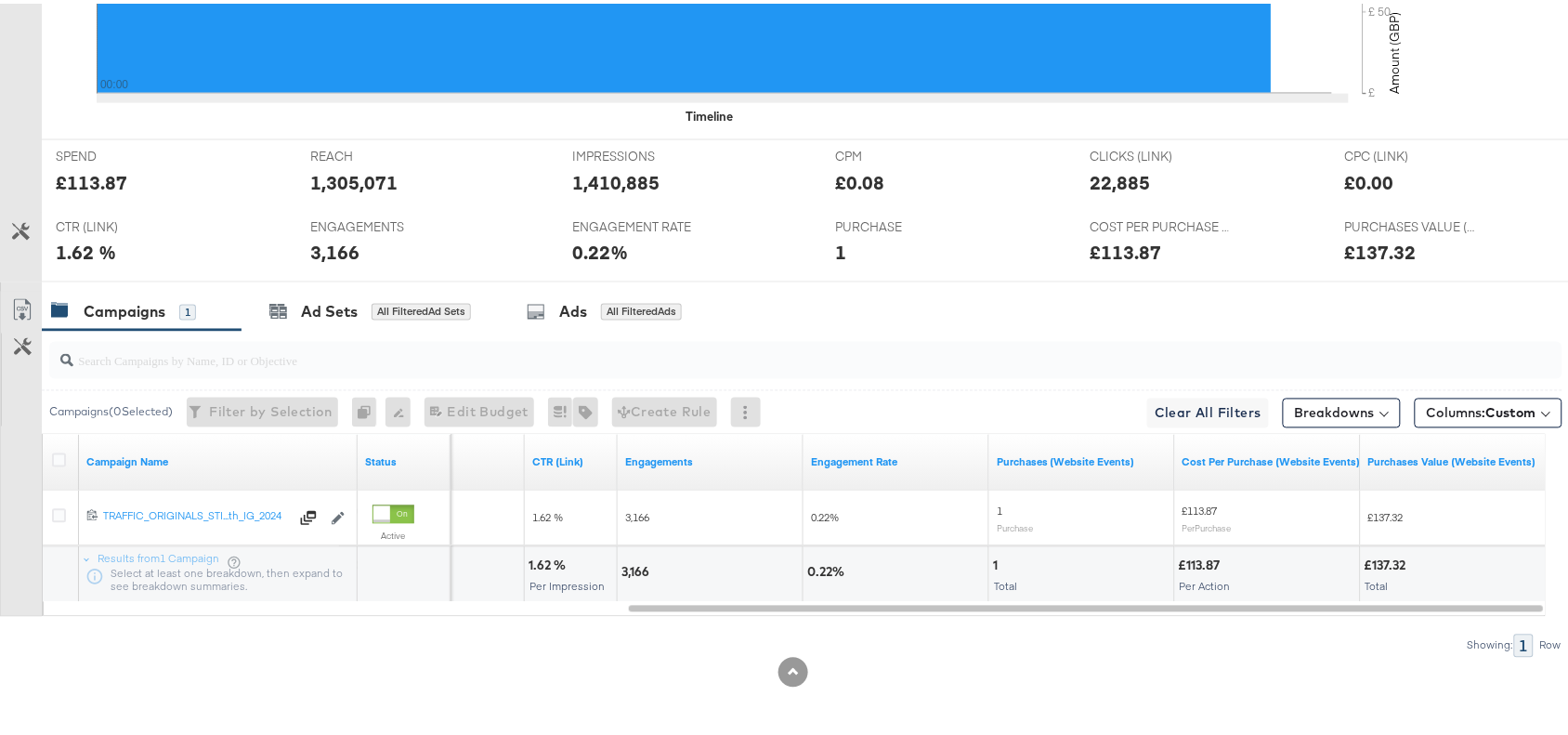 scroll, scrollTop: 0, scrollLeft: 0, axis: both 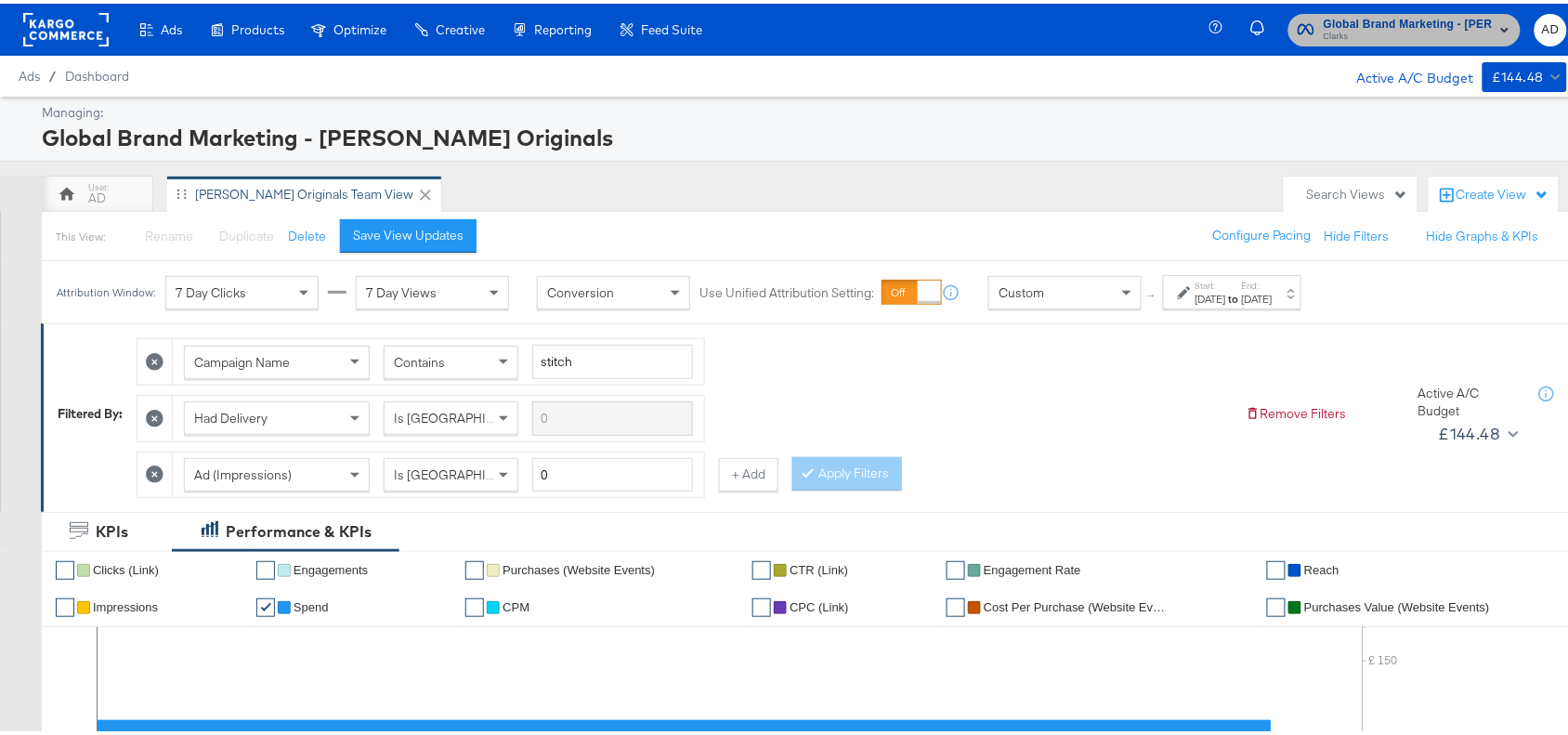 click on "Global Brand Marketing - [PERSON_NAME] Originals" at bounding box center [1408, 20] 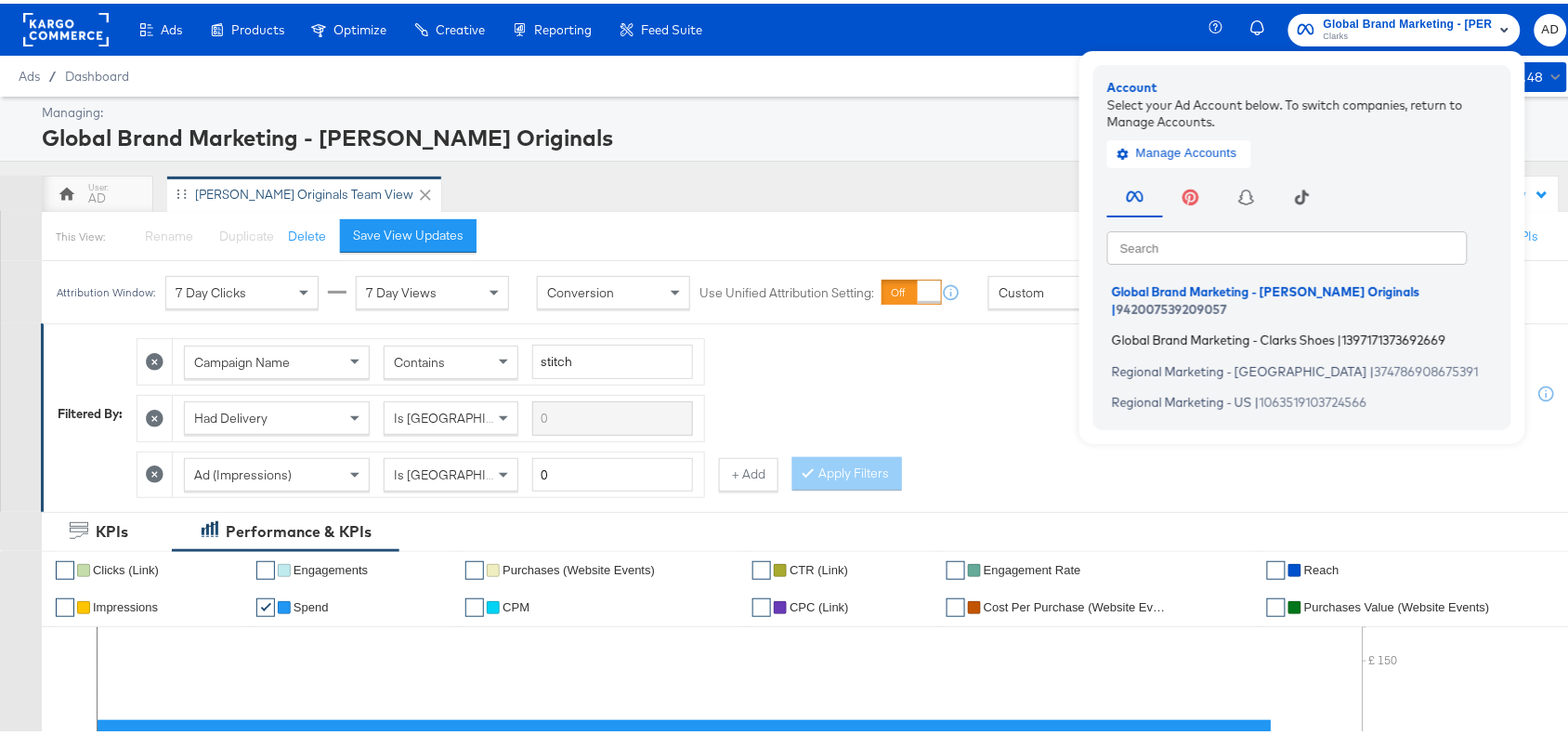 click on "Global Brand Marketing - Clarks Shoes" at bounding box center (1223, 336) 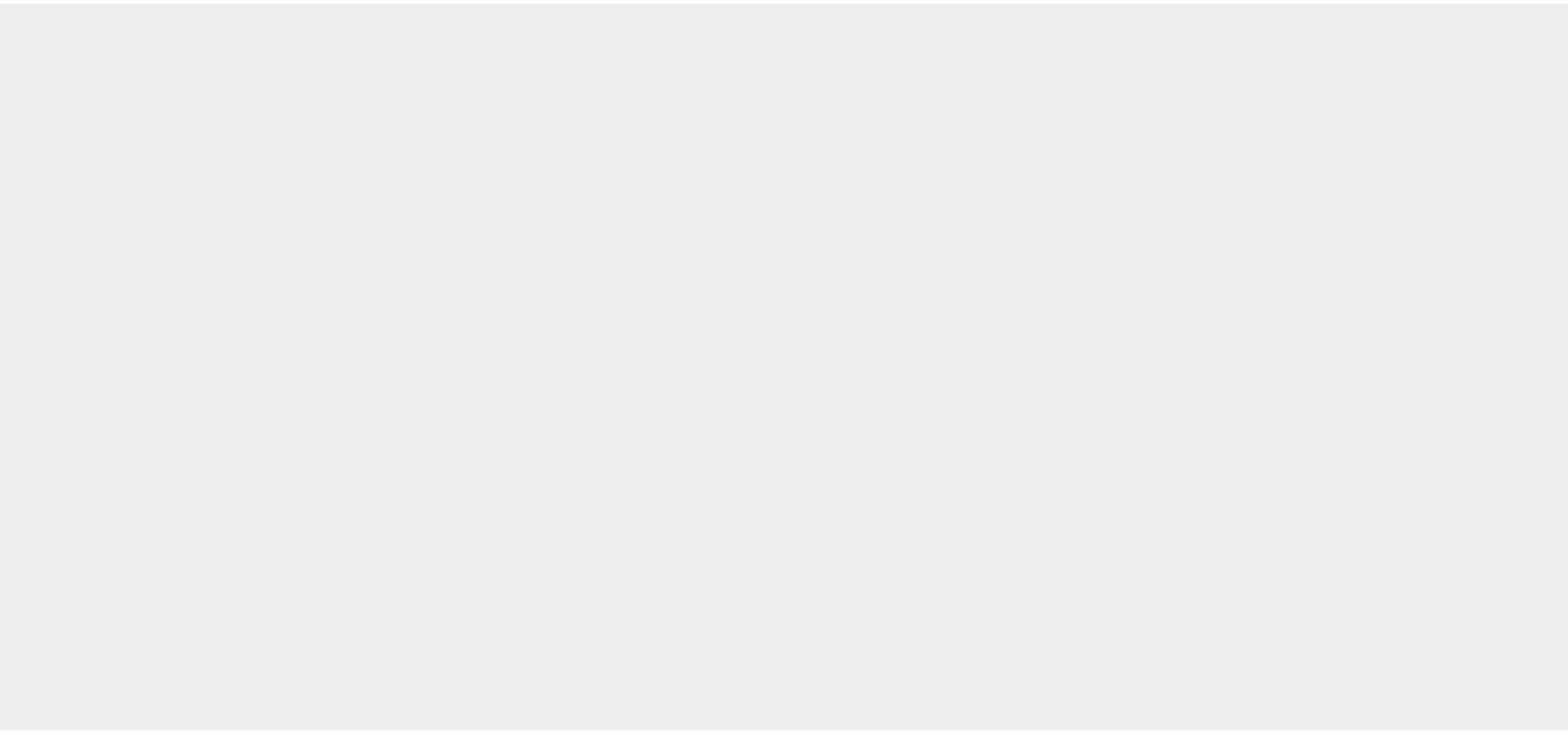 scroll, scrollTop: 0, scrollLeft: 0, axis: both 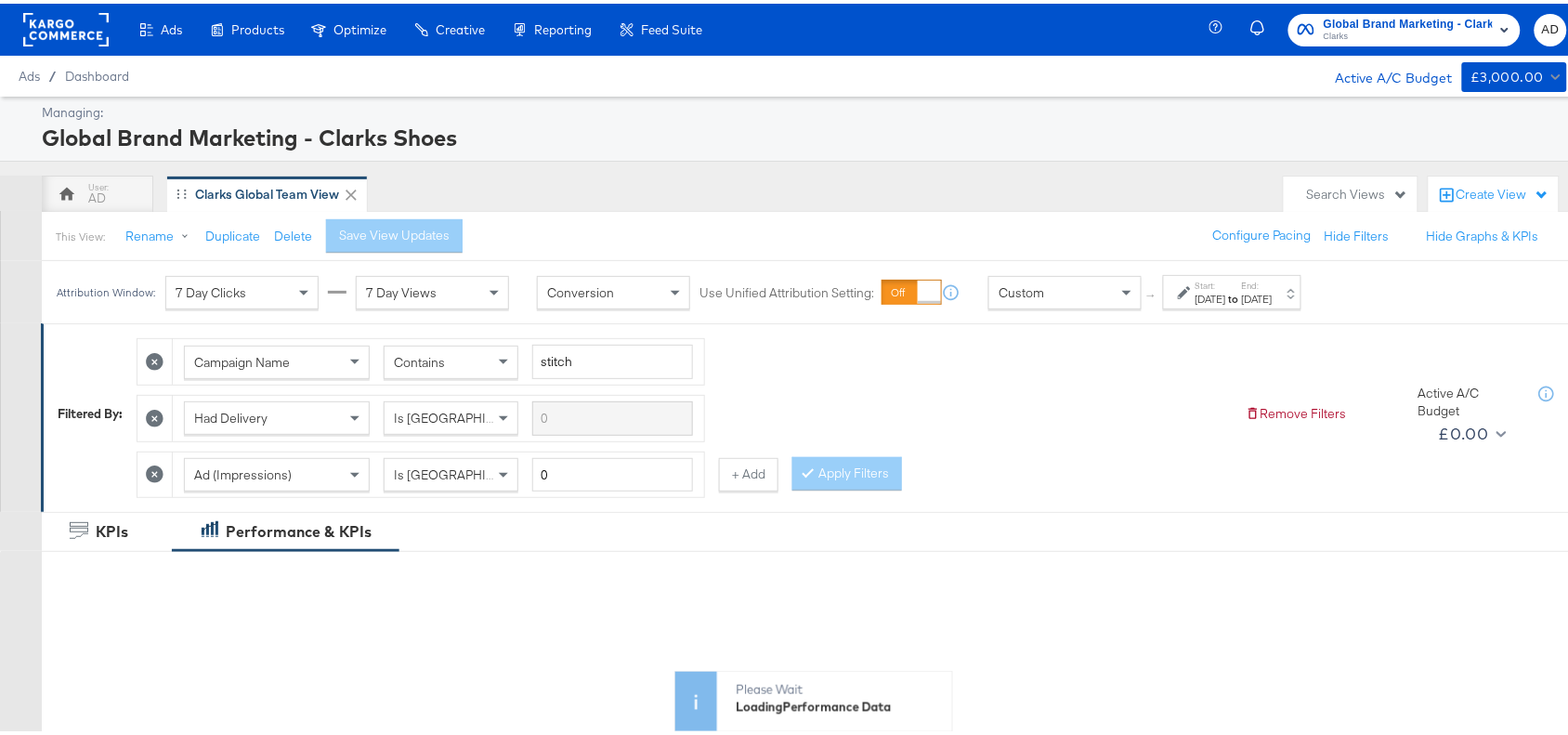 click on "[DATE]" at bounding box center [1257, 295] 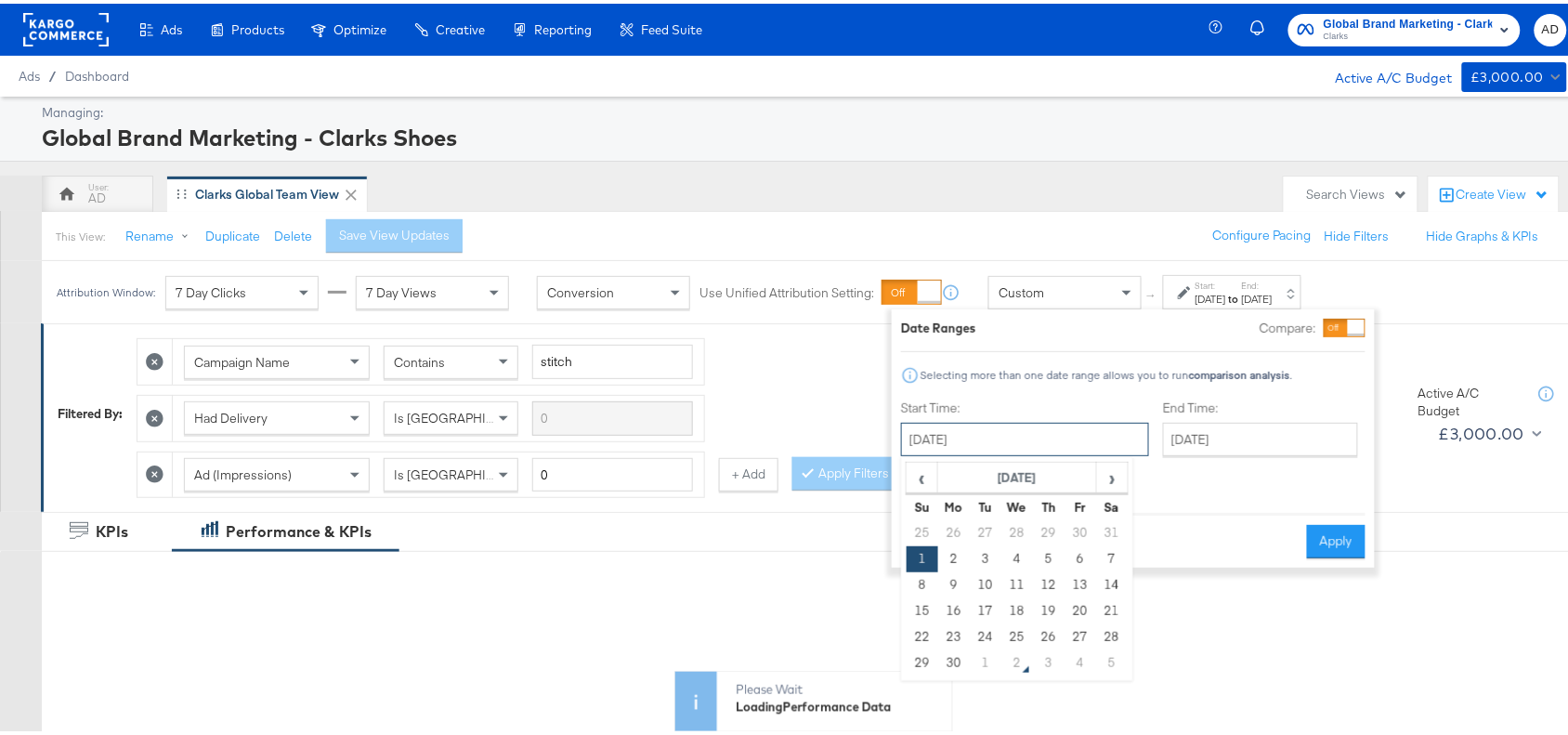 click on "[DATE]" at bounding box center [1025, 436] 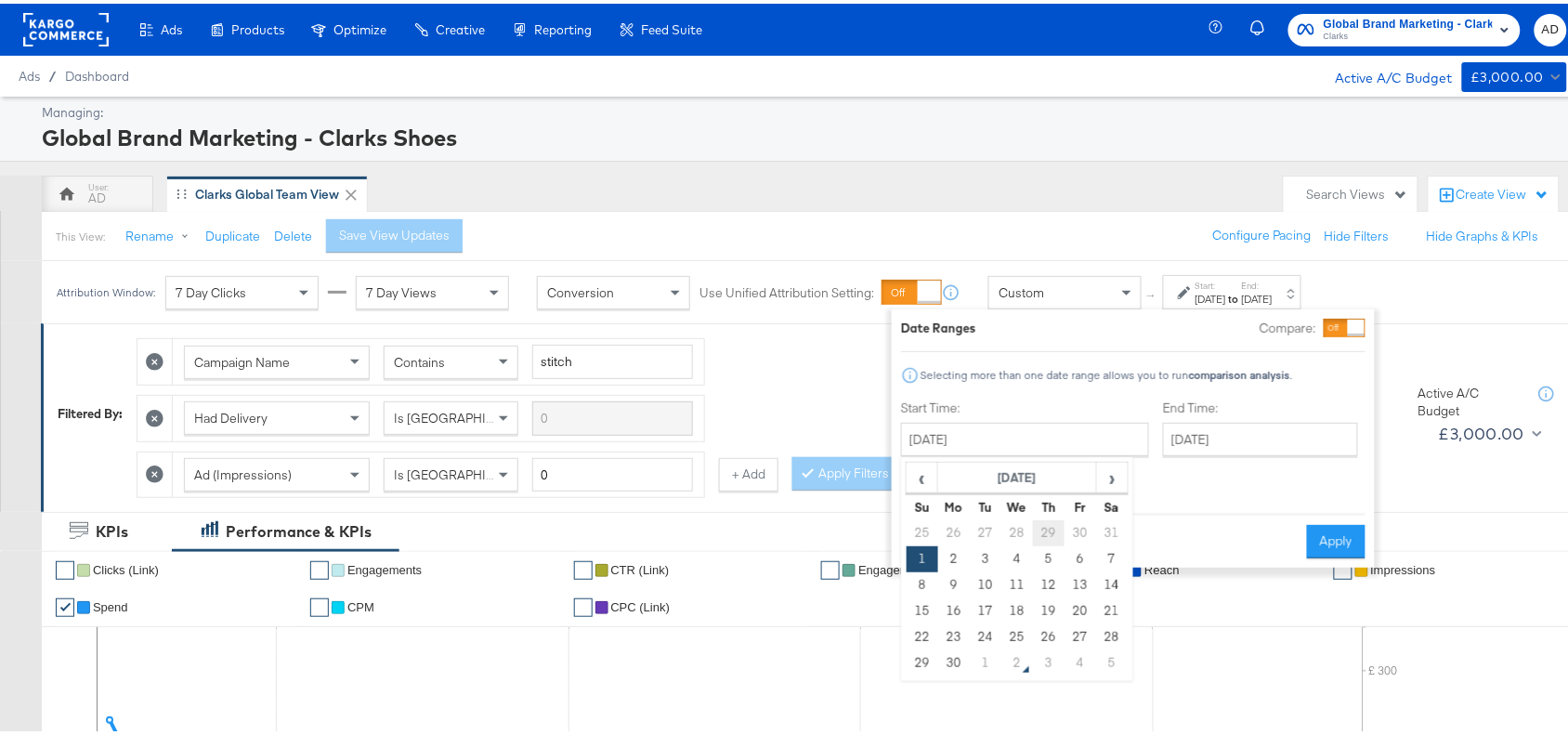 click on "29" at bounding box center [1049, 530] 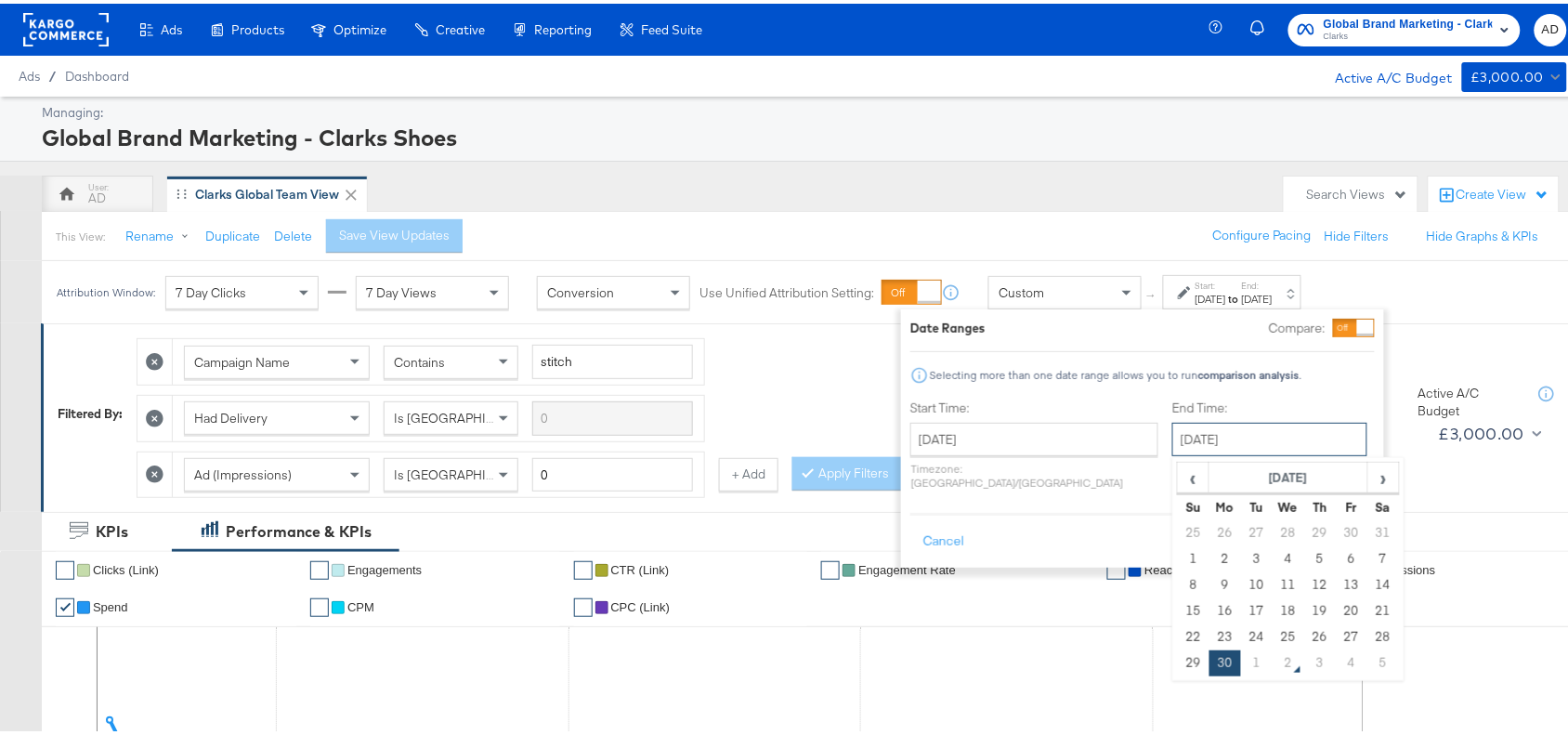 click on "[DATE]" at bounding box center (1270, 436) 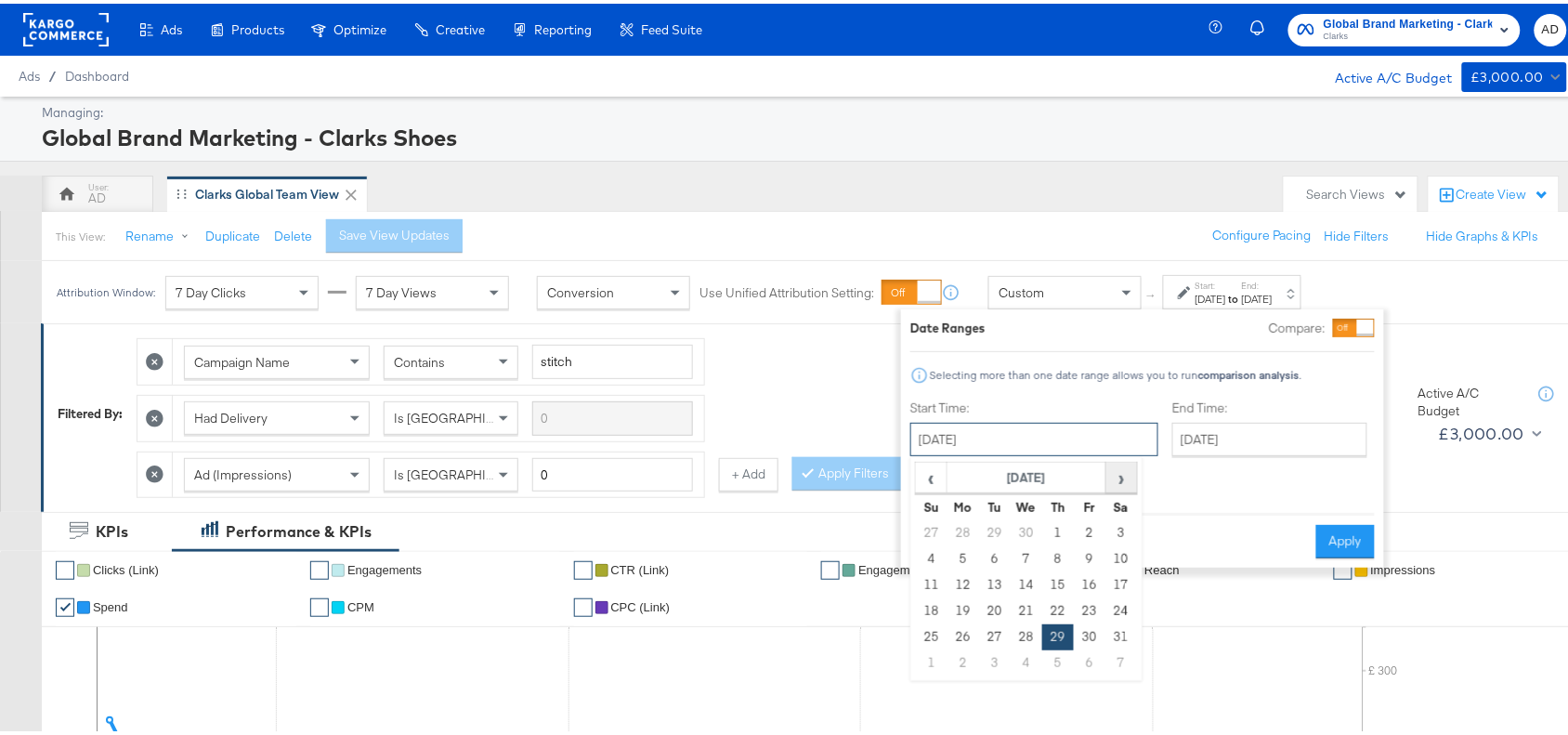 drag, startPoint x: 1013, startPoint y: 425, endPoint x: 1125, endPoint y: 490, distance: 129.49517 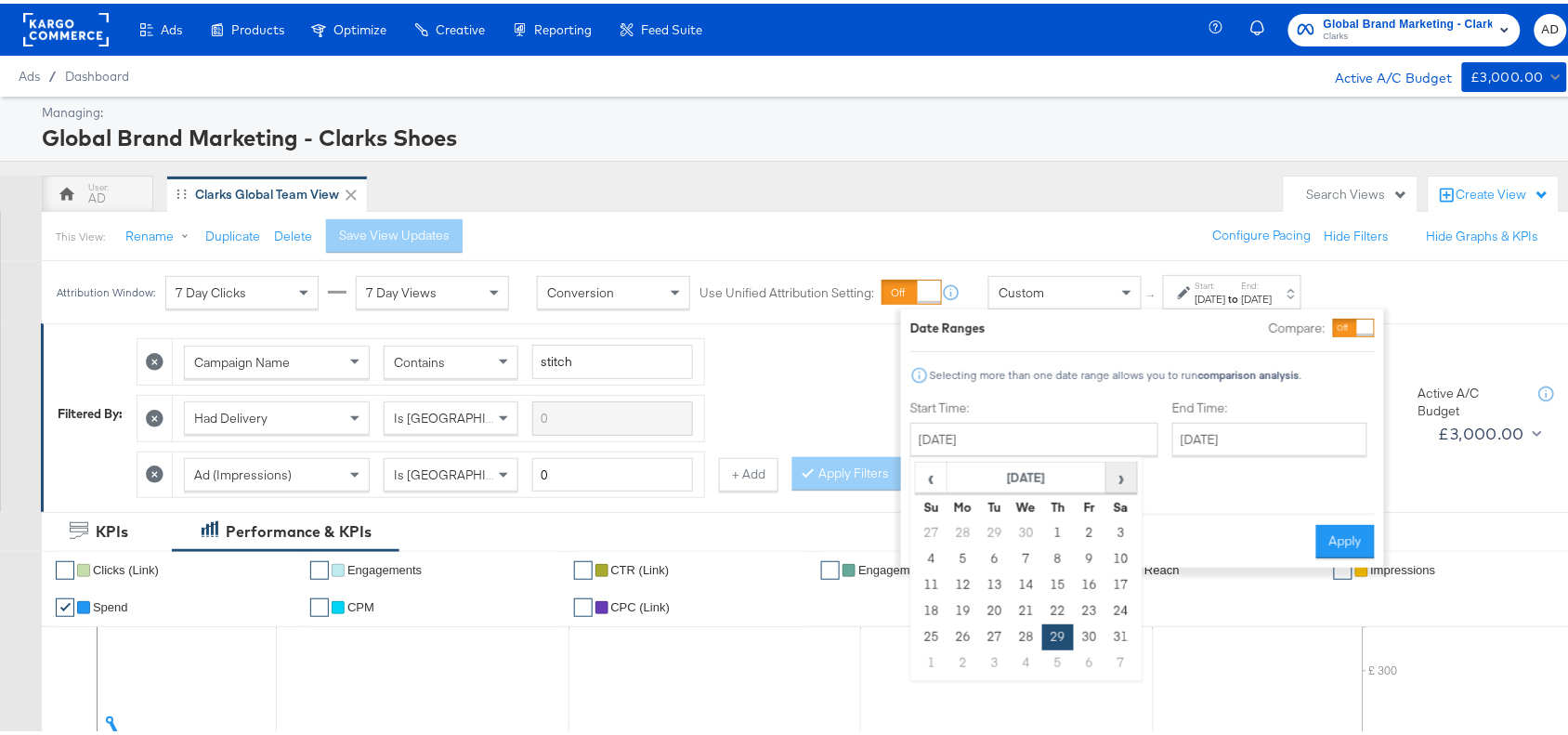 click on "›" at bounding box center [1121, 474] 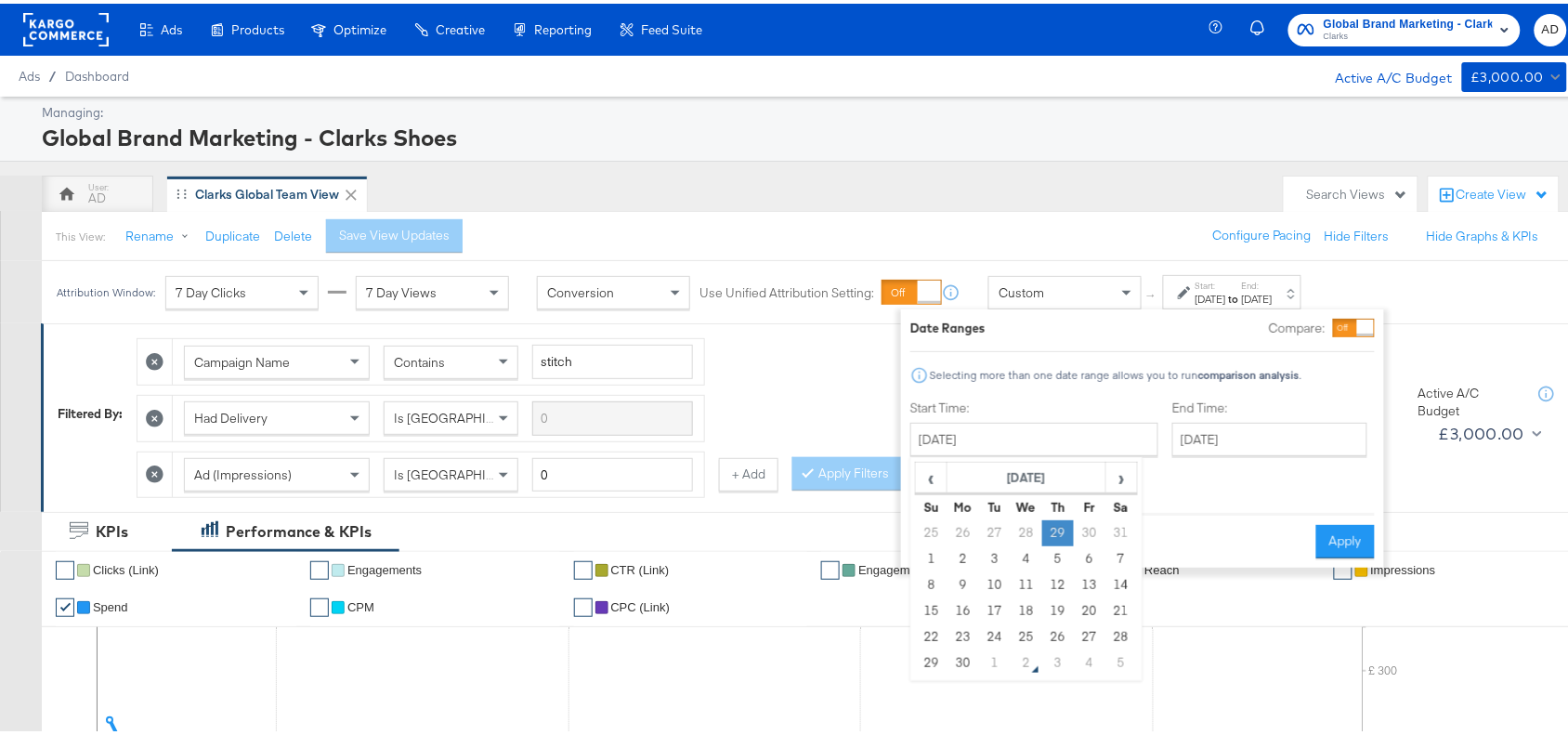 click on "29" at bounding box center (1058, 530) 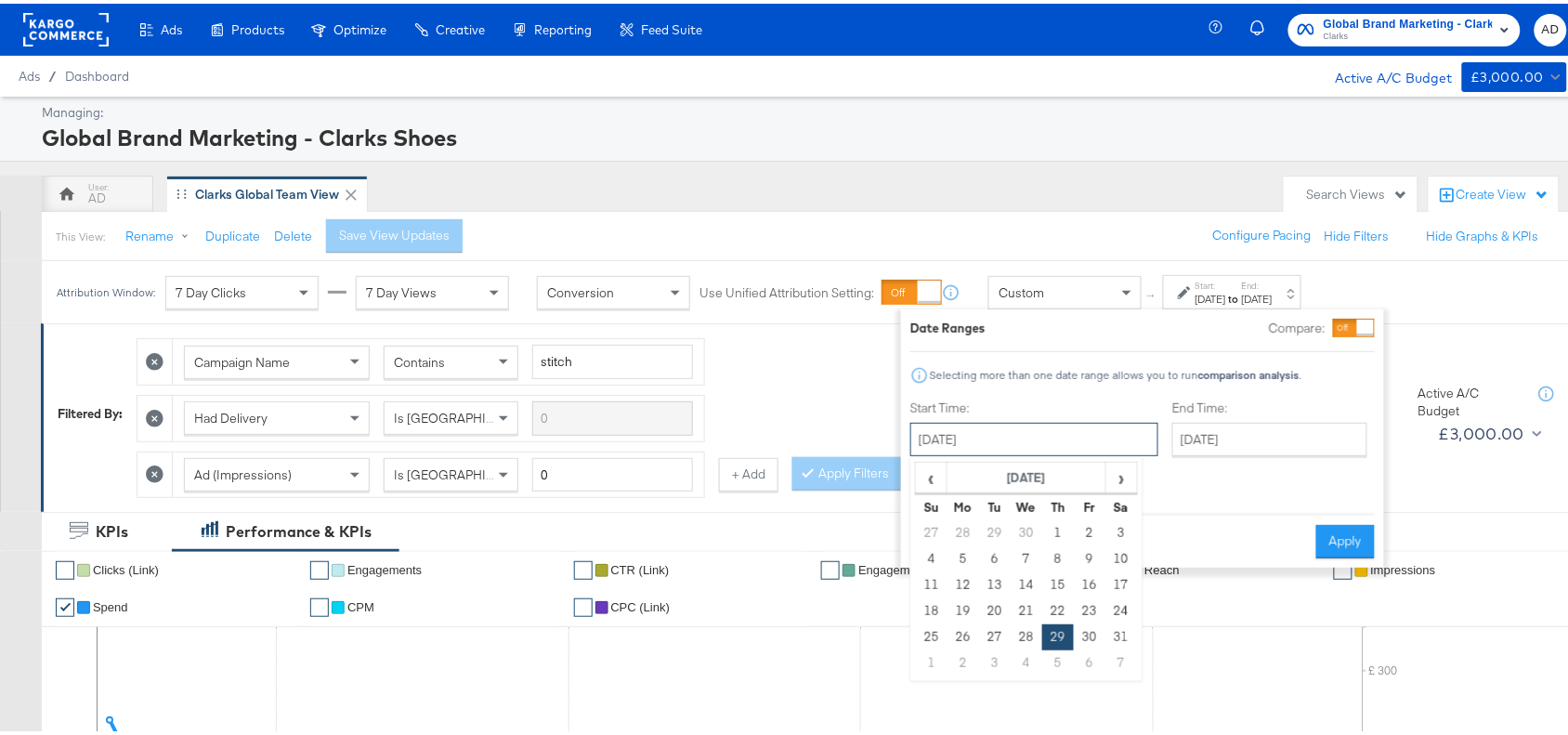click on "[DATE]" at bounding box center [1034, 436] 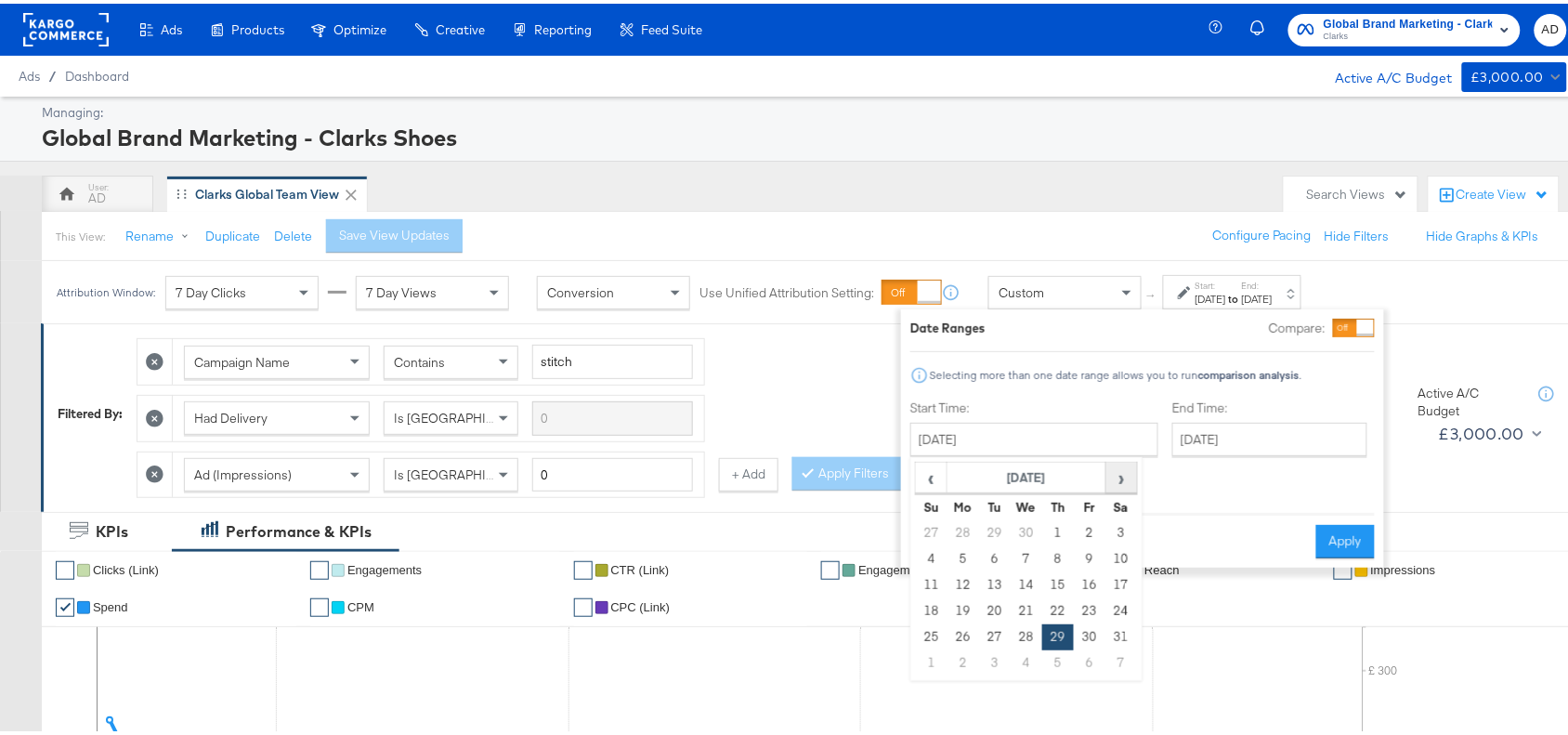 click on "›" at bounding box center [1121, 474] 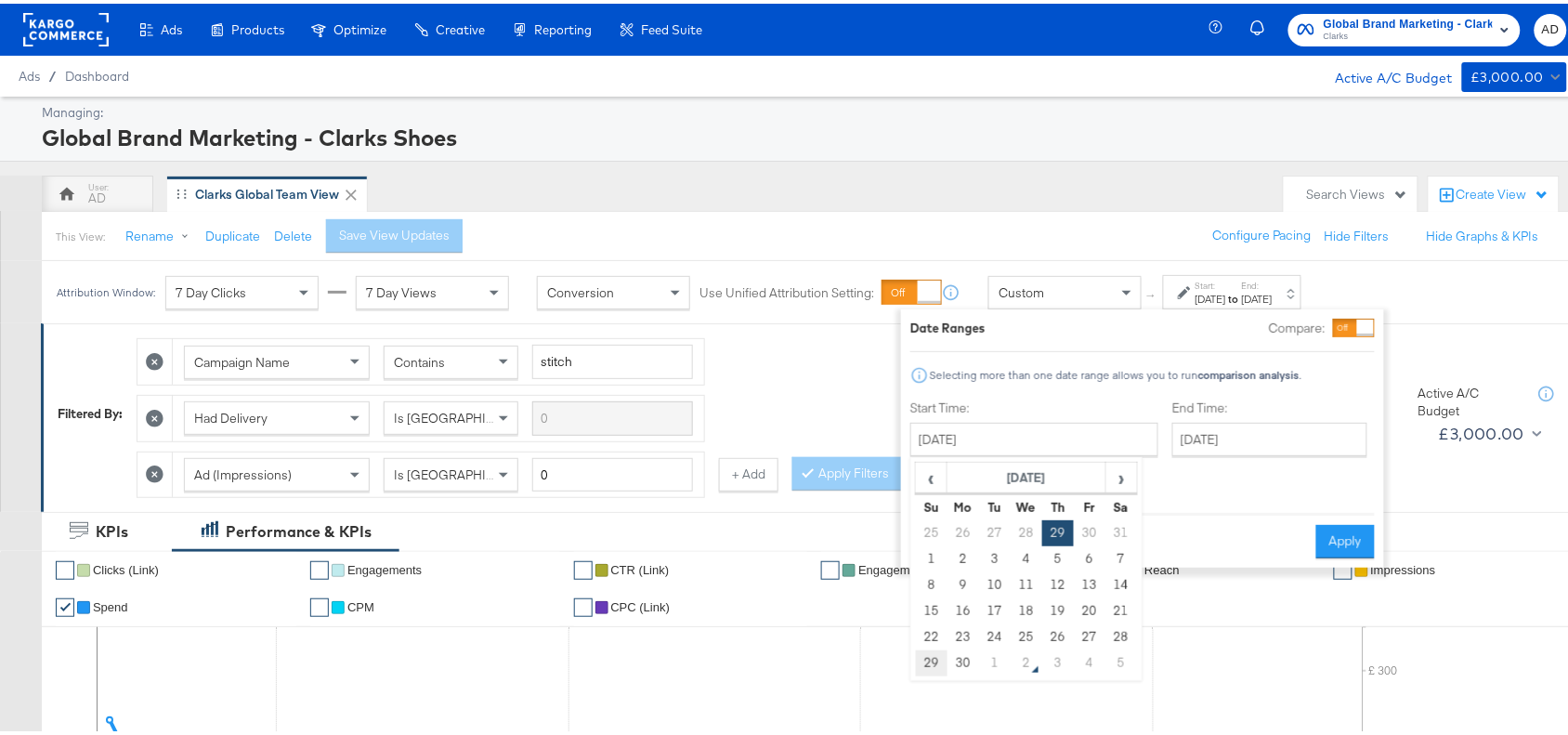 click on "29" at bounding box center (932, 660) 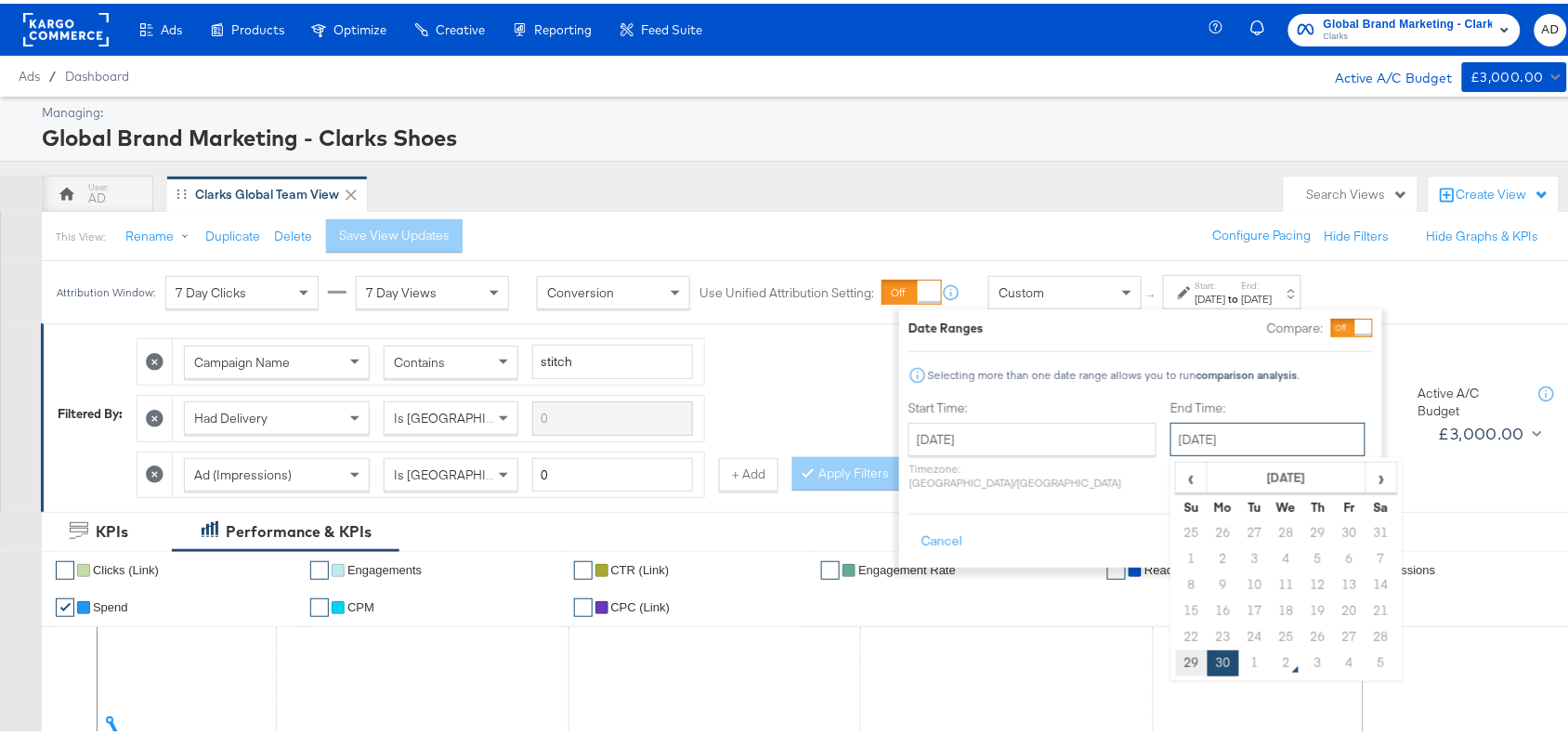 drag, startPoint x: 1227, startPoint y: 437, endPoint x: 1130, endPoint y: 664, distance: 246.85623 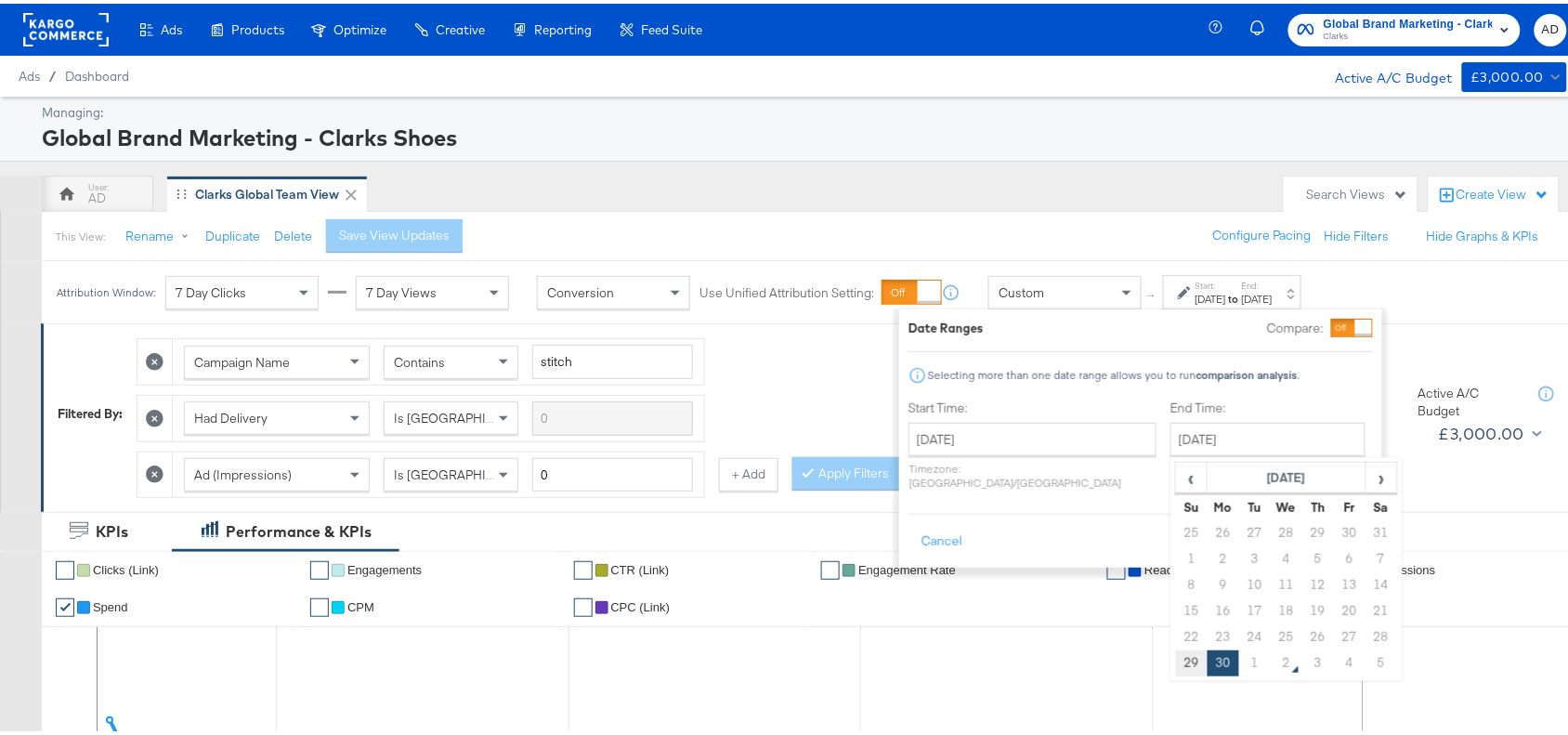 click on "29" at bounding box center (1192, 660) 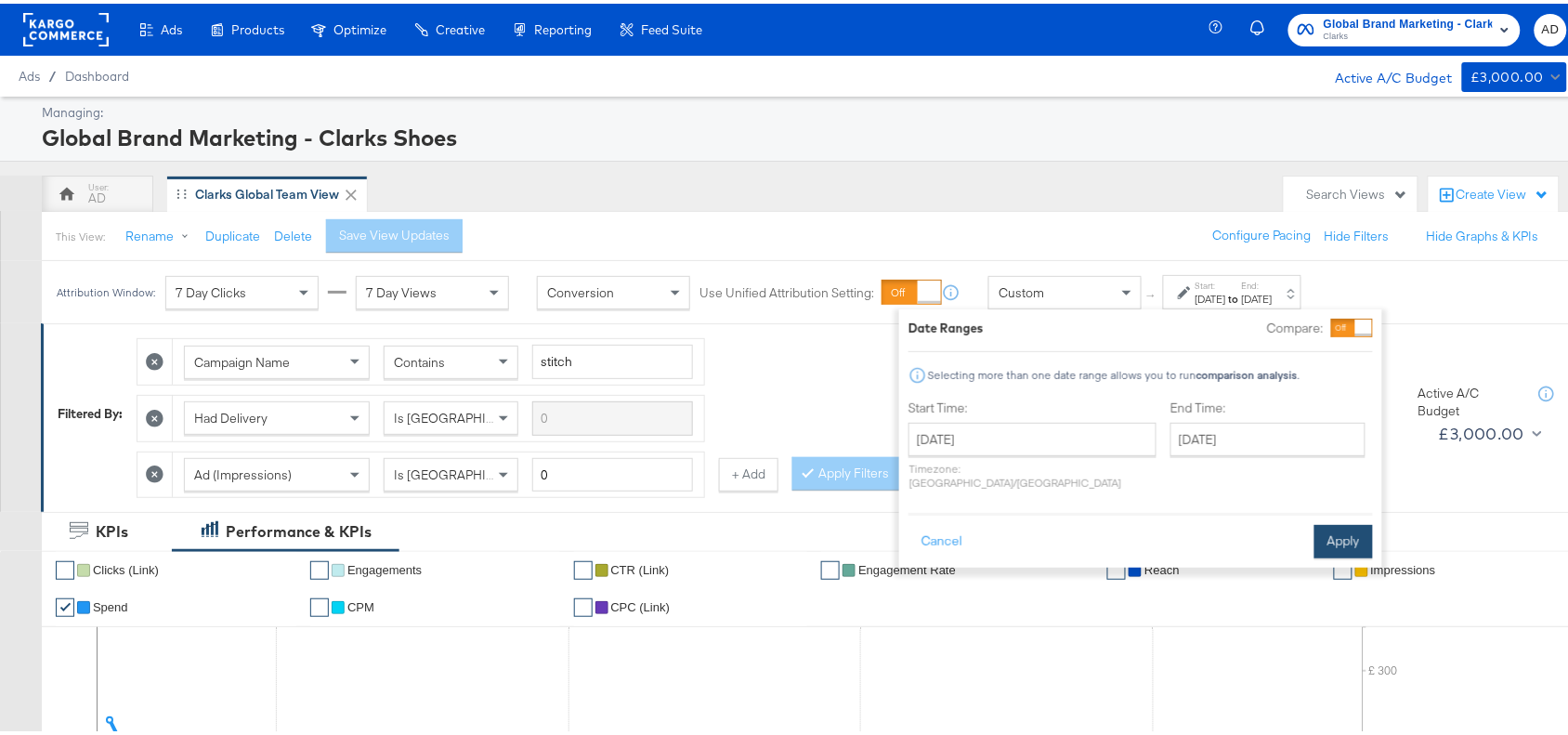 click on "Apply" at bounding box center [1343, 538] 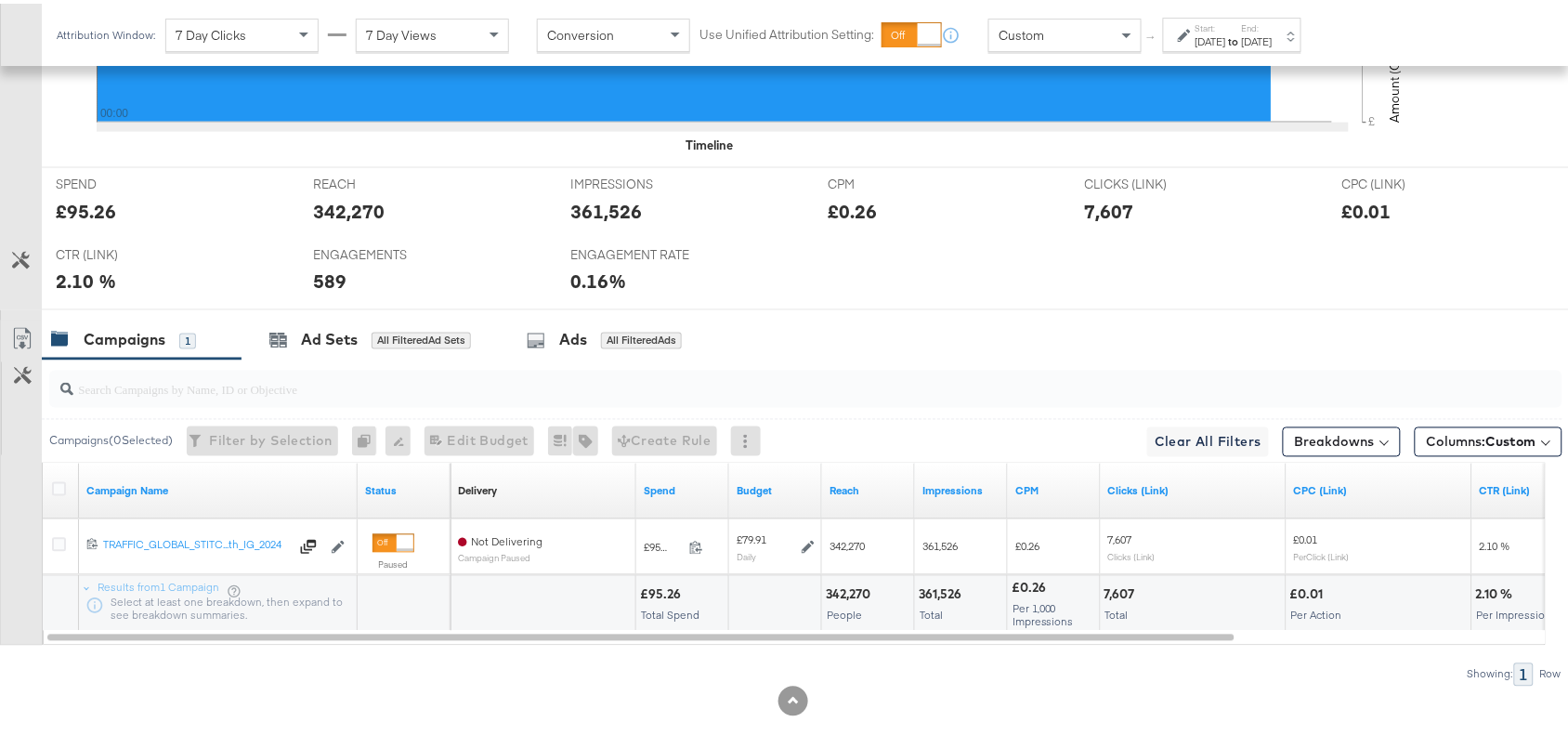 scroll, scrollTop: 818, scrollLeft: 0, axis: vertical 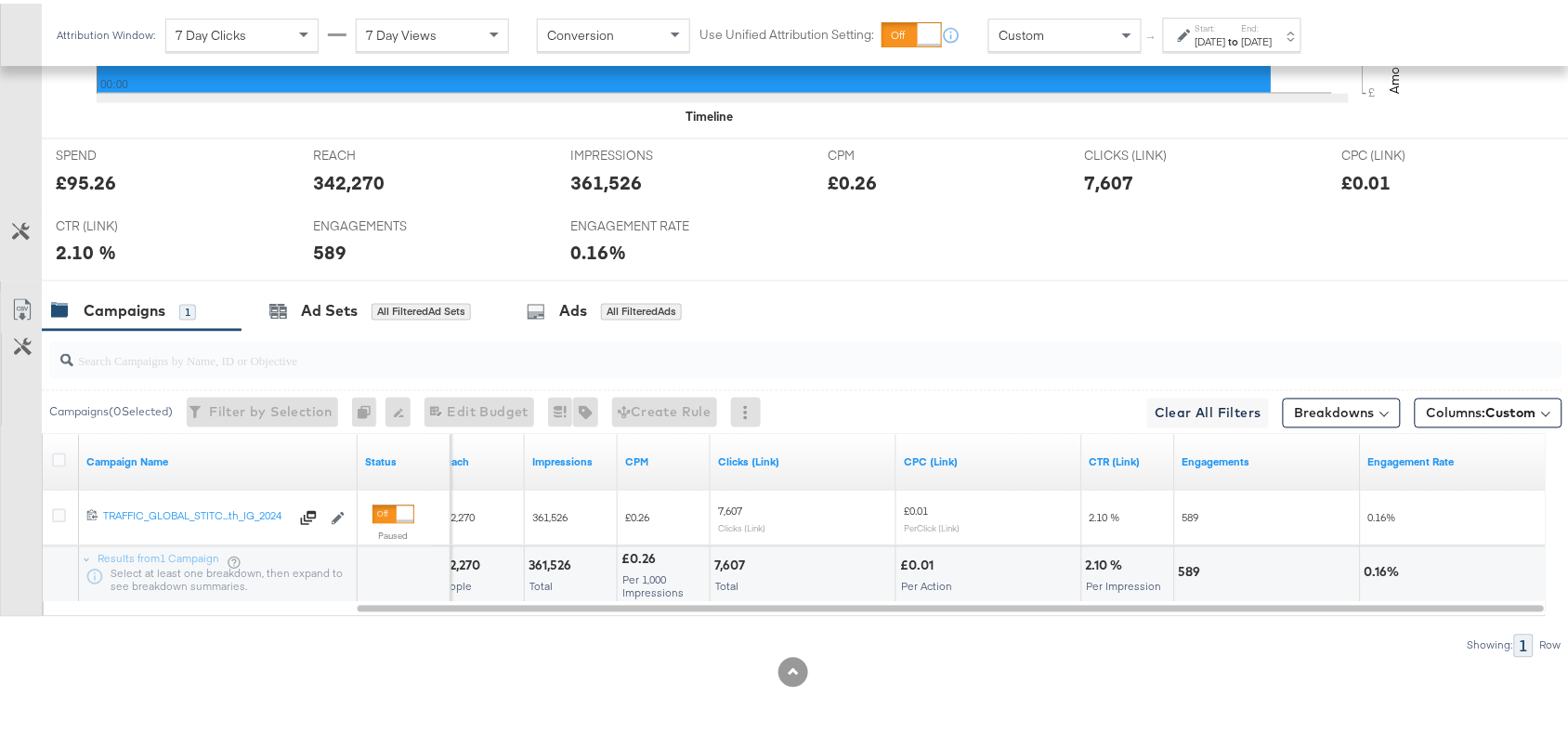 click on "Jun 29th 2025" at bounding box center (1257, 38) 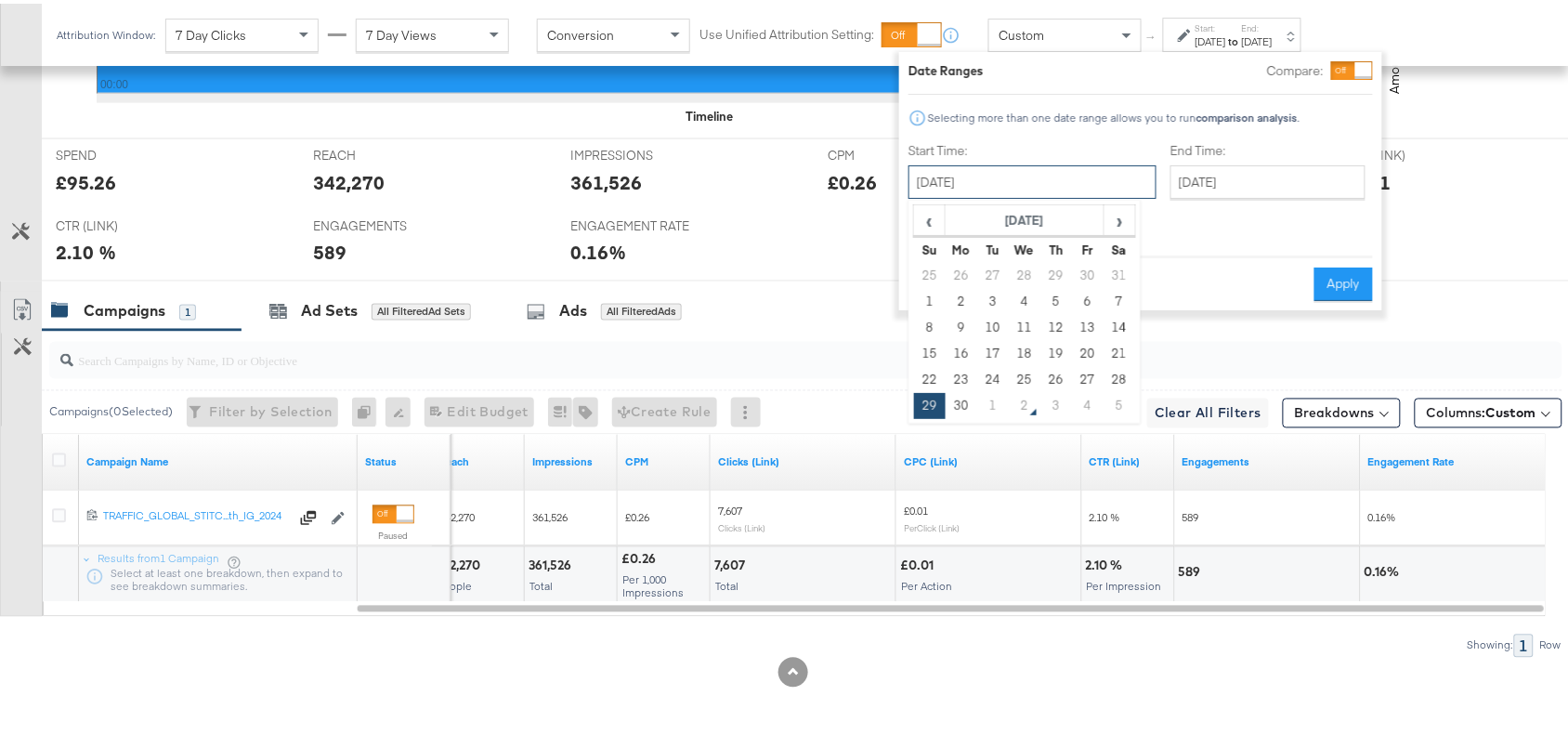 click on "June 29th 2025" at bounding box center [1032, 178] 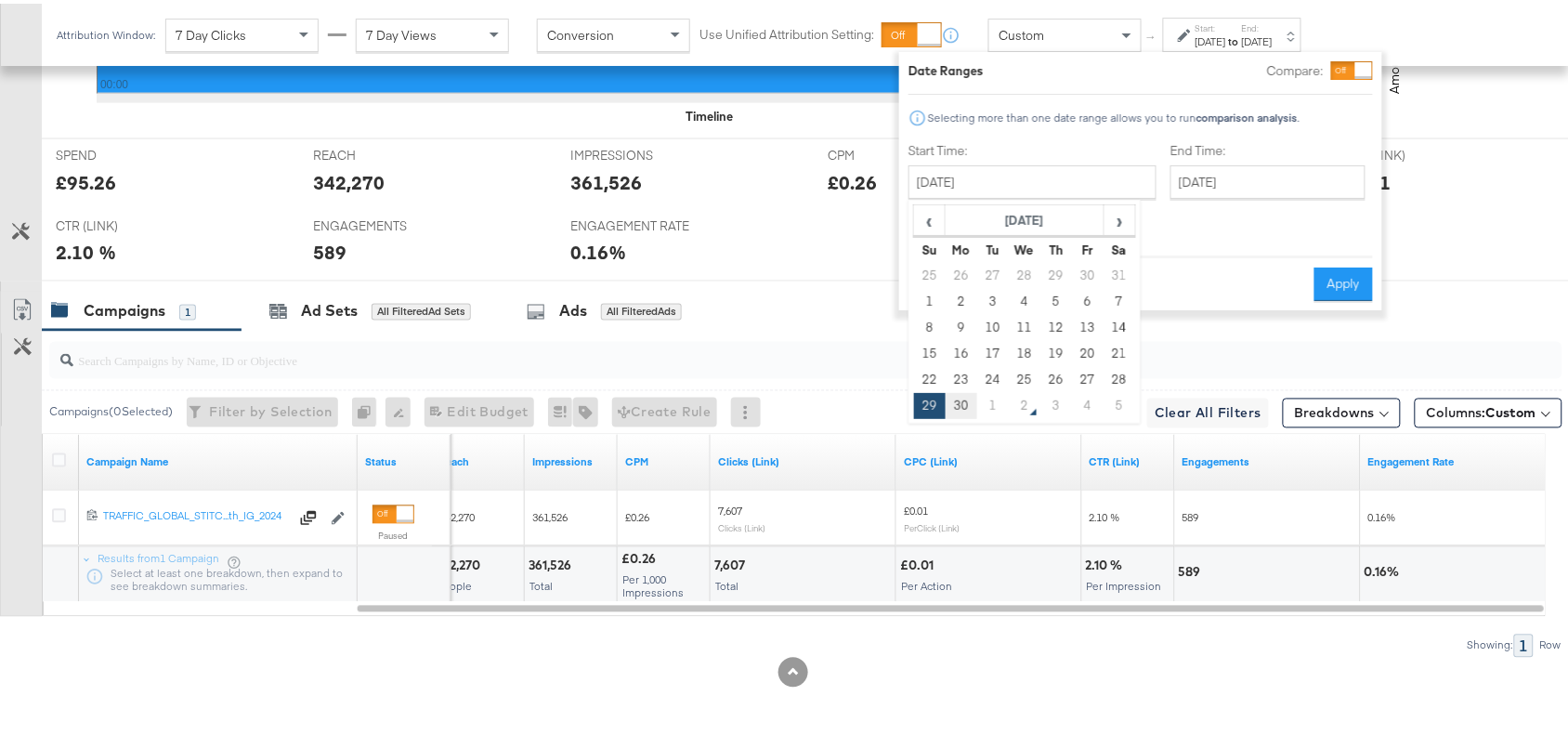 click on "30" at bounding box center (961, 402) 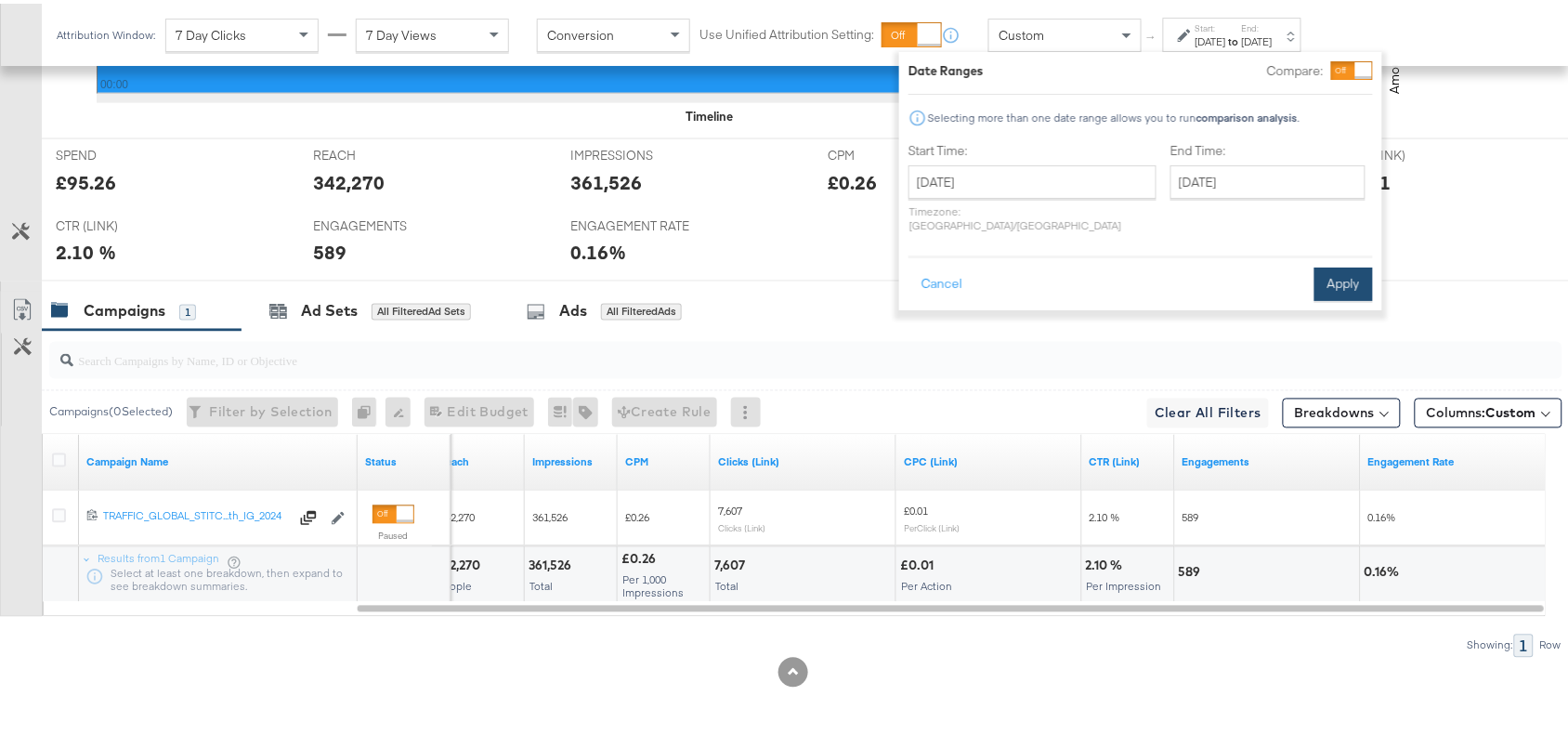 click on "Apply" at bounding box center (1343, 281) 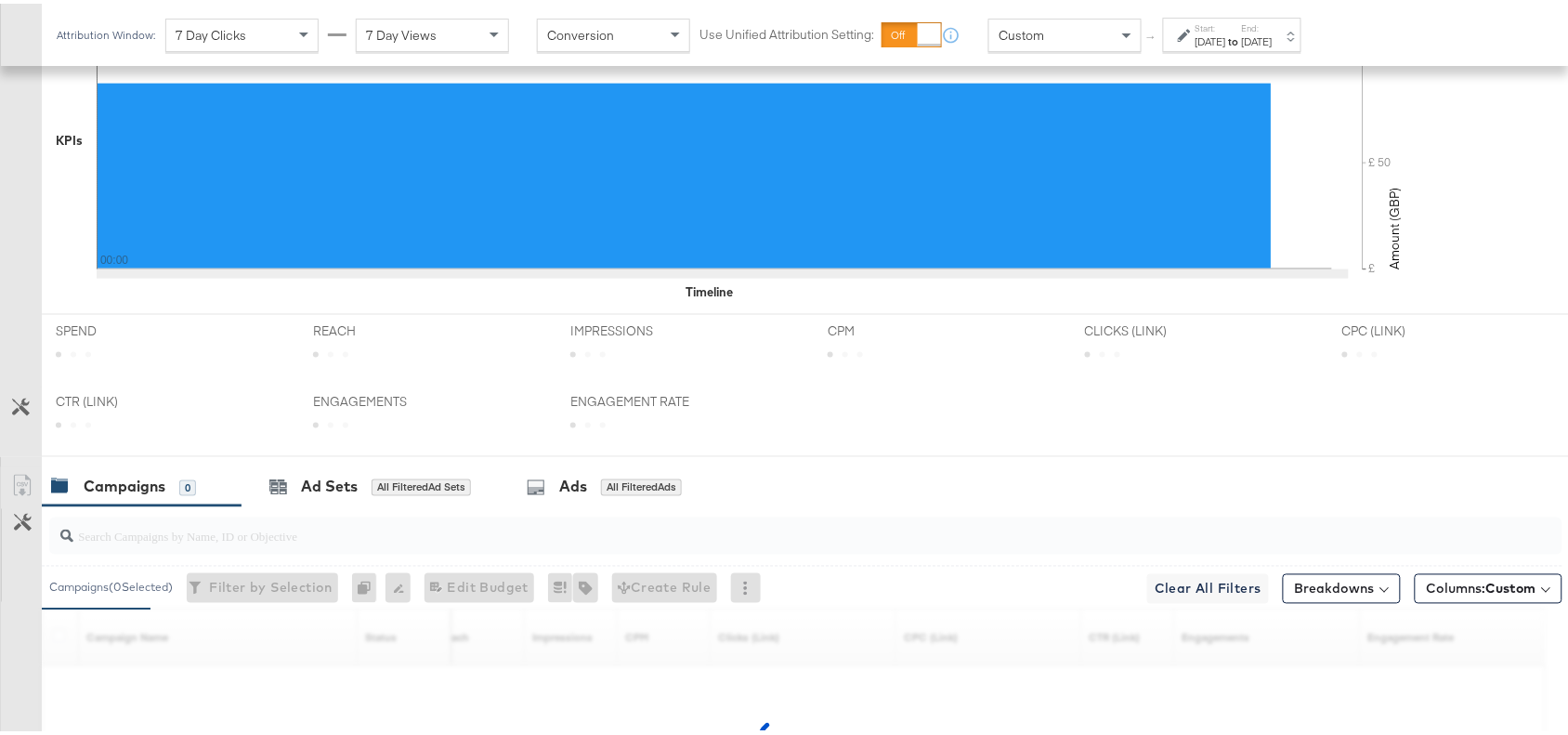 scroll, scrollTop: 818, scrollLeft: 0, axis: vertical 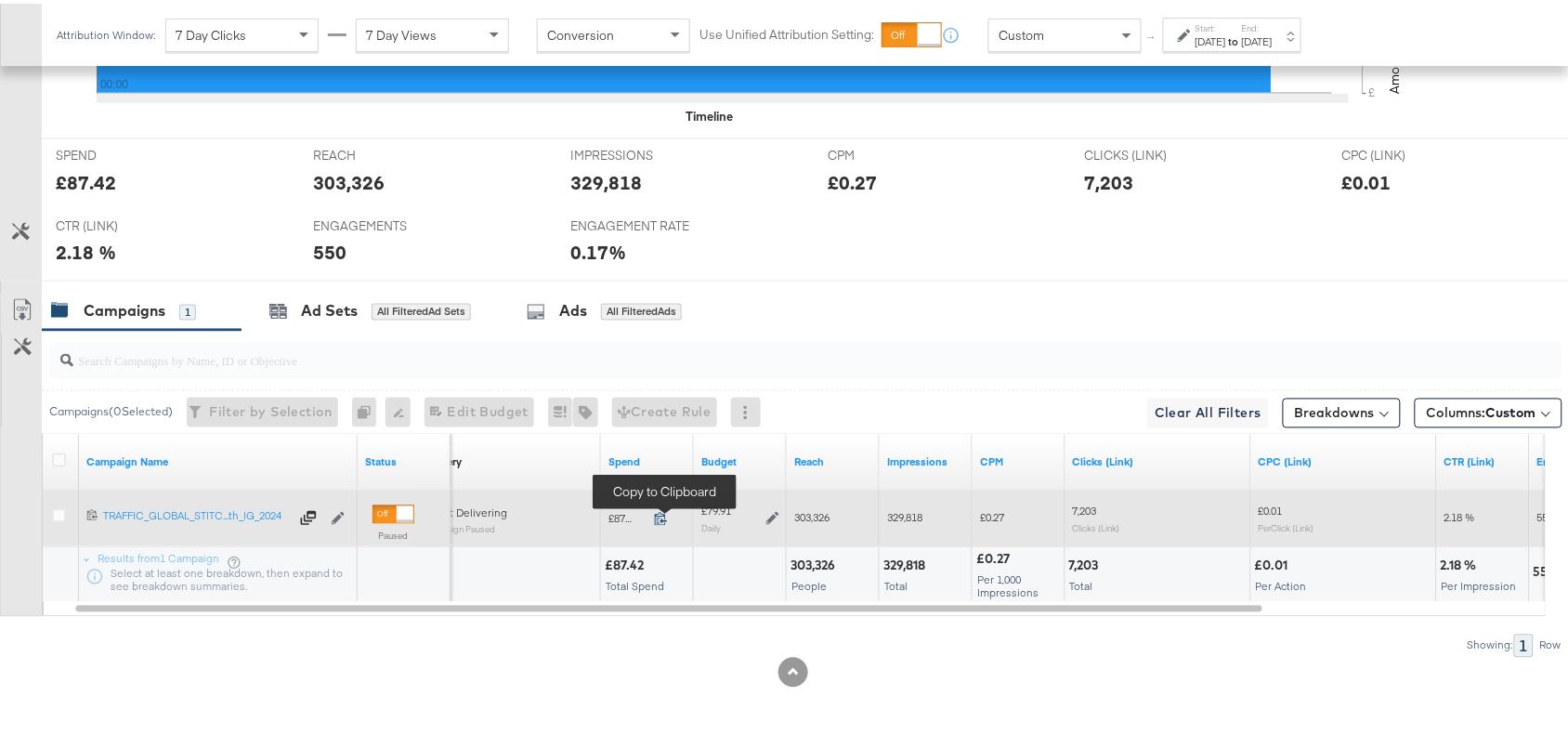 click 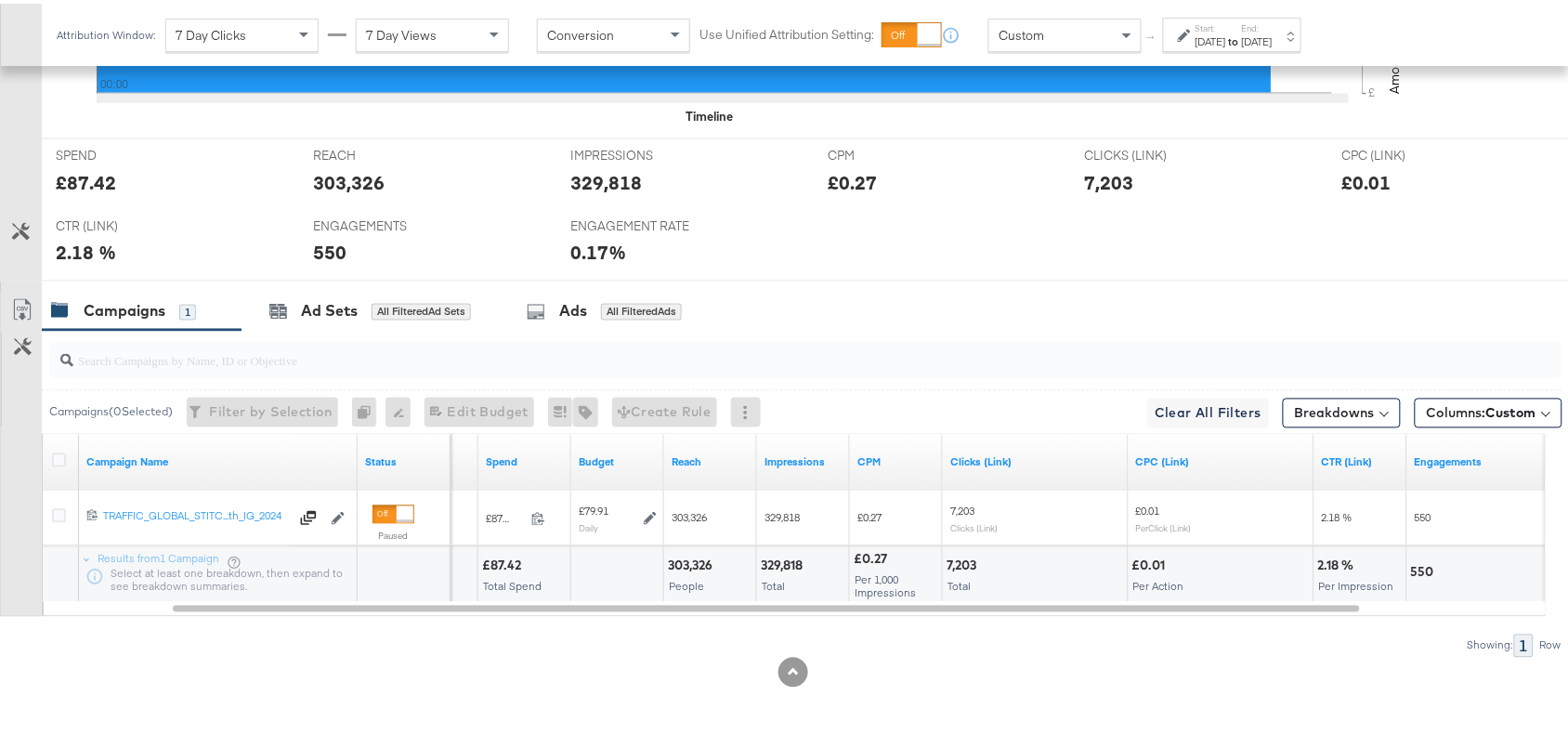 click on "303,326" at bounding box center [693, 562] 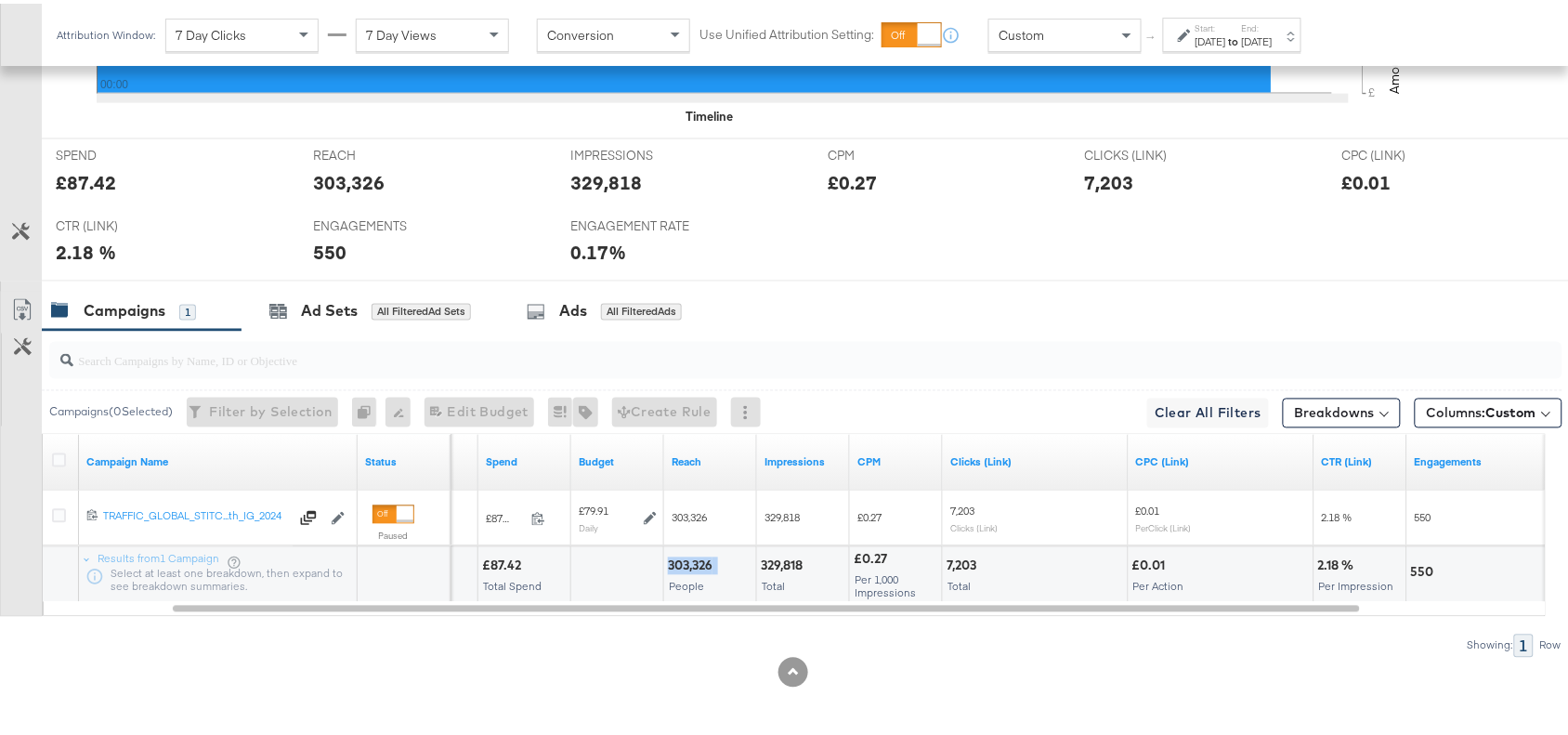 copy on "303,326" 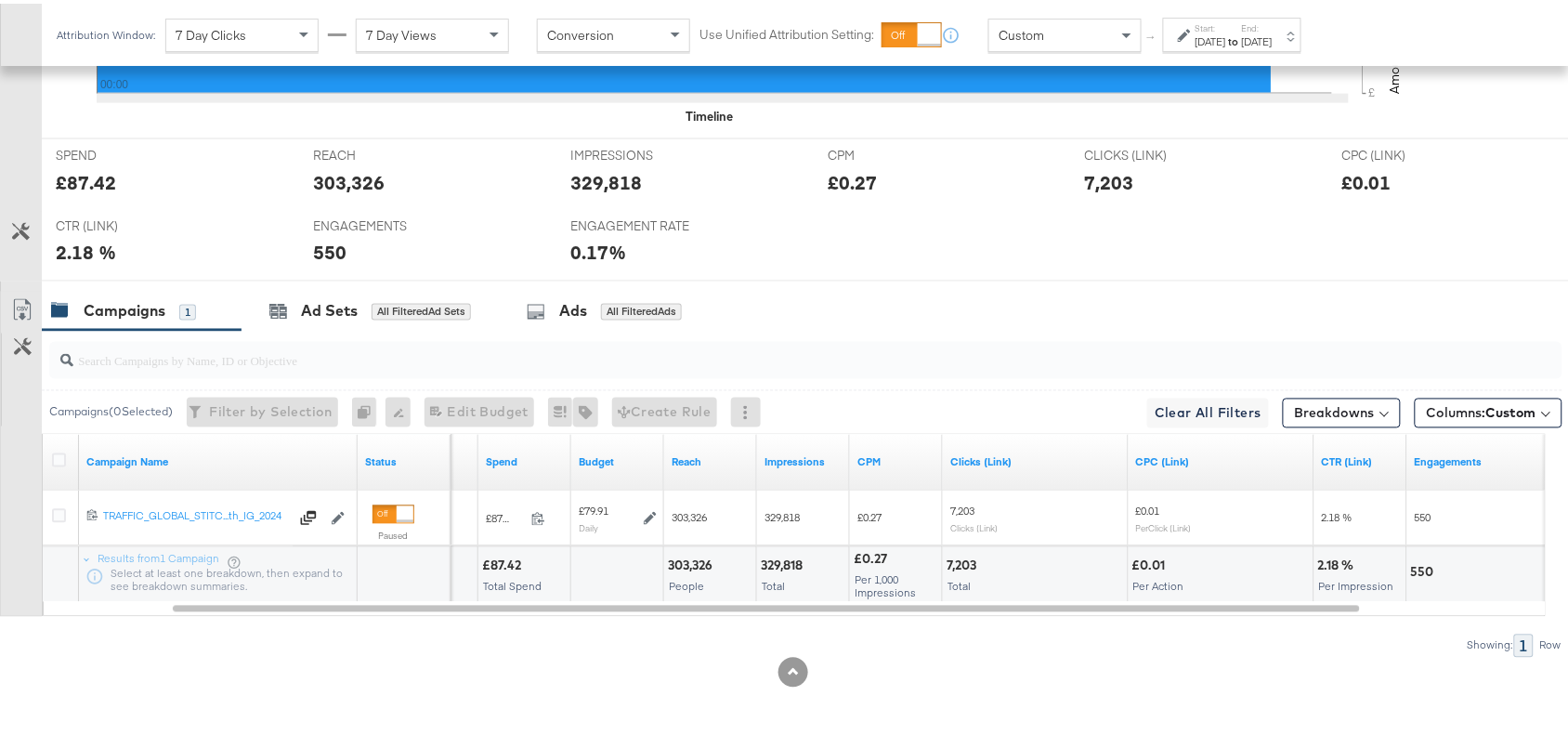 click on "329,818" at bounding box center (784, 562) 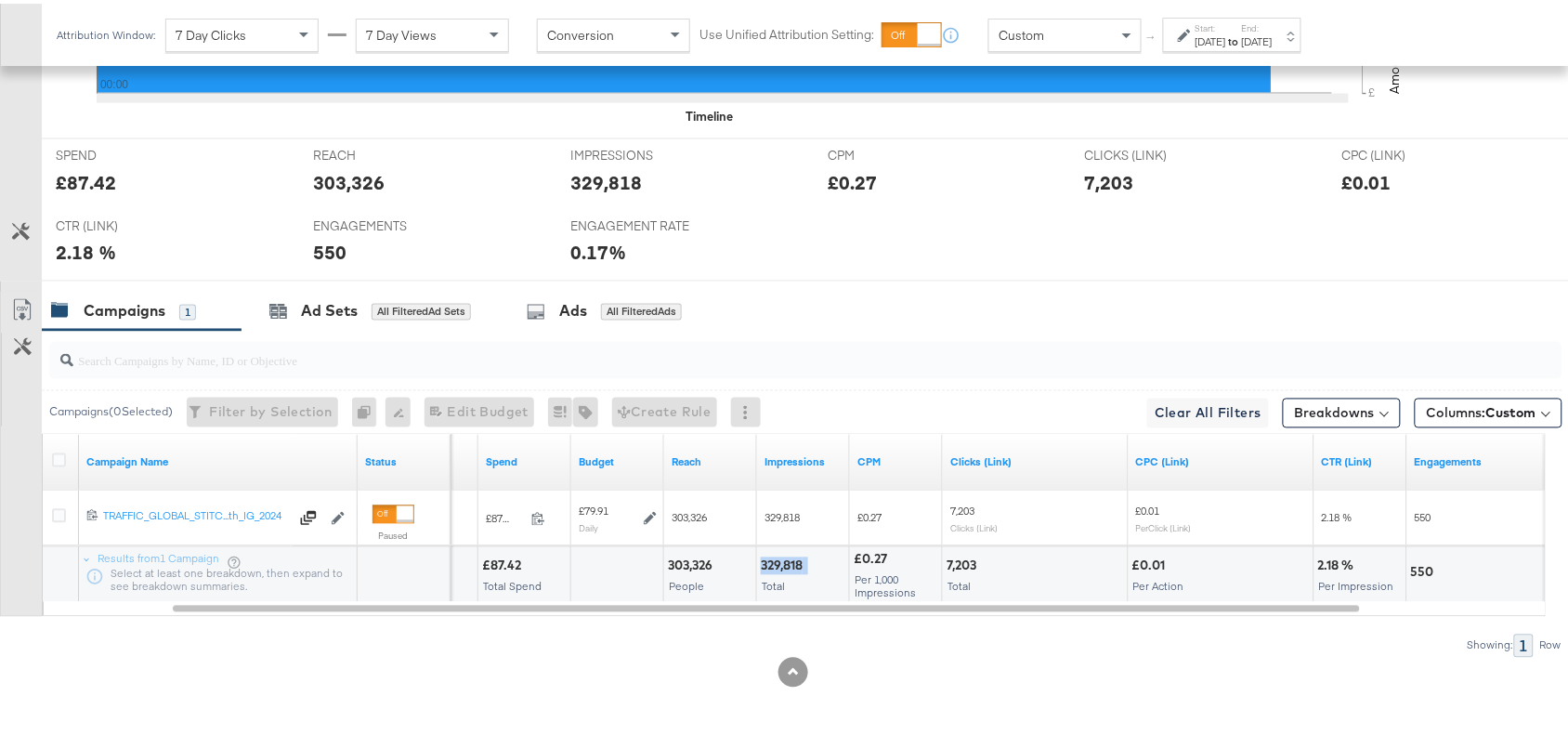 click on "329,818" at bounding box center (784, 562) 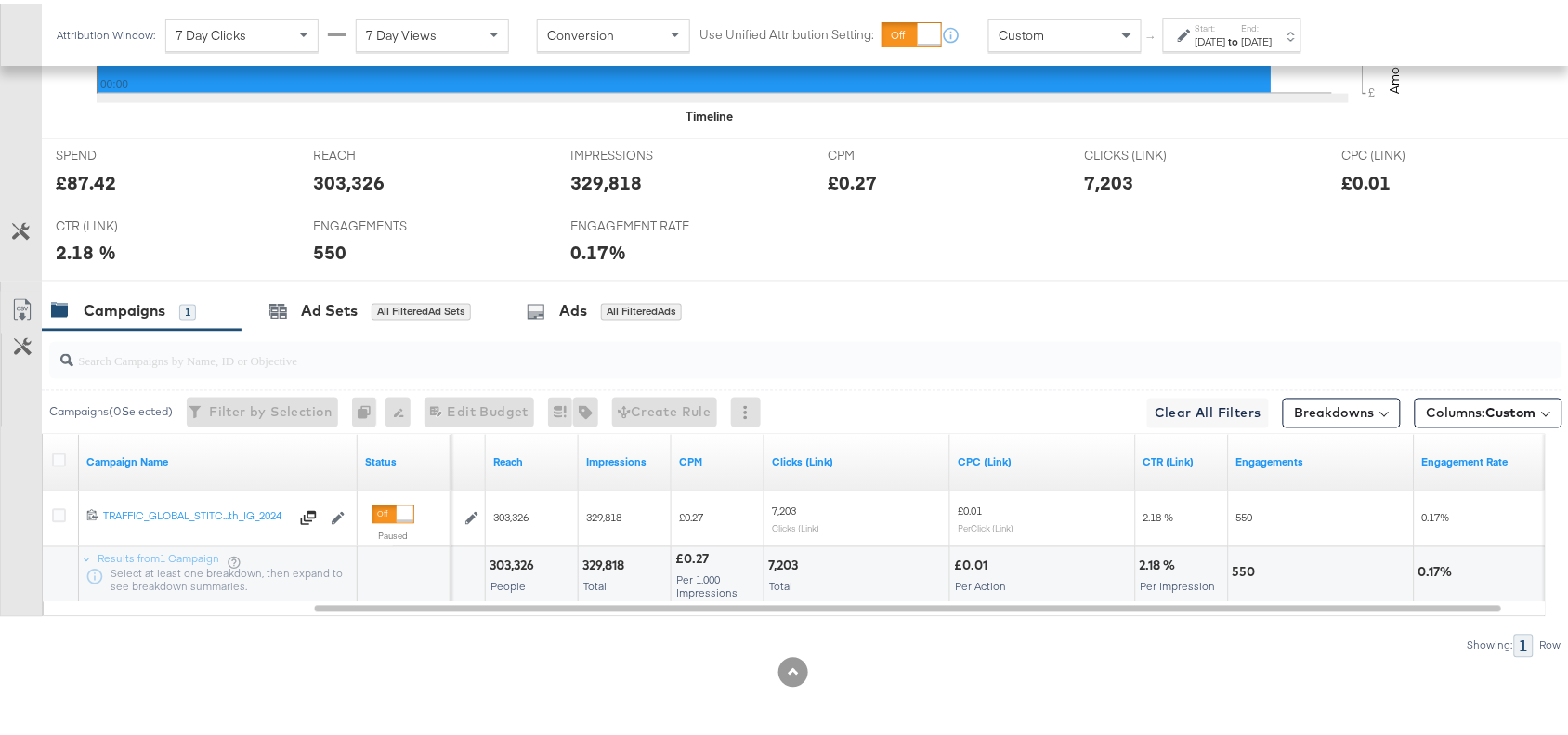 click on "7,203" at bounding box center [786, 562] 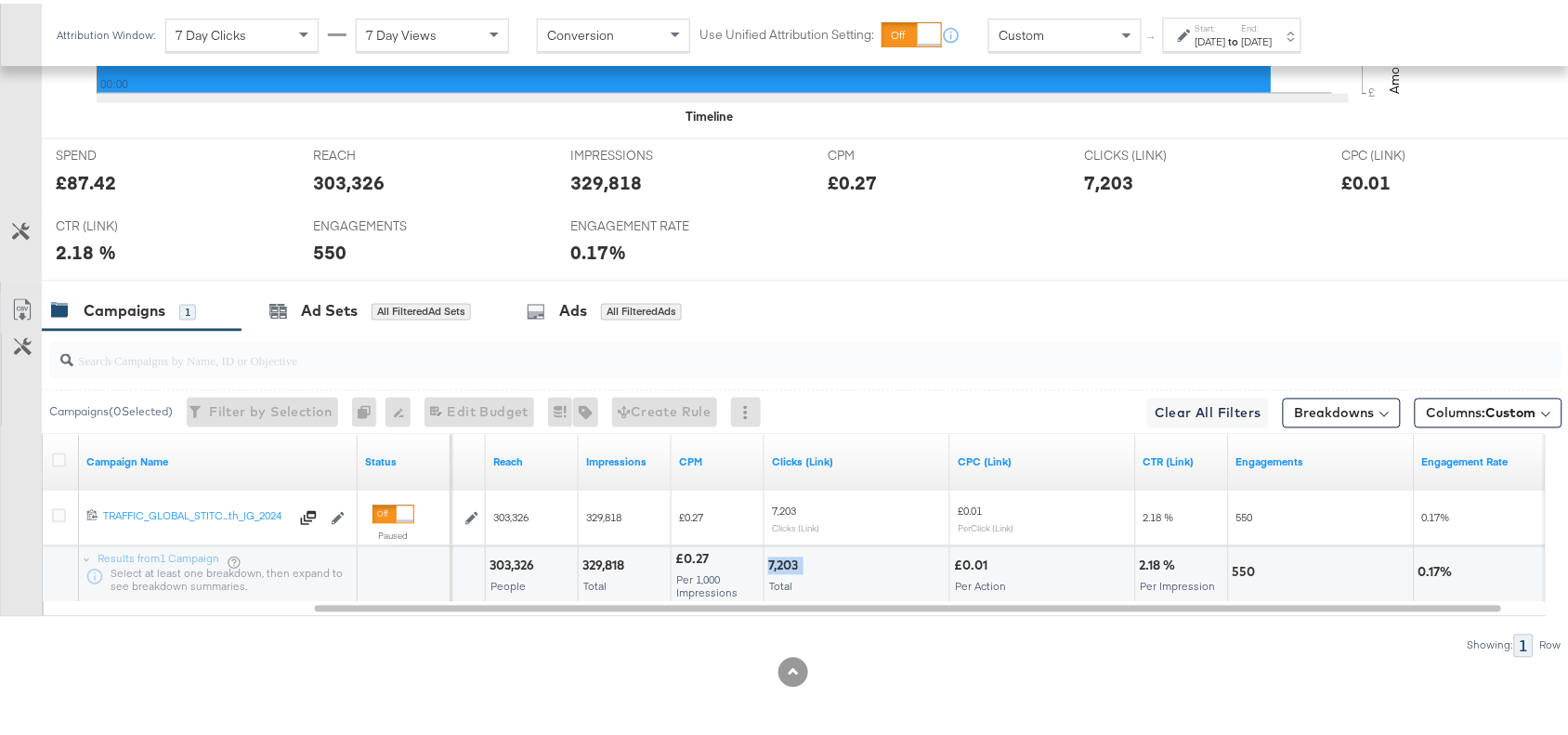 copy on "7,203" 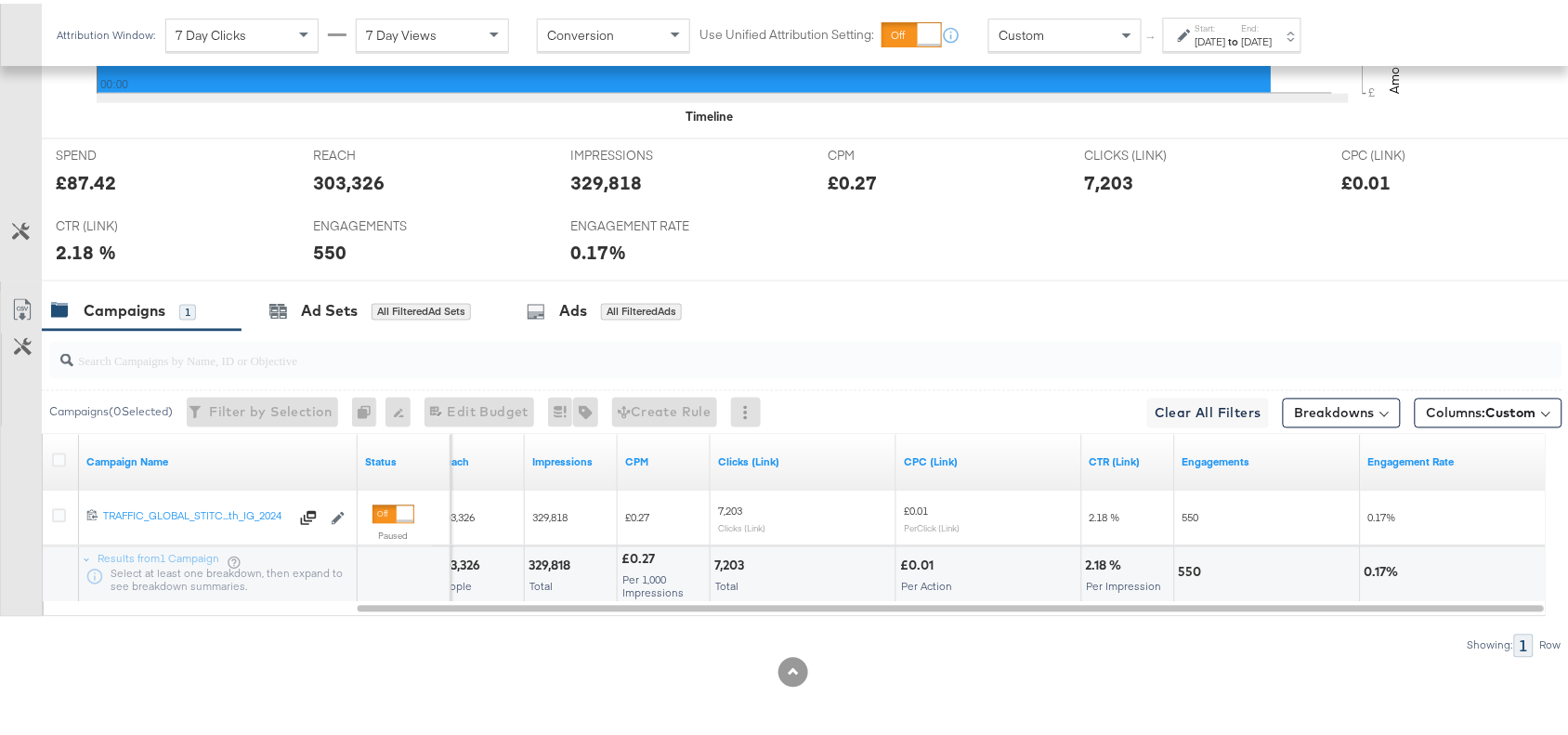 click on "Start:  Jun 30th 2025    to     End:  Jun 30th 2025" at bounding box center [1232, 31] 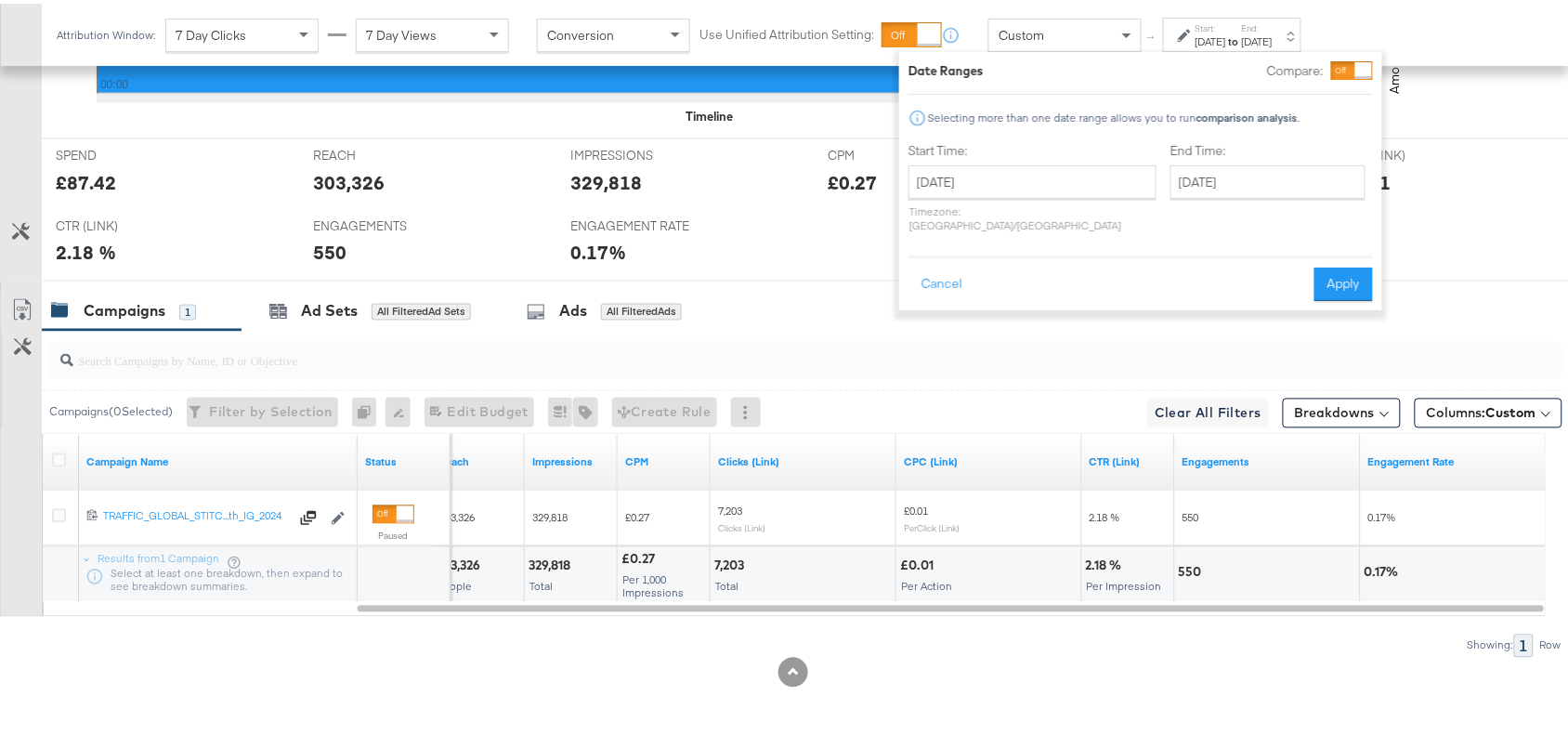click on "June 30th 2025 ‹ June 2025 › Su Mo Tu We Th Fr Sa 25 26 27 28 29 30 31 1 2 3 4 5 6 7 8 9 10 11 12 13 14 15 16 17 18 19 20 21 22 23 24 25 26 27 28 29 30 1 2 3 4 5 Timezone:  Asia/Calcutta" at bounding box center (1032, 195) 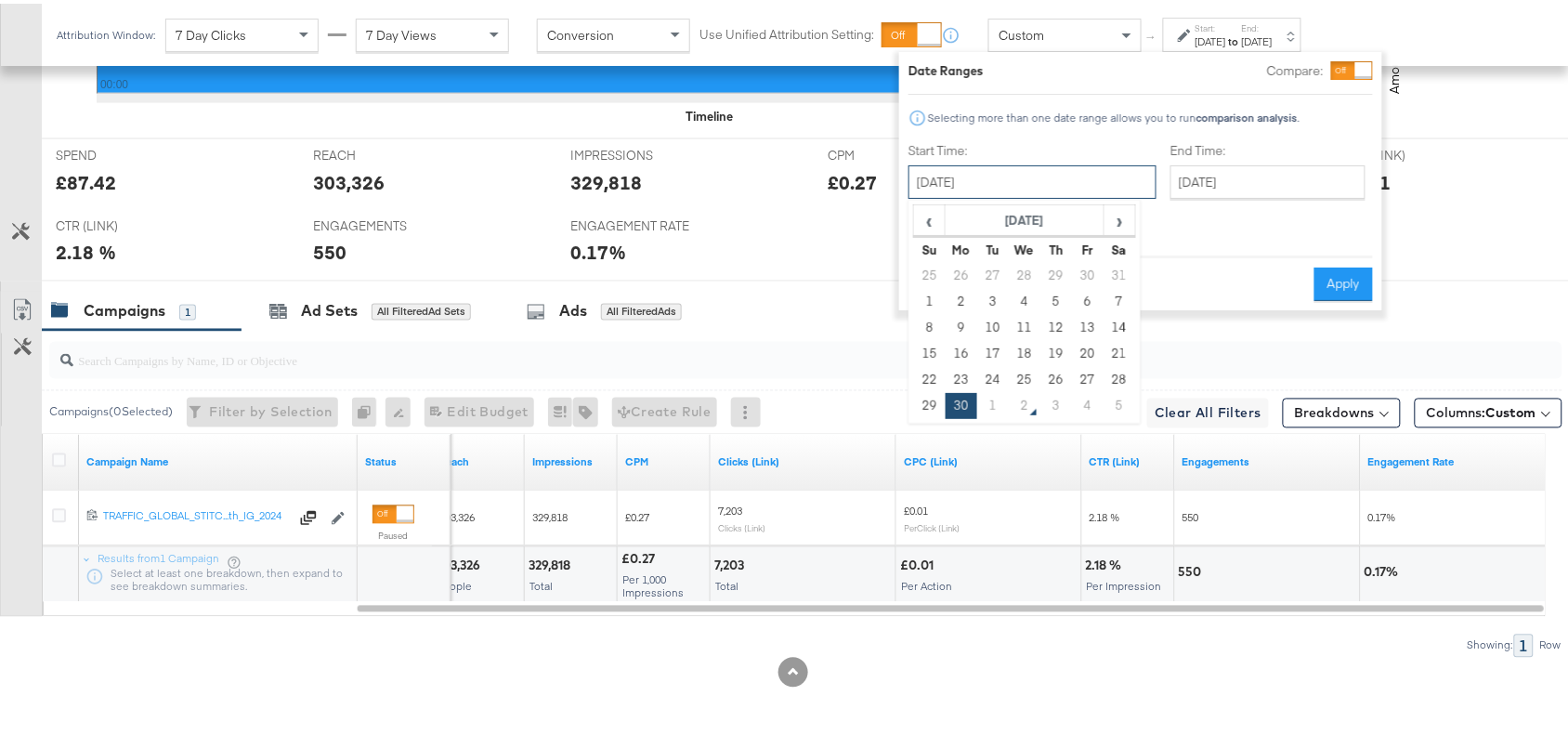 click on "June 30th 2025" at bounding box center (1032, 178) 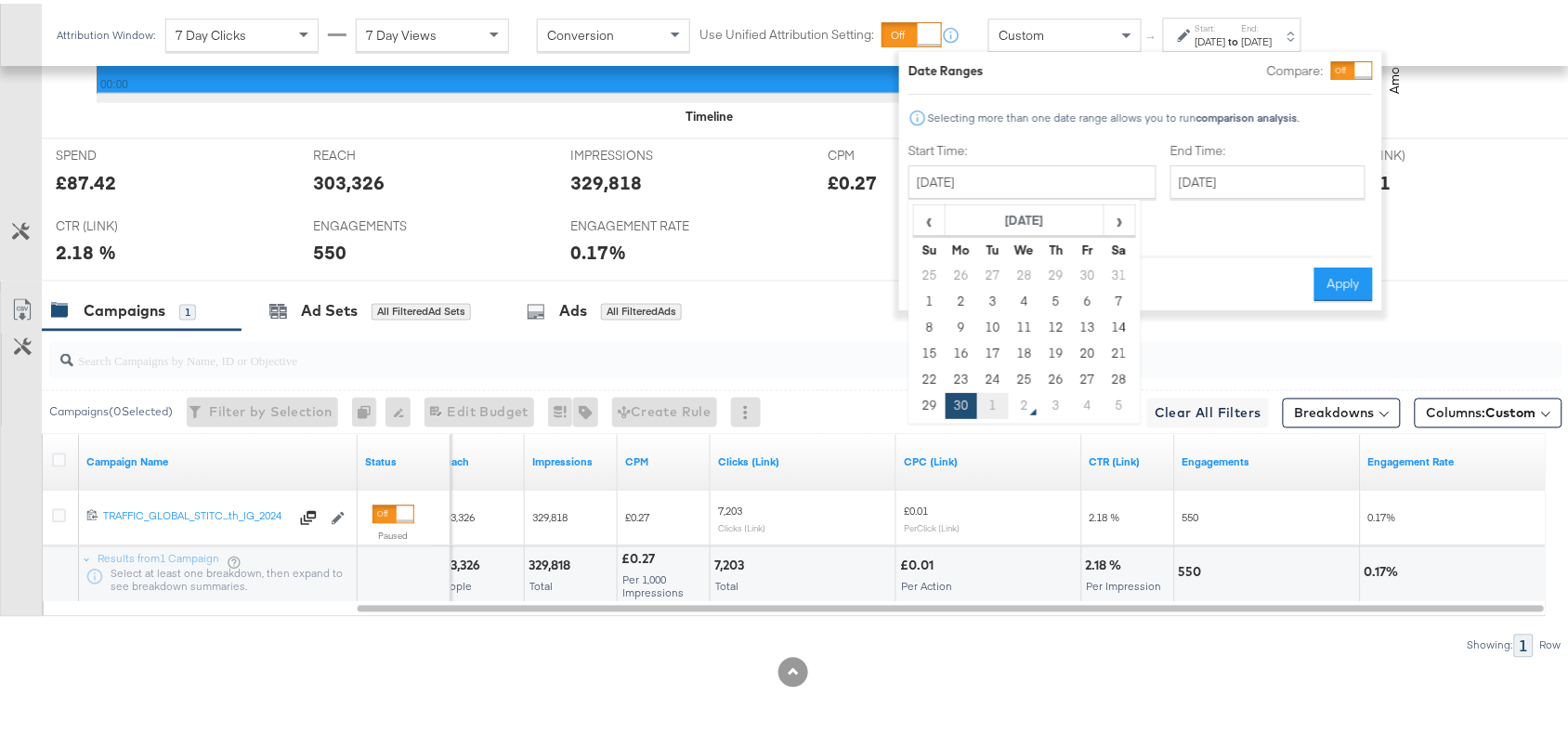 click on "1" at bounding box center [993, 402] 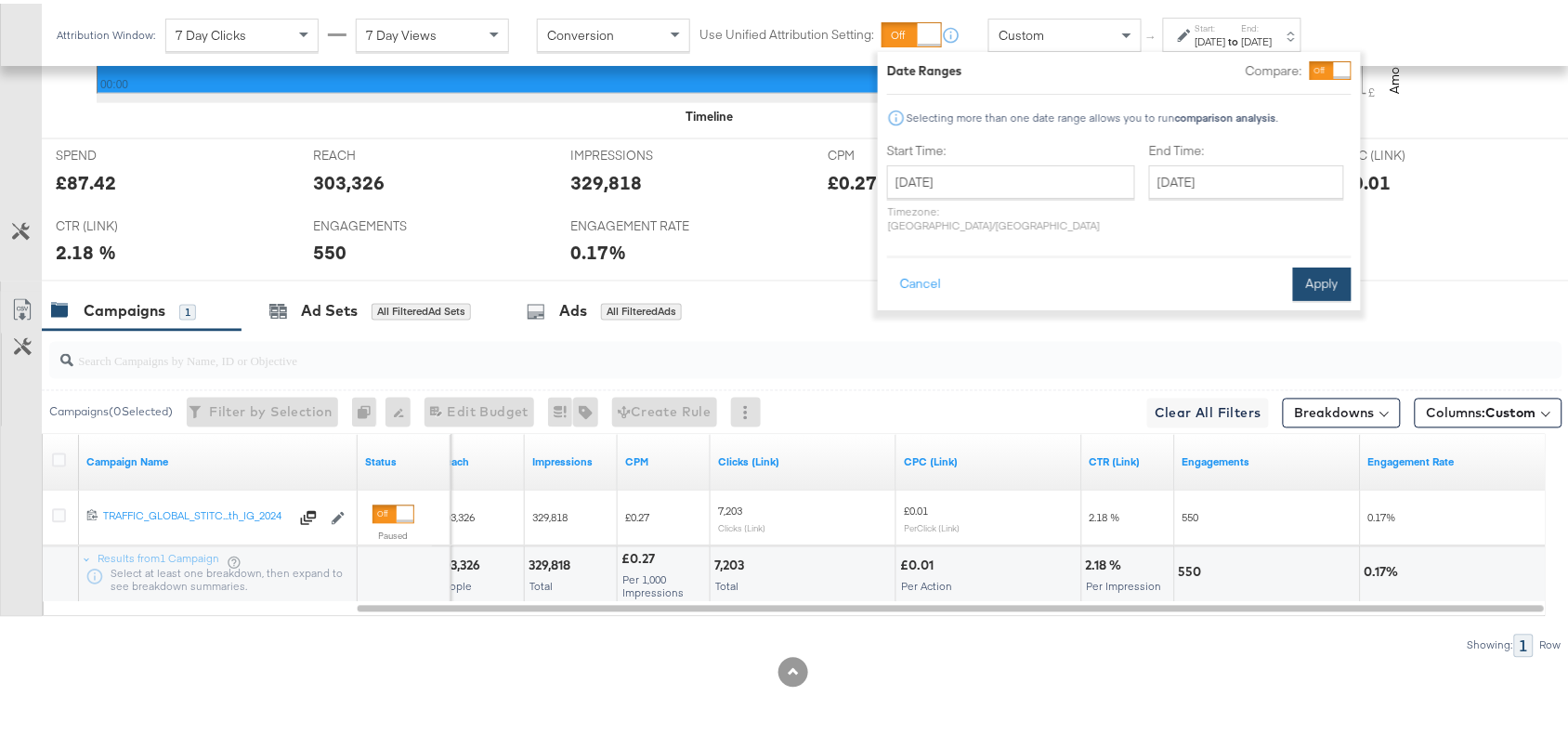 click on "Apply" at bounding box center [1322, 281] 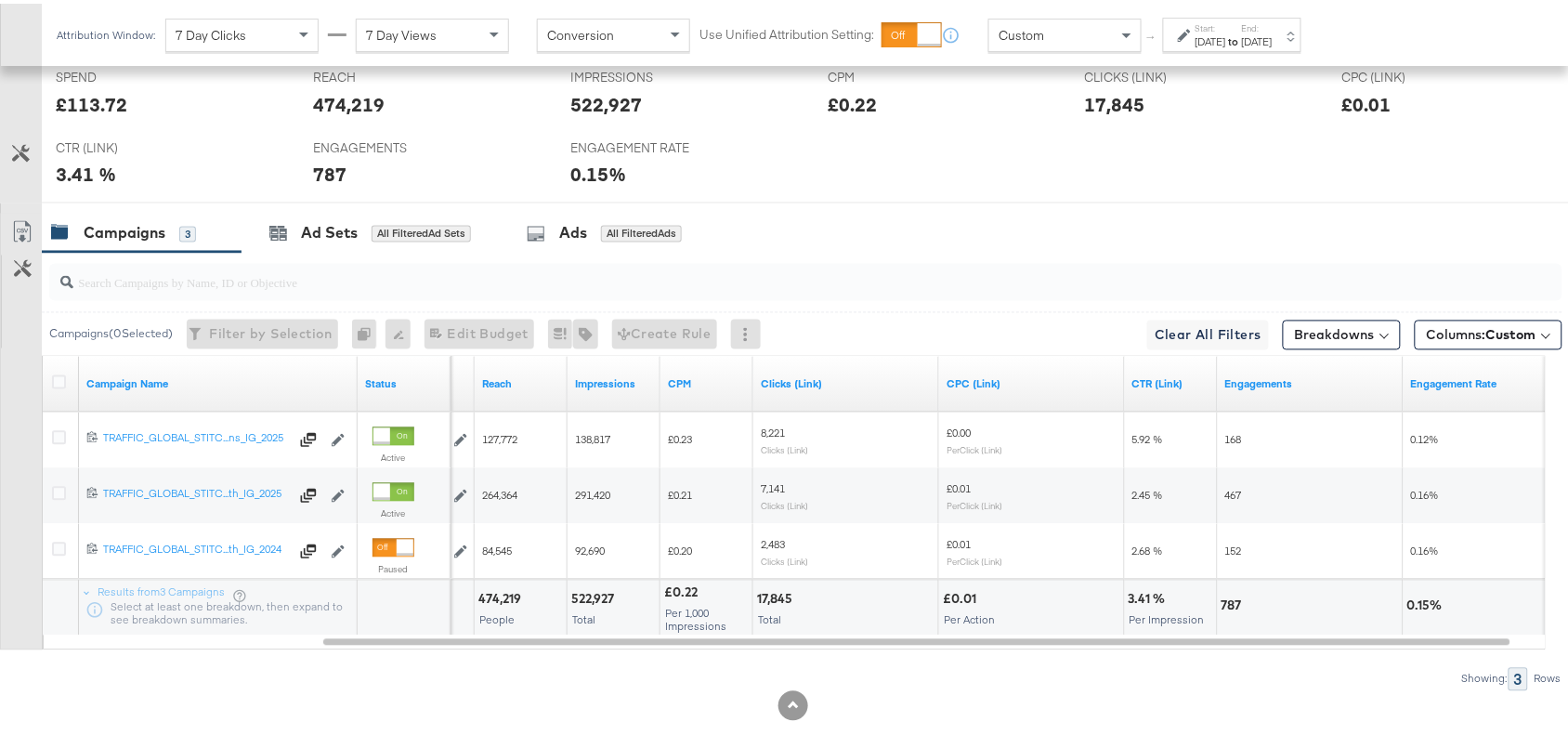 scroll, scrollTop: 929, scrollLeft: 0, axis: vertical 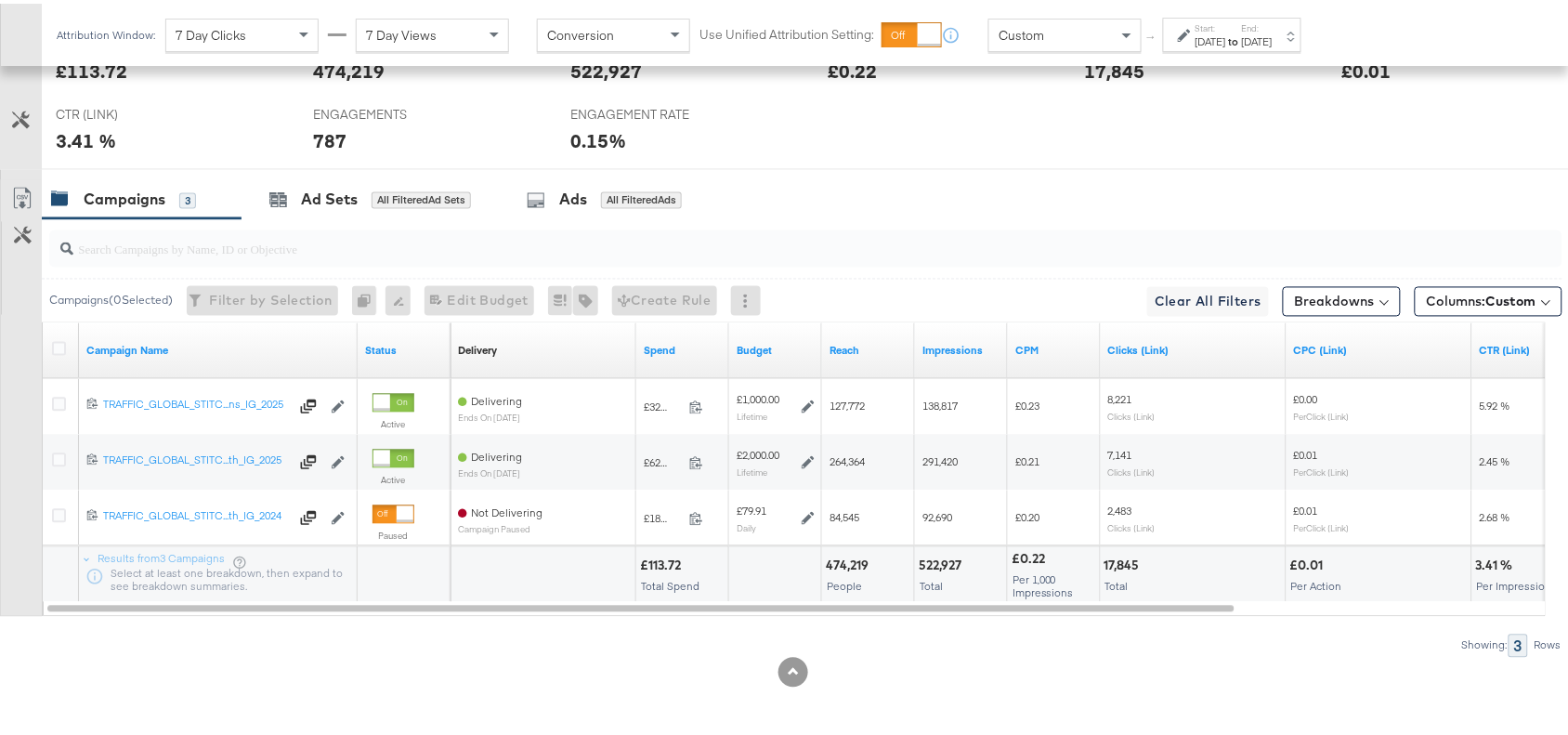 click on "£113.72" at bounding box center [663, 562] 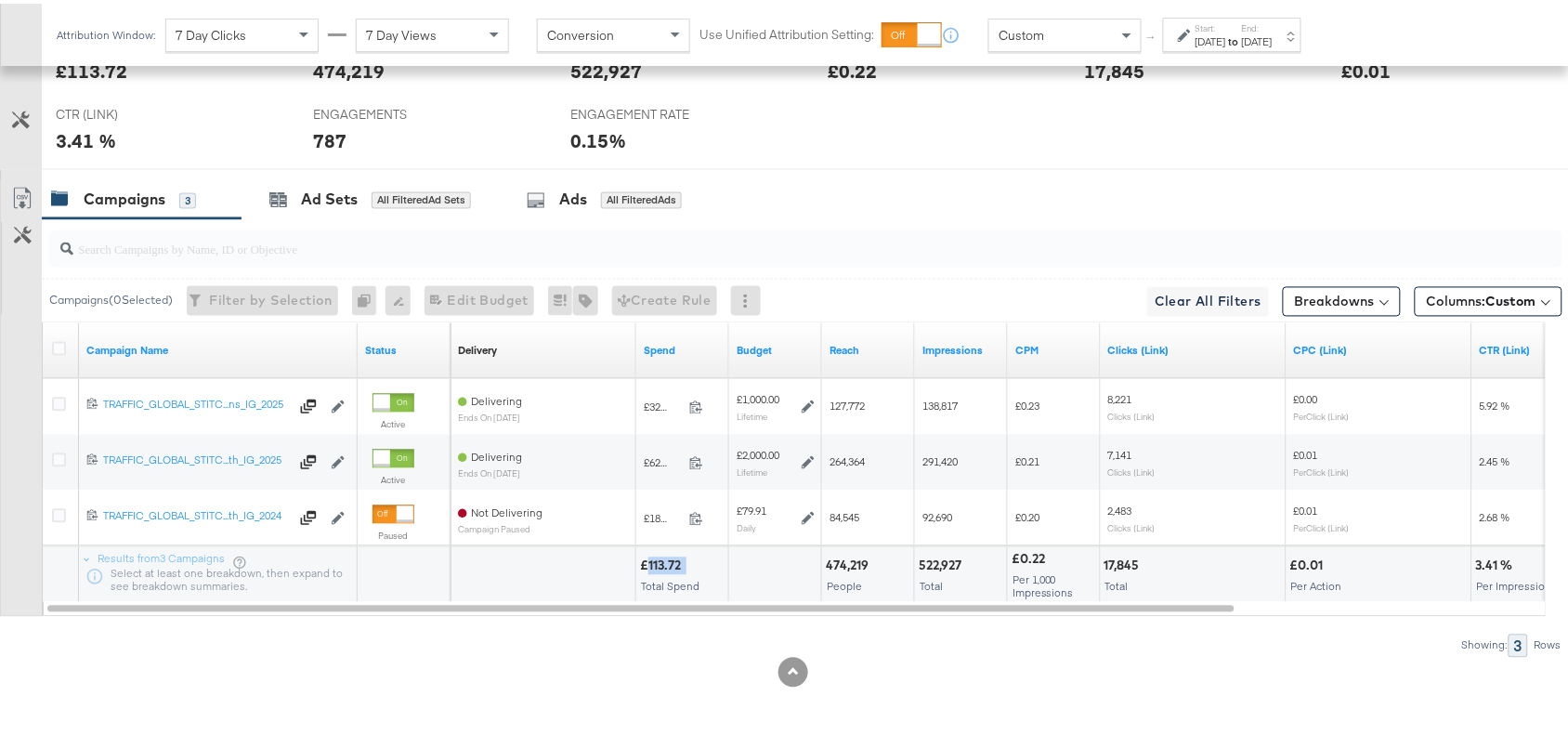 click on "£113.72" at bounding box center [663, 562] 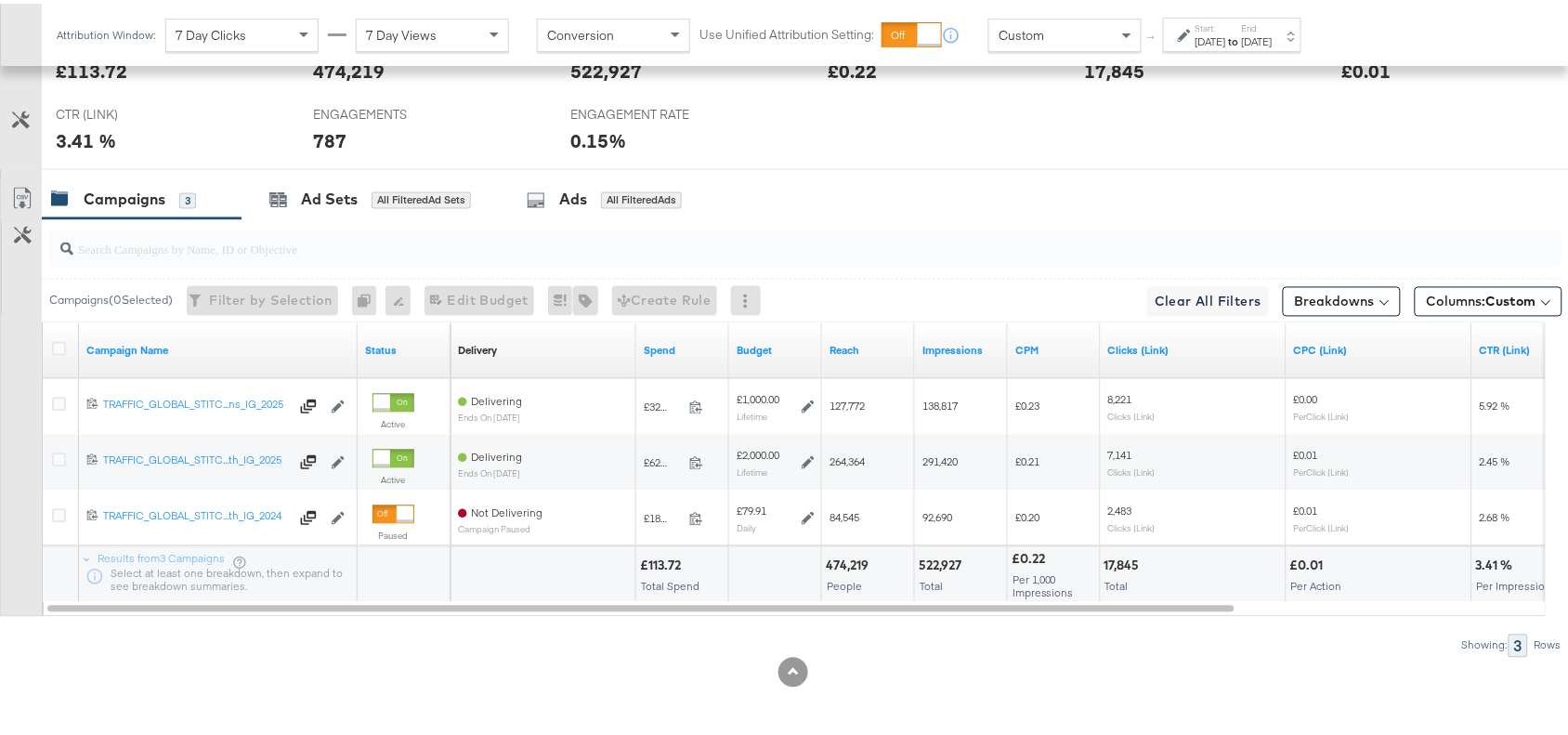 click on "474,219" at bounding box center (850, 562) 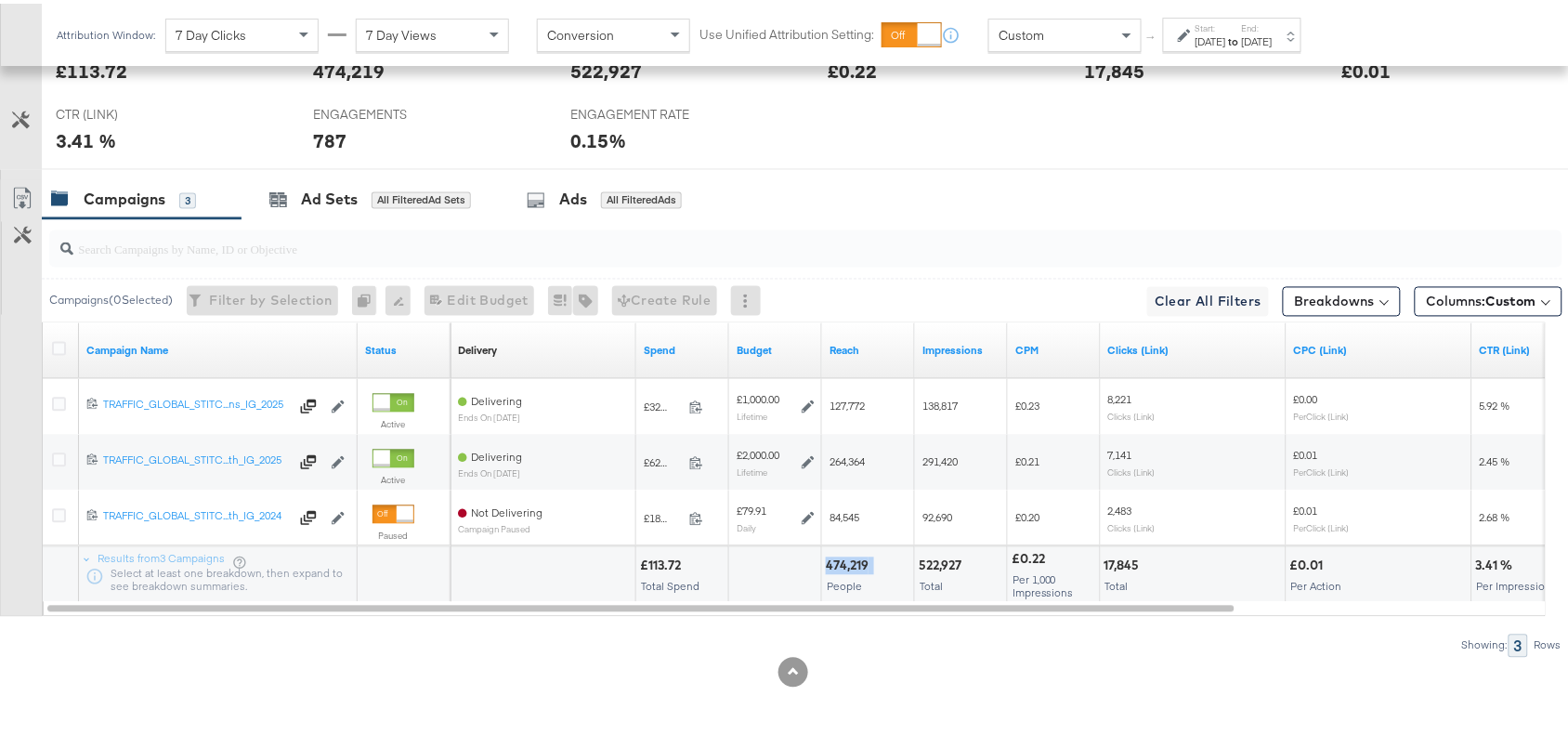 click on "474,219" at bounding box center [850, 562] 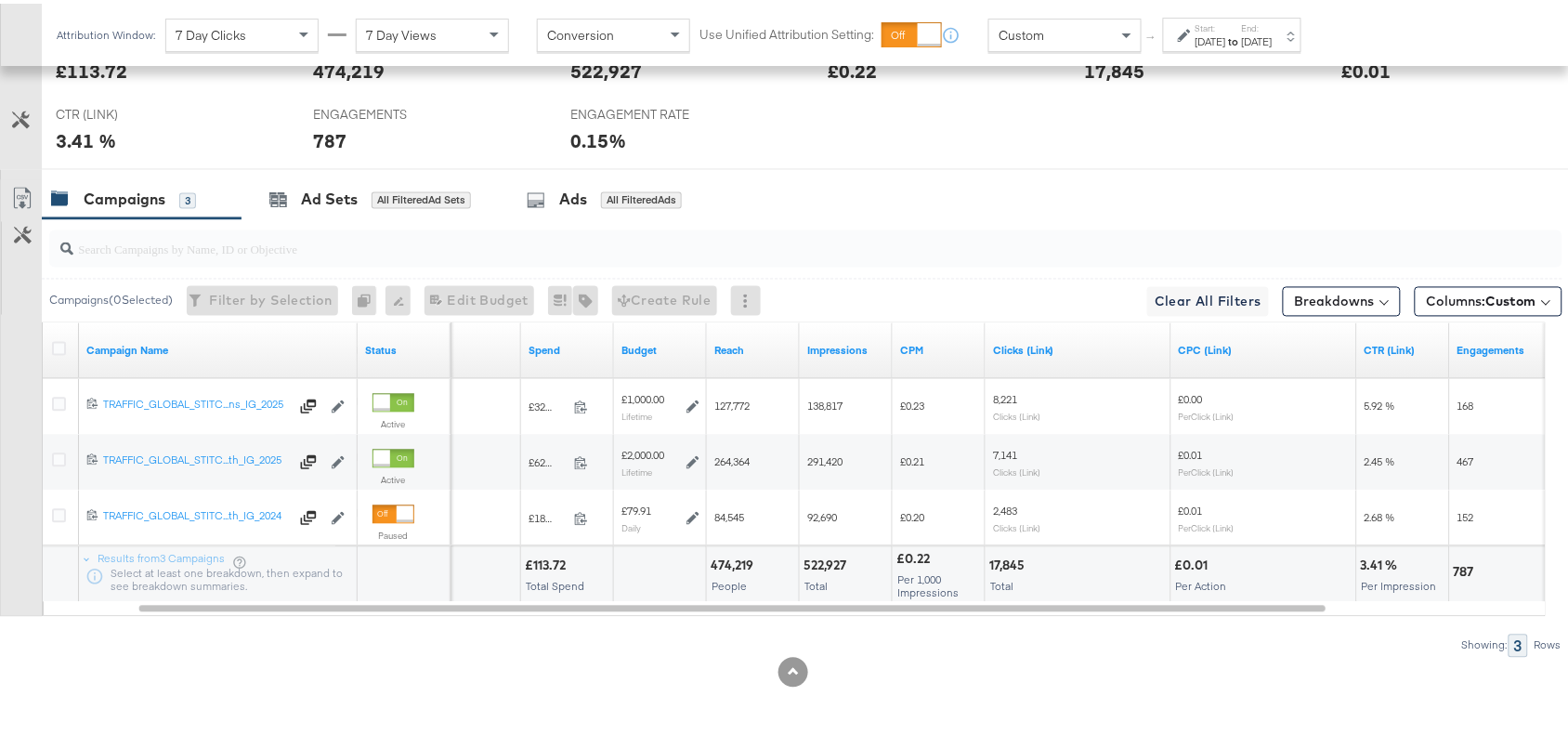 click on "522,927" at bounding box center [828, 562] 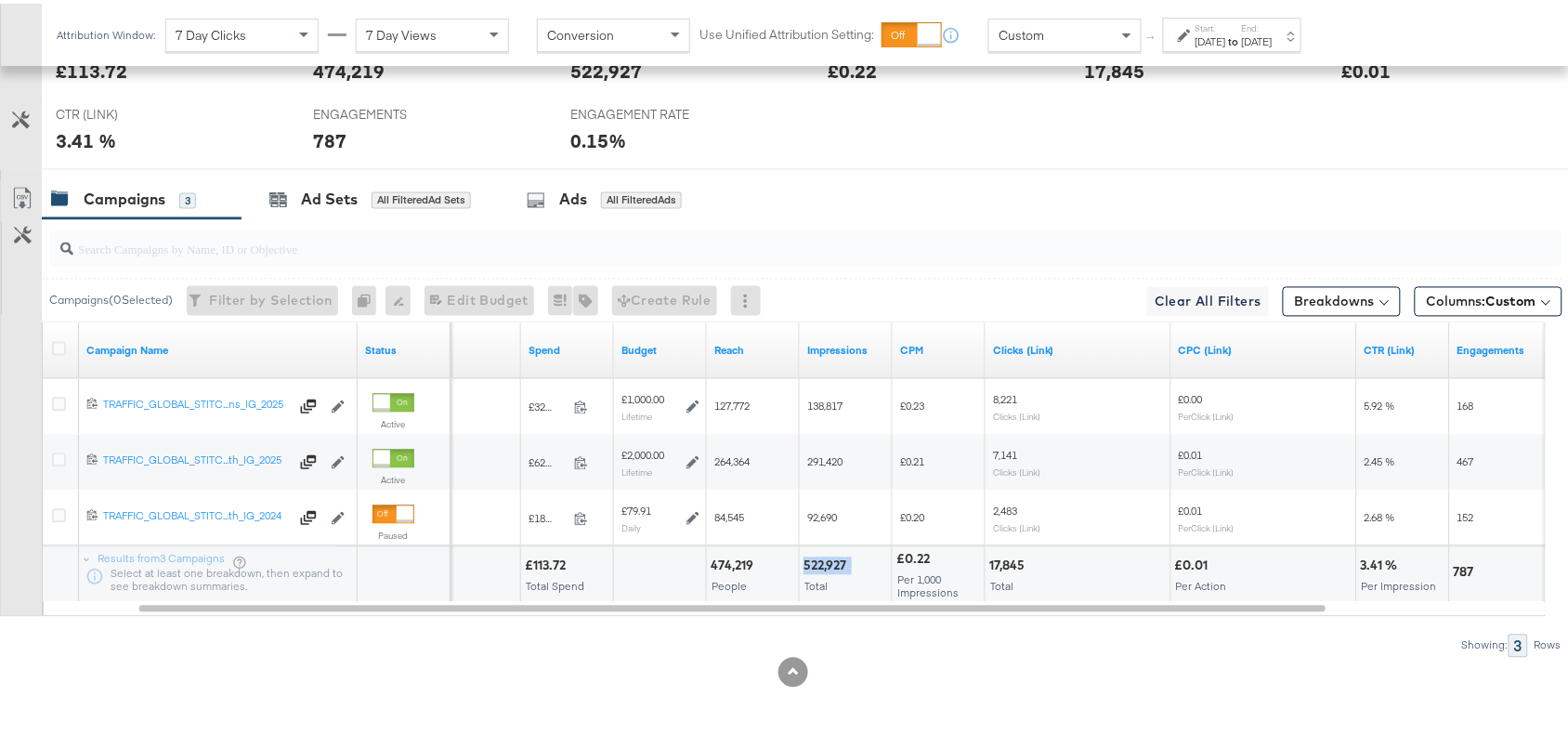 copy on "522,927" 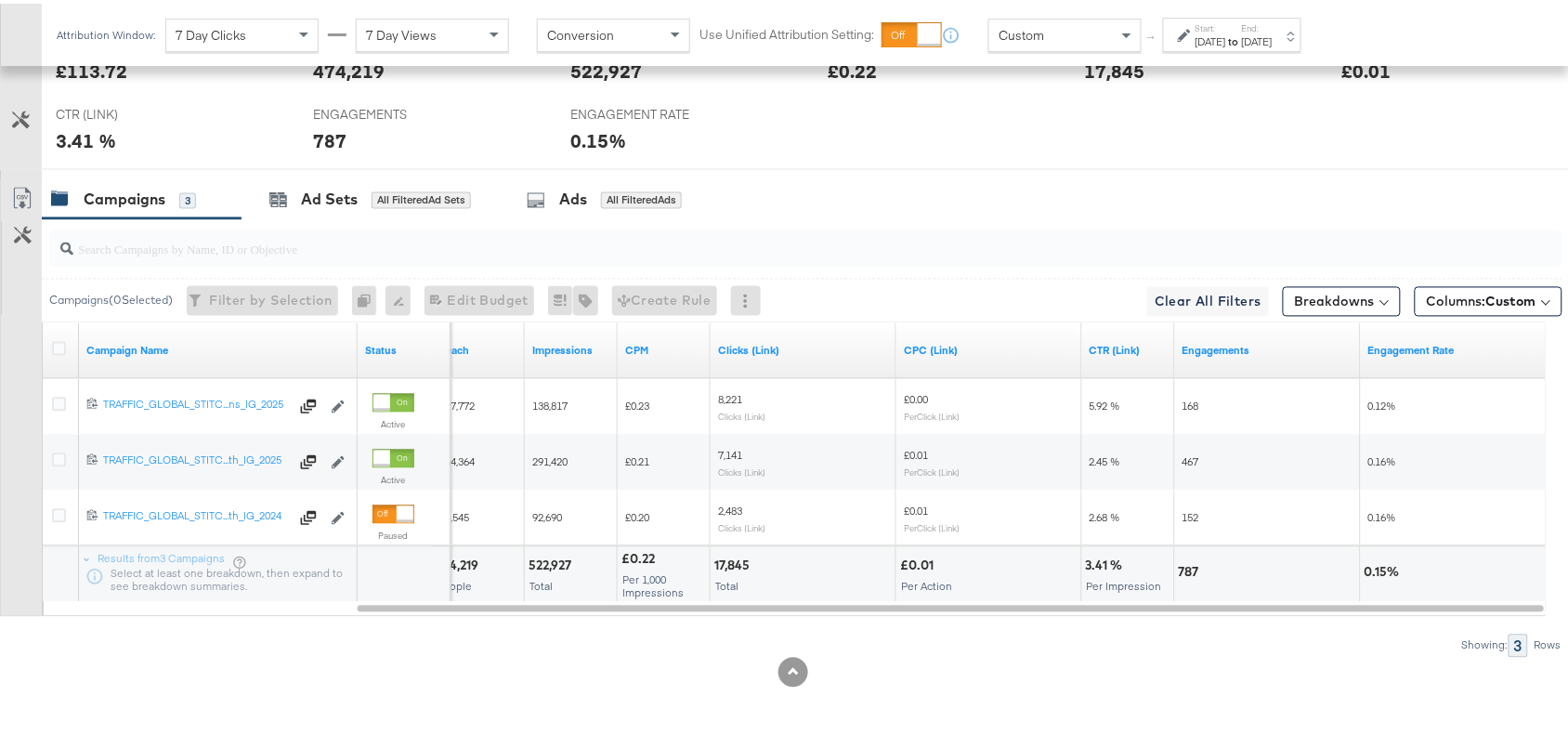 click on "17,845" at bounding box center [735, 562] 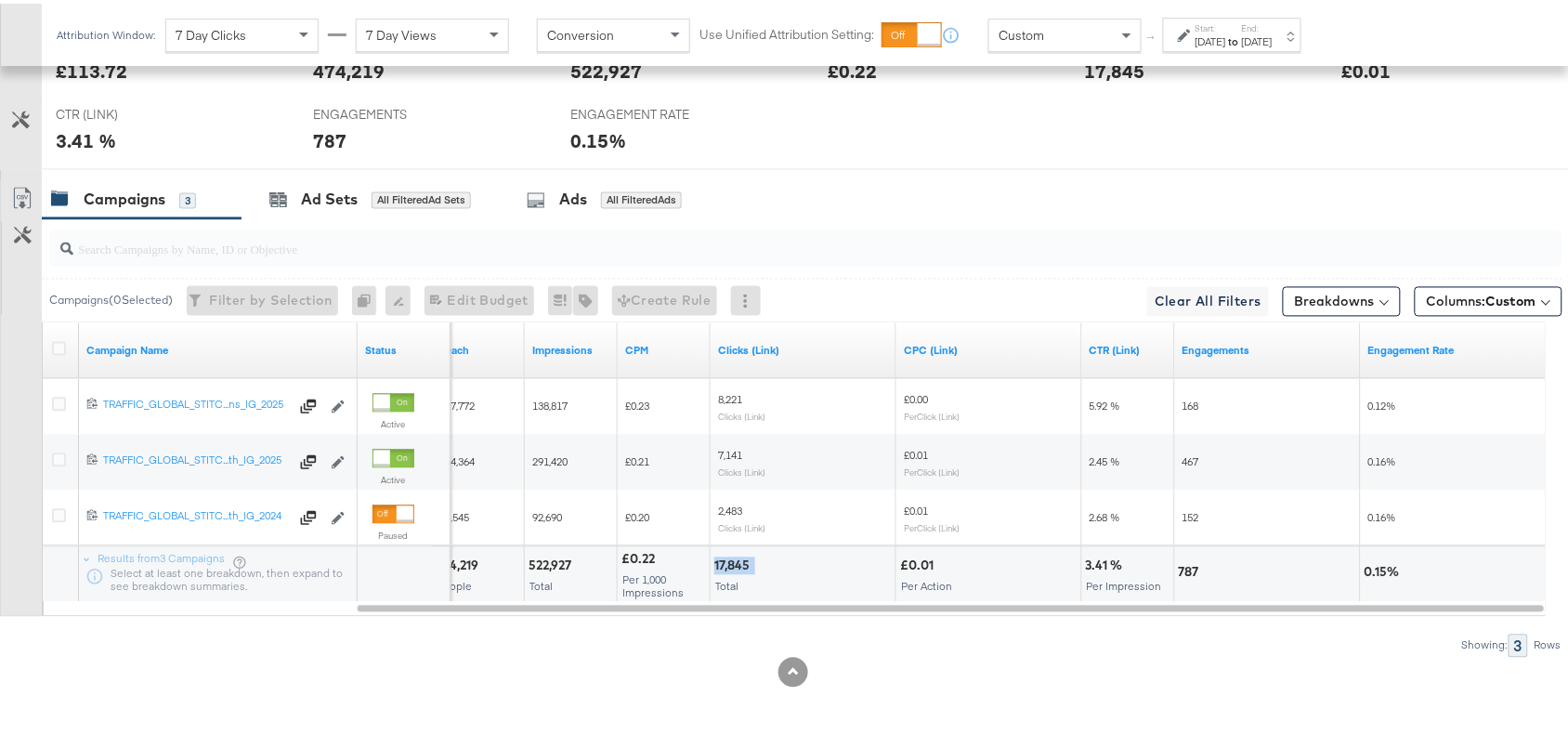 copy on "17,845" 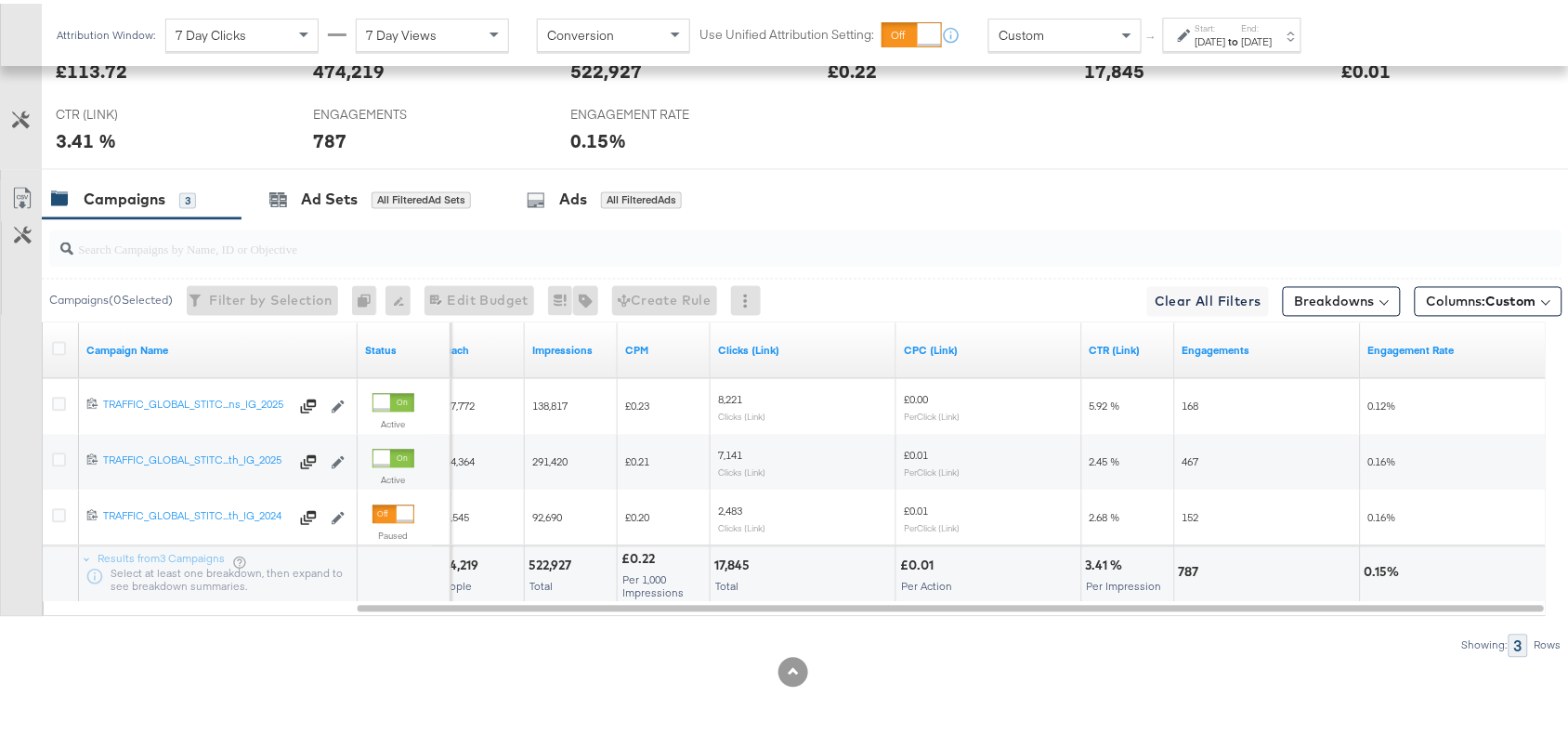 click on "787" at bounding box center (1192, 569) 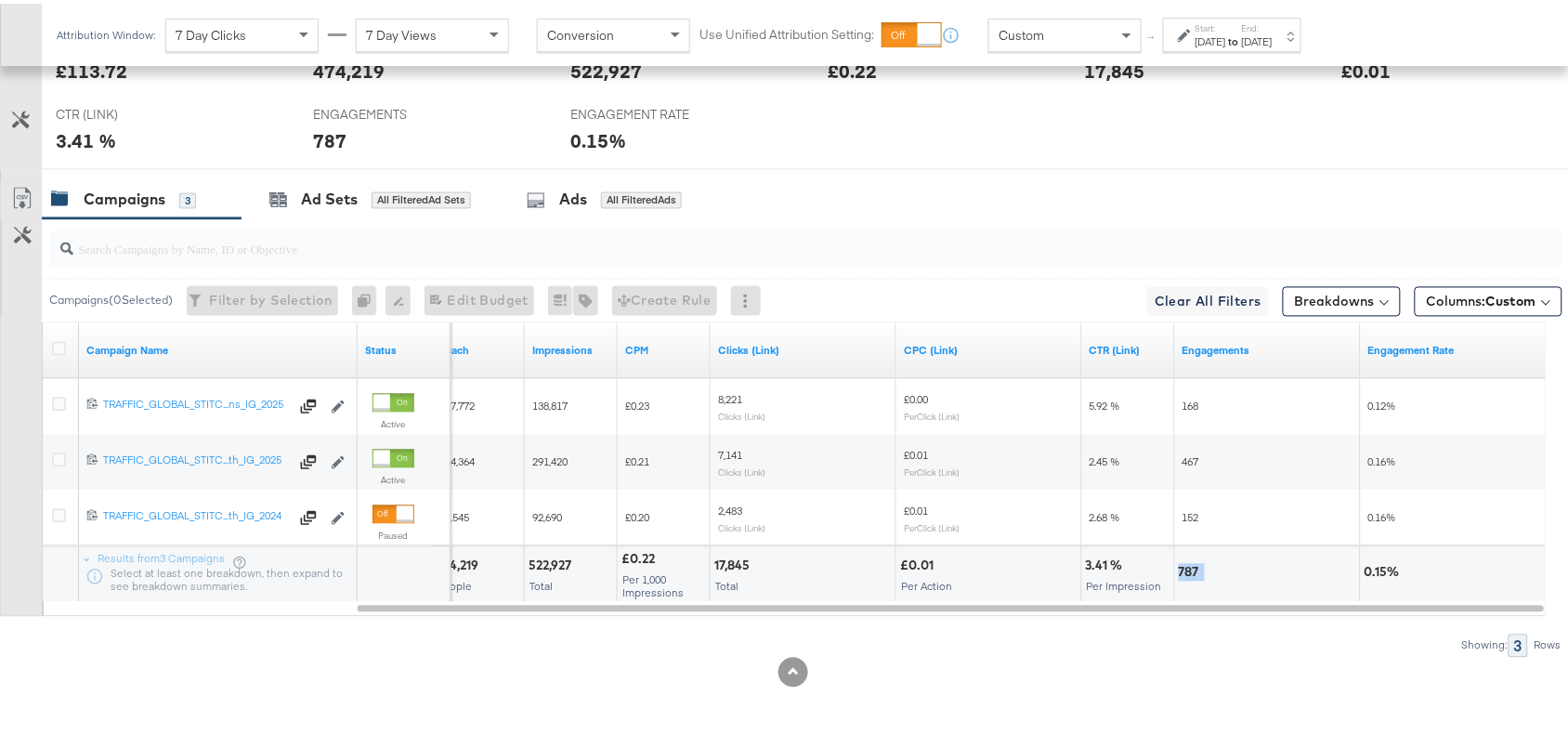 click on "787" at bounding box center (1192, 569) 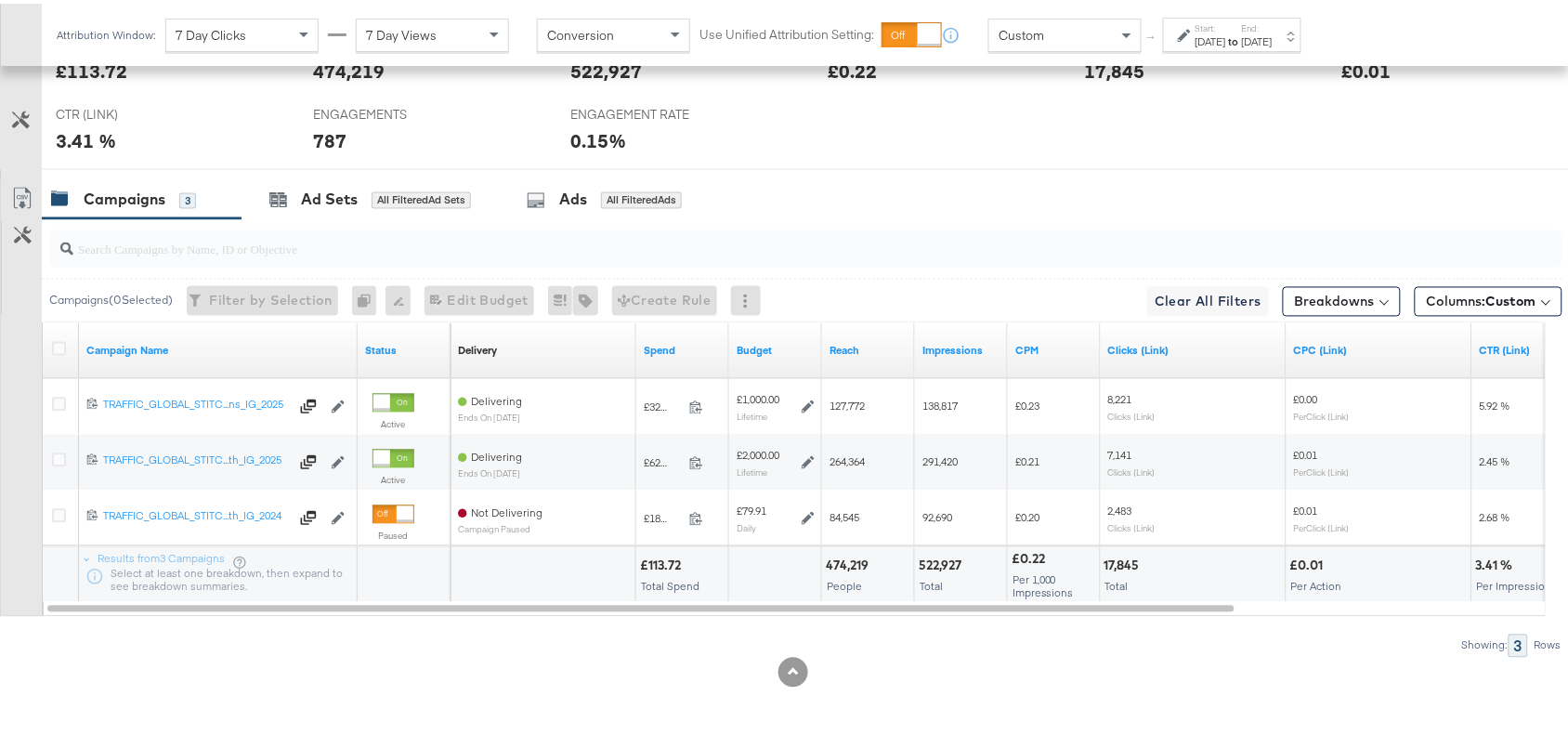 click at bounding box center (792, 669) 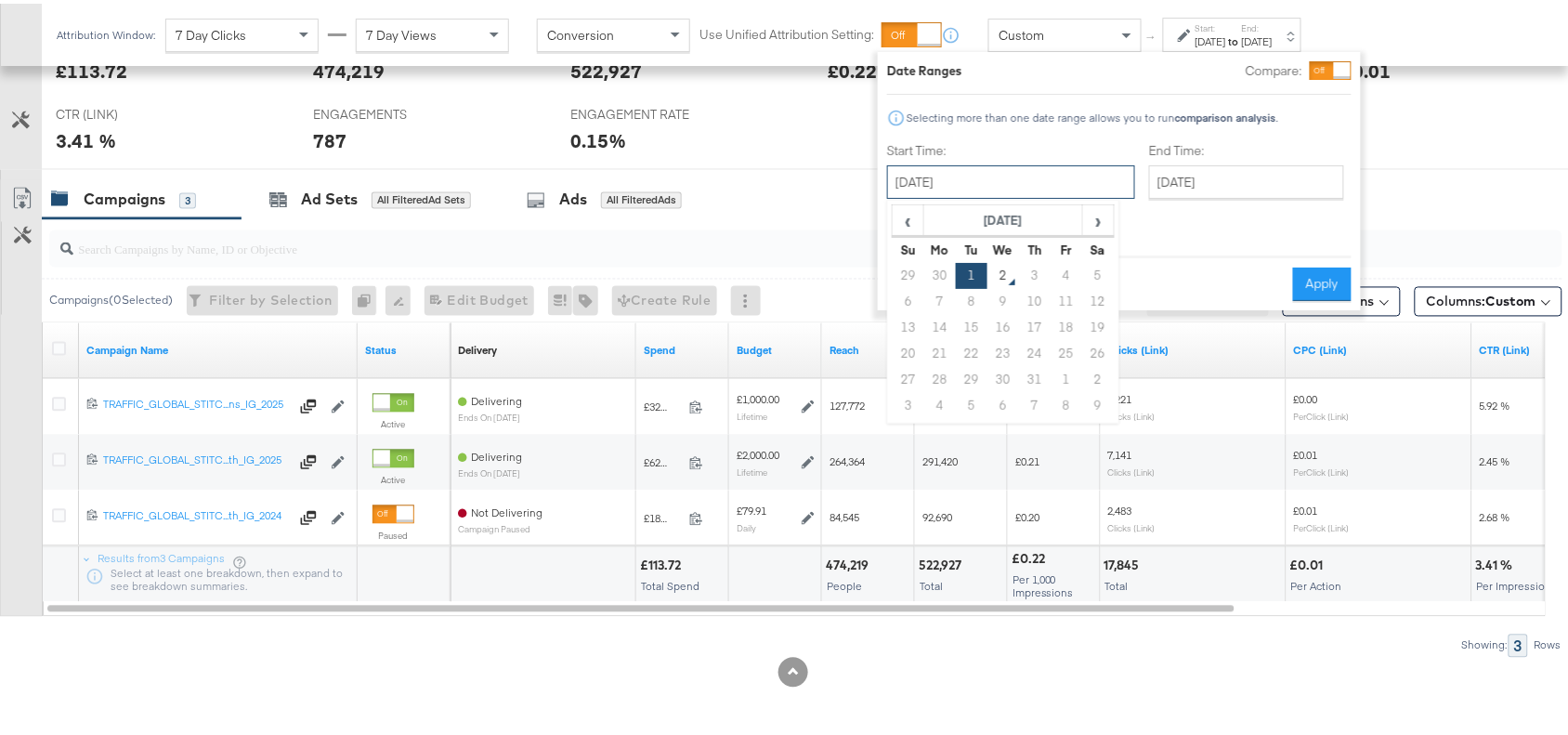 click on "July 1st 2025" at bounding box center [1011, 178] 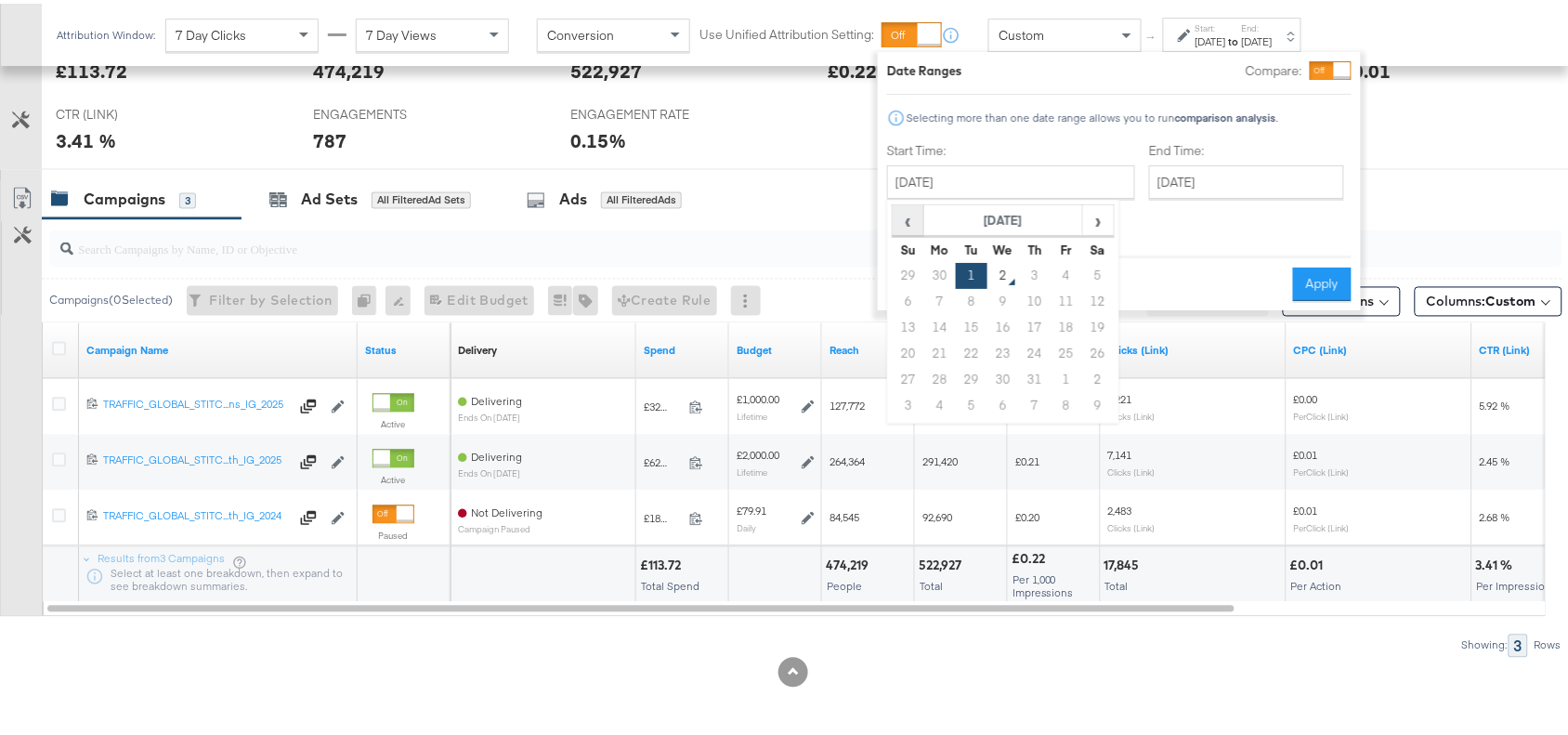 click on "‹" at bounding box center (908, 217) 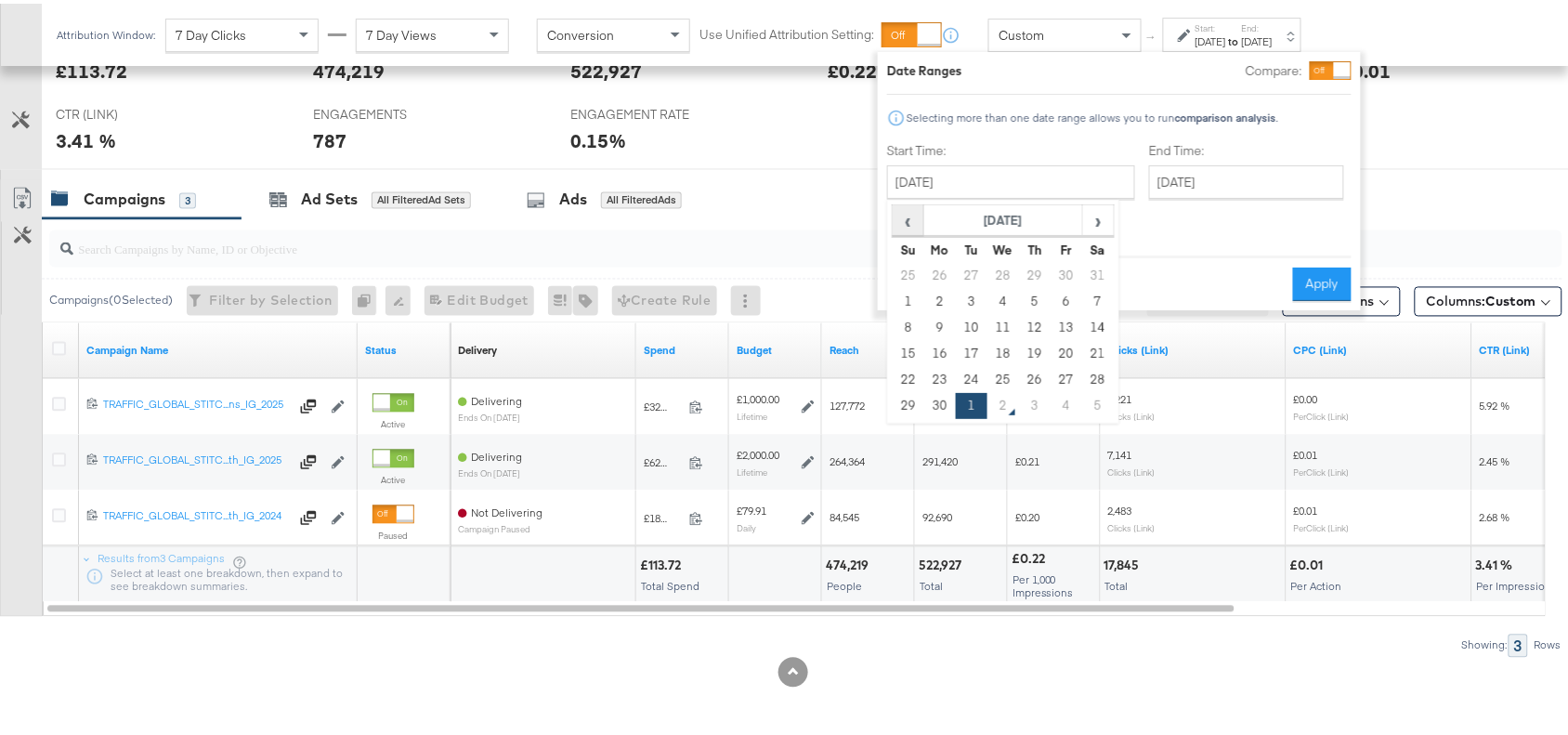 click on "‹" at bounding box center (908, 217) 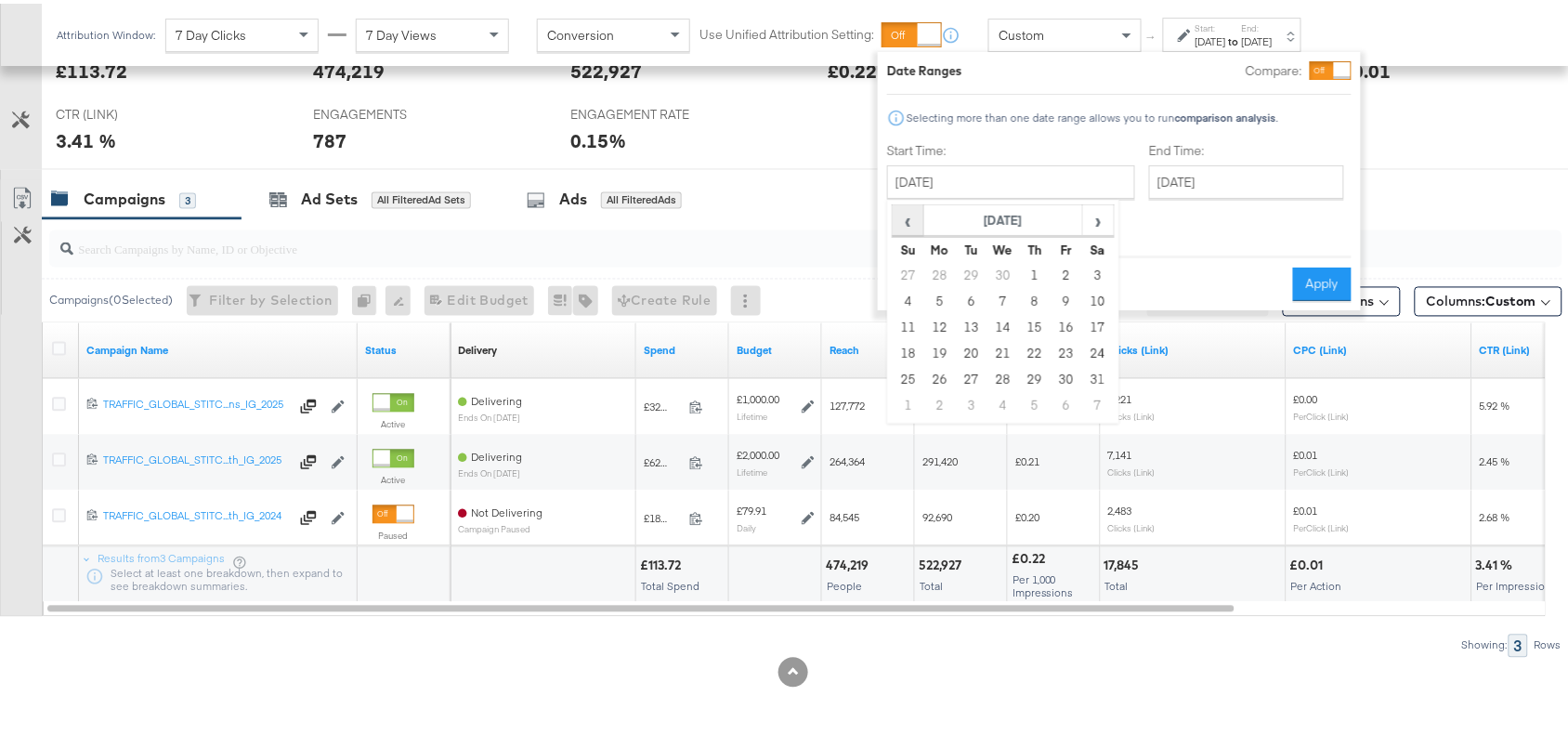 click on "‹" at bounding box center [908, 217] 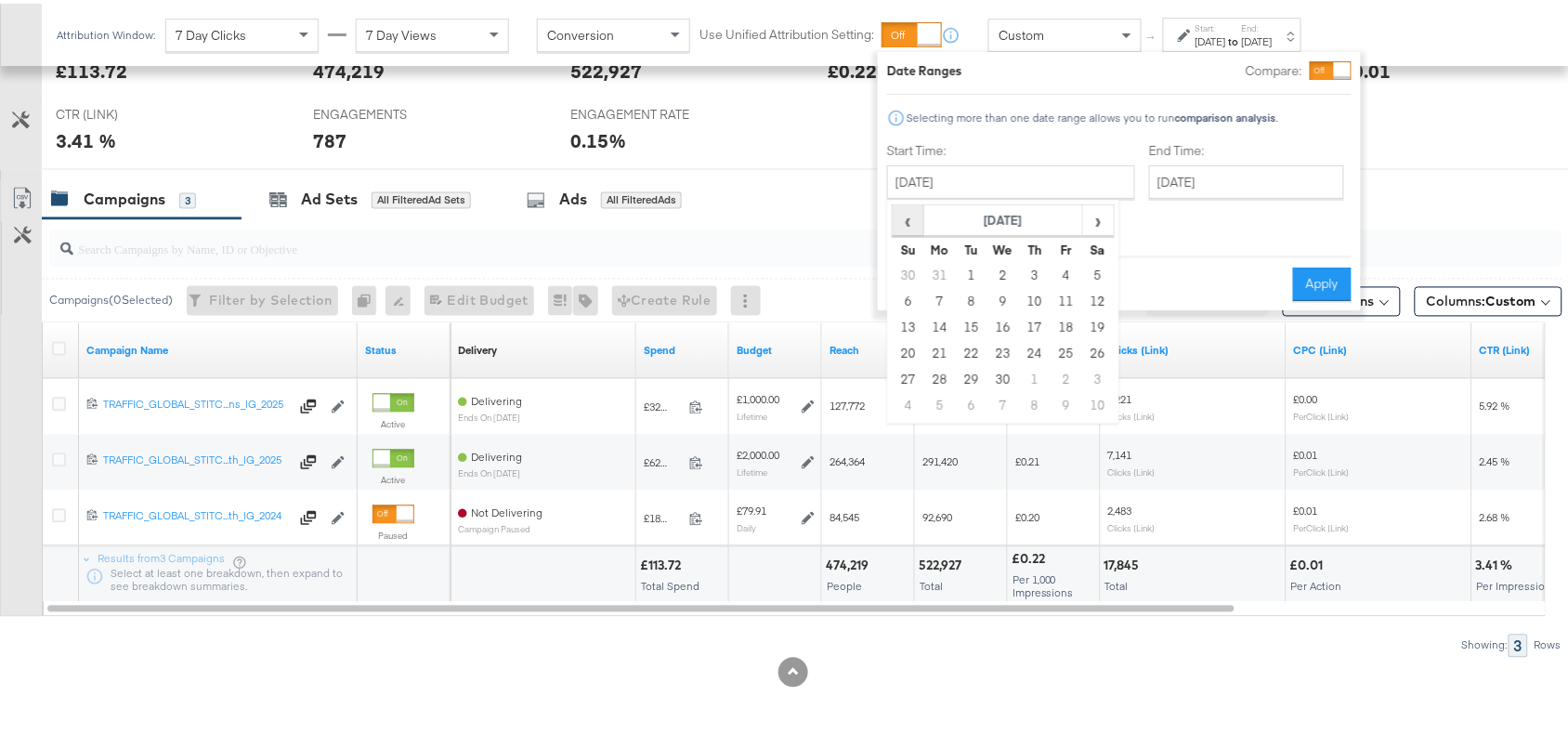 click on "‹" at bounding box center (908, 217) 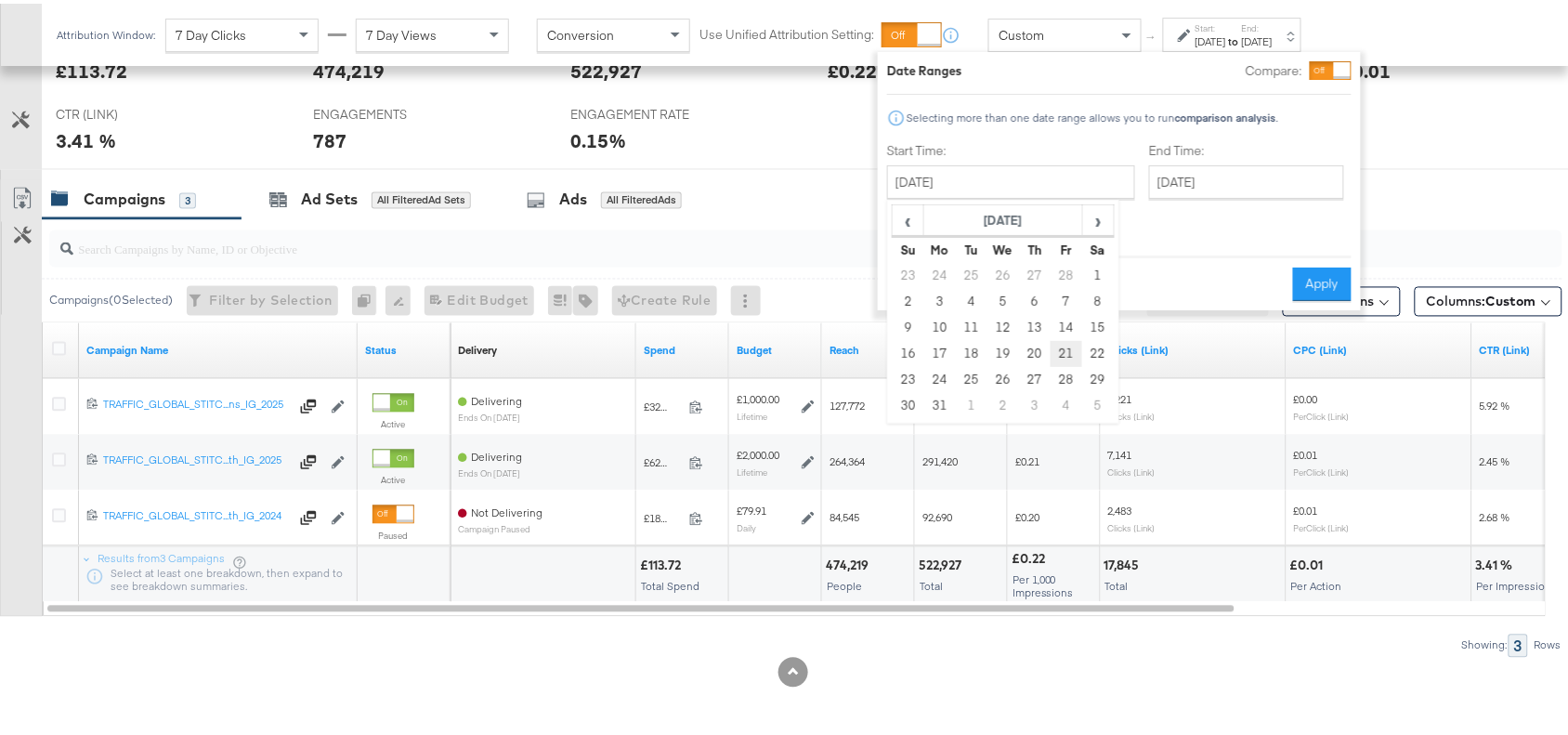 click on "21" at bounding box center [1066, 350] 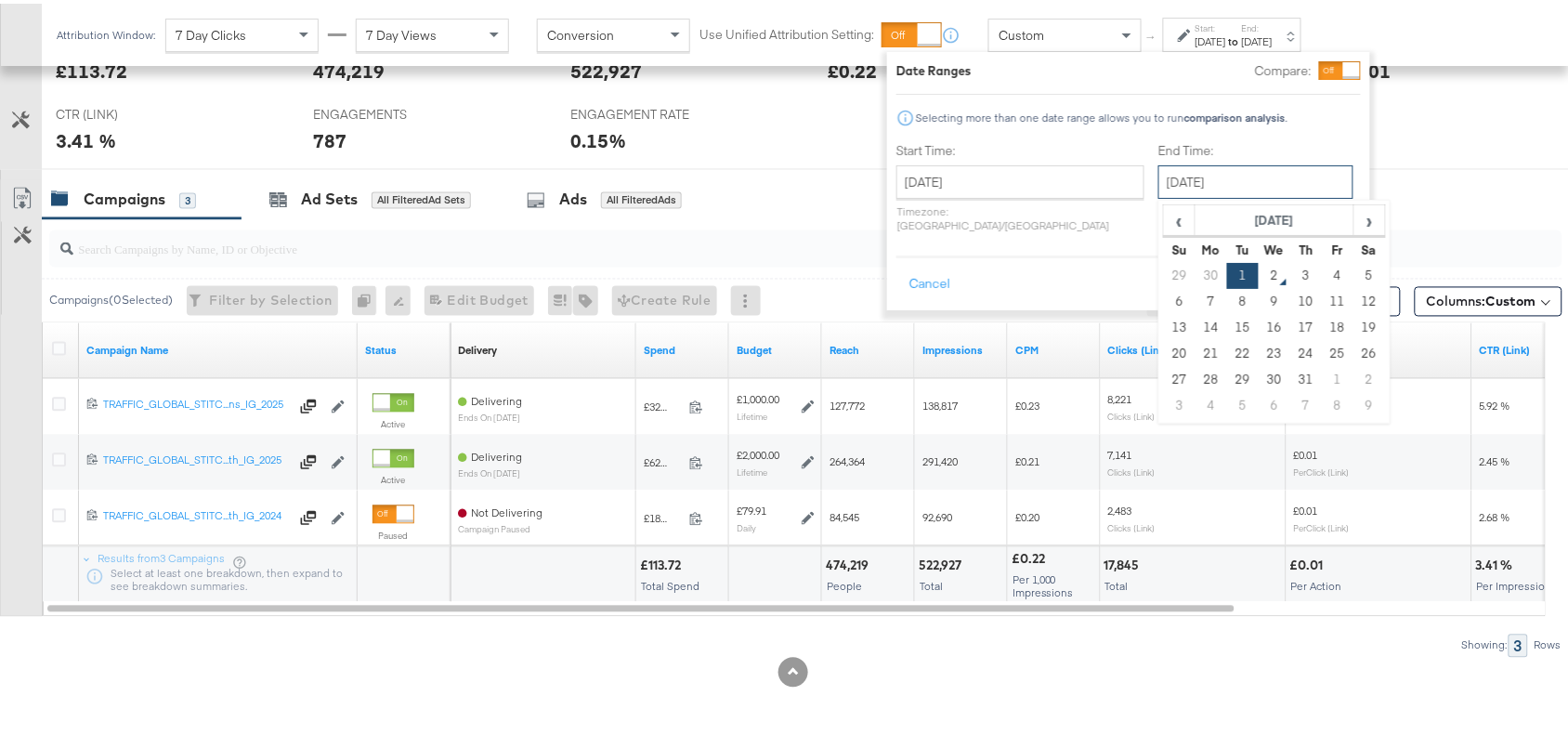 click on "July 1st 2025" at bounding box center (1256, 178) 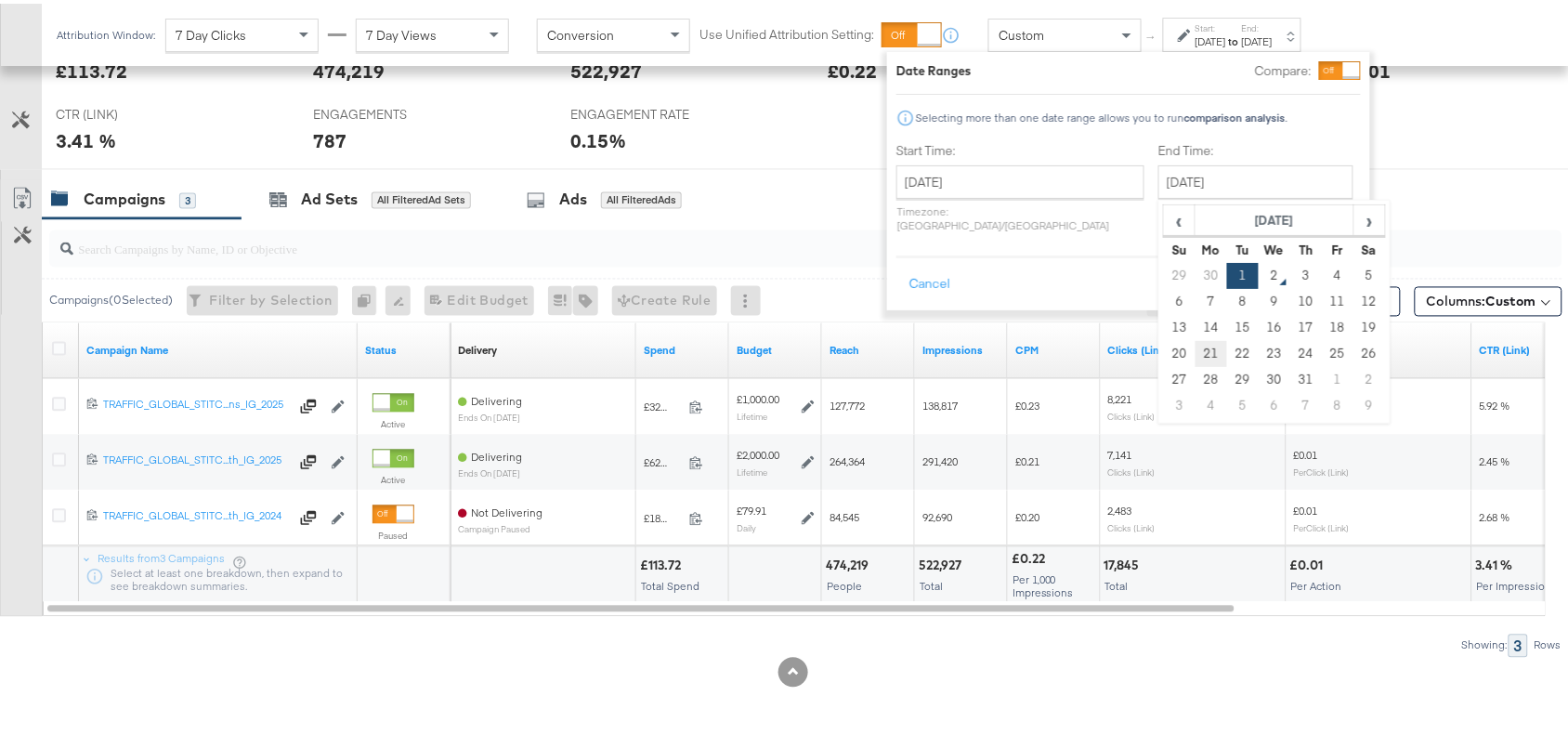 click on "21" at bounding box center (1211, 350) 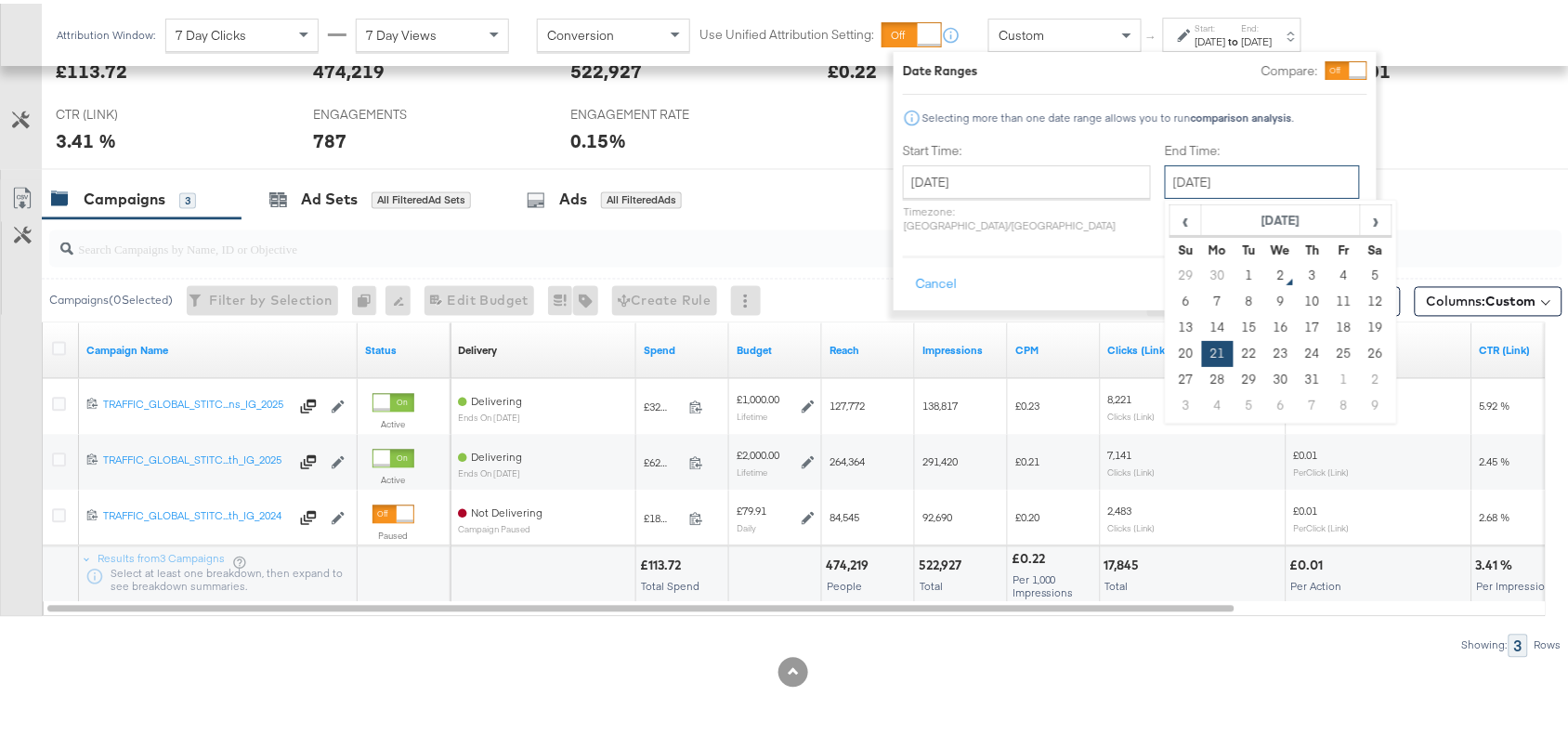 click on "July 21st 2025" at bounding box center (1262, 178) 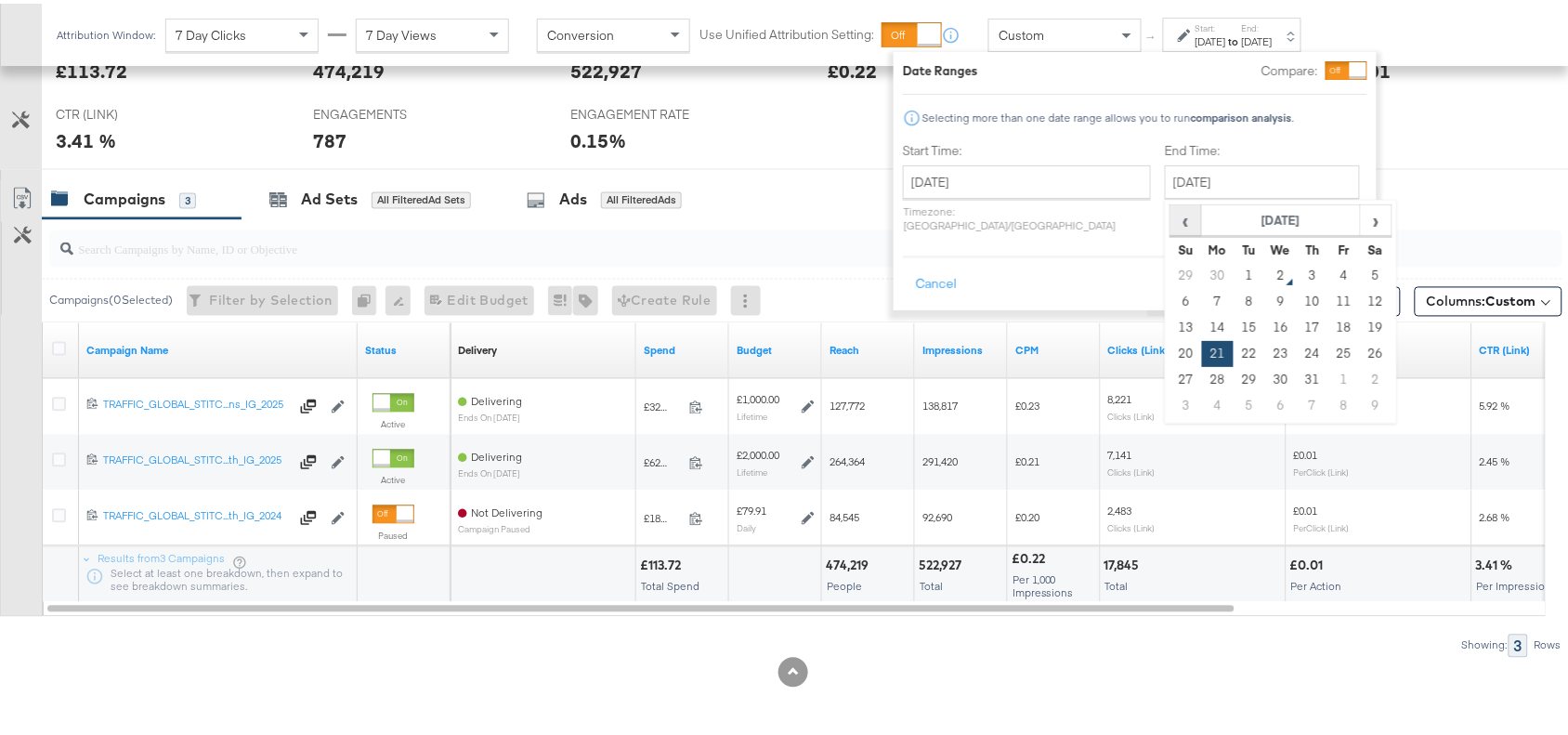 click on "‹" at bounding box center [1185, 217] 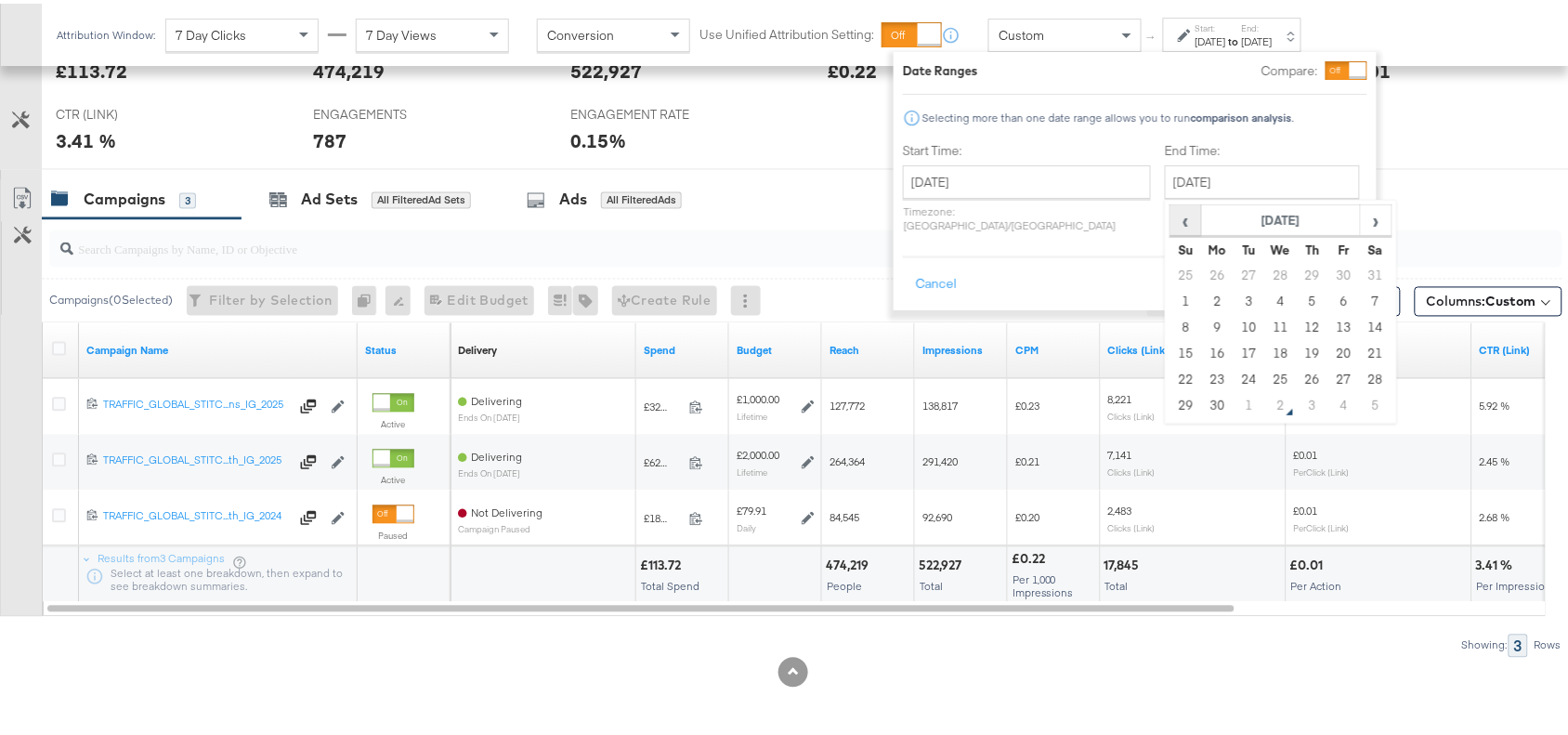 click on "‹" at bounding box center [1185, 217] 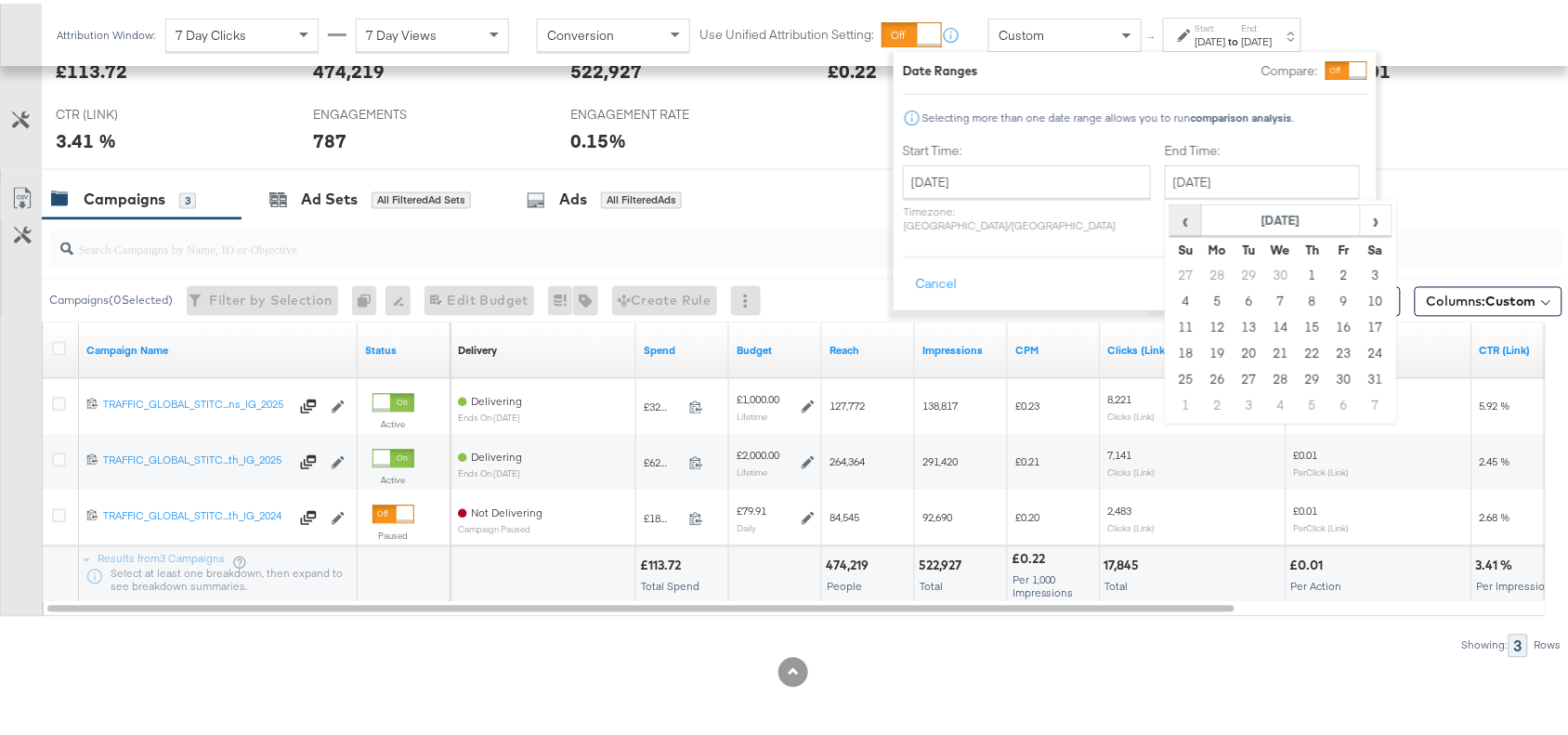 click on "‹" at bounding box center (1185, 217) 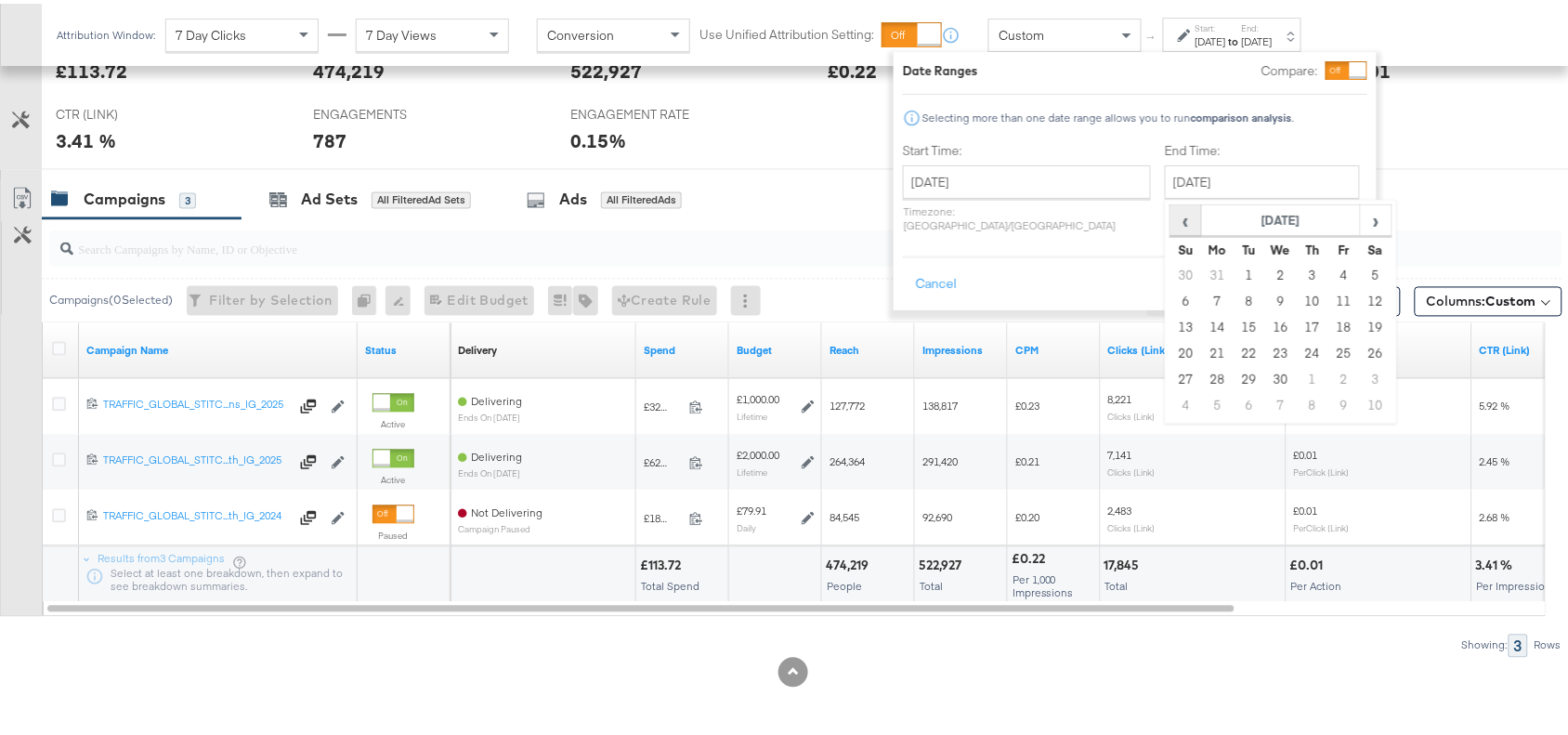 click on "‹" at bounding box center (1185, 217) 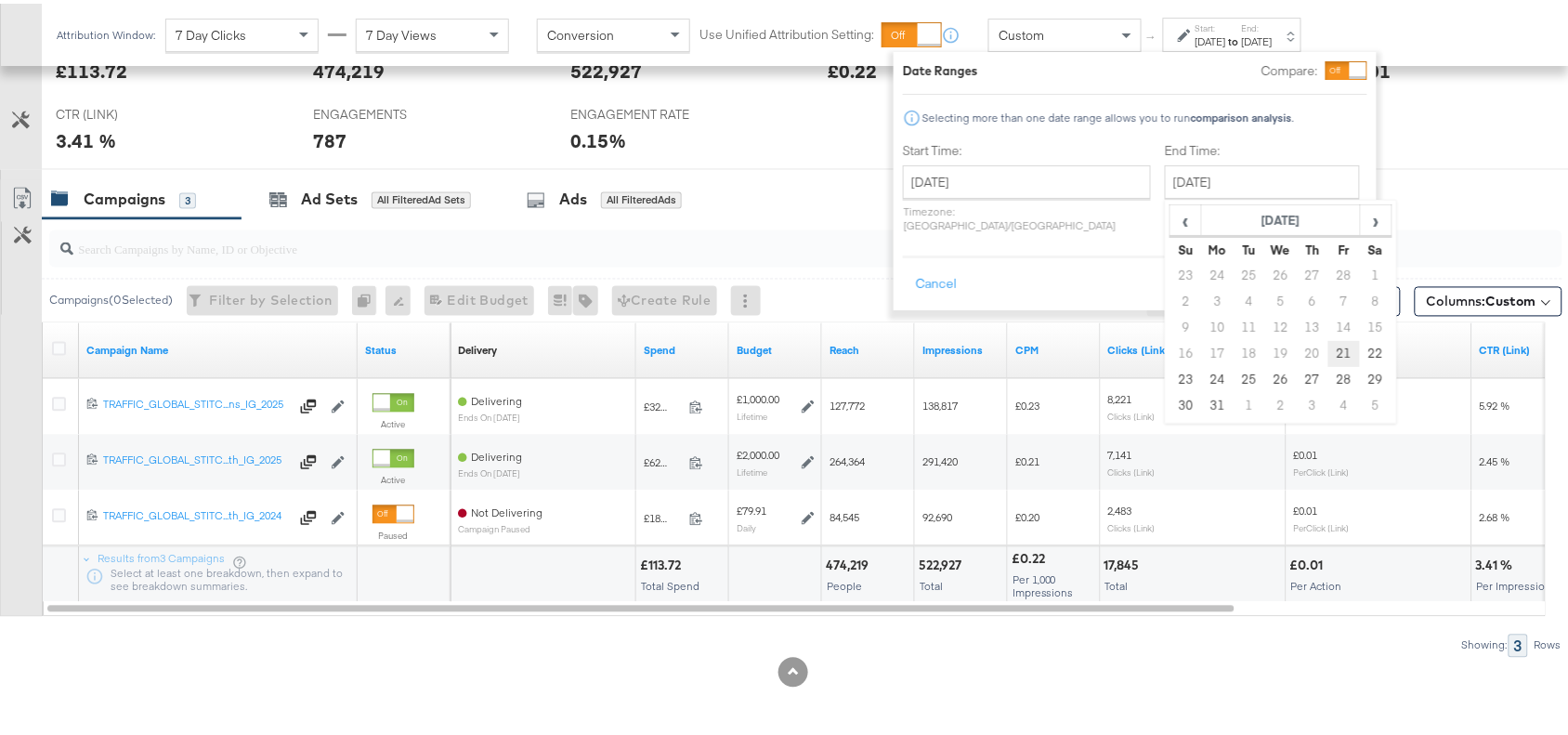 click on "21" at bounding box center (1344, 350) 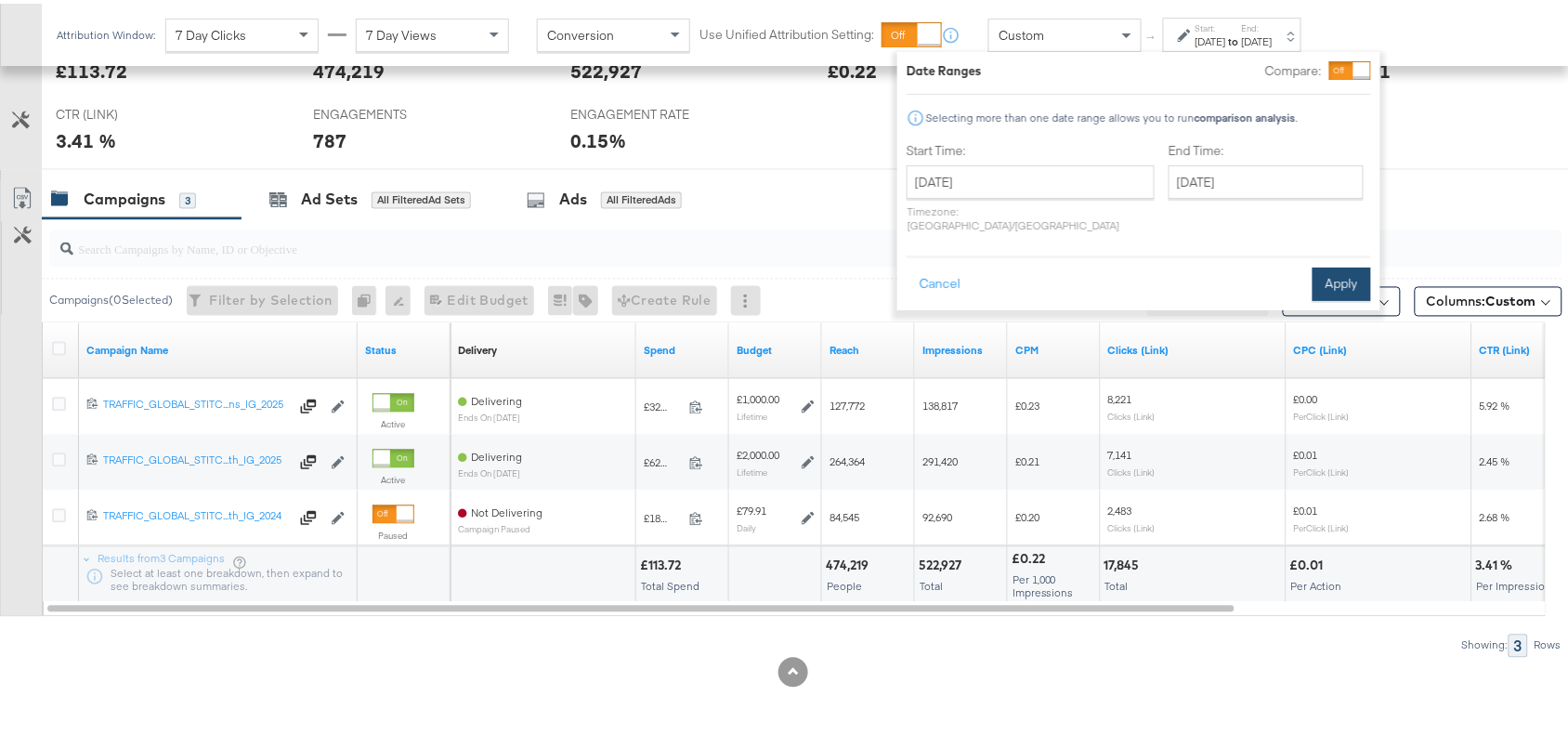 click on "Apply" at bounding box center (1341, 281) 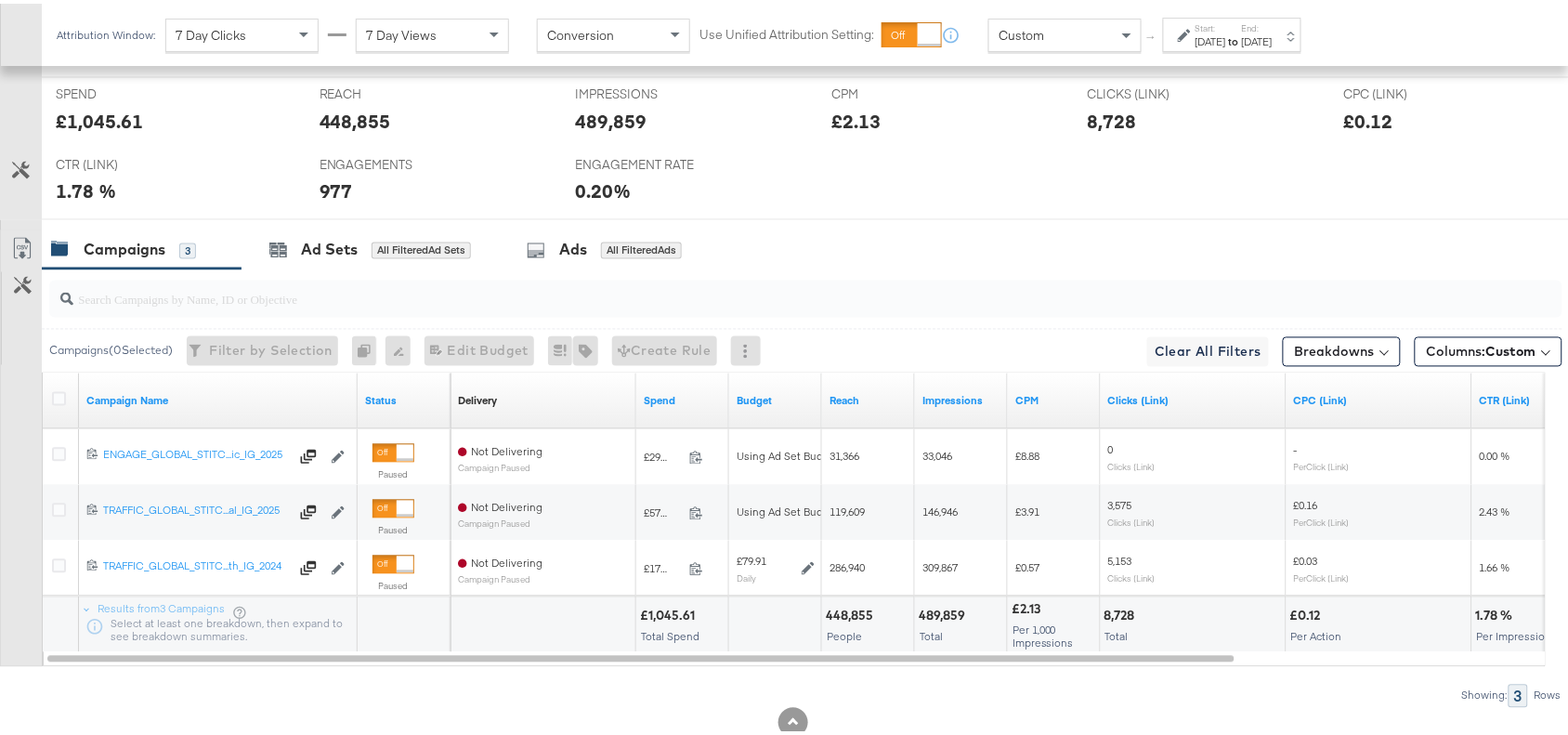 scroll, scrollTop: 929, scrollLeft: 0, axis: vertical 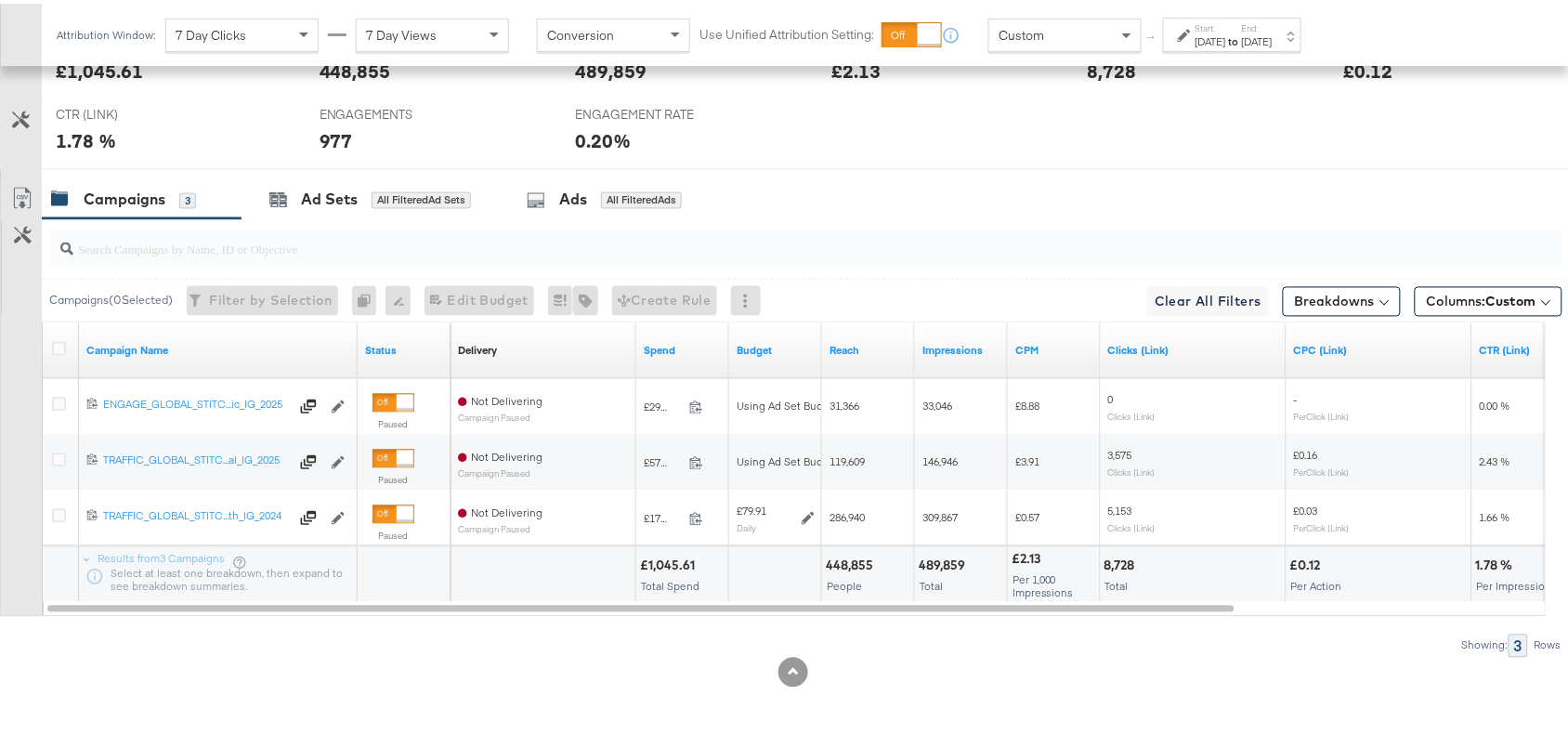 click on "Mar 21st 2025" at bounding box center [1210, 38] 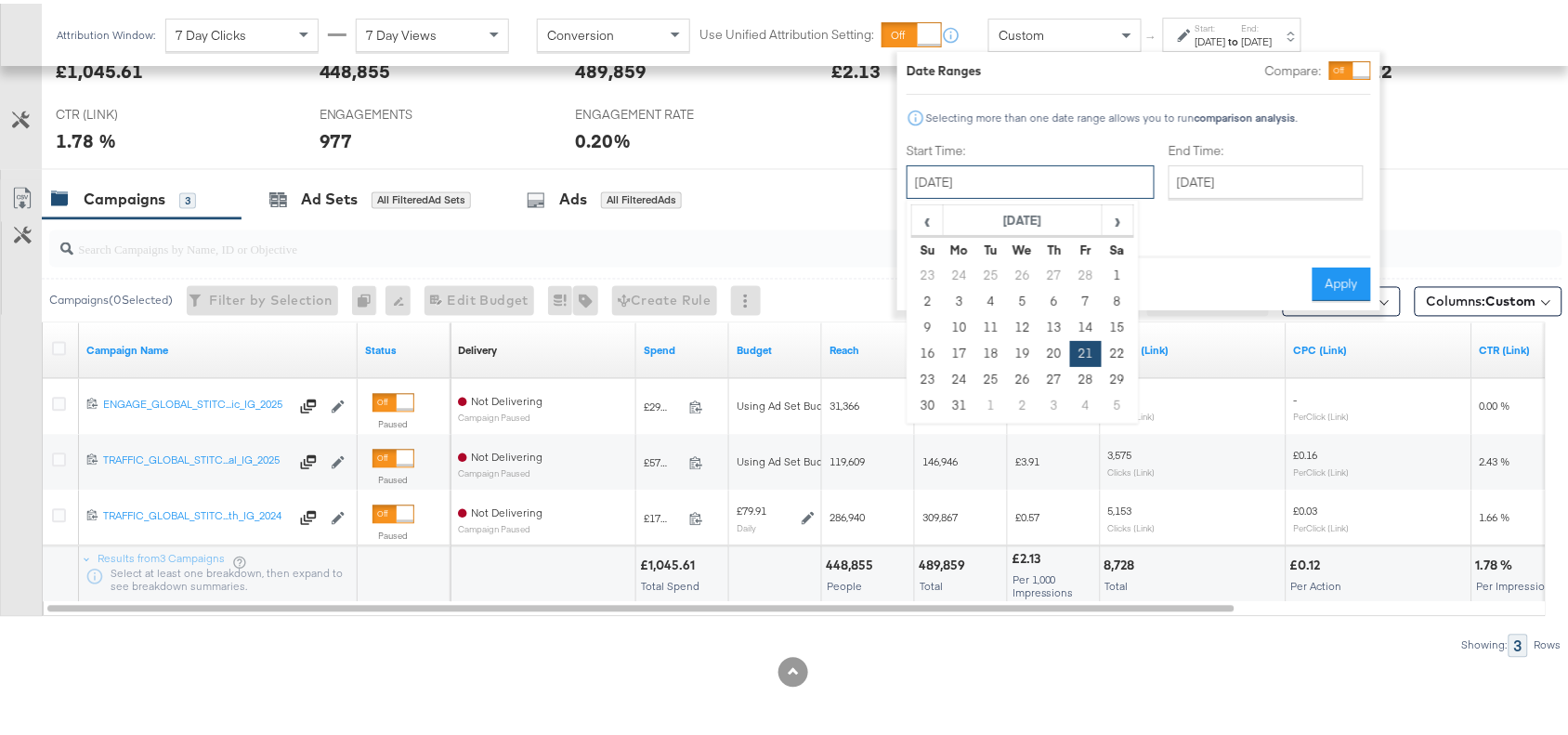click on "March 21st 2025" at bounding box center (1030, 178) 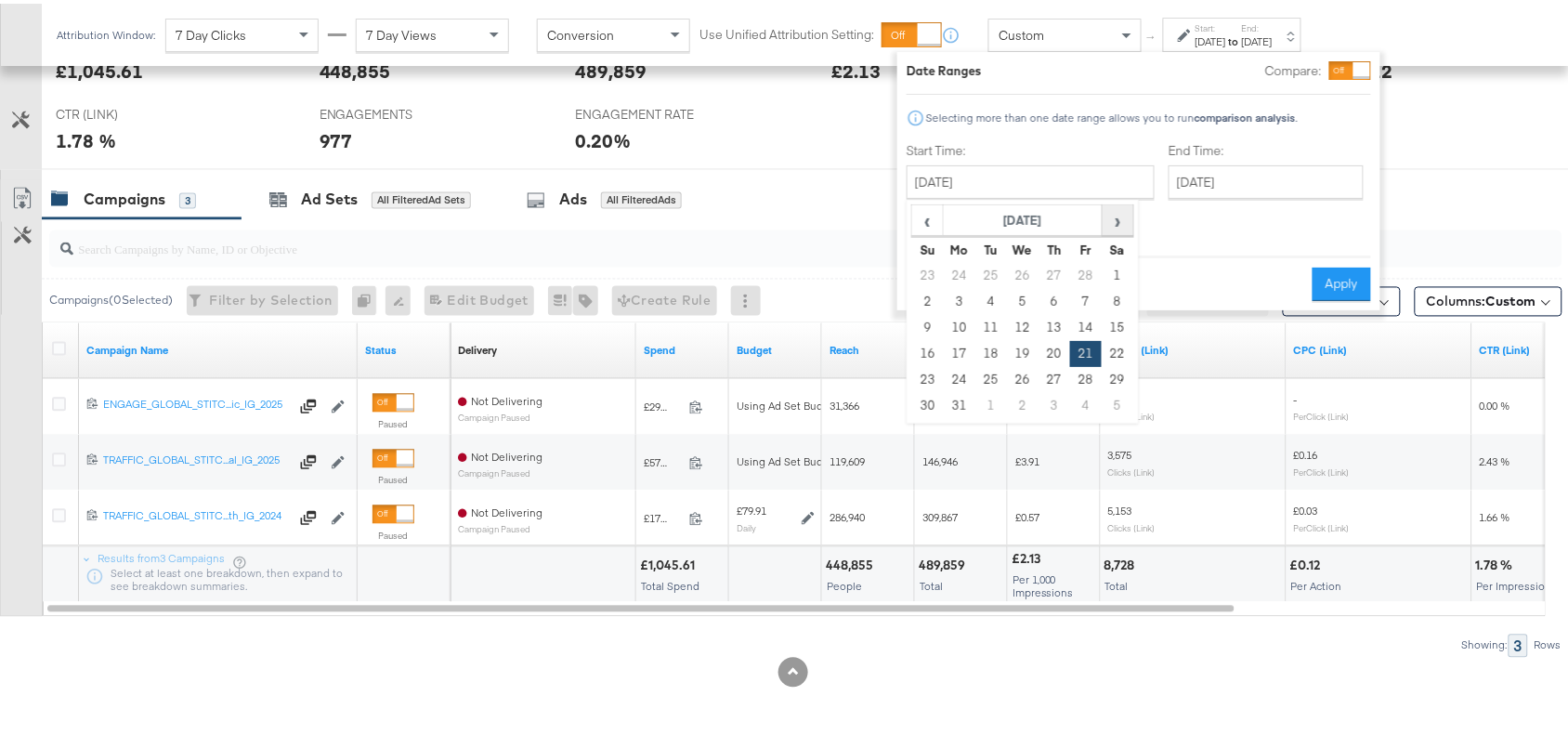 click on "›" at bounding box center [1117, 217] 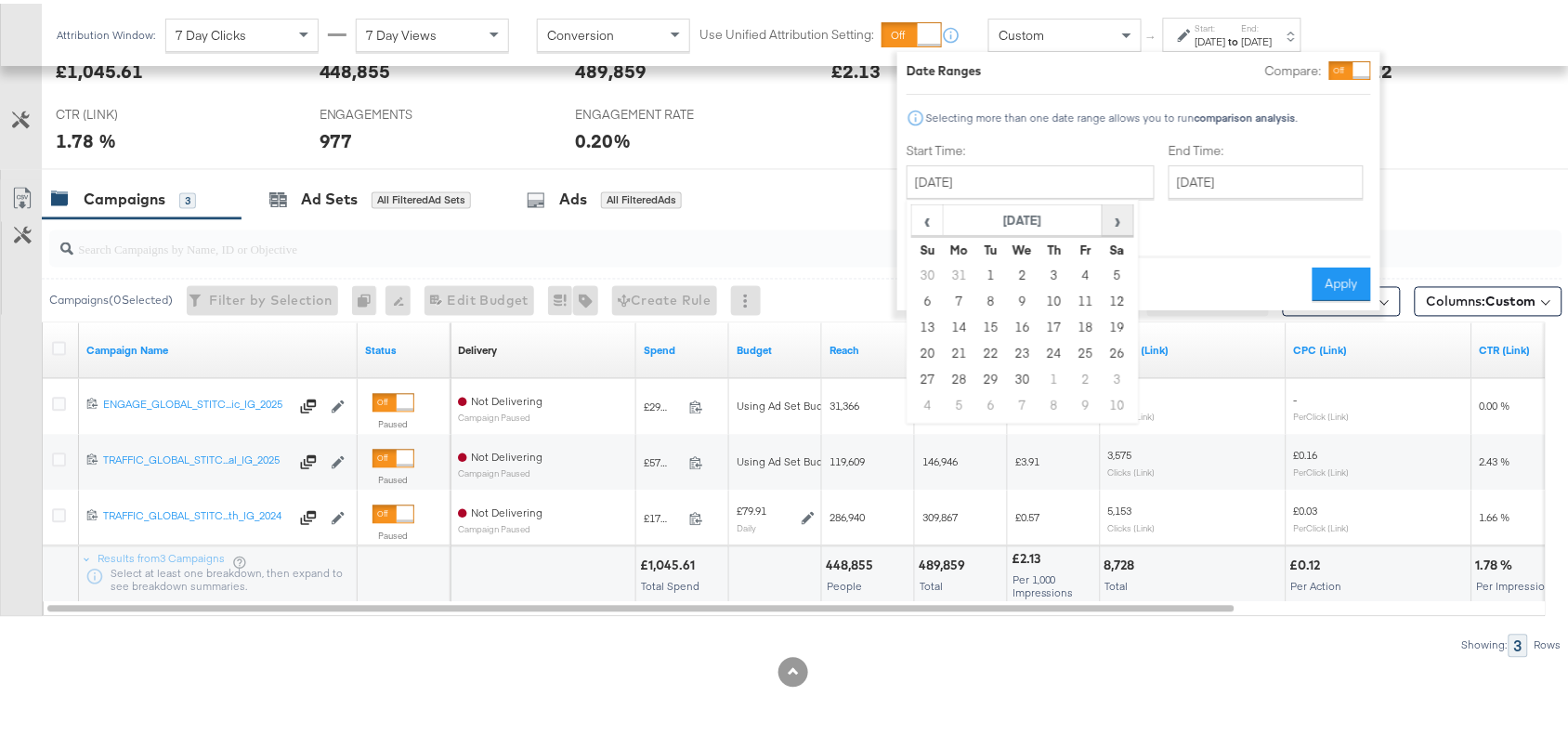 click on "›" at bounding box center (1117, 217) 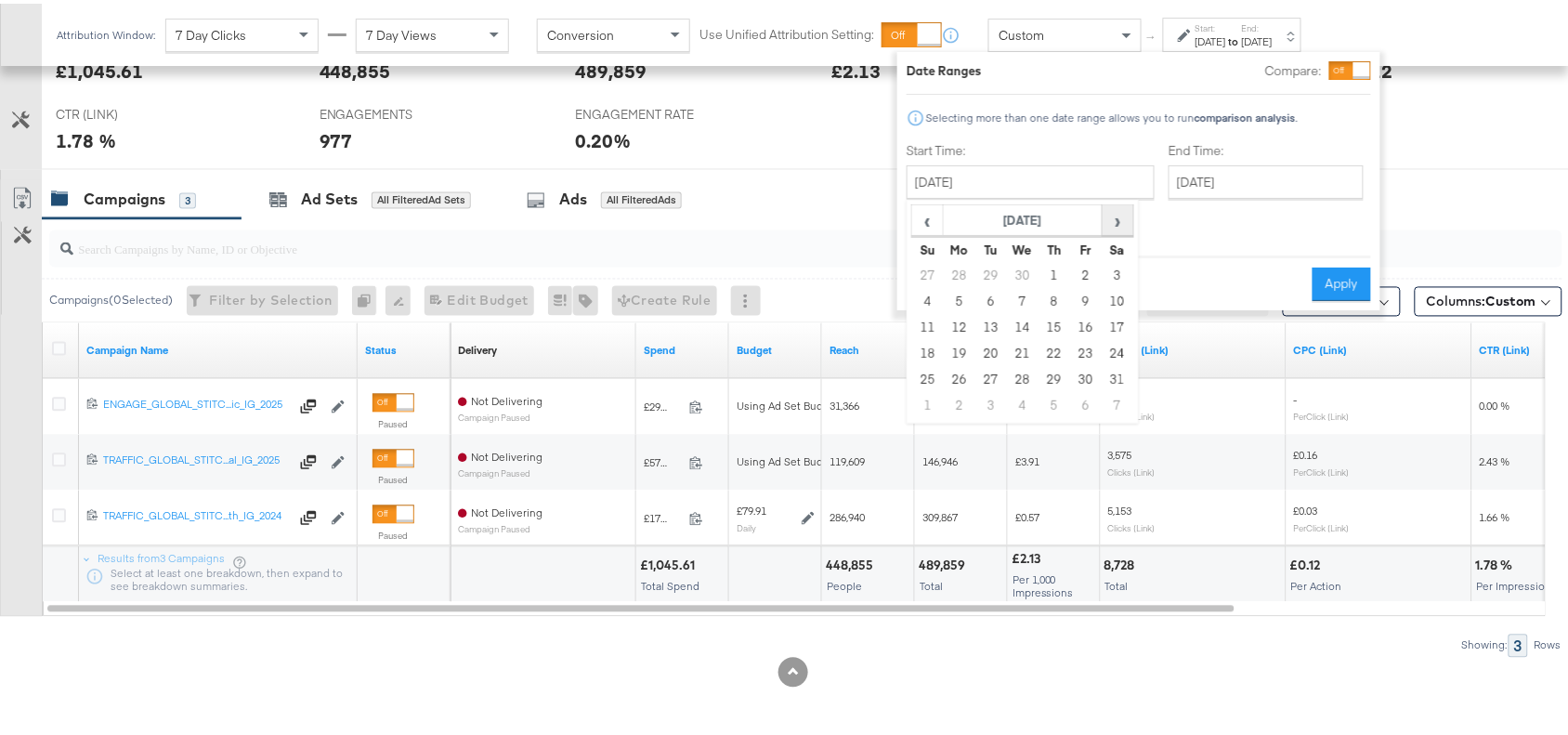 click on "›" at bounding box center [1117, 217] 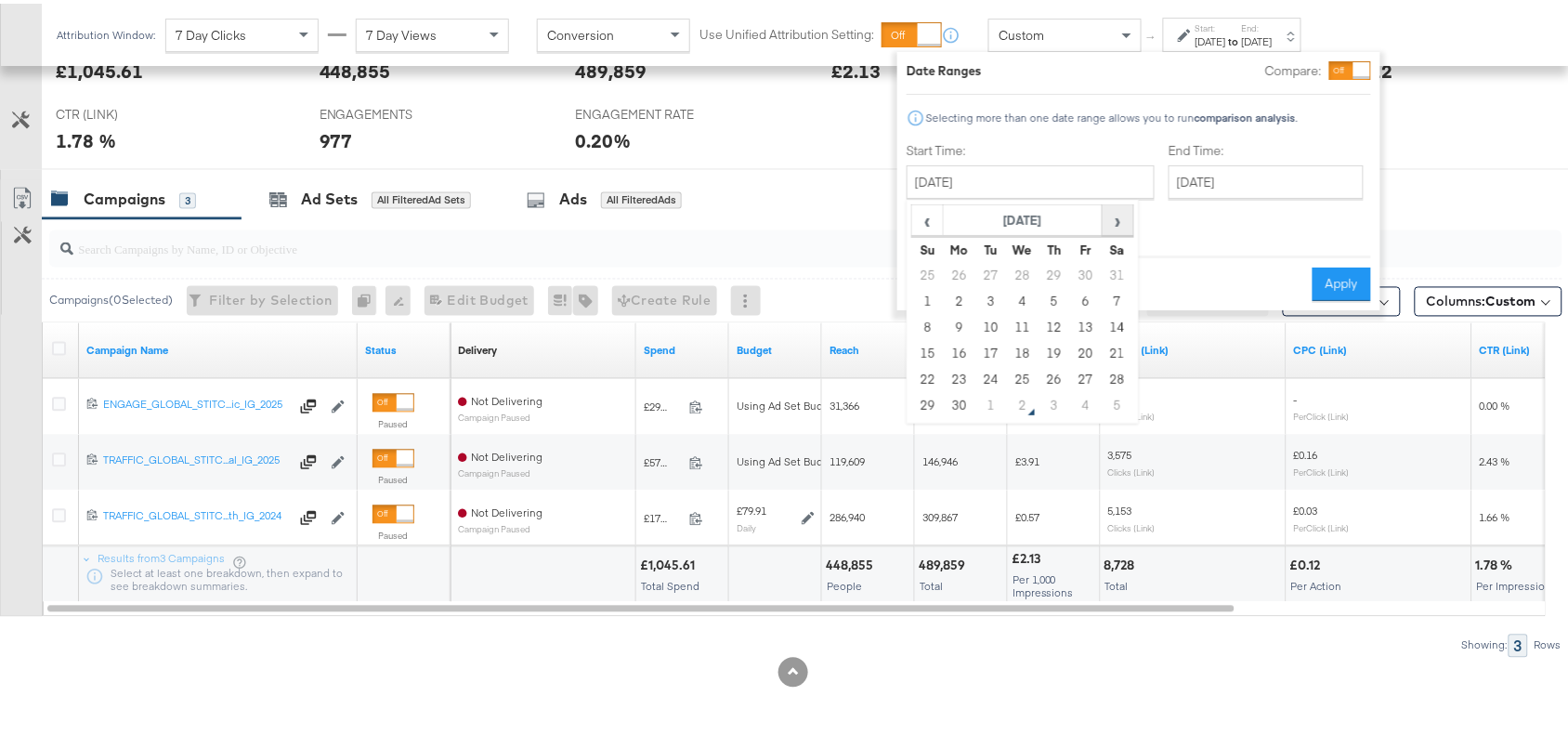 click on "›" at bounding box center [1117, 217] 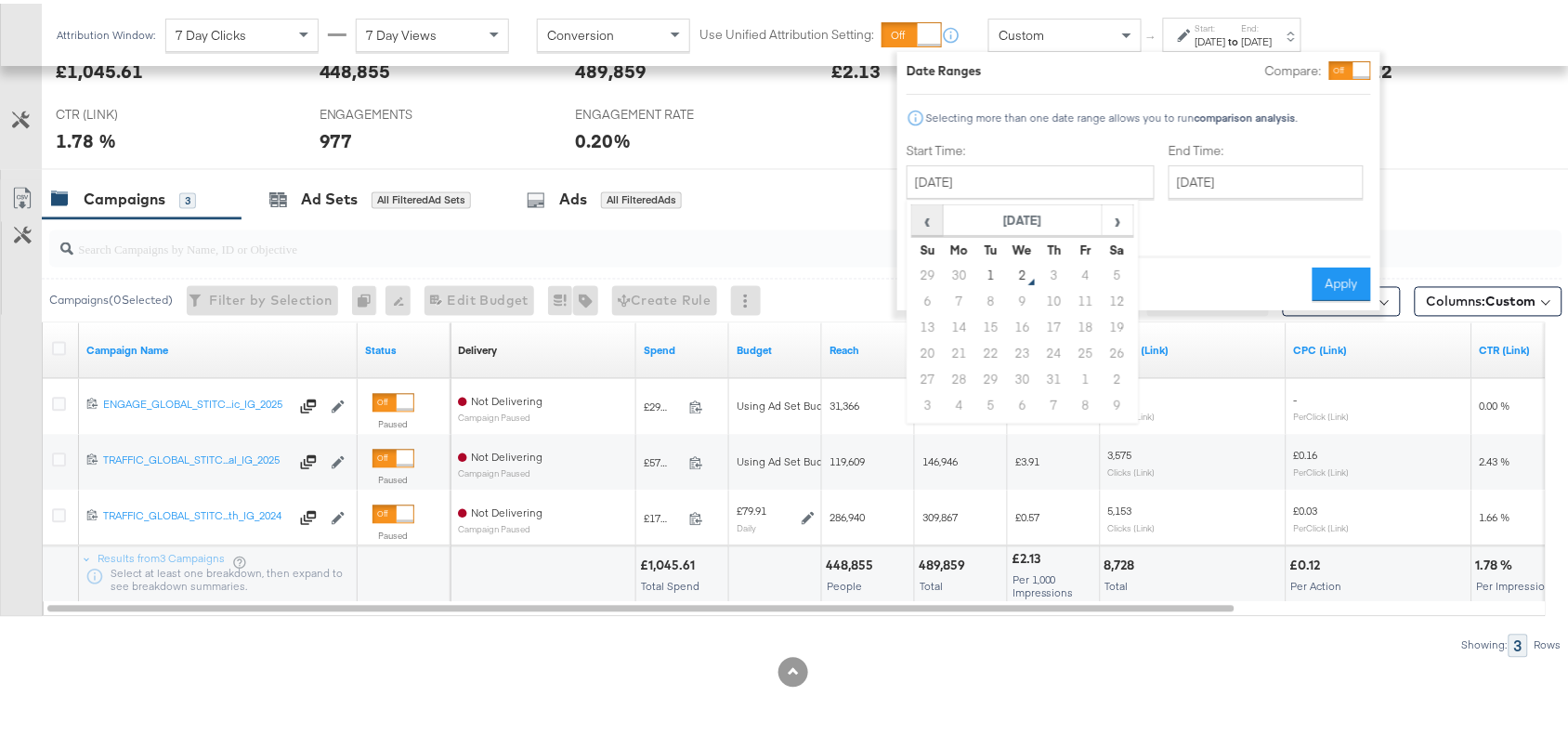 click on "‹" at bounding box center [927, 217] 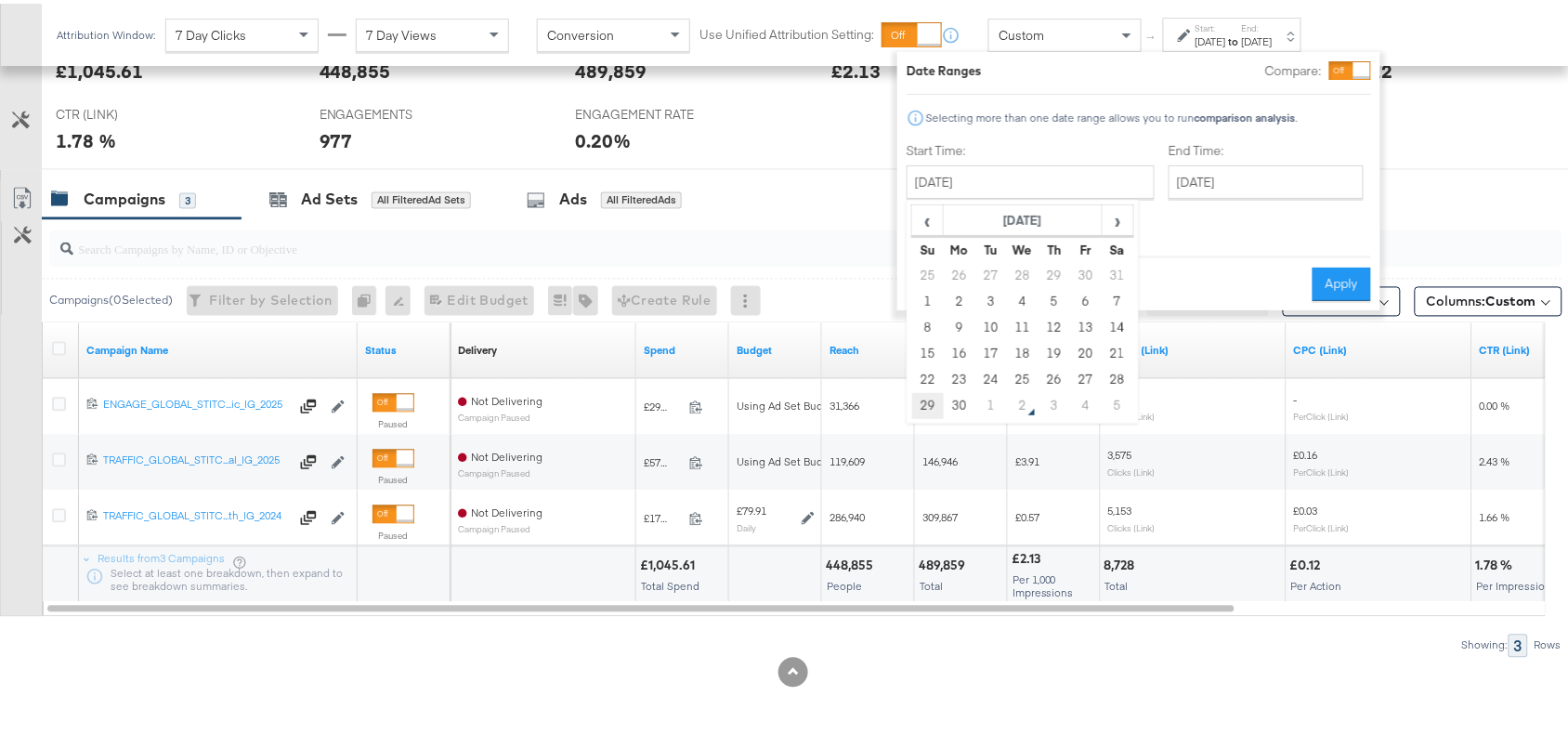 click on "29" at bounding box center [928, 402] 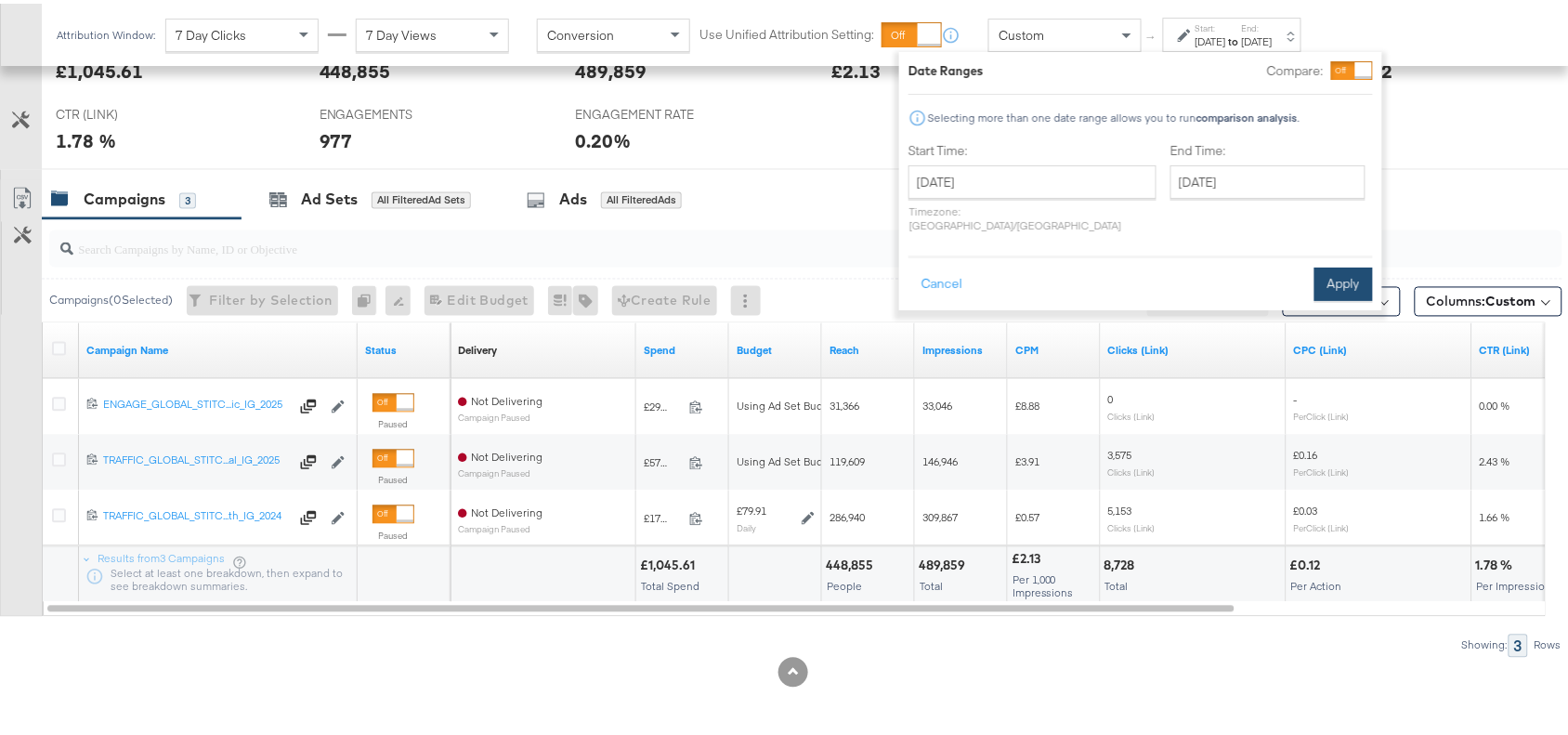 click on "Apply" at bounding box center (1343, 281) 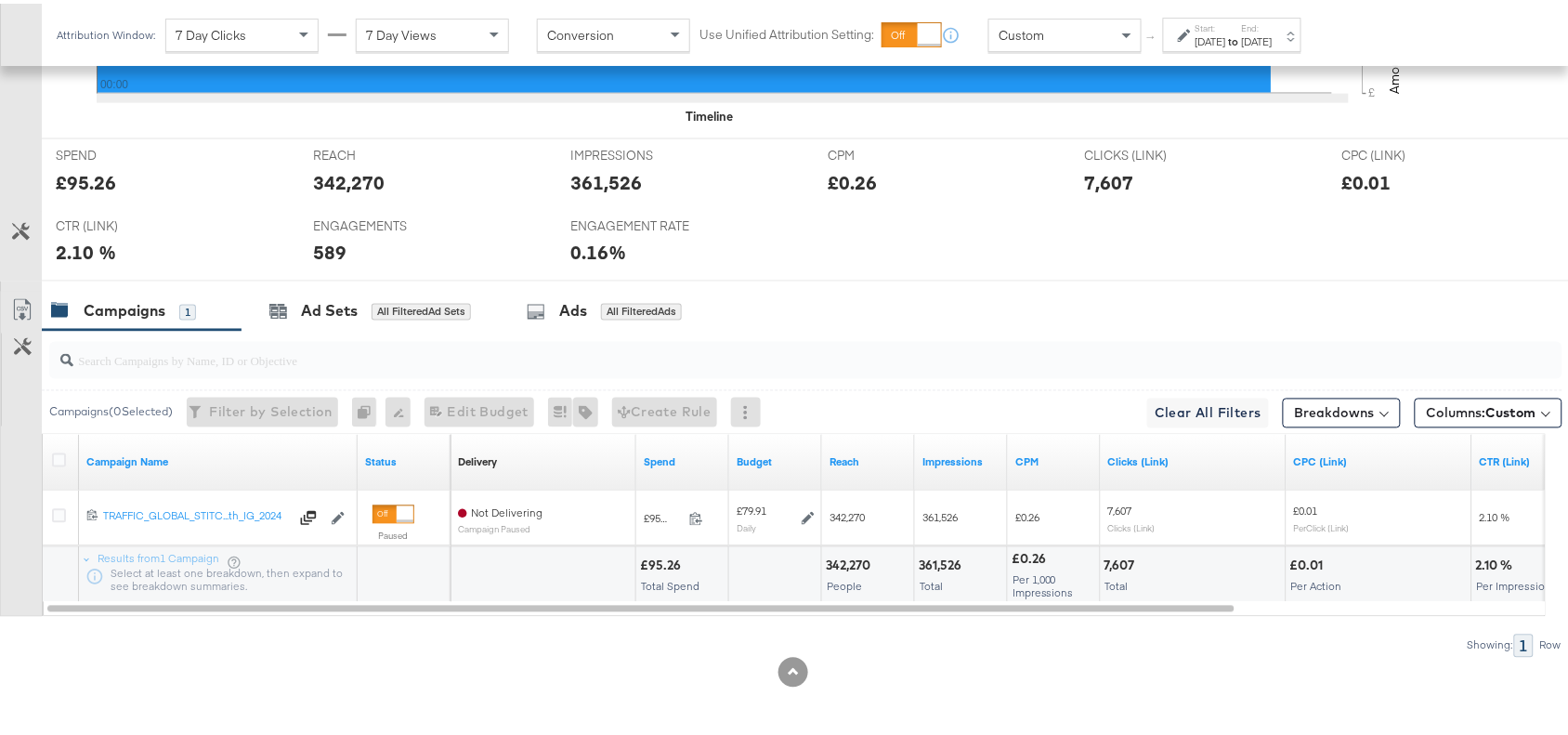 scroll, scrollTop: 818, scrollLeft: 0, axis: vertical 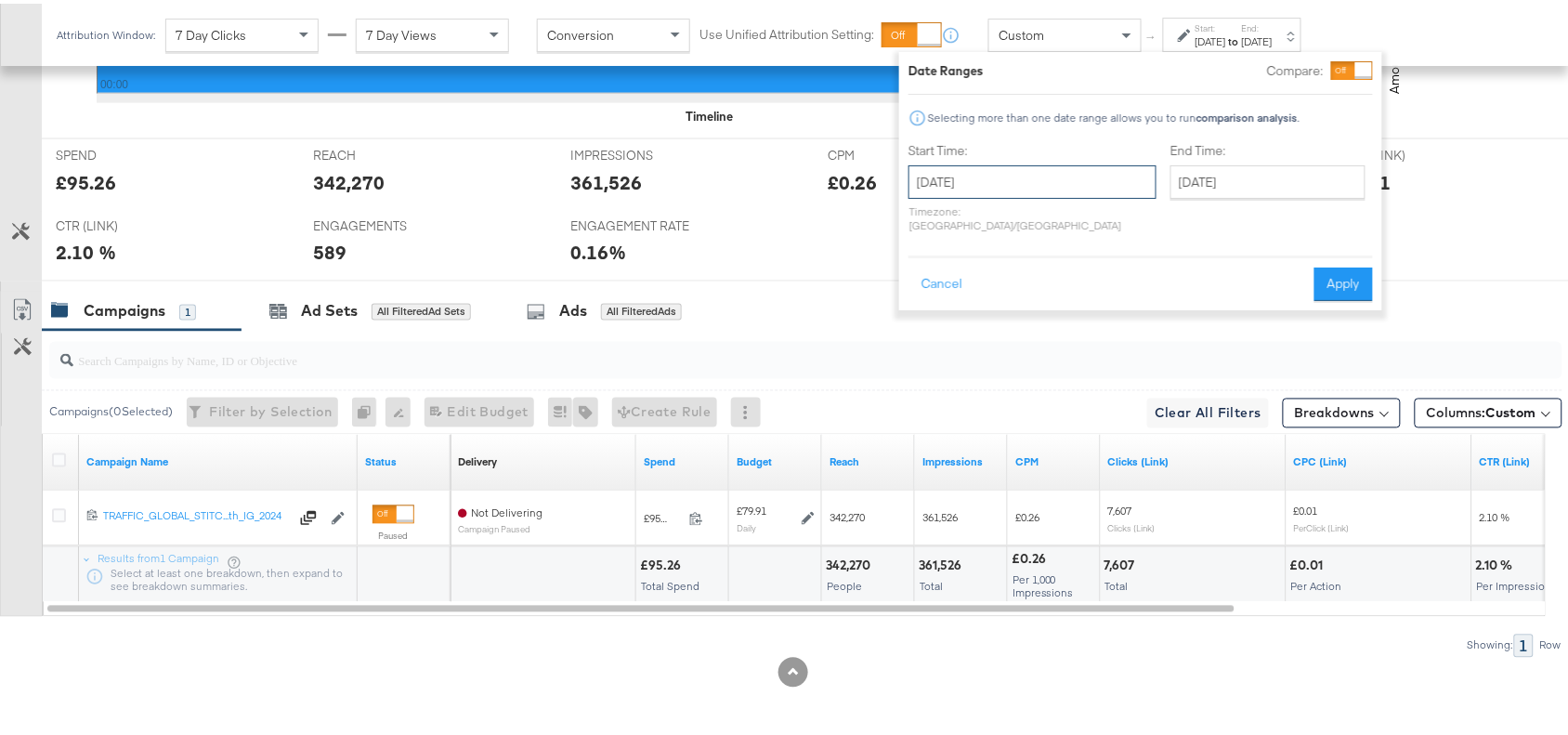 click on "June 29th 2025" at bounding box center (1032, 178) 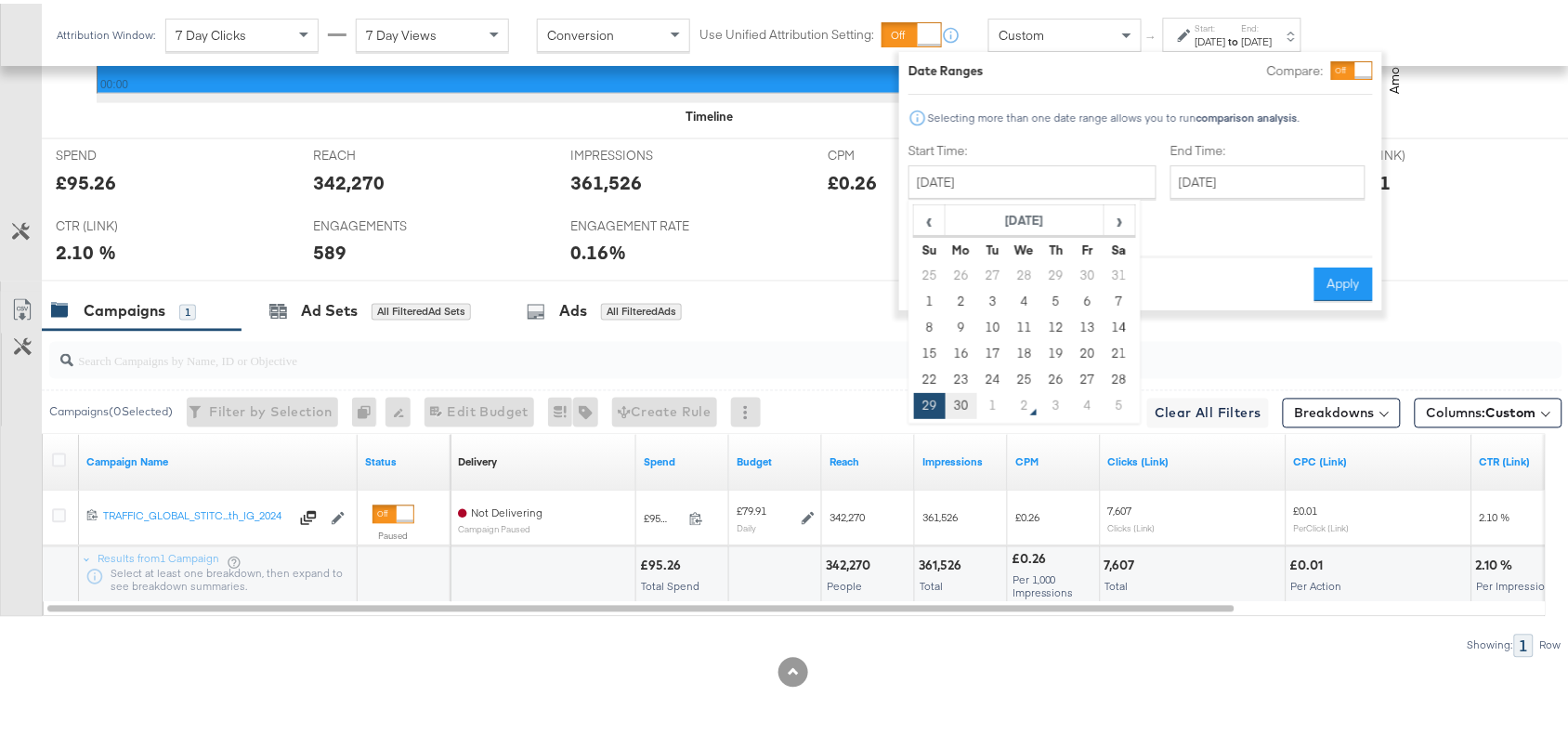 click on "30" at bounding box center (961, 402) 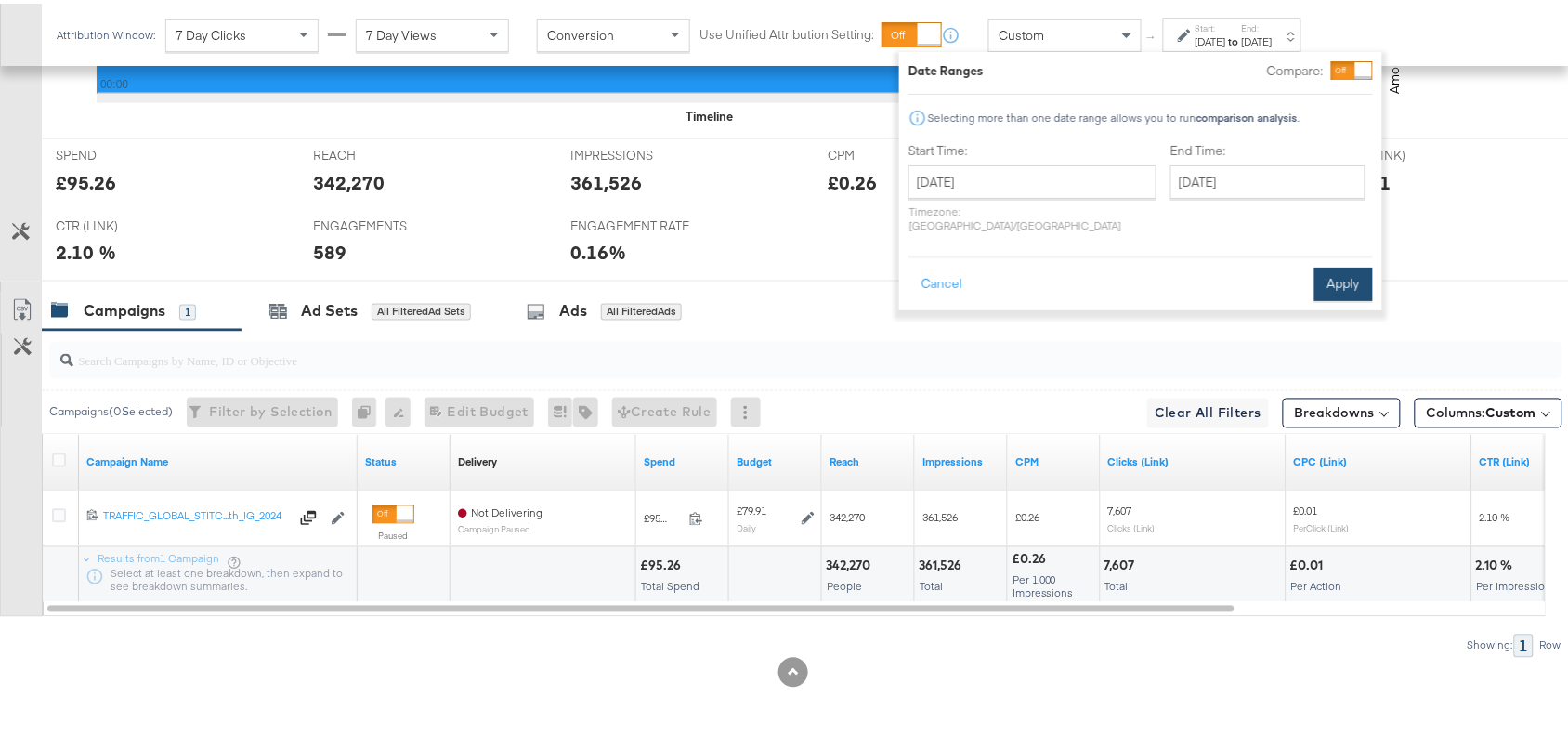 click on "Apply" at bounding box center [1343, 281] 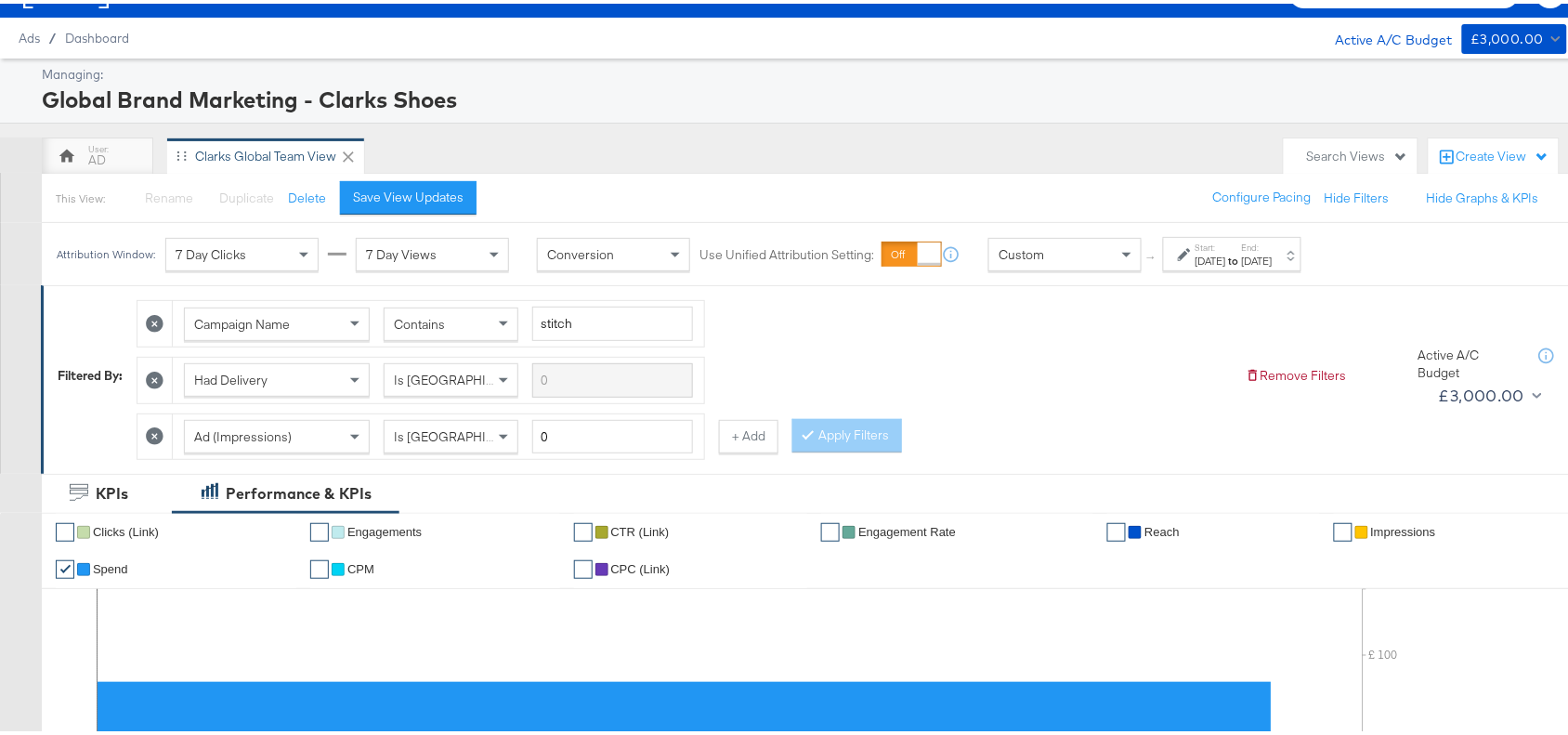 scroll, scrollTop: 0, scrollLeft: 0, axis: both 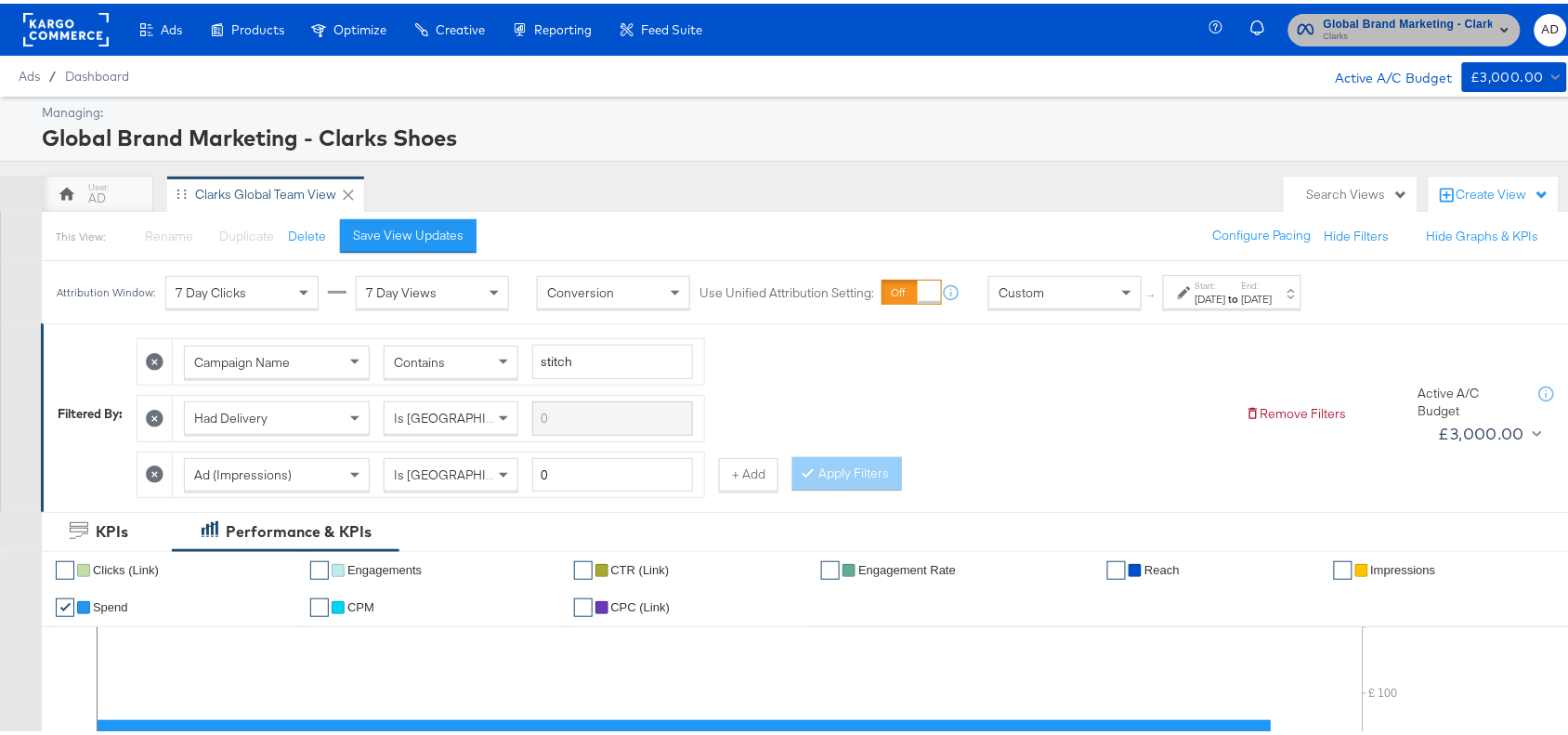 click 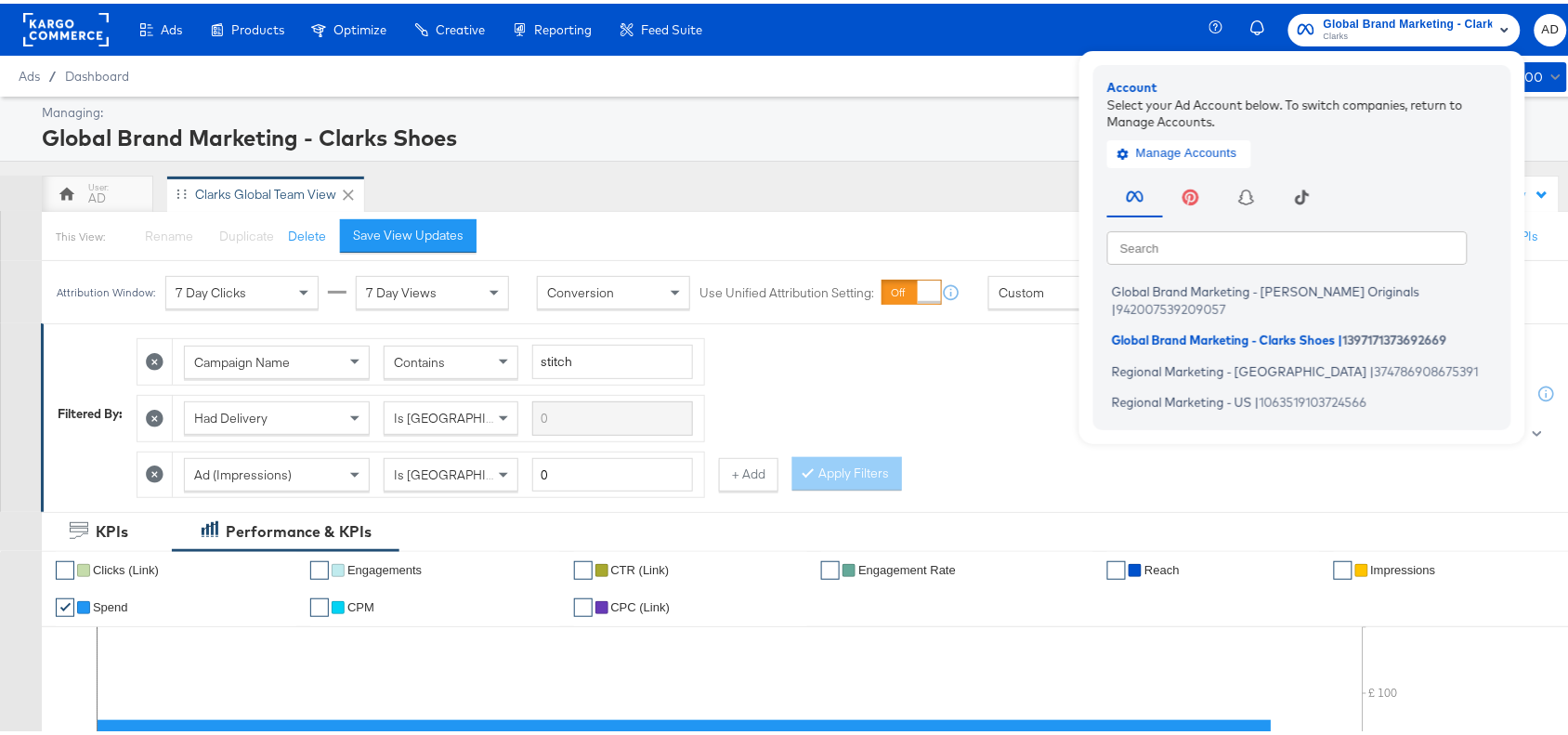 click on "AD Clarks Global Team View" at bounding box center (658, 190) 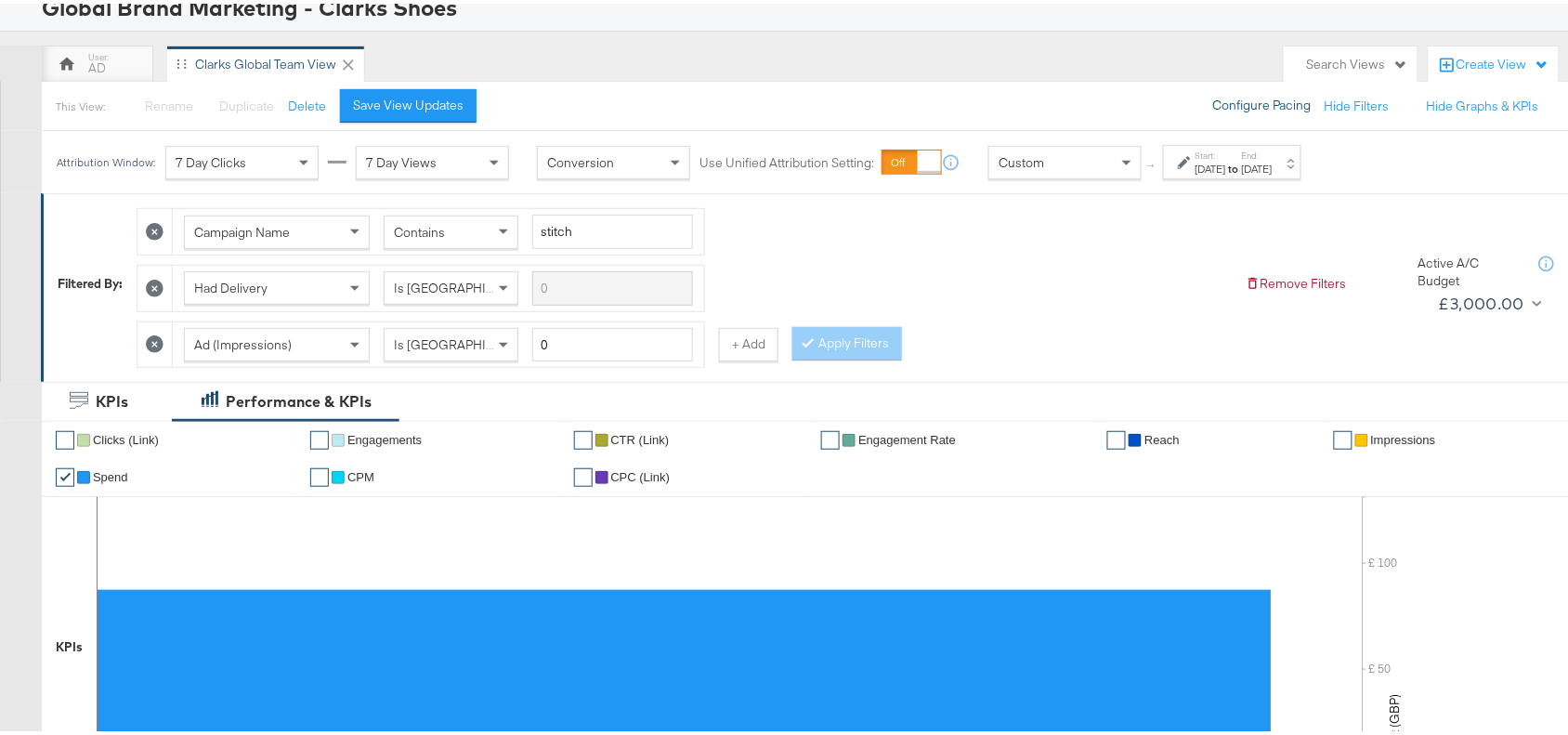 scroll, scrollTop: 131, scrollLeft: 0, axis: vertical 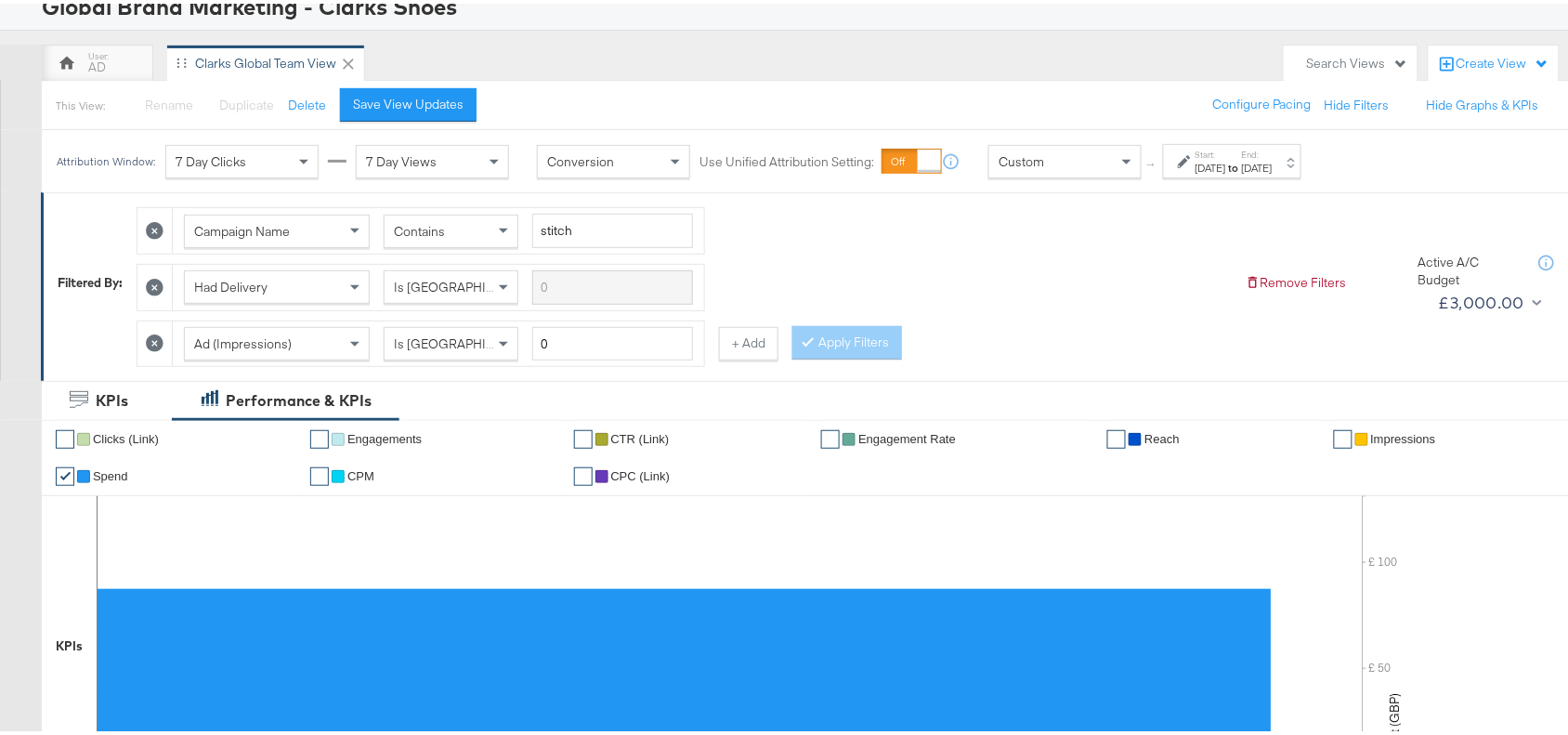 click on "Jun 30th 2025" at bounding box center [1257, 164] 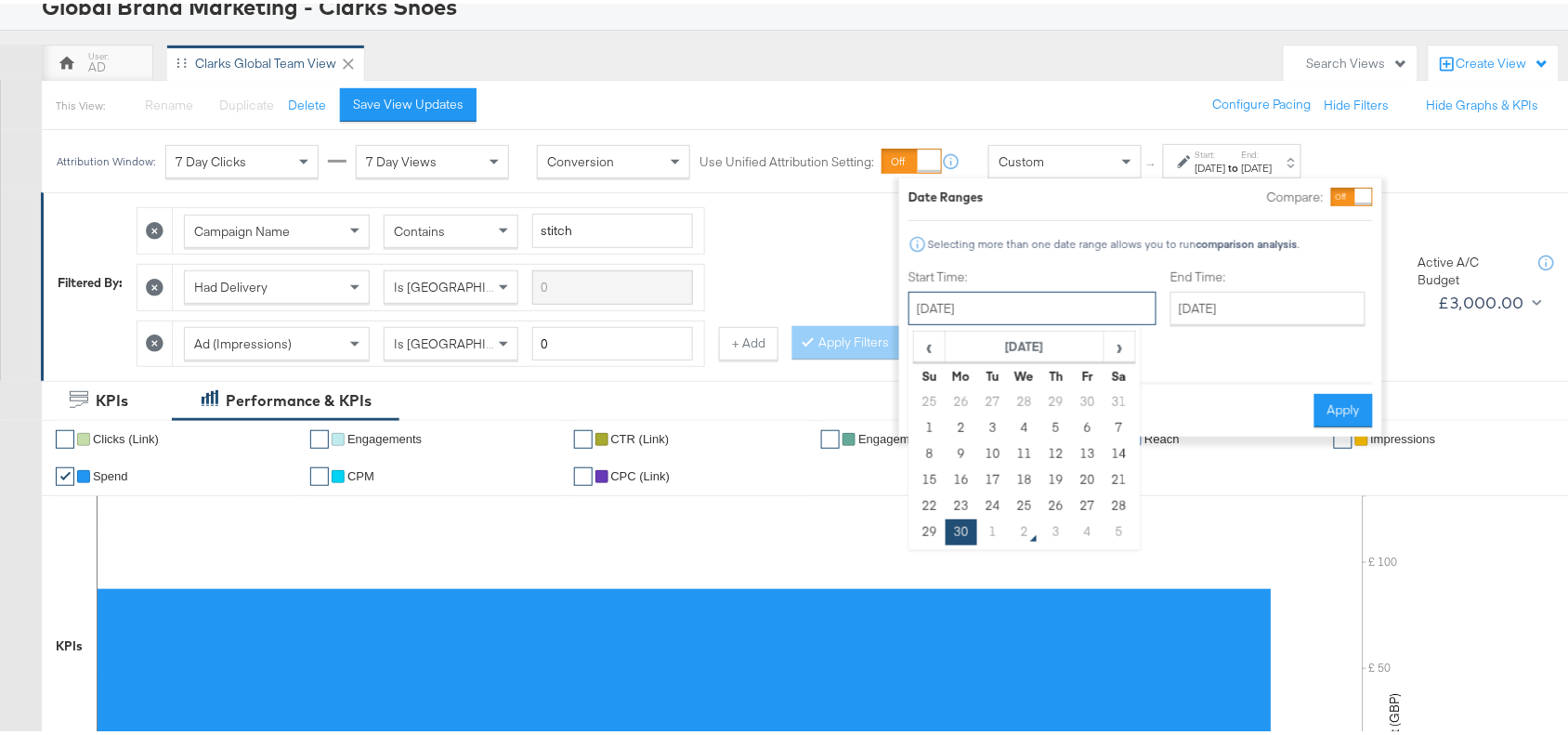 click on "June 30th 2025" at bounding box center (1032, 305) 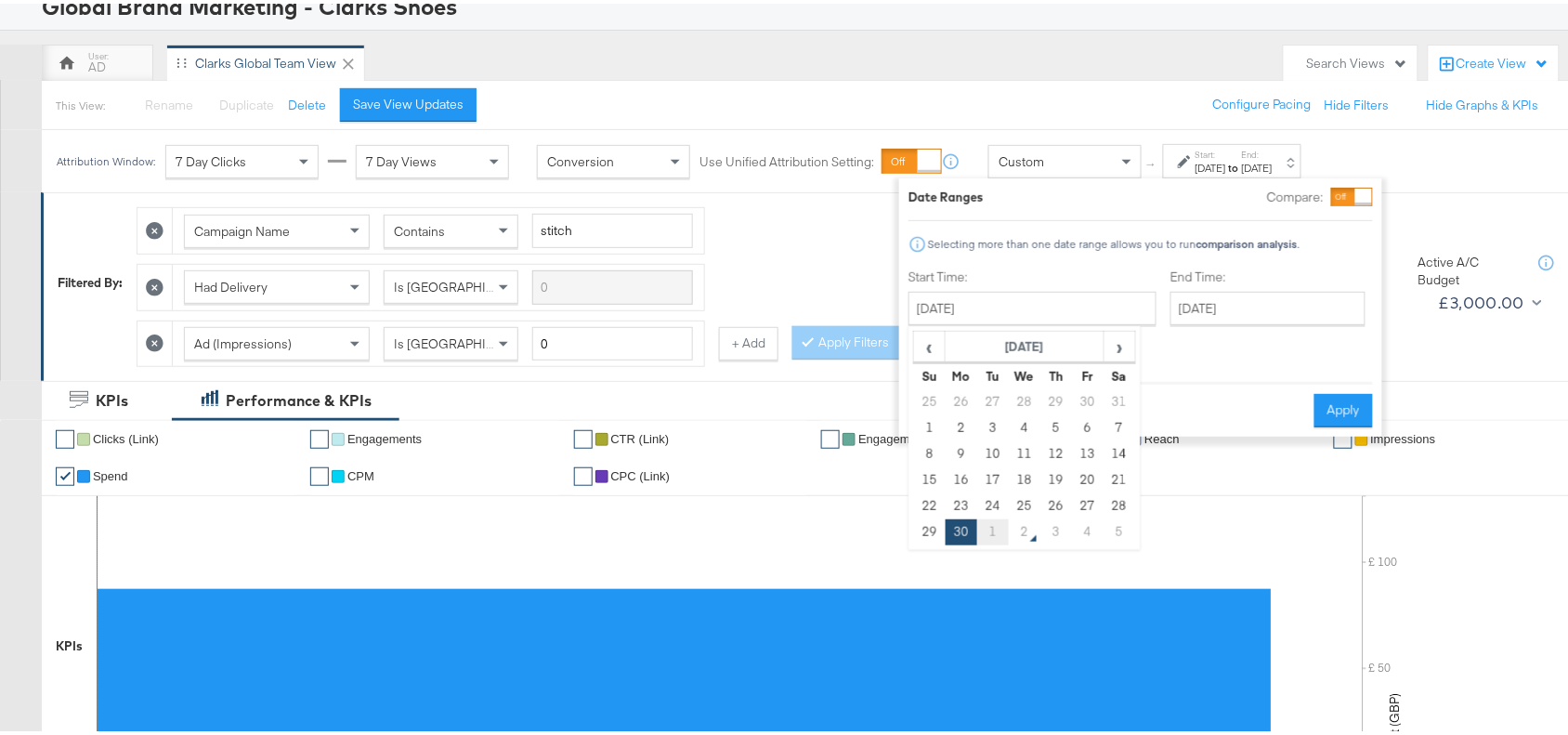 click on "1" at bounding box center (993, 529) 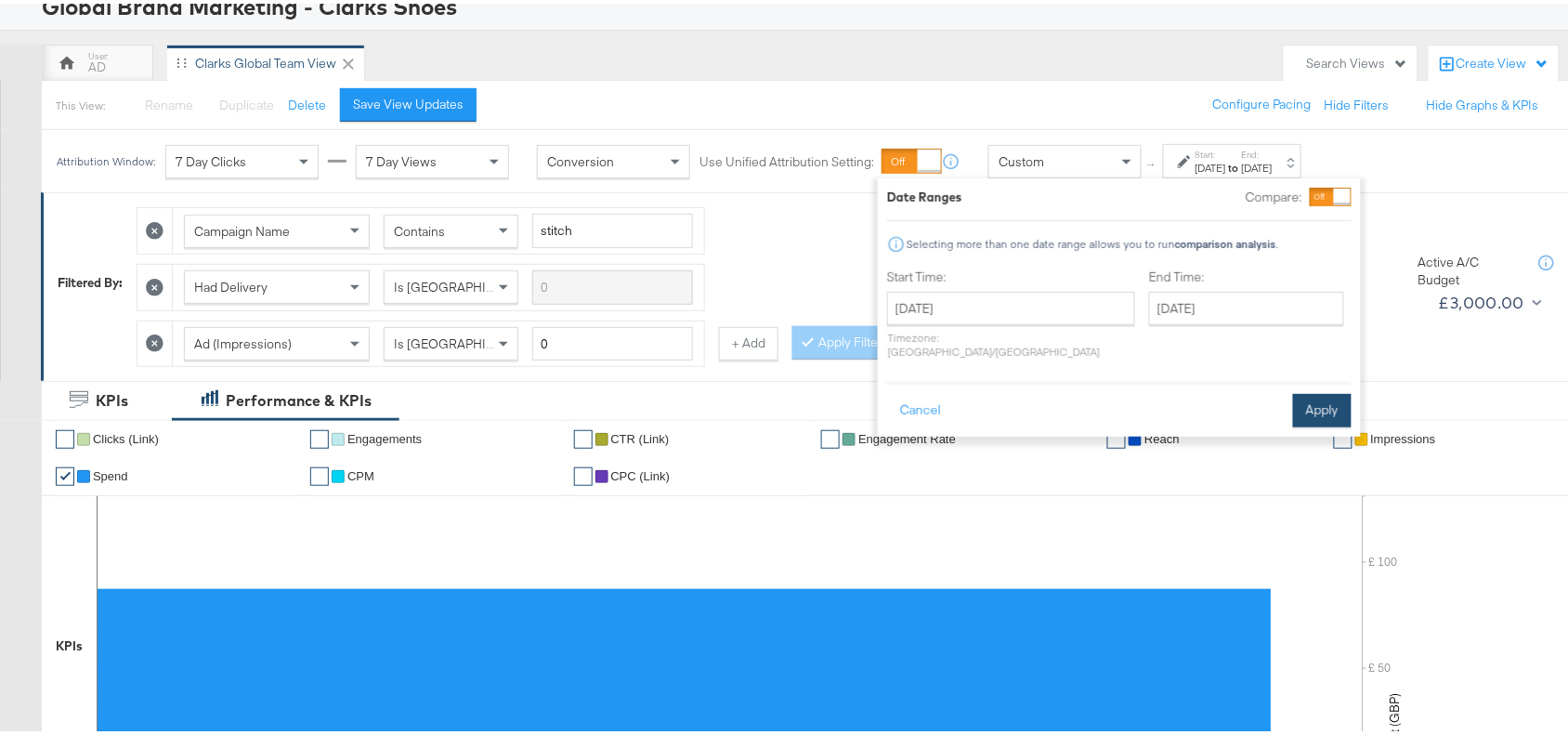 click on "Apply" at bounding box center [1322, 407] 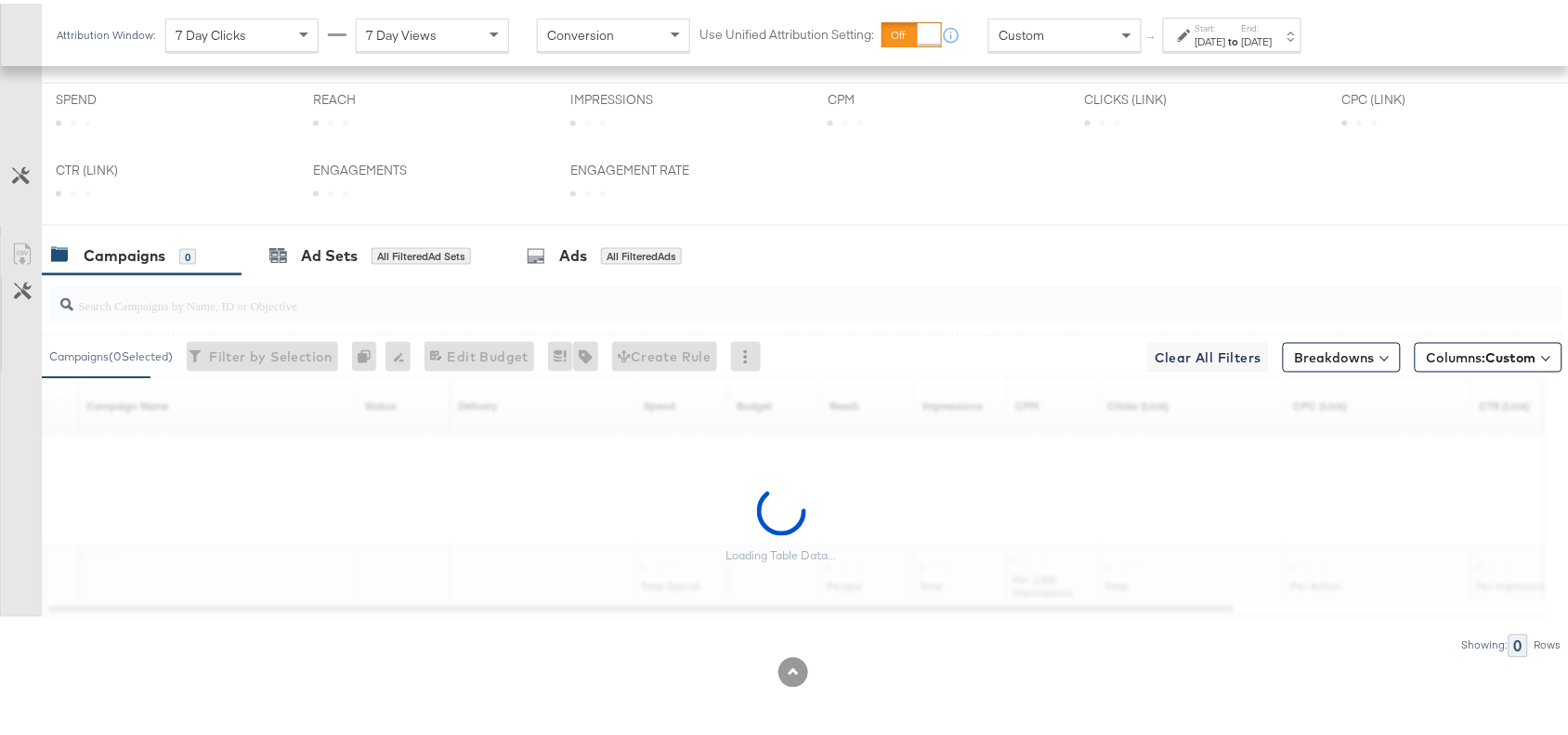 scroll, scrollTop: 873, scrollLeft: 0, axis: vertical 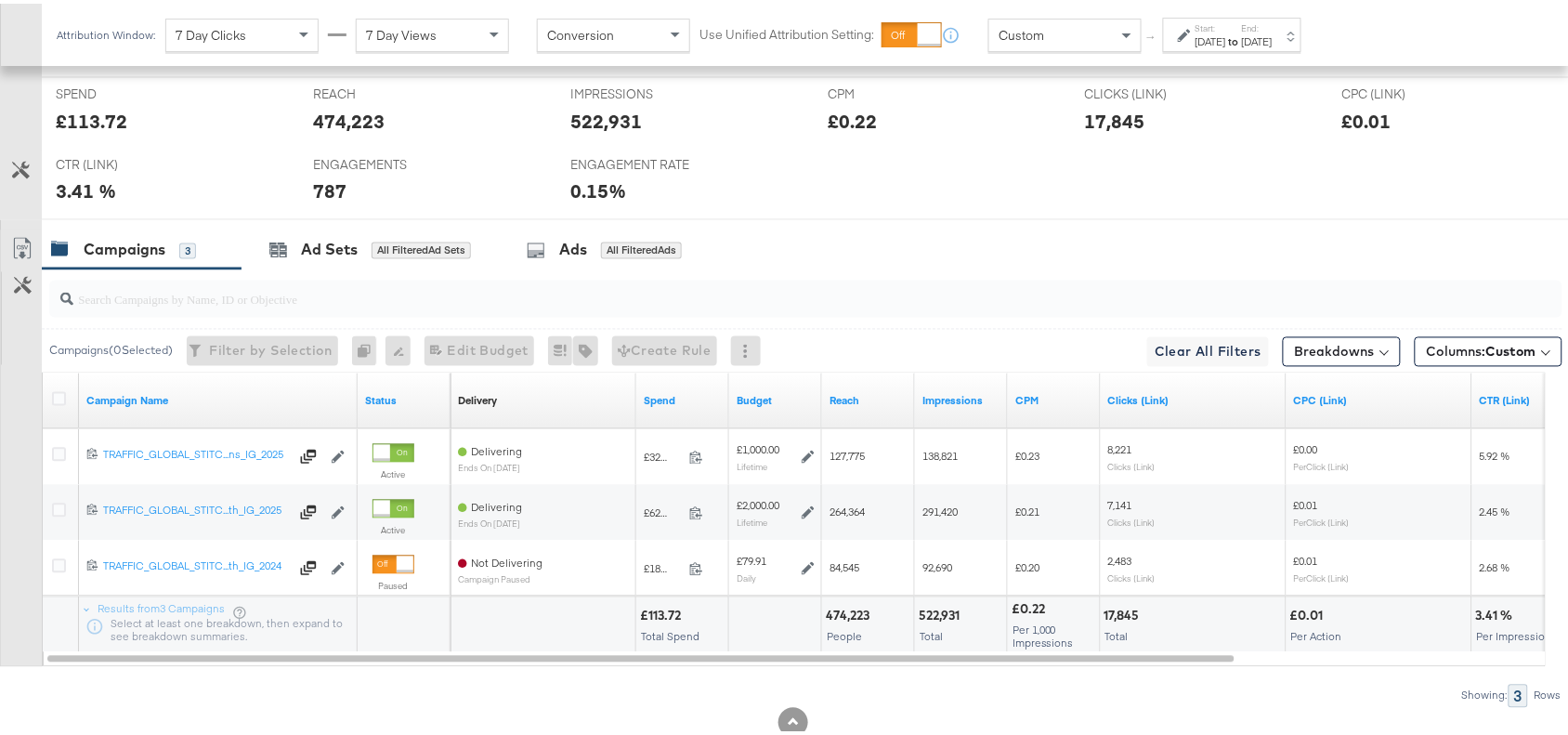 click on "[DATE]" at bounding box center (1210, 38) 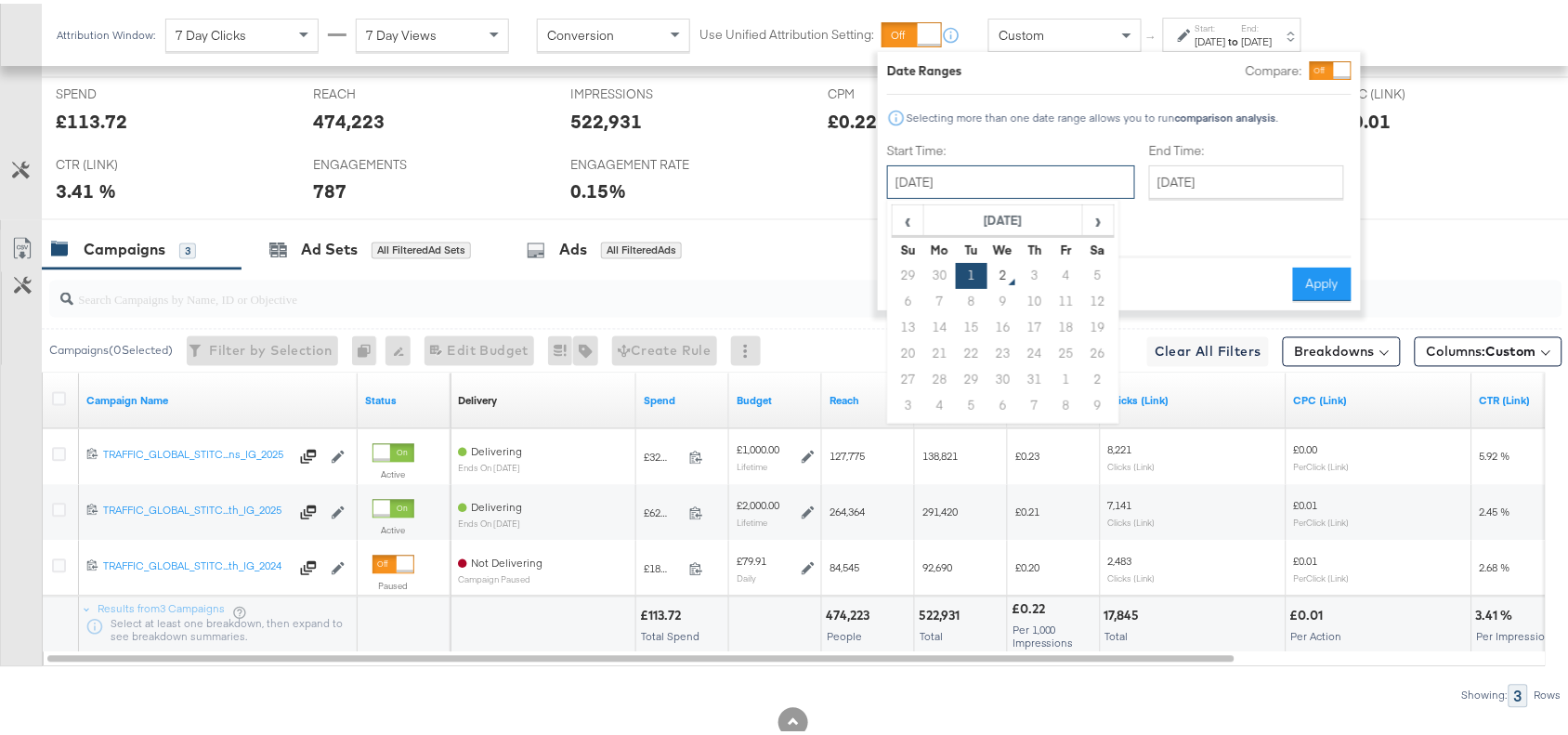 click on "July 1st 2025" at bounding box center [1011, 178] 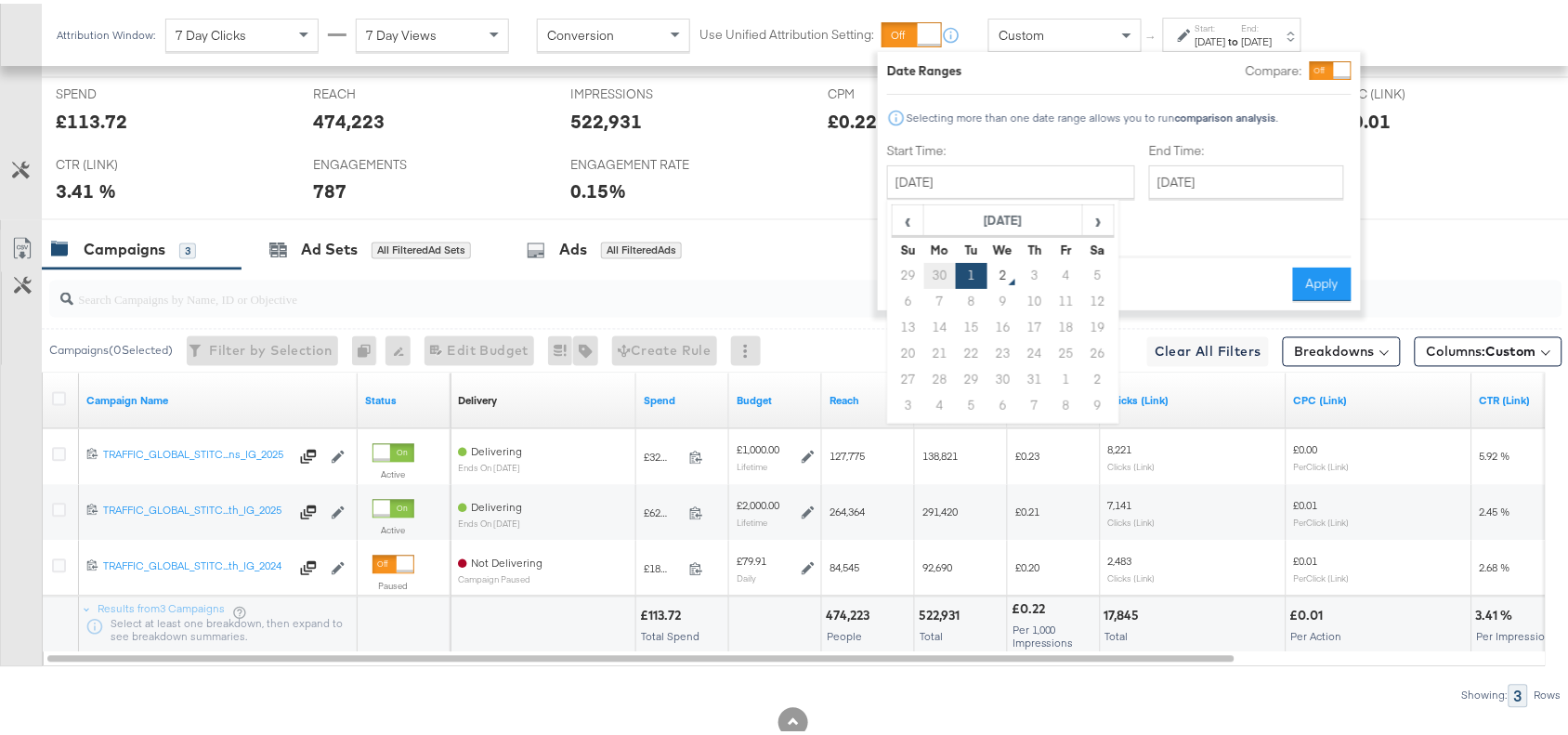 click on "30" at bounding box center [940, 272] 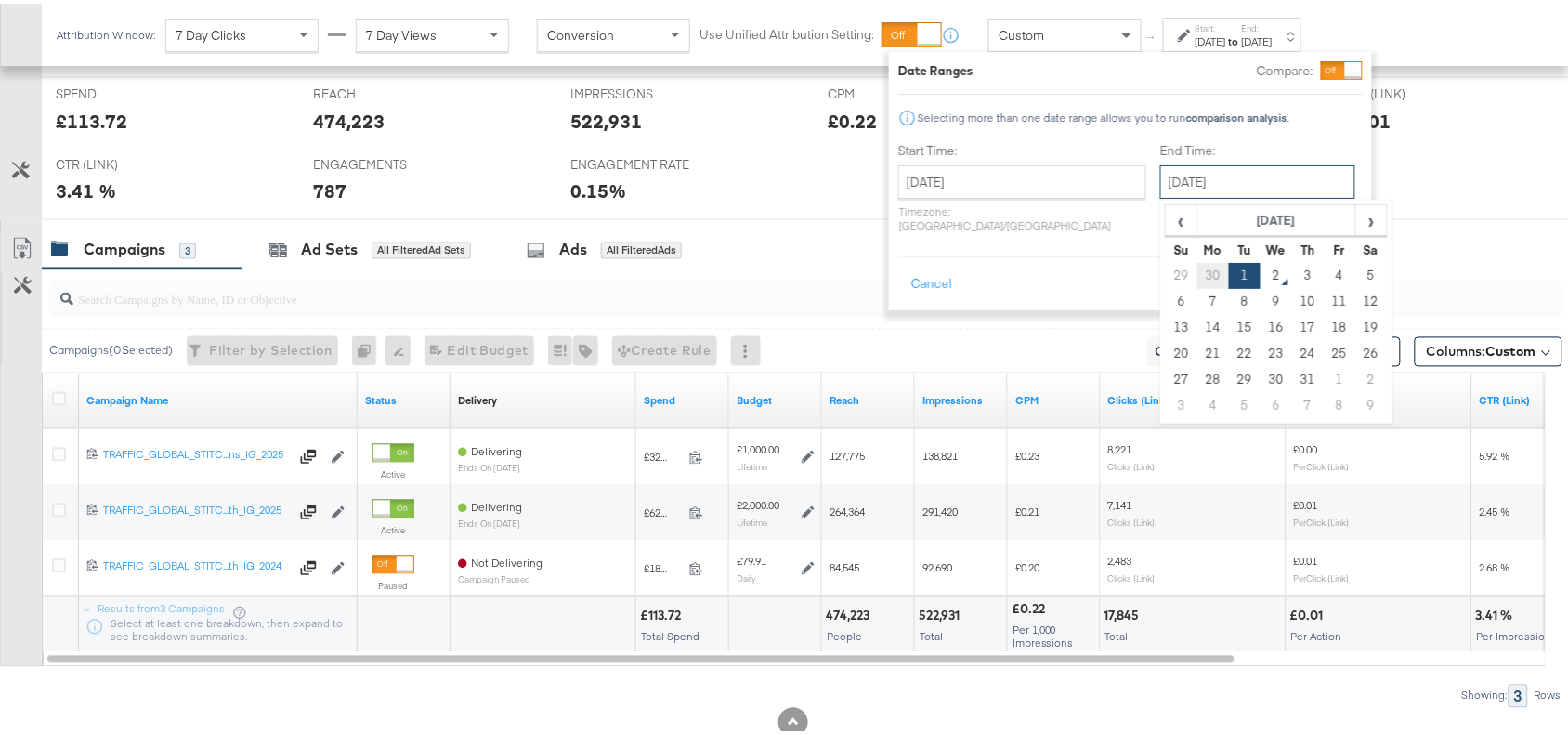 drag, startPoint x: 1213, startPoint y: 168, endPoint x: 1161, endPoint y: 267, distance: 111.82576 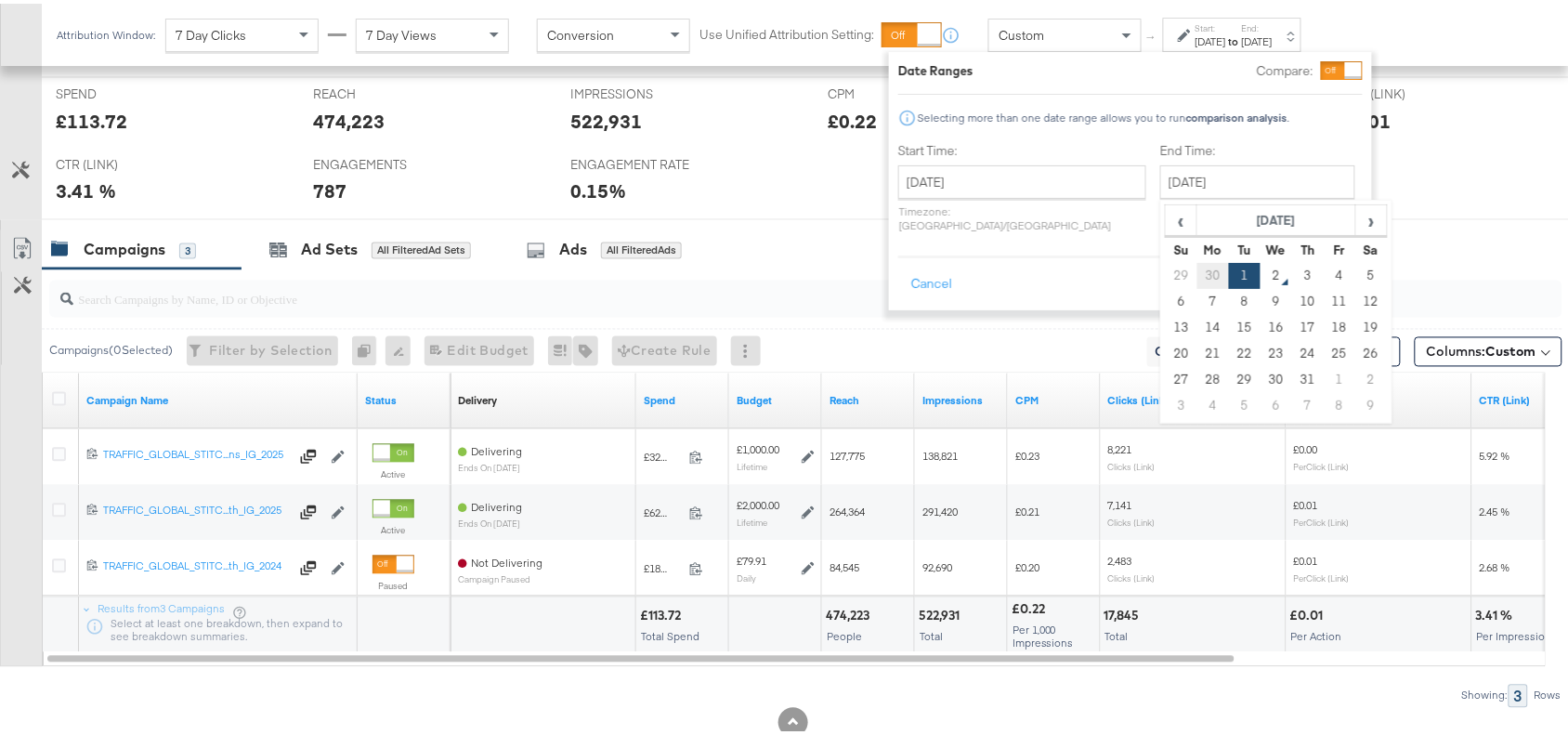 click on "30" at bounding box center (1213, 272) 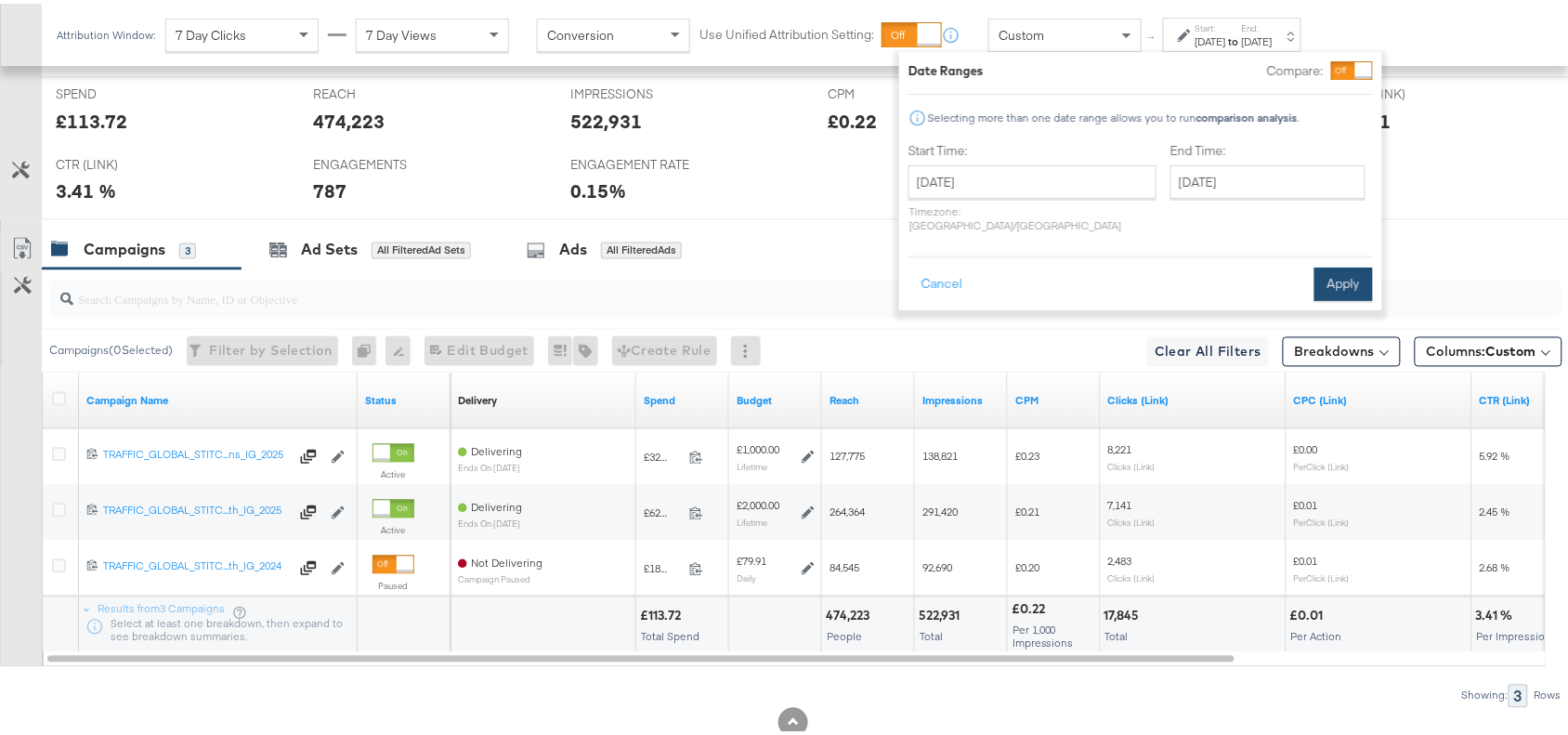click on "Apply" at bounding box center [1343, 281] 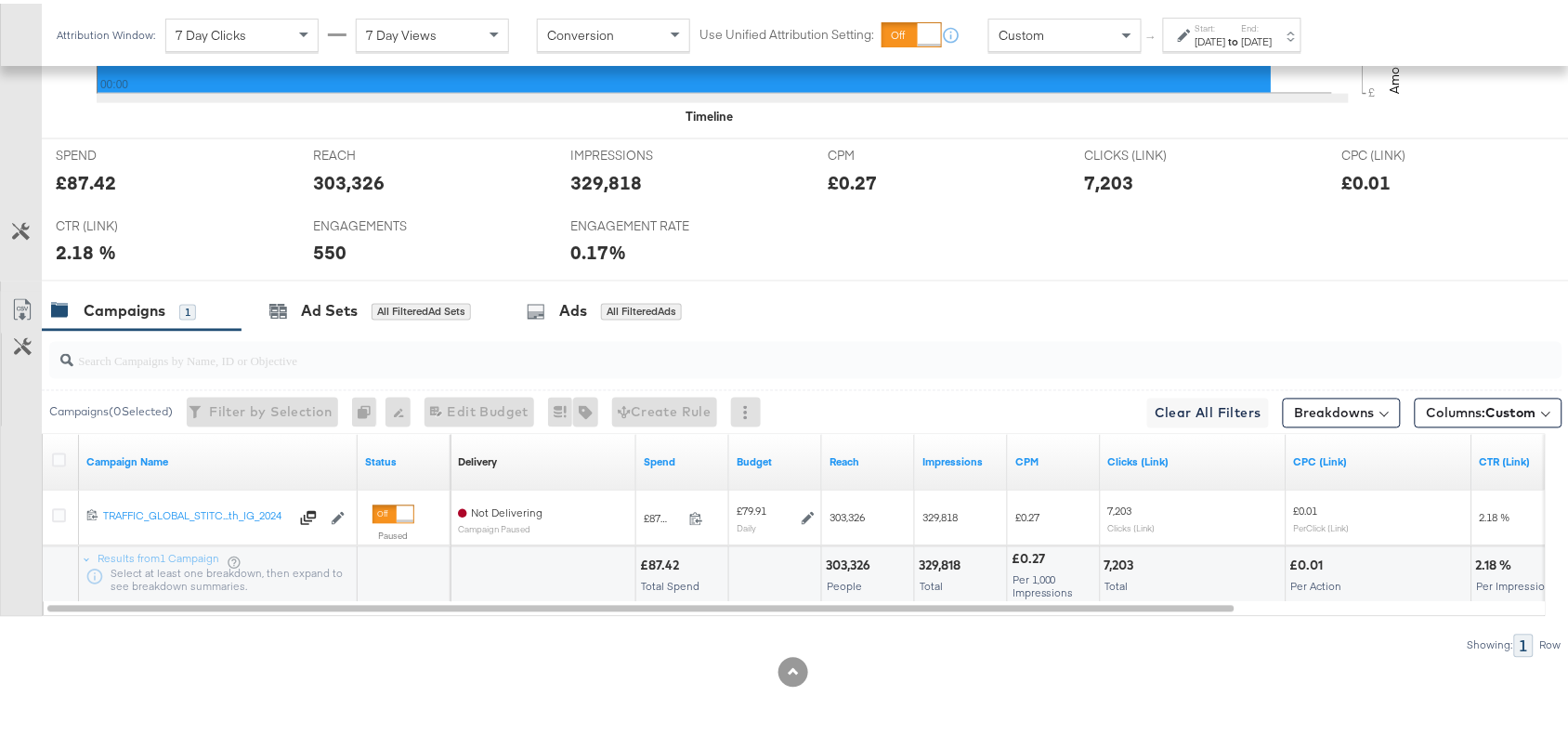 scroll, scrollTop: 818, scrollLeft: 0, axis: vertical 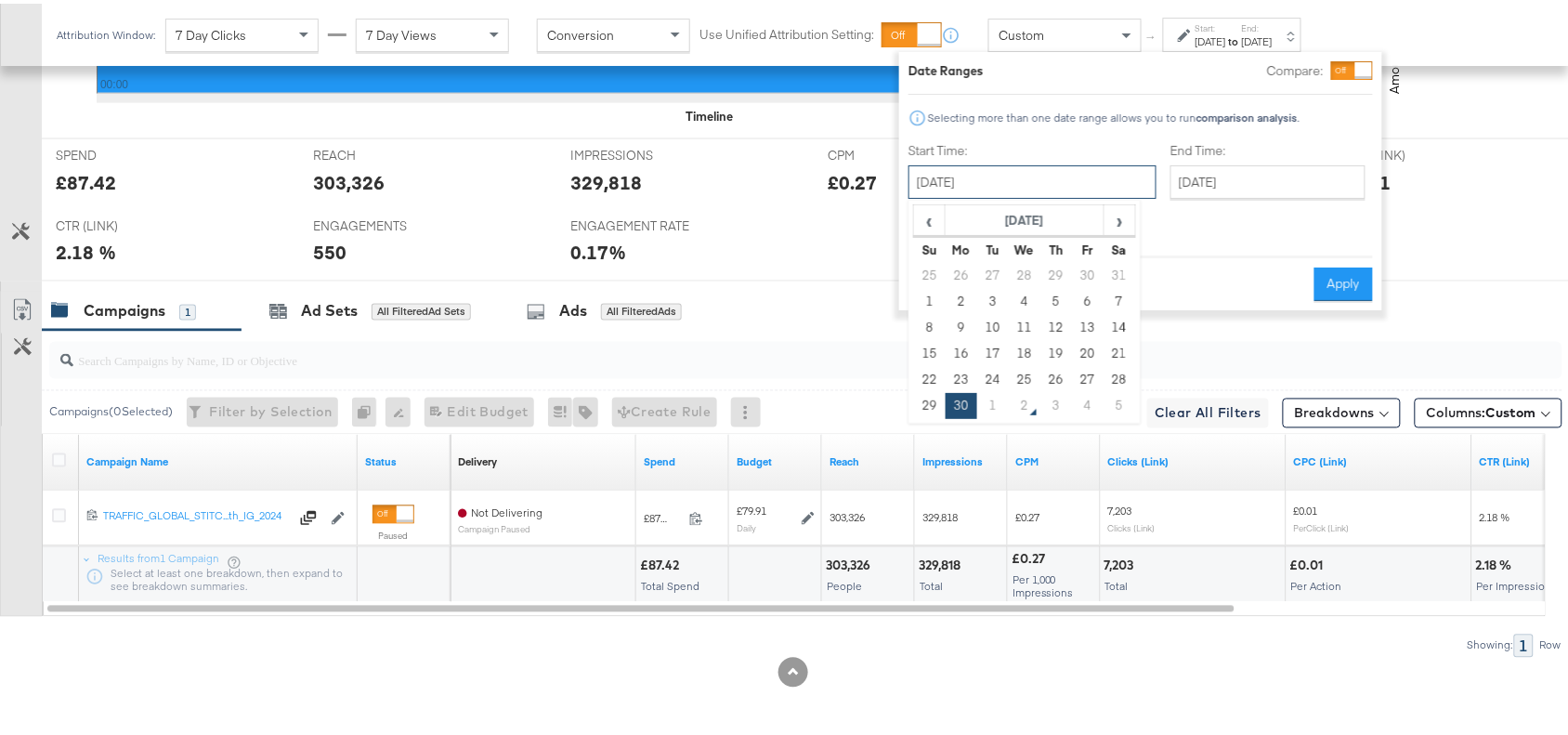 click on "June 30th 2025" at bounding box center [1032, 178] 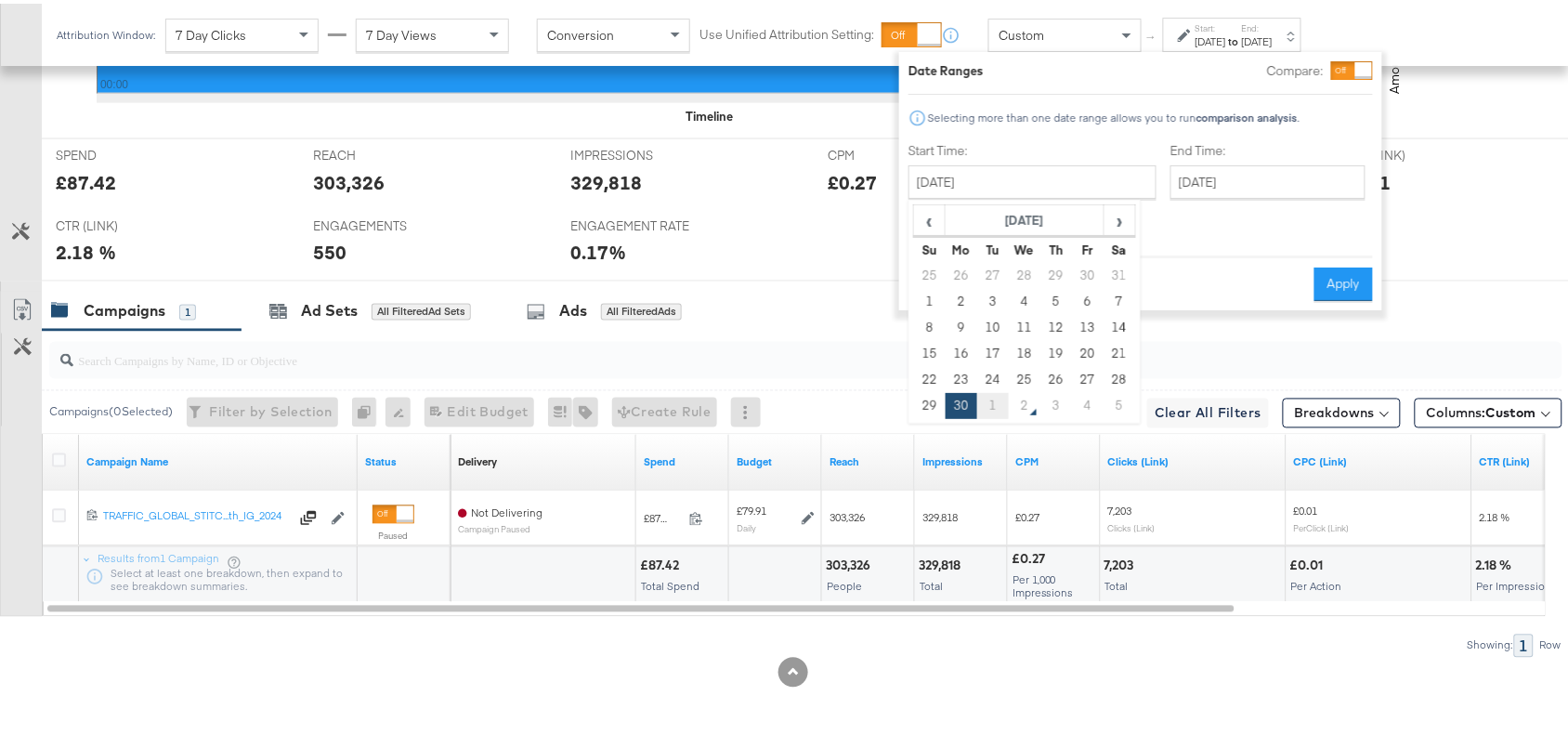 click on "1" at bounding box center [993, 402] 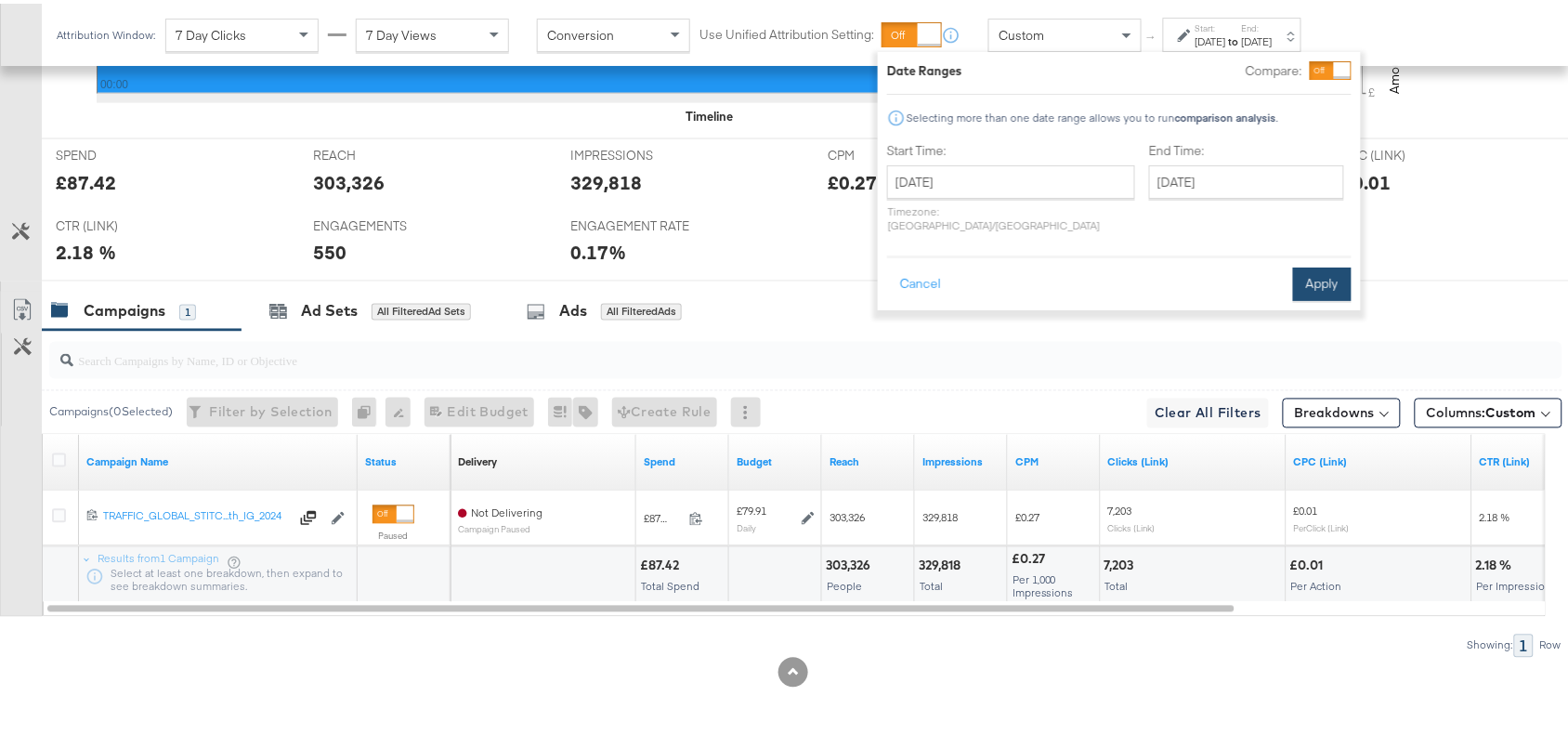 click on "Apply" at bounding box center [1322, 281] 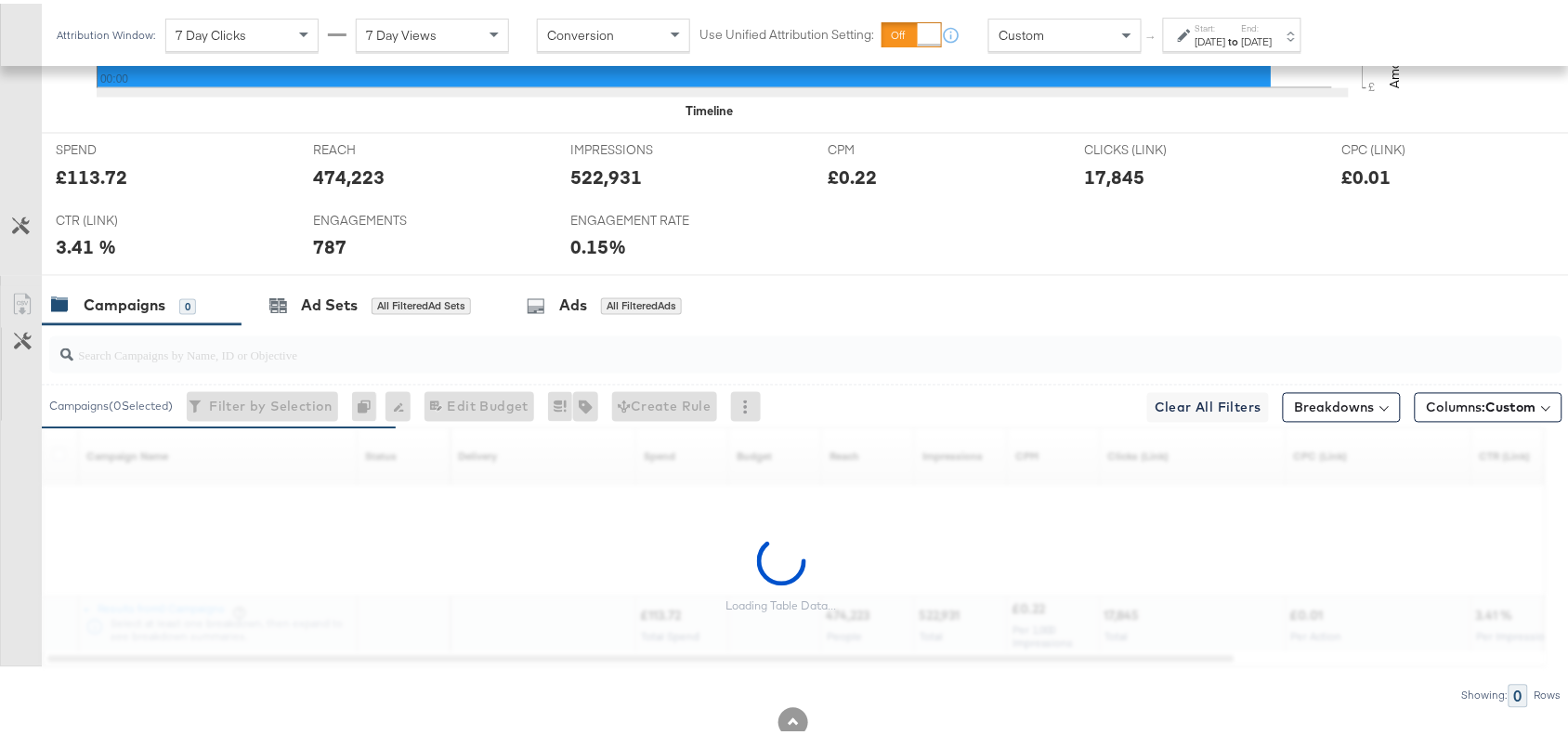 scroll, scrollTop: 873, scrollLeft: 0, axis: vertical 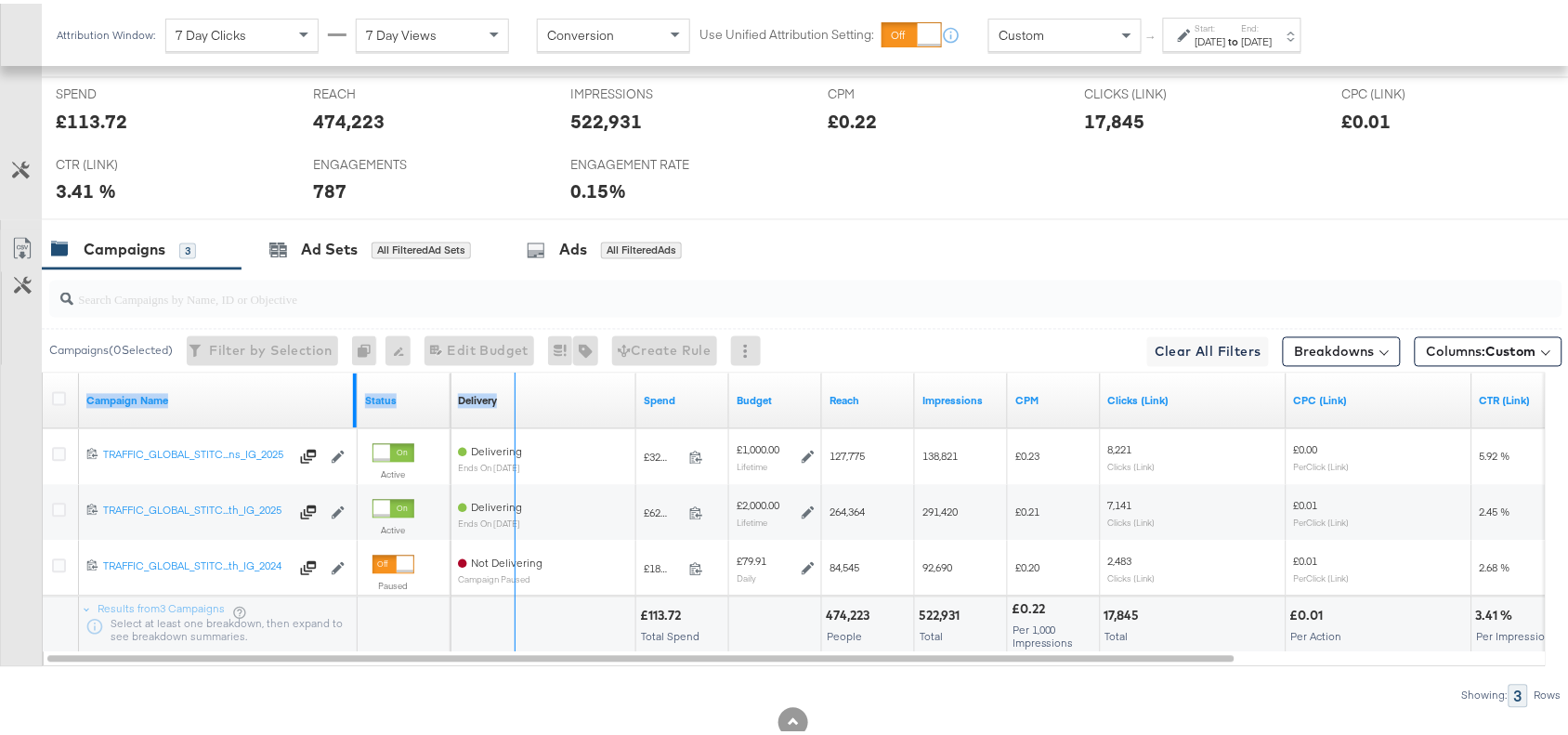 drag, startPoint x: 356, startPoint y: 379, endPoint x: 522, endPoint y: 377, distance: 166.01205 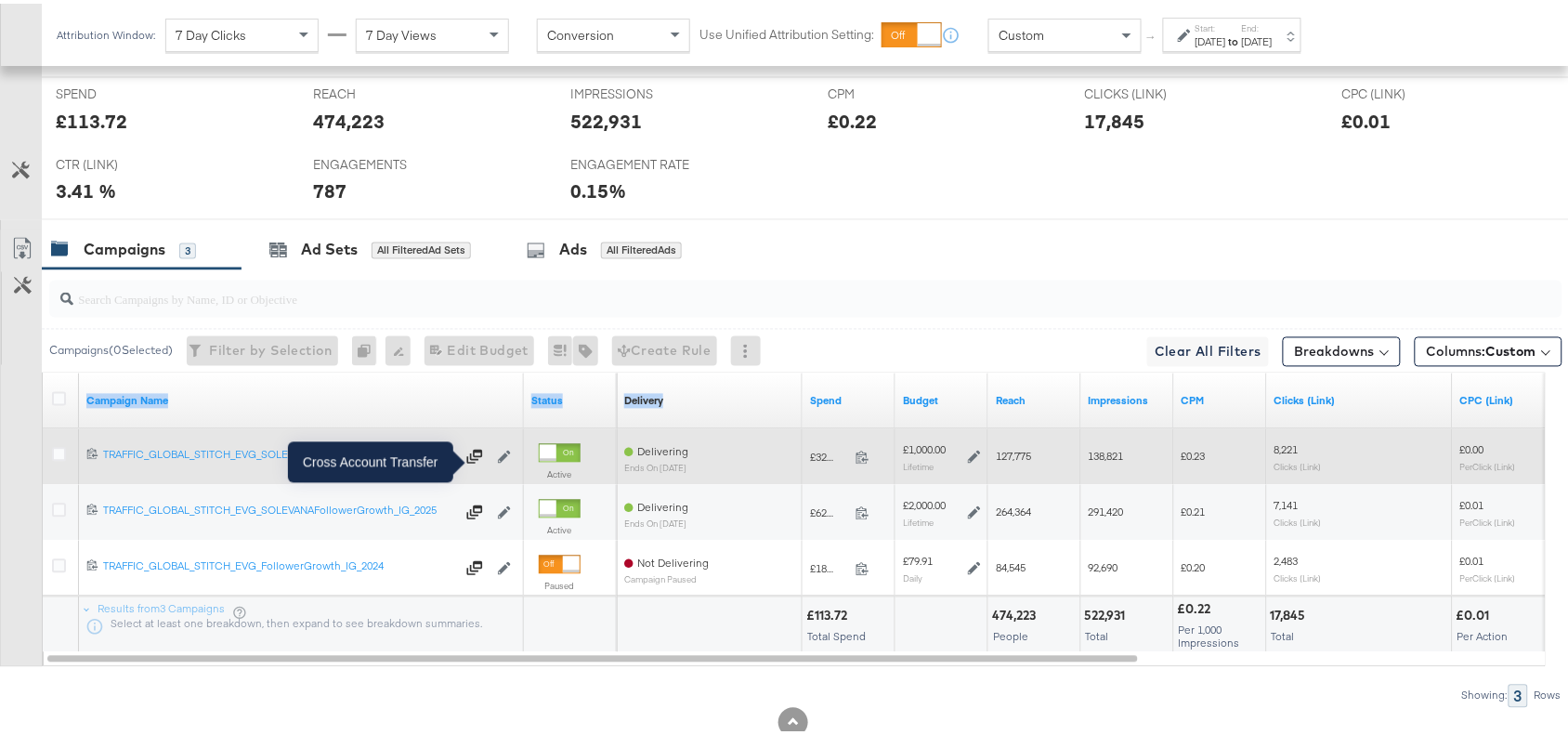 click 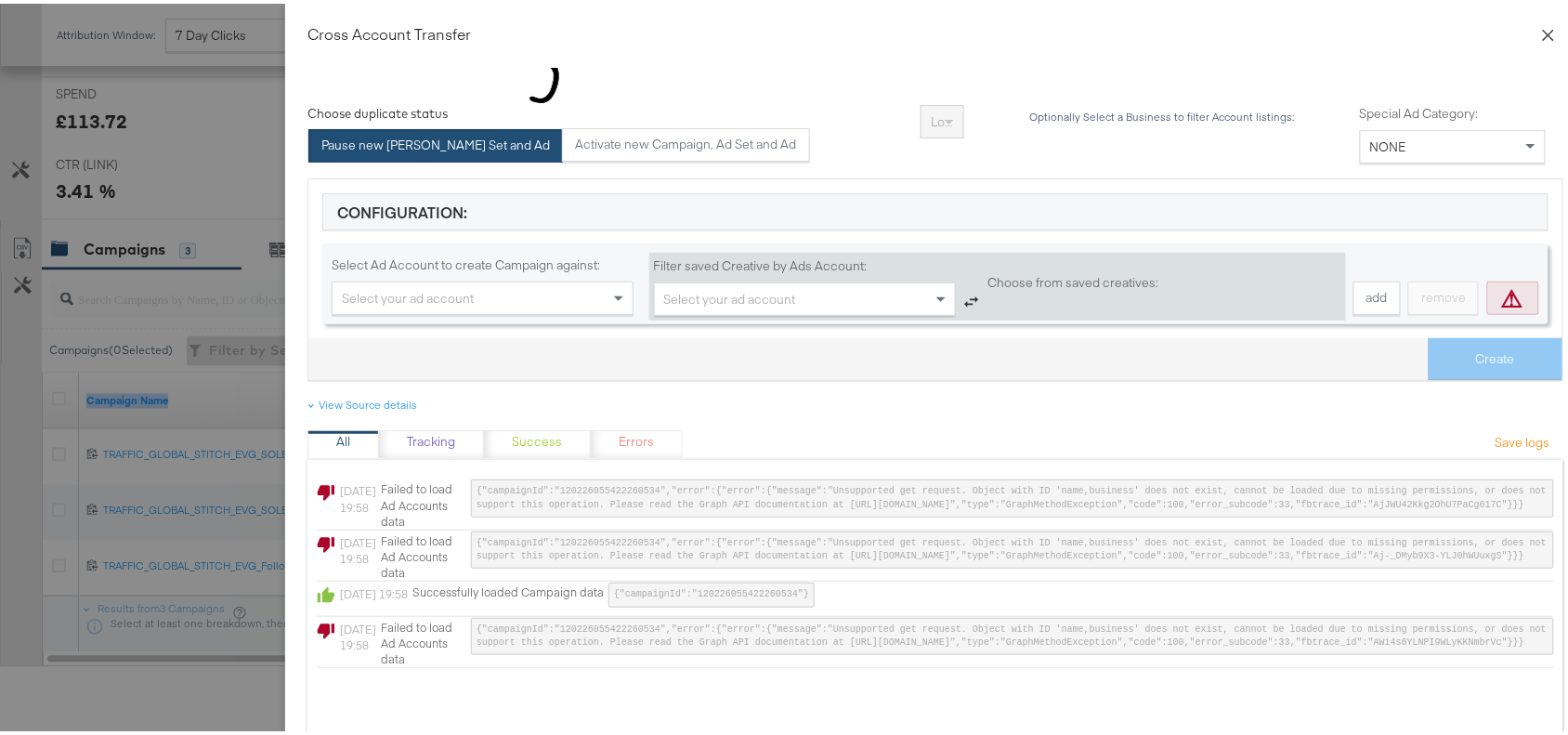 click 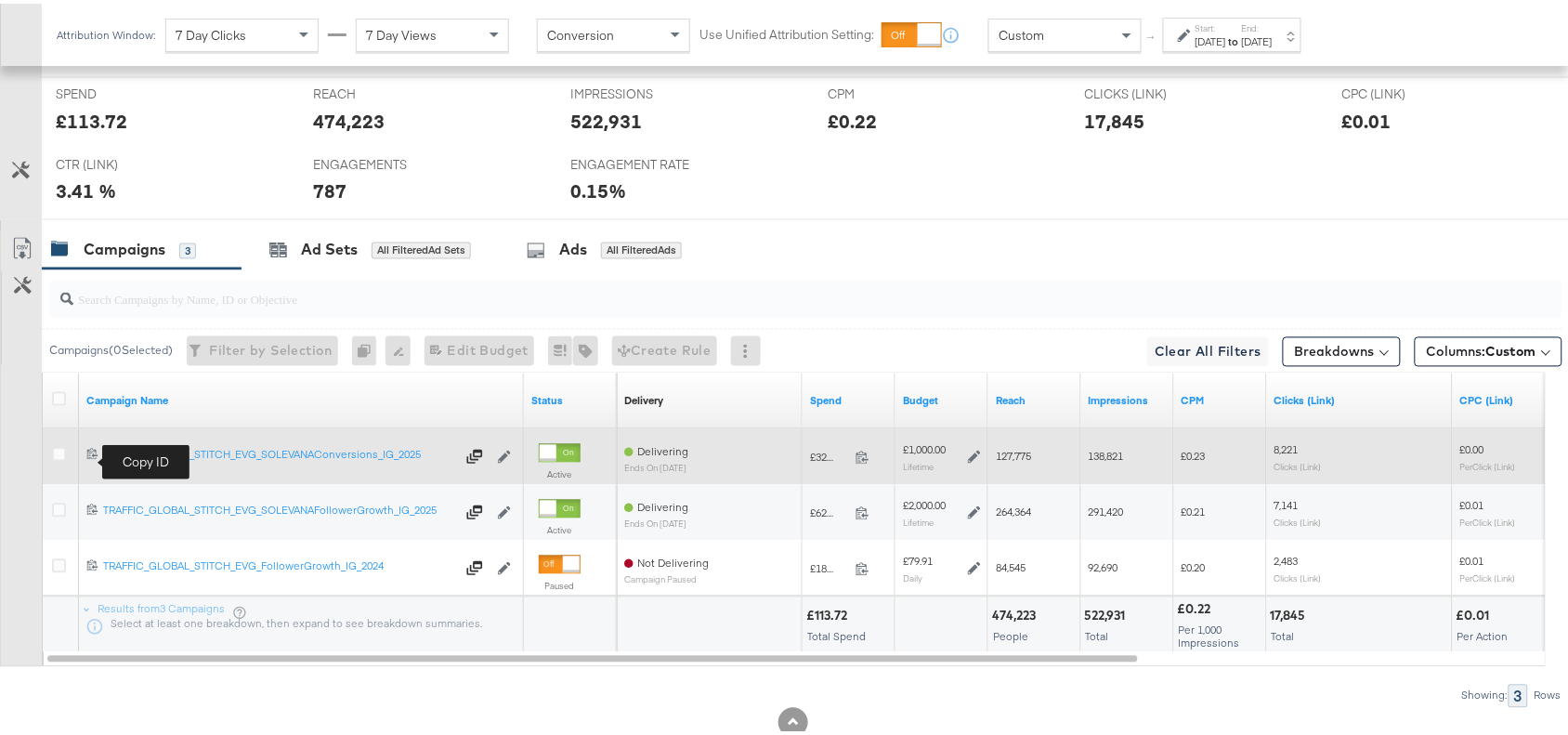 click 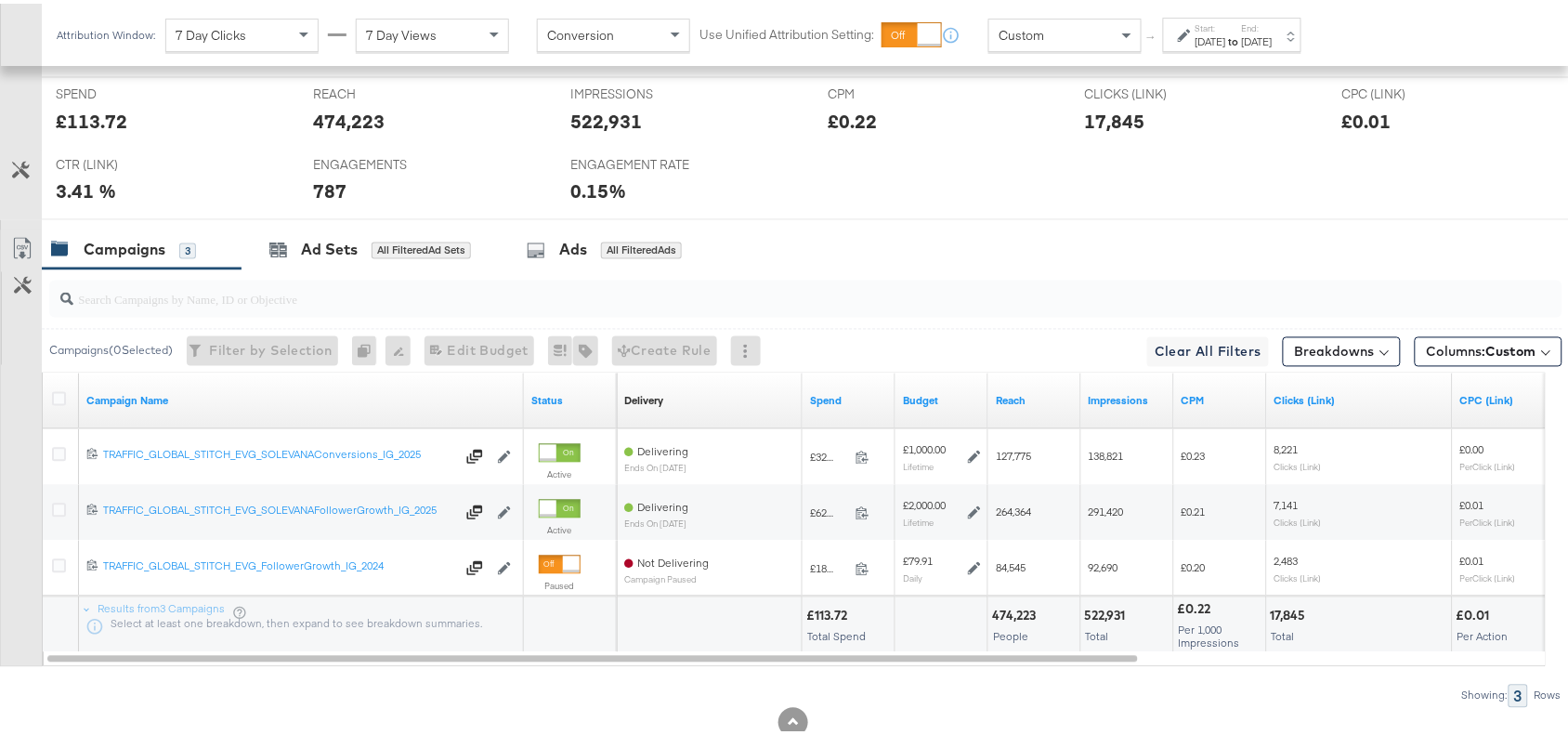 click on "End:" at bounding box center (1257, 24) 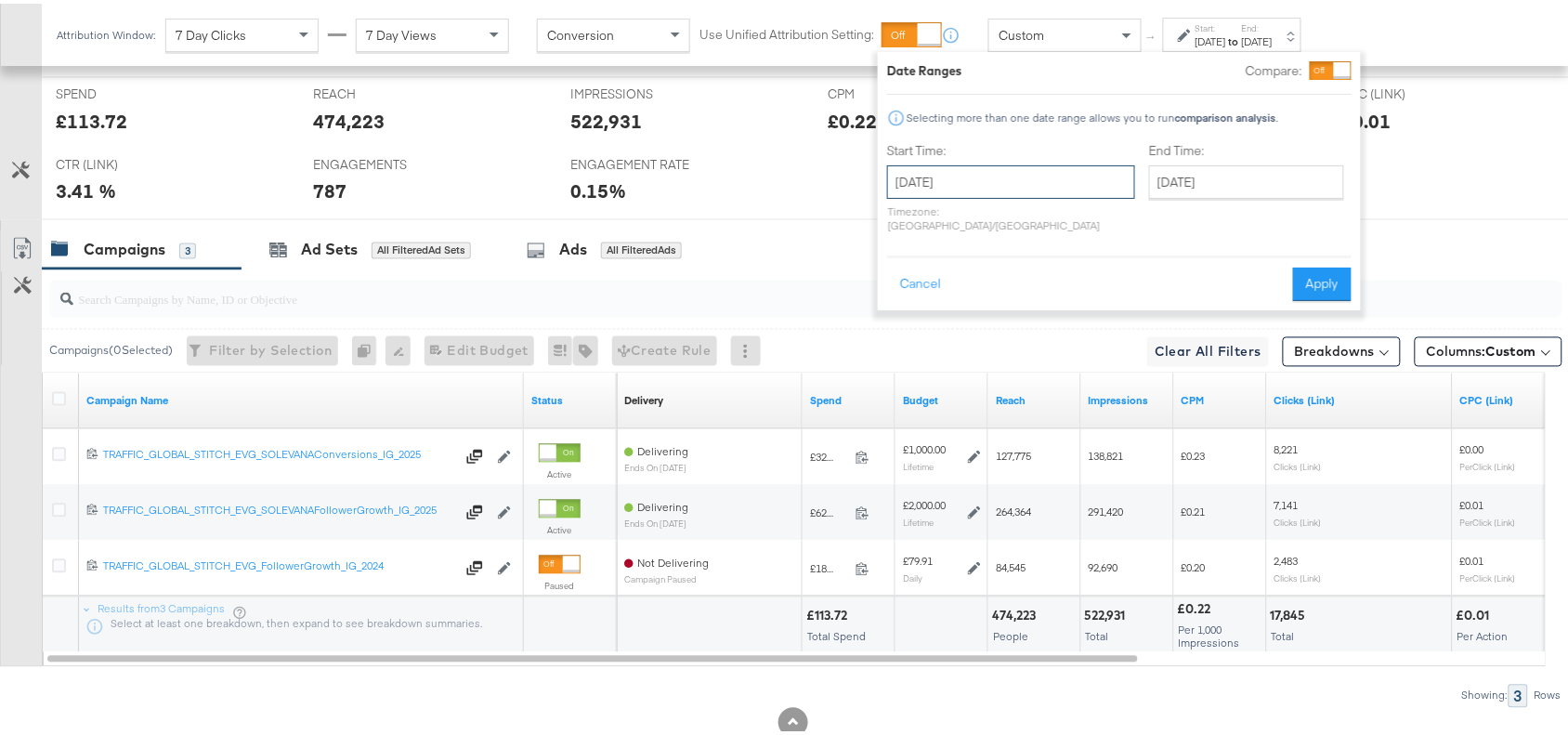 click on "July 1st 2025" at bounding box center [1011, 178] 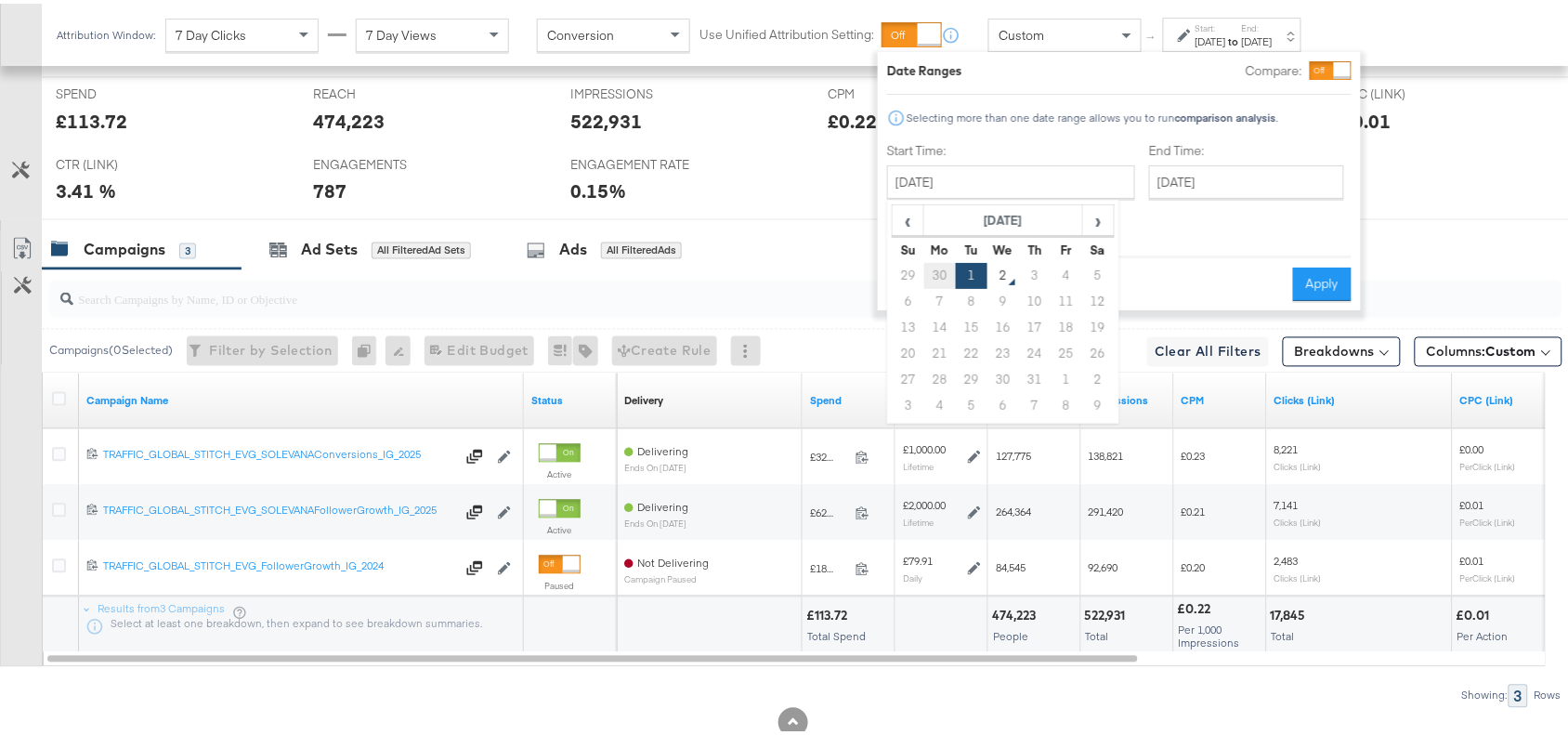 click on "30" at bounding box center (940, 272) 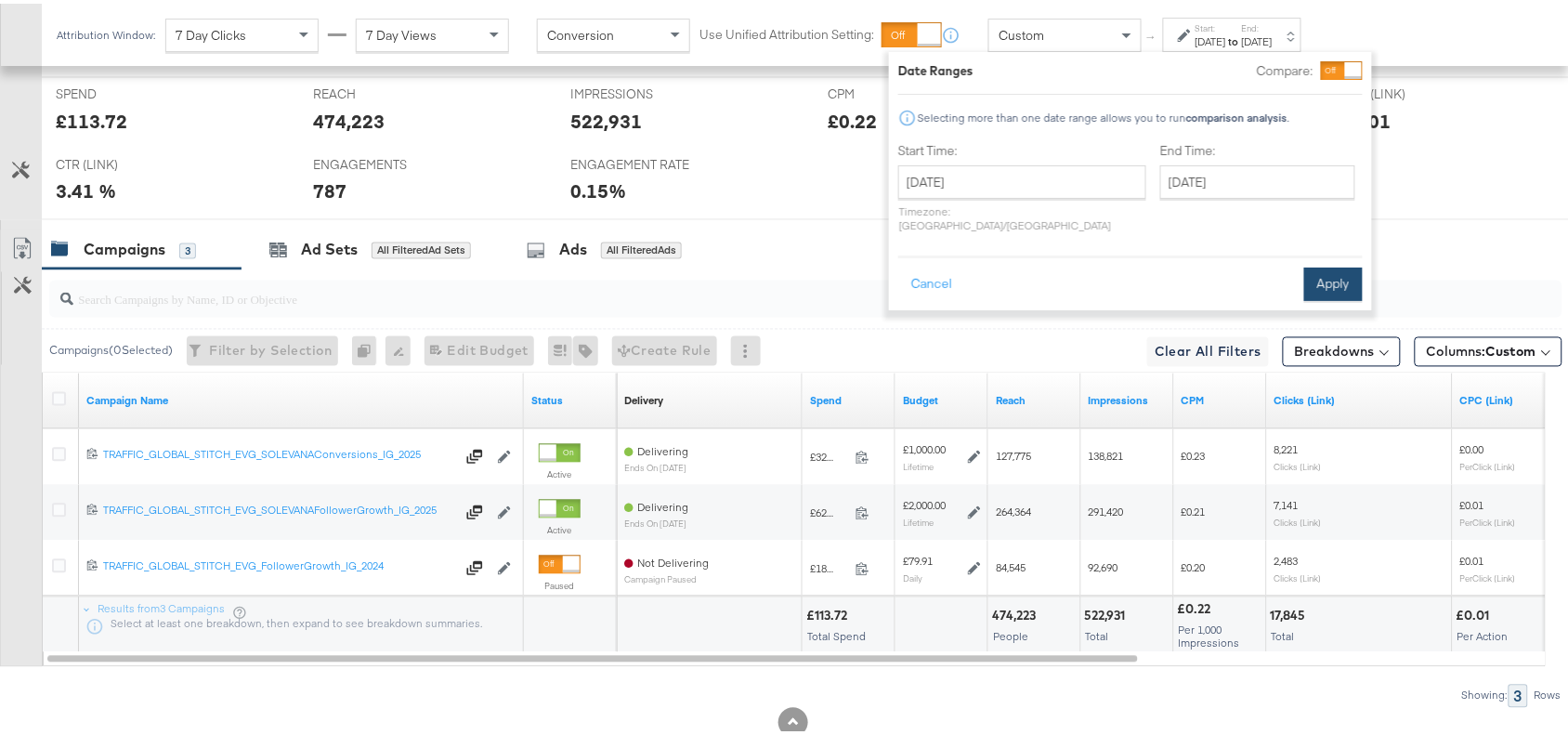 click on "Apply" at bounding box center [1333, 281] 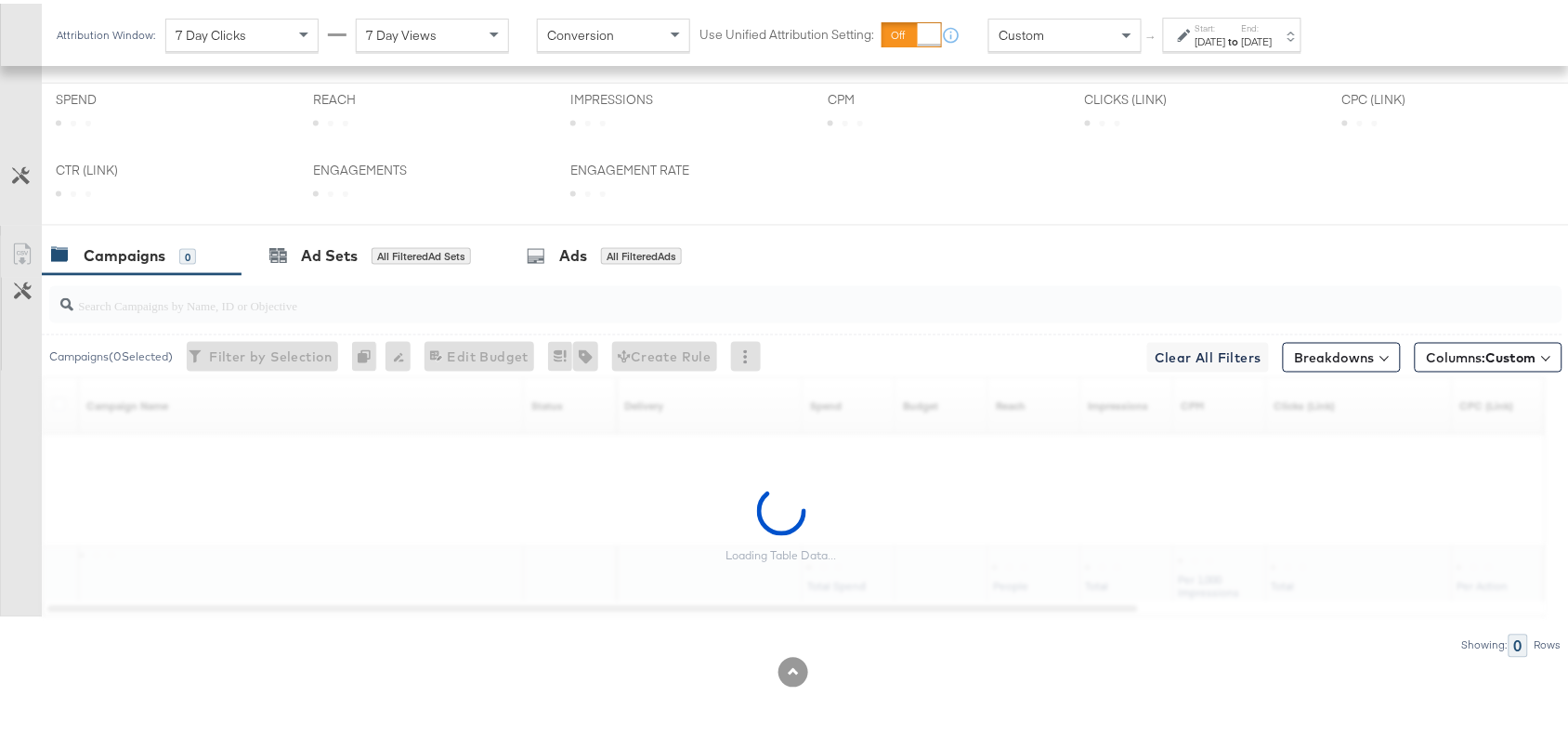 click on "[DATE]" at bounding box center [1257, 38] 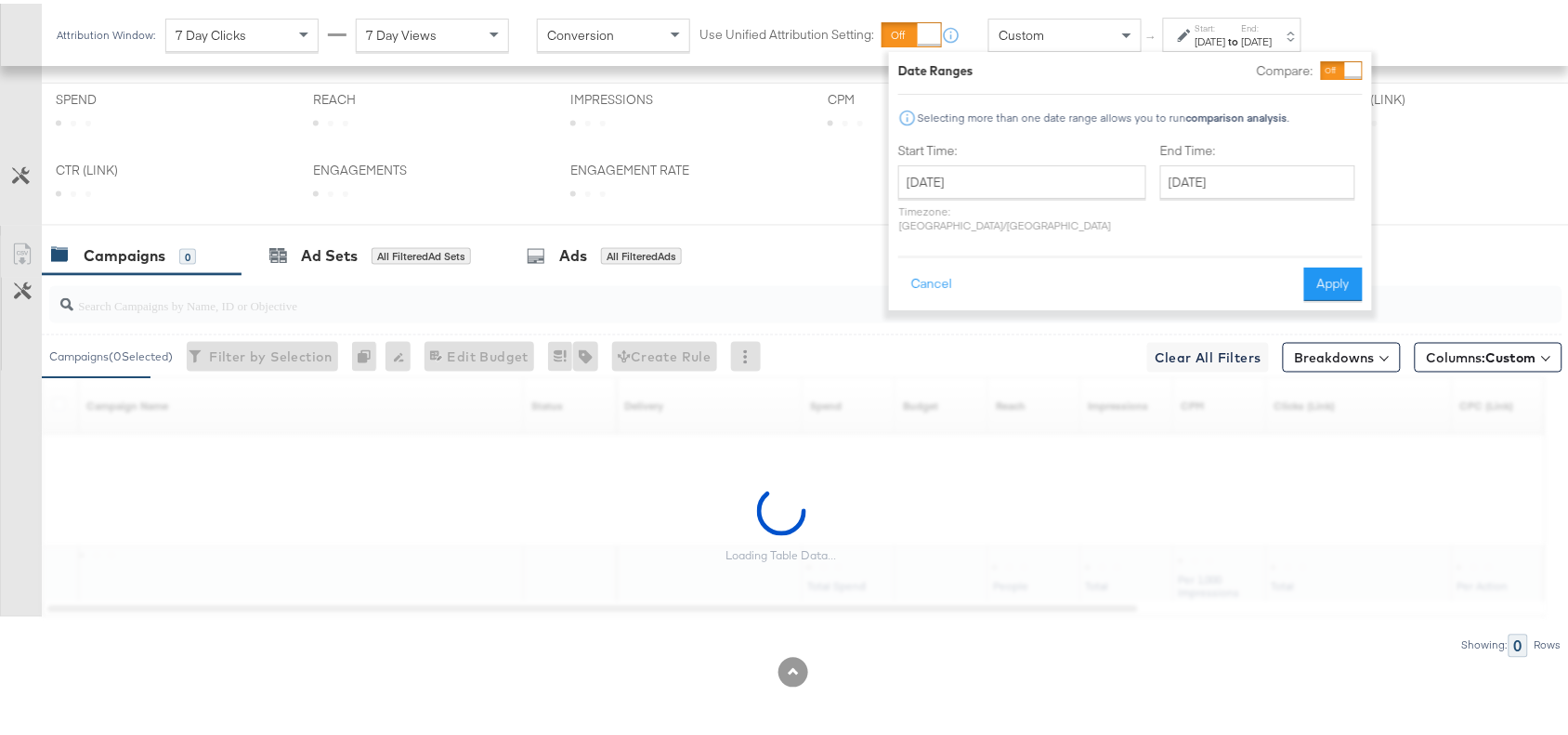 scroll, scrollTop: 873, scrollLeft: 0, axis: vertical 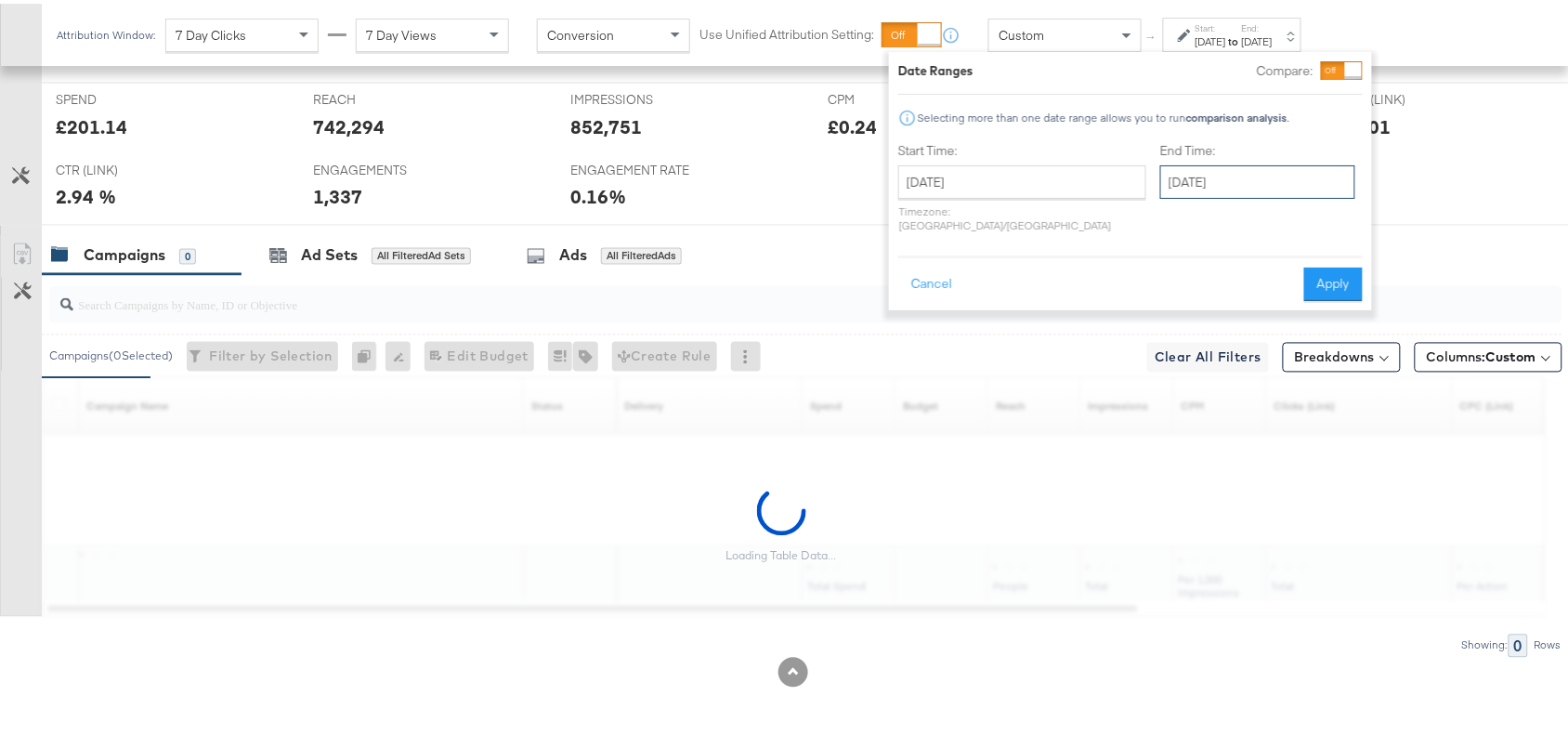 click on "July 1st 2025" at bounding box center [1258, 178] 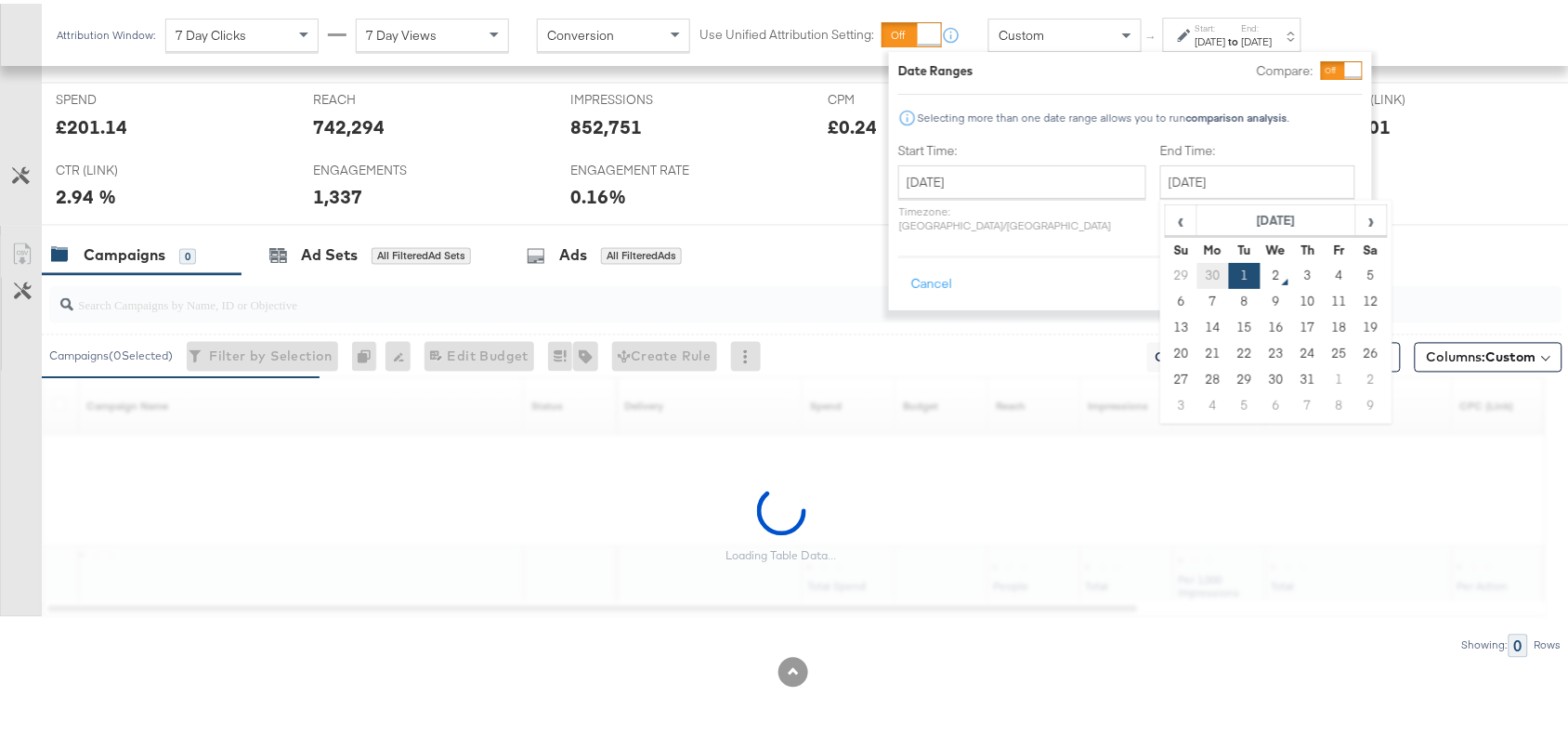 click on "30" at bounding box center [1213, 272] 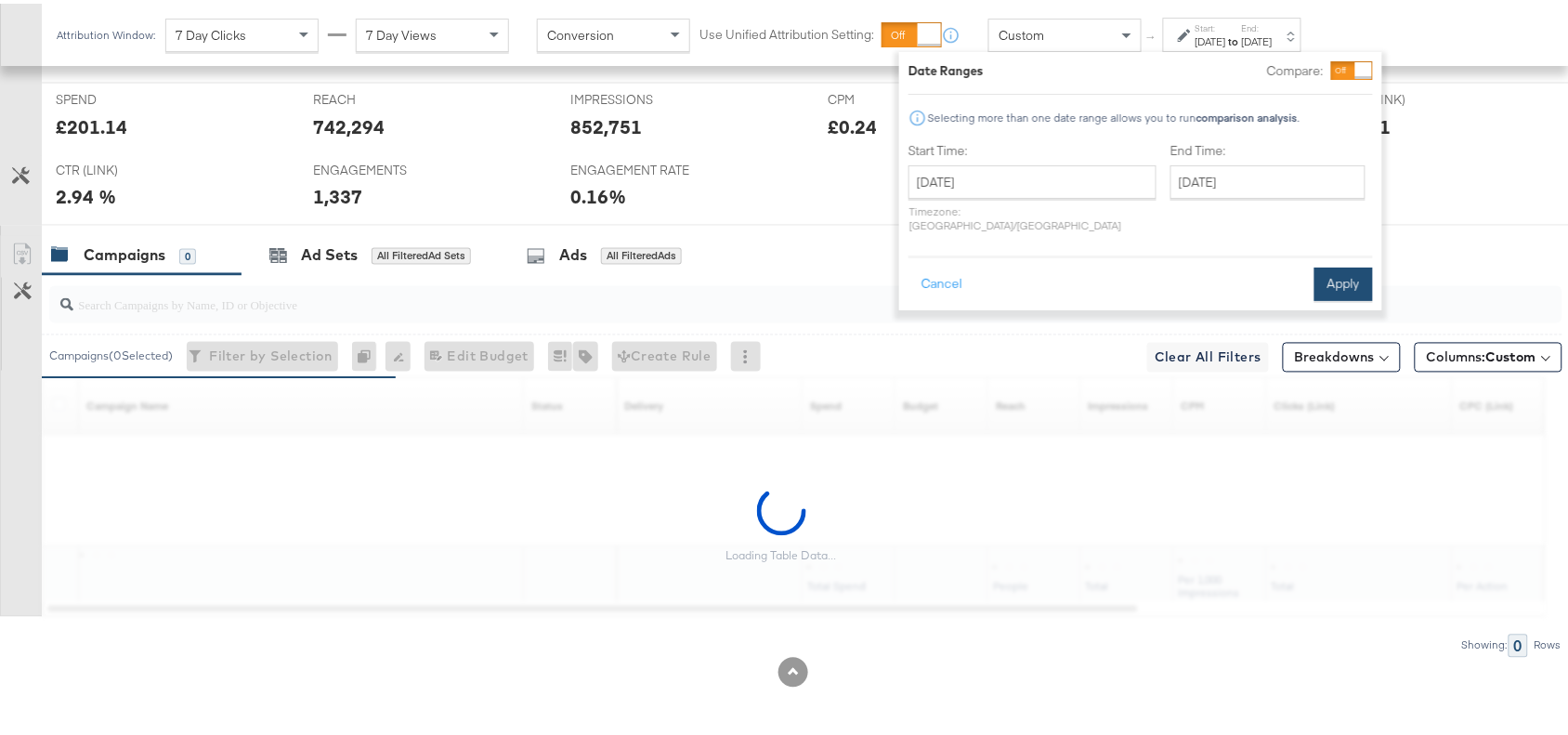 click on "Apply" at bounding box center (1343, 281) 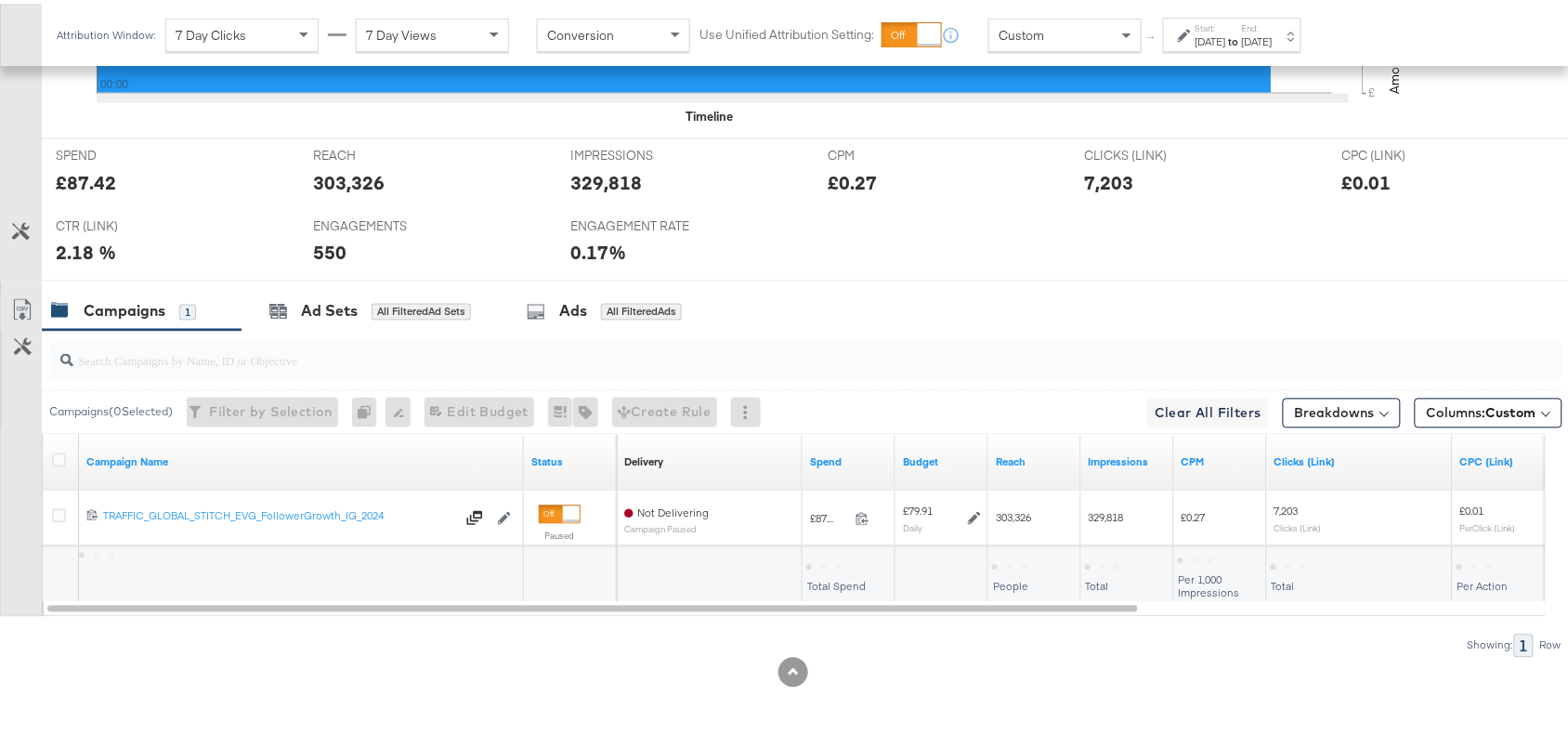 scroll, scrollTop: 818, scrollLeft: 0, axis: vertical 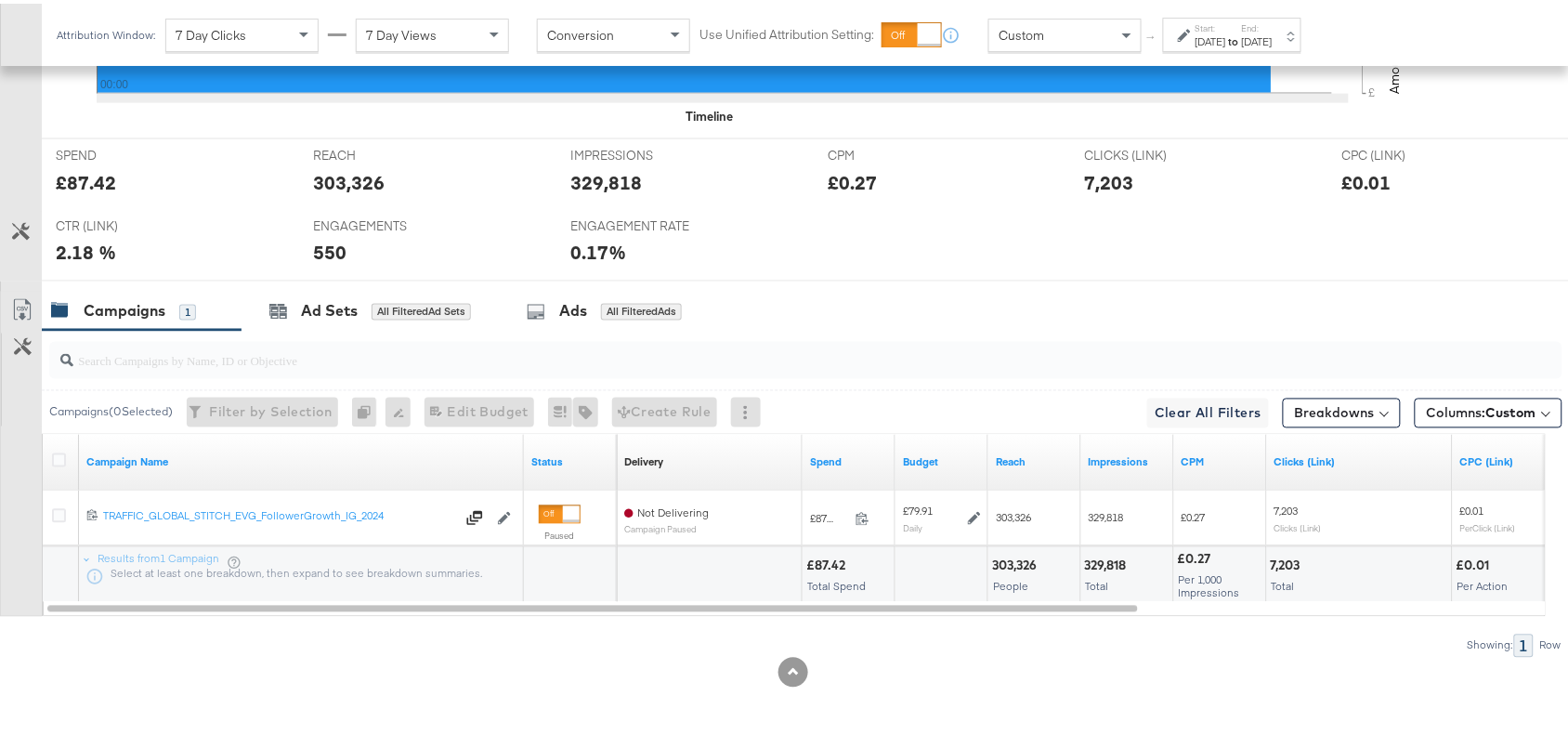 click on "Jun 30th 2025" at bounding box center [1257, 38] 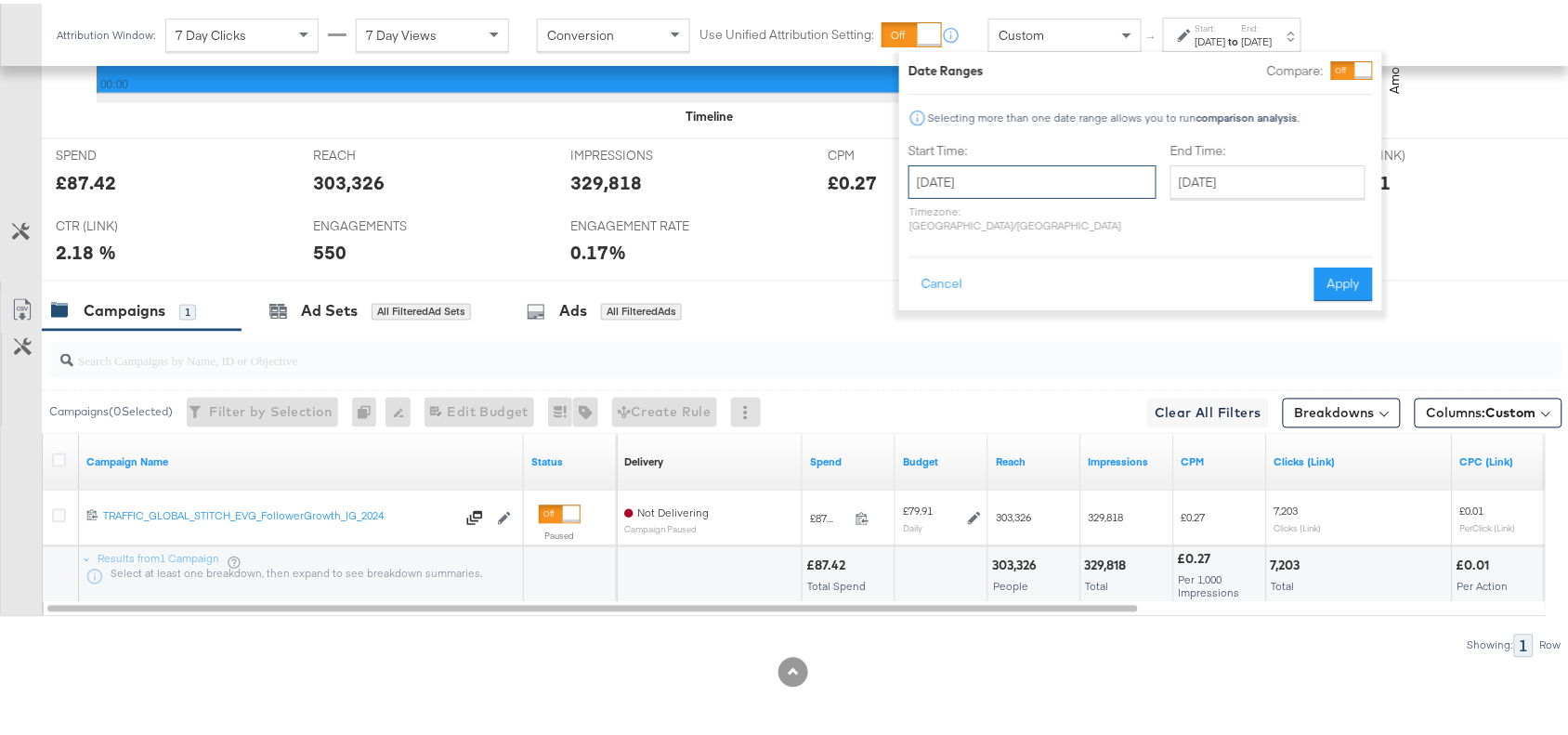 click on "June 30th 2025" at bounding box center [1032, 178] 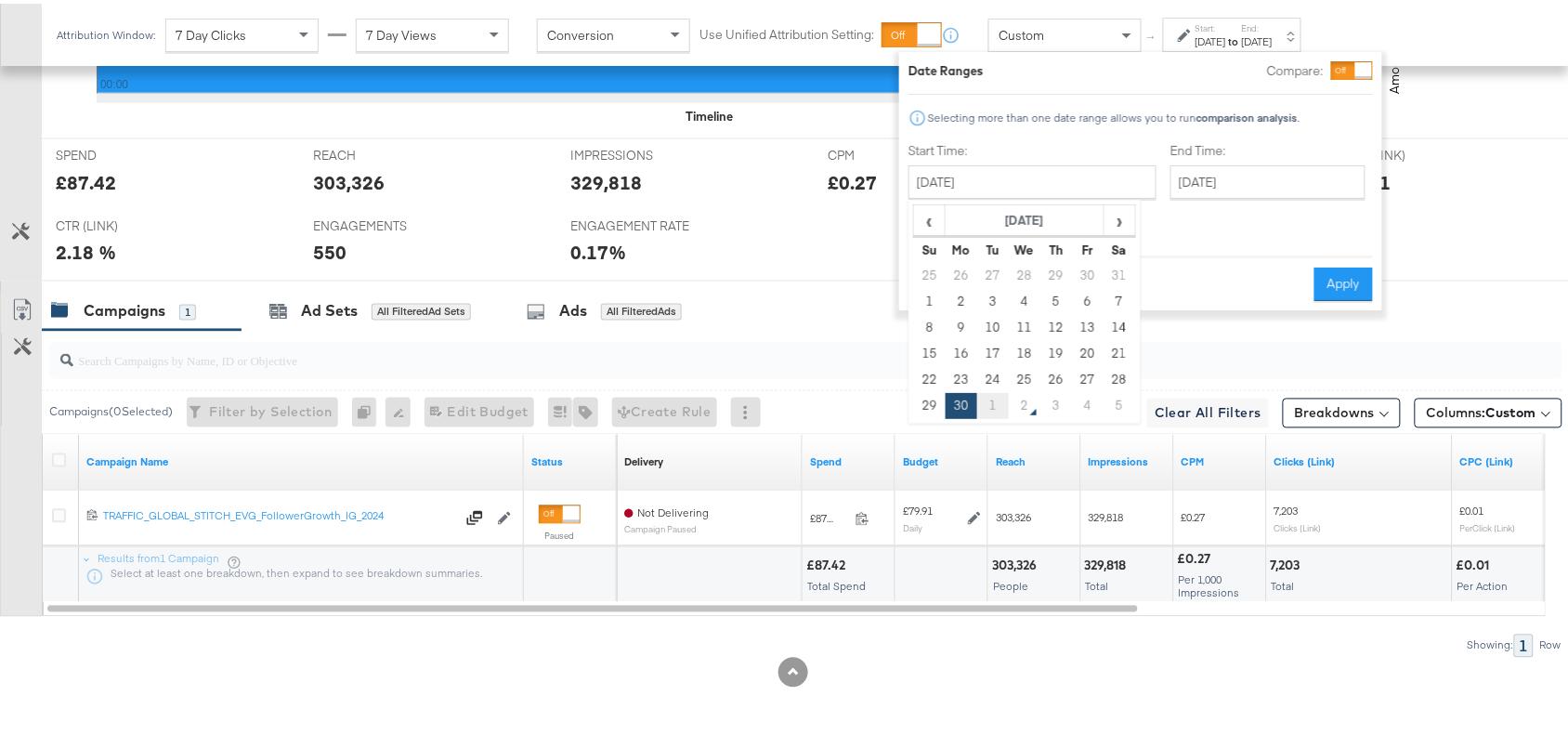 click on "1" at bounding box center (993, 402) 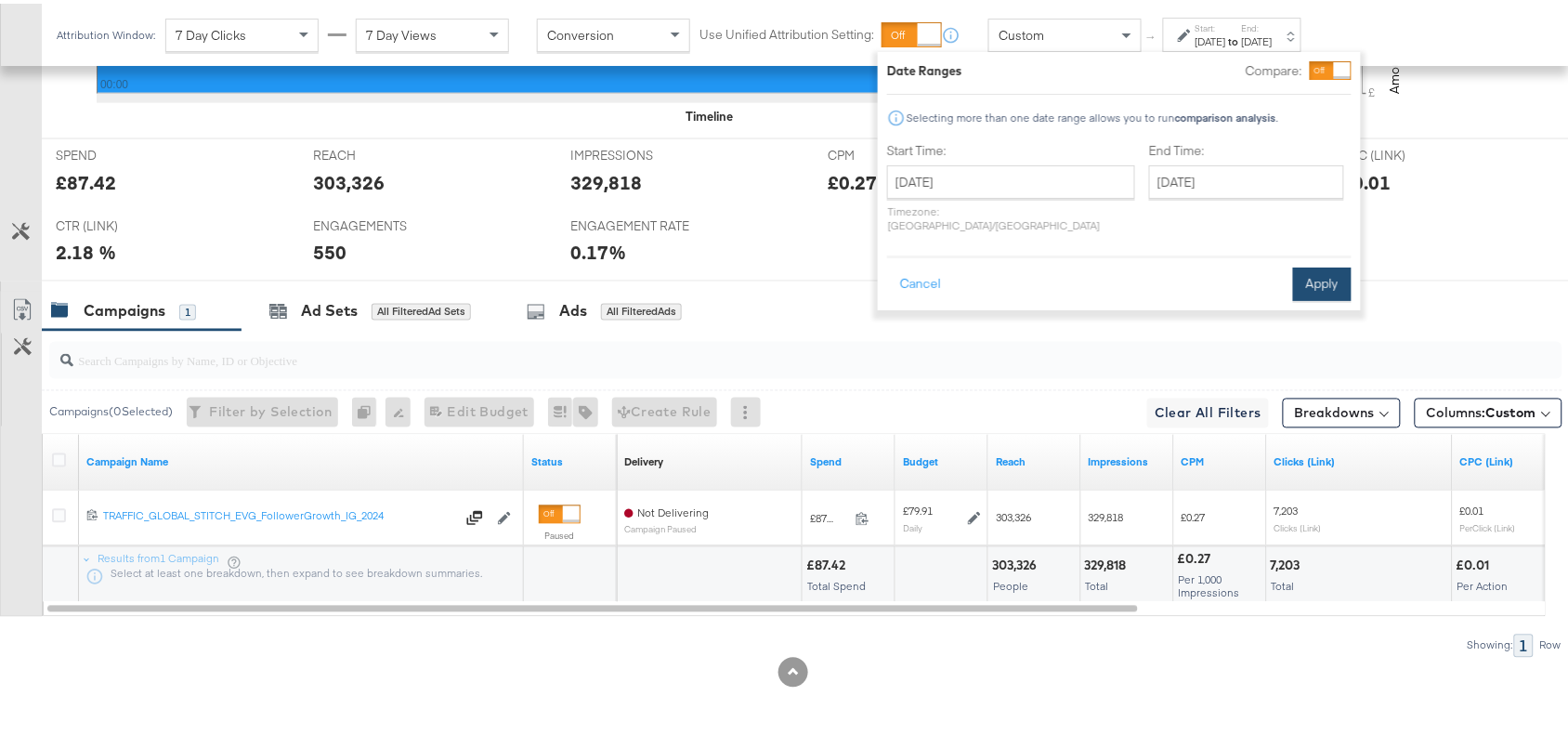 click on "Apply" at bounding box center (1322, 281) 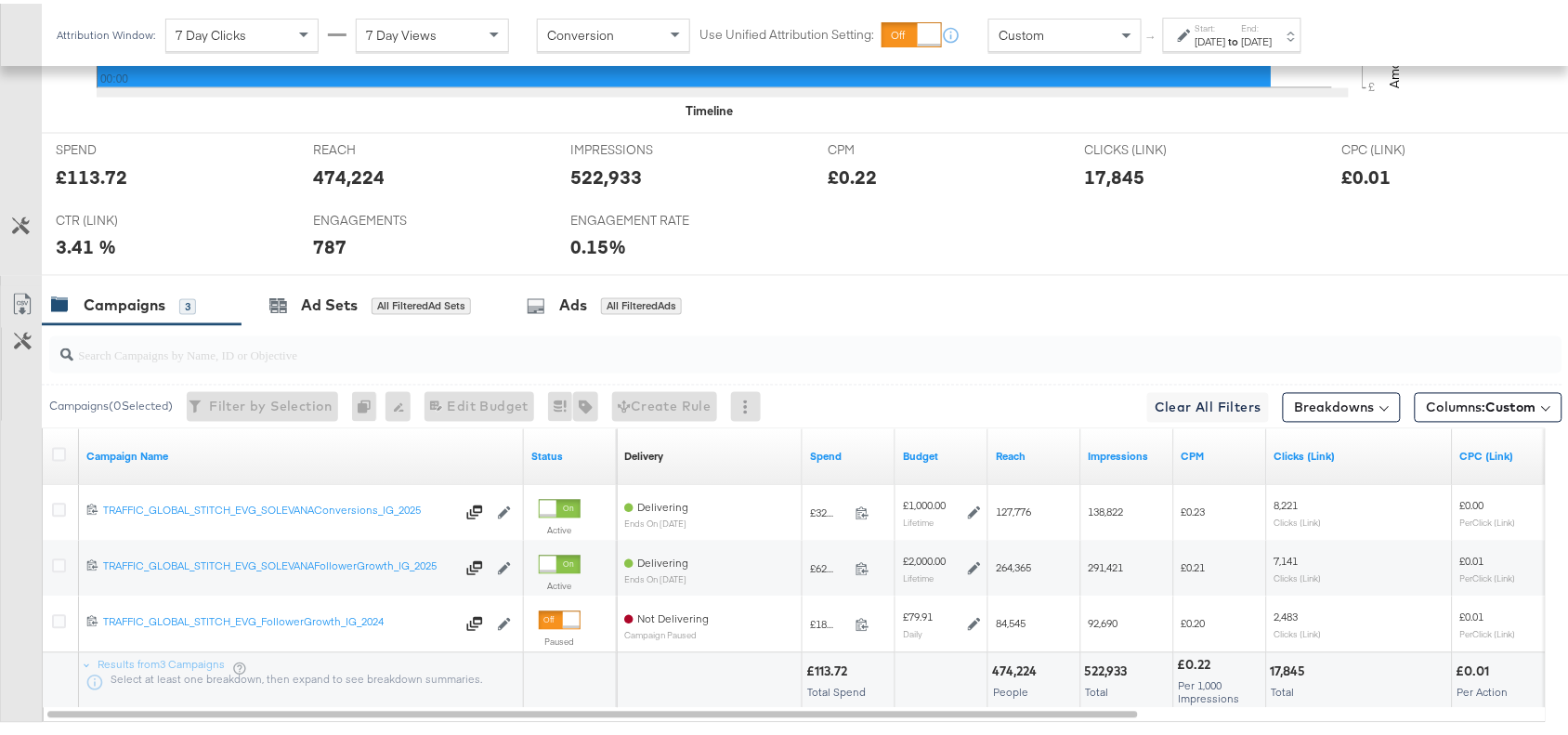 scroll, scrollTop: 929, scrollLeft: 0, axis: vertical 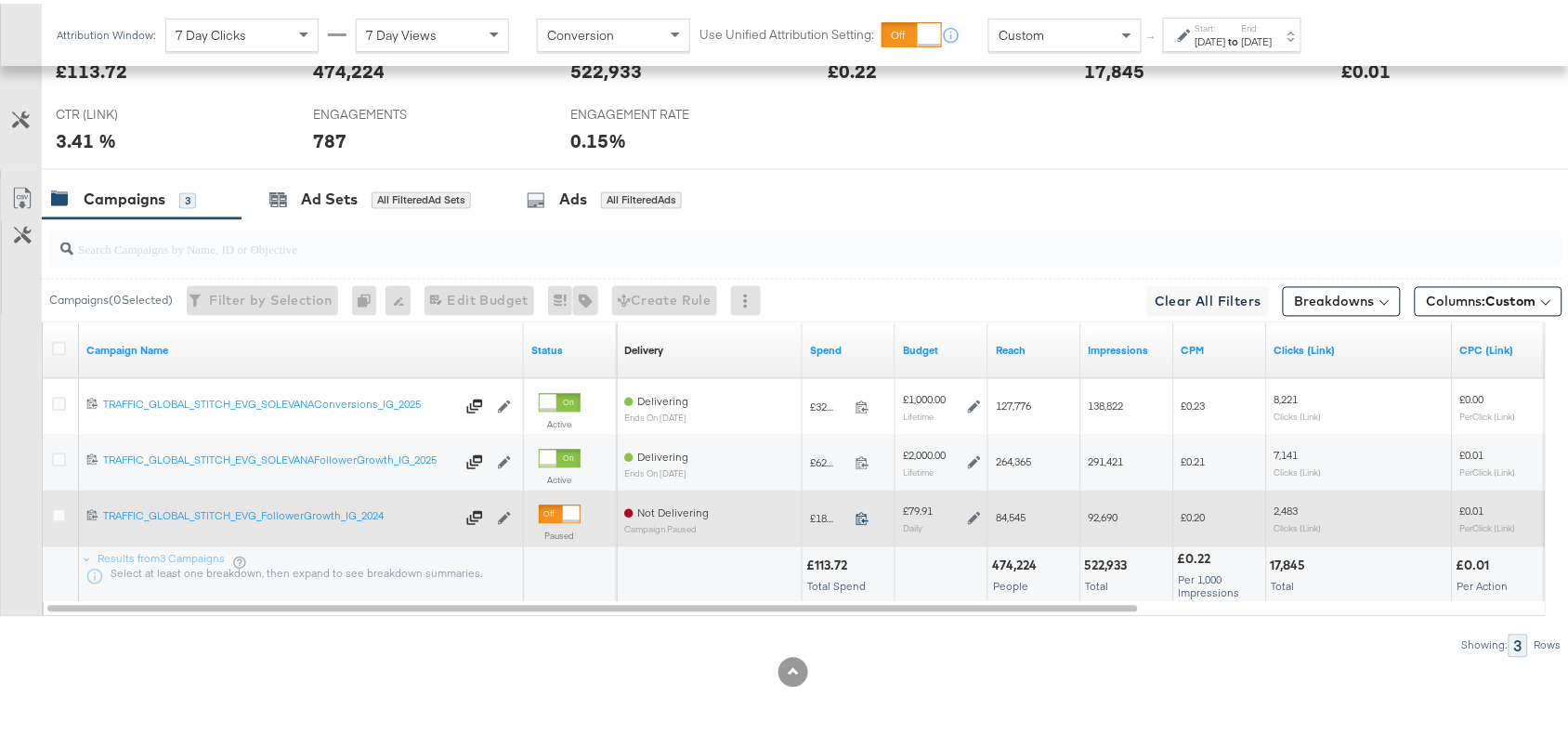click 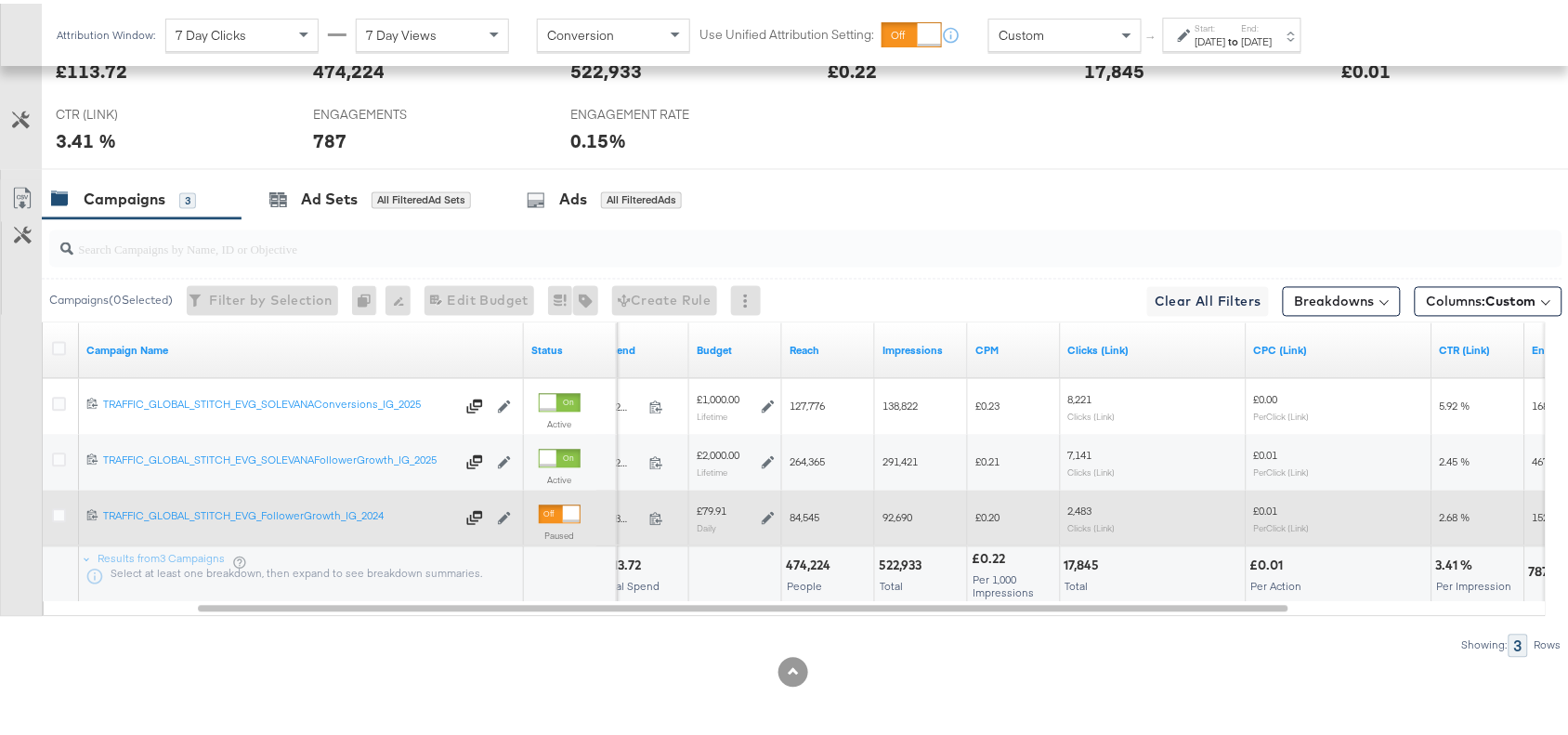 click on "84,545" at bounding box center (804, 514) 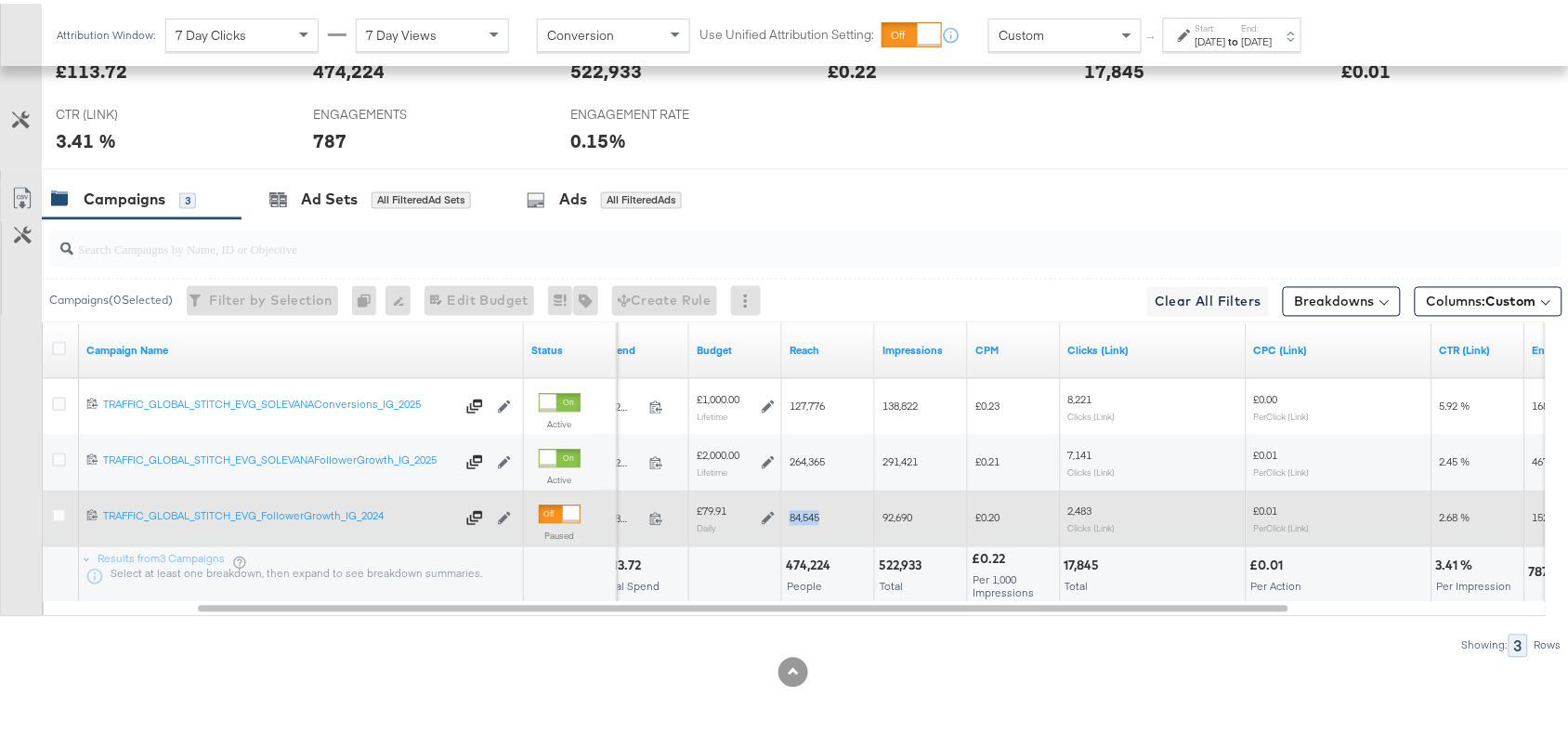 click on "84,545" at bounding box center [804, 514] 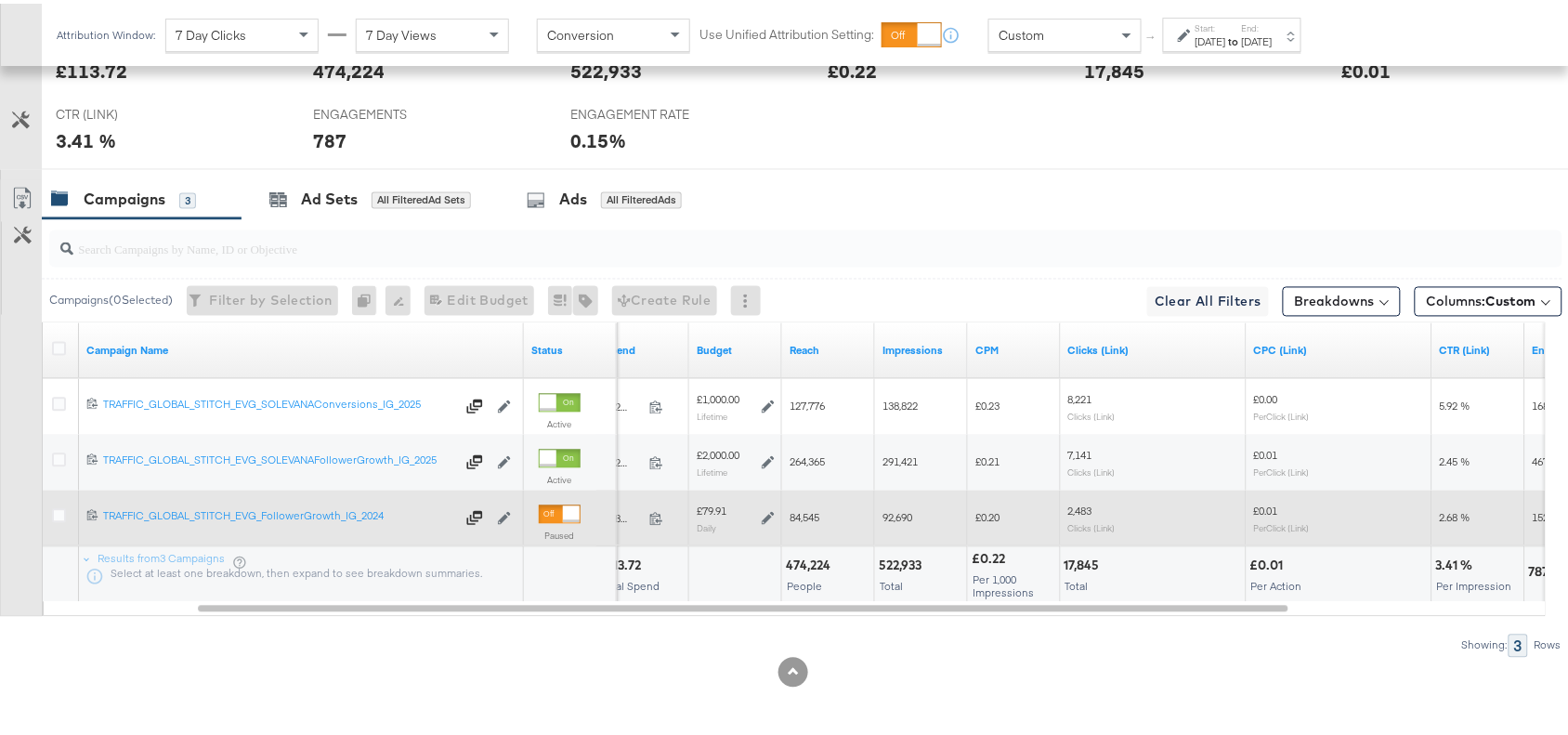 click on "92,690" at bounding box center (897, 514) 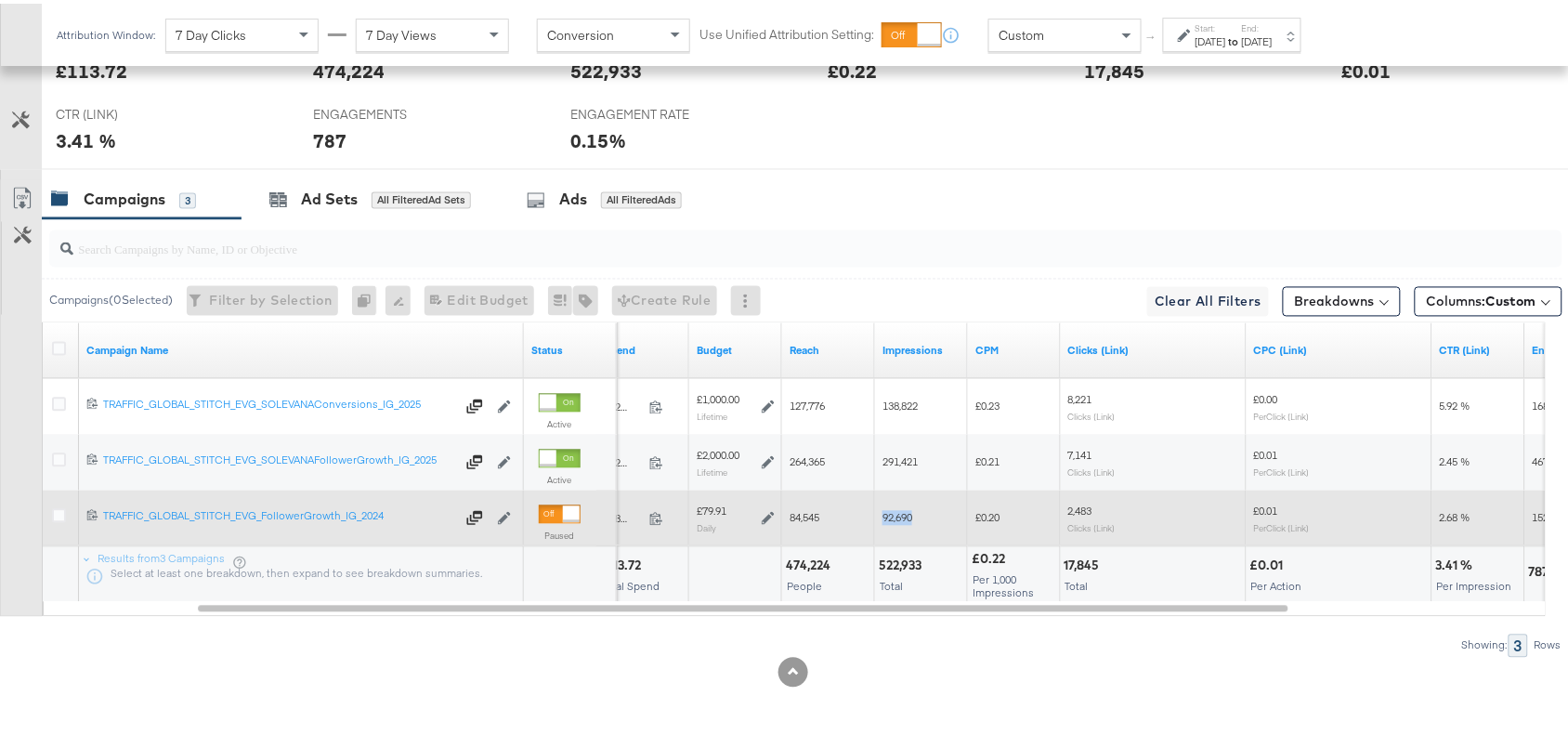 copy on "92,690" 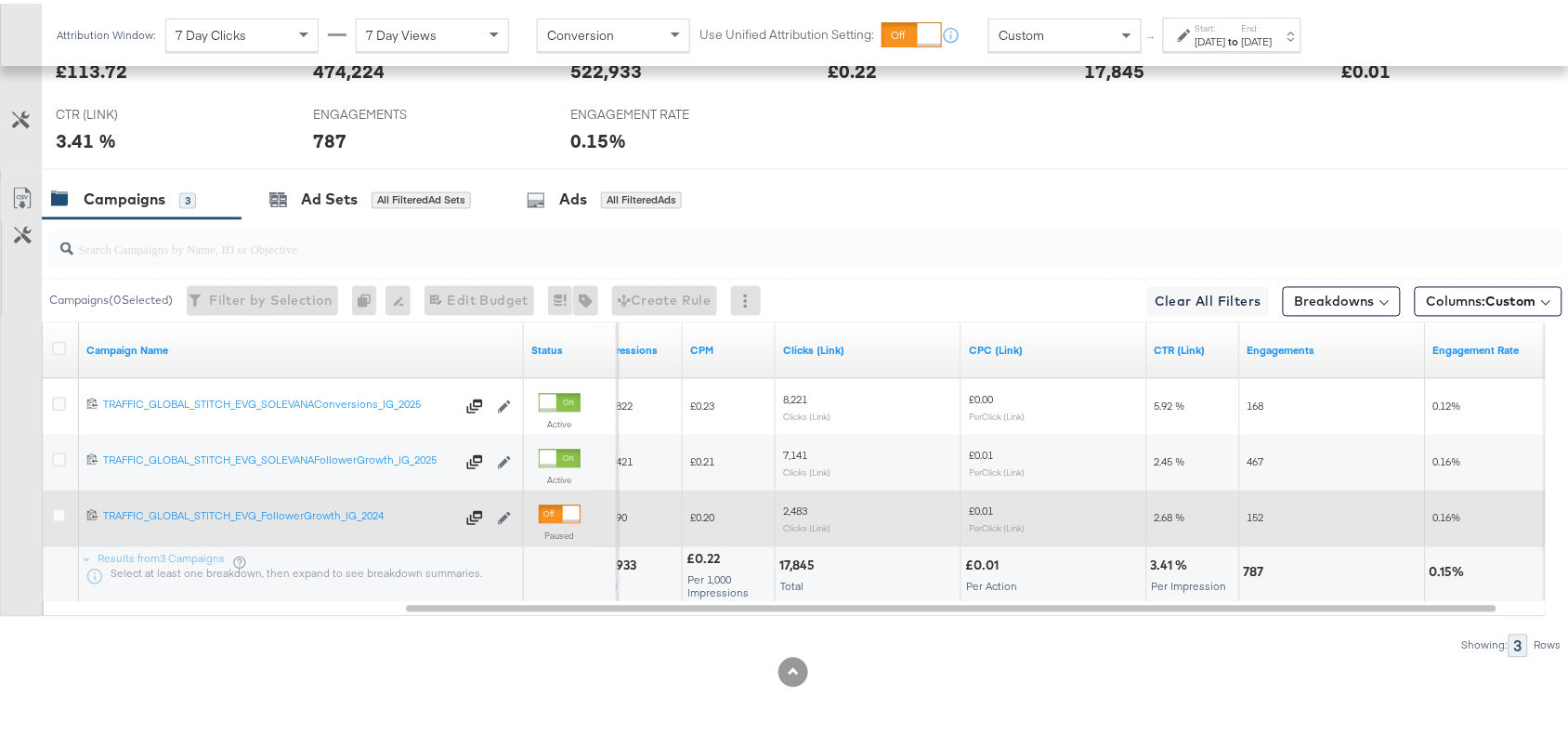 click on "2,483" at bounding box center [795, 507] 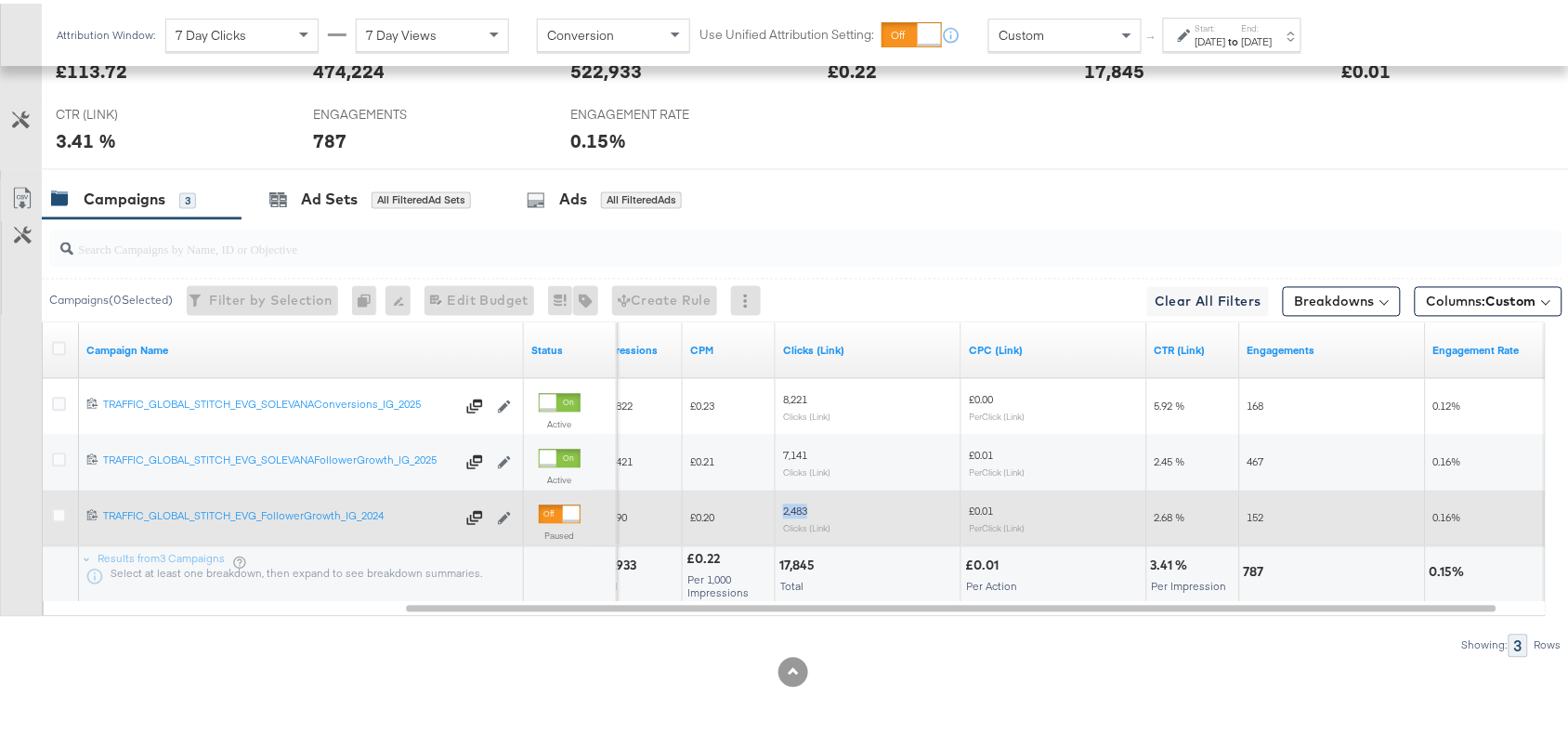 click on "2,483" at bounding box center (795, 507) 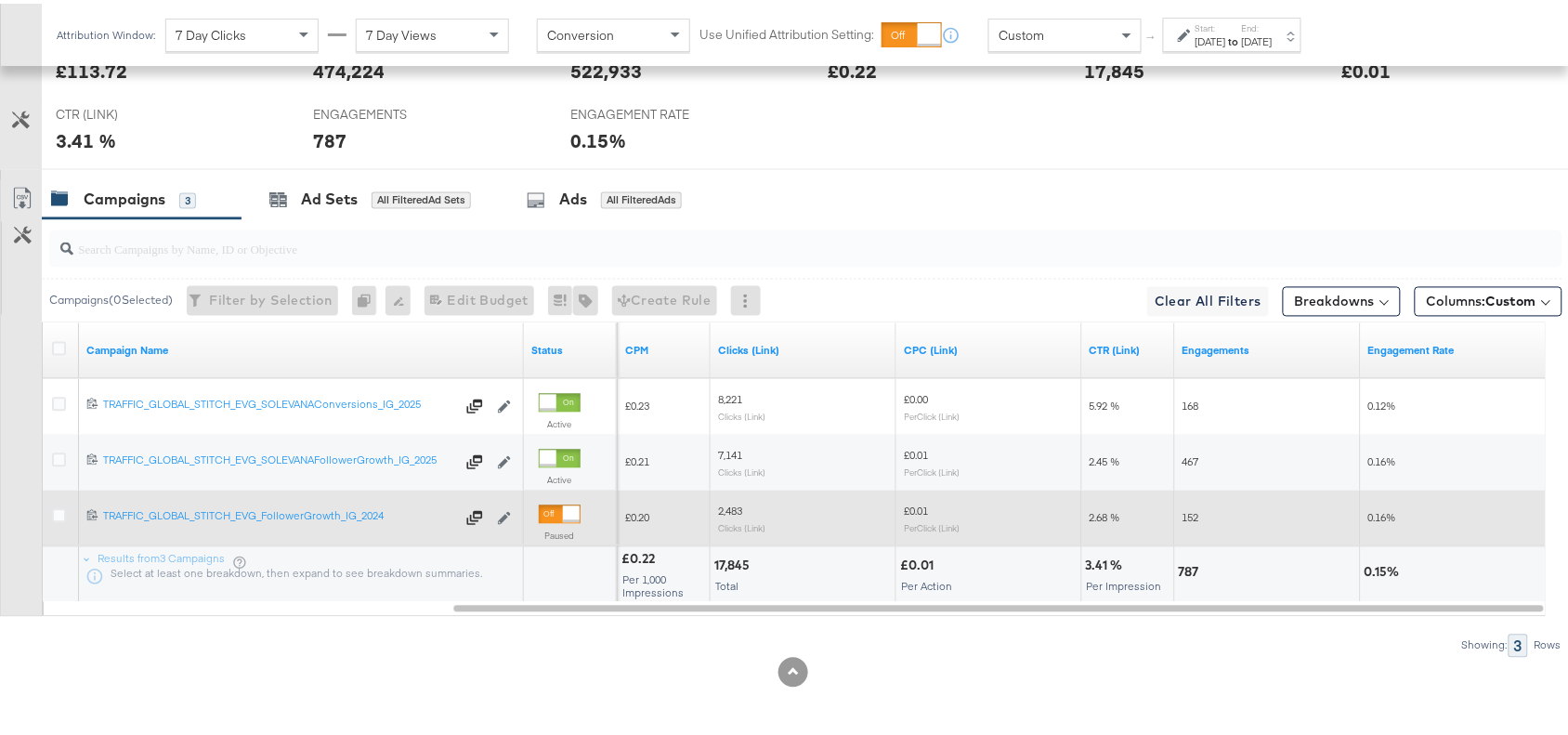 click on "152" at bounding box center (1191, 514) 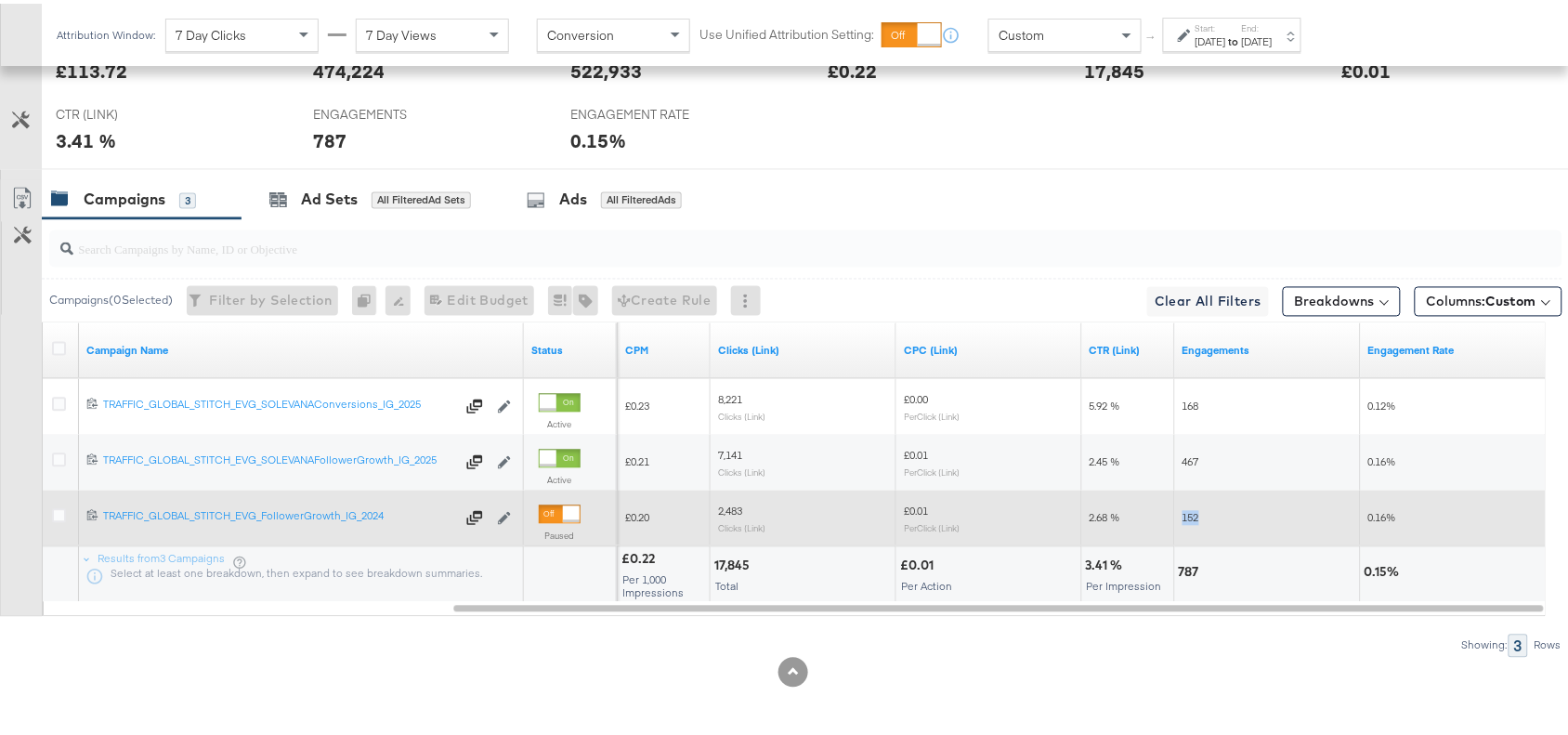 click on "152" at bounding box center [1191, 514] 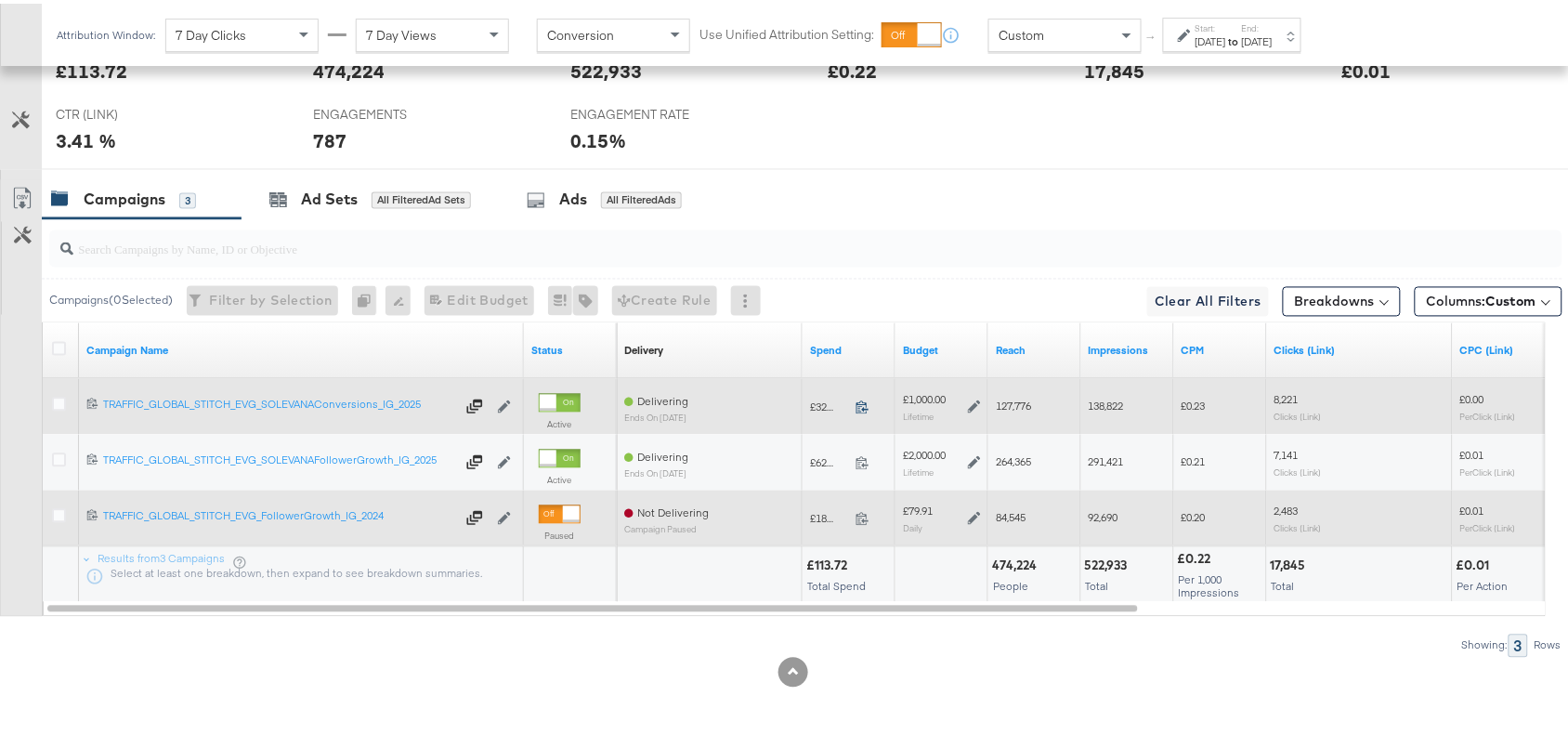 click 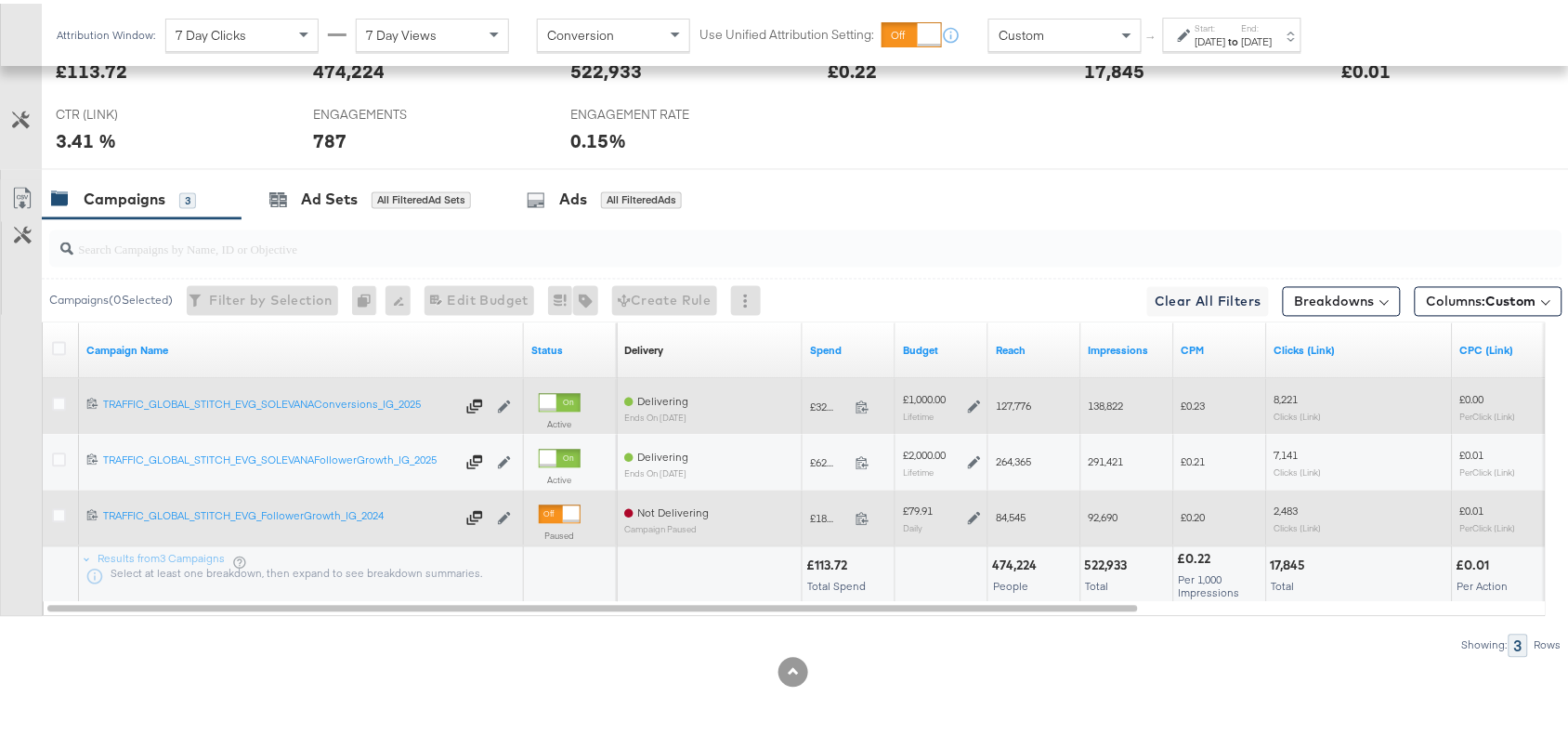 click on "127,776" at bounding box center (1013, 402) 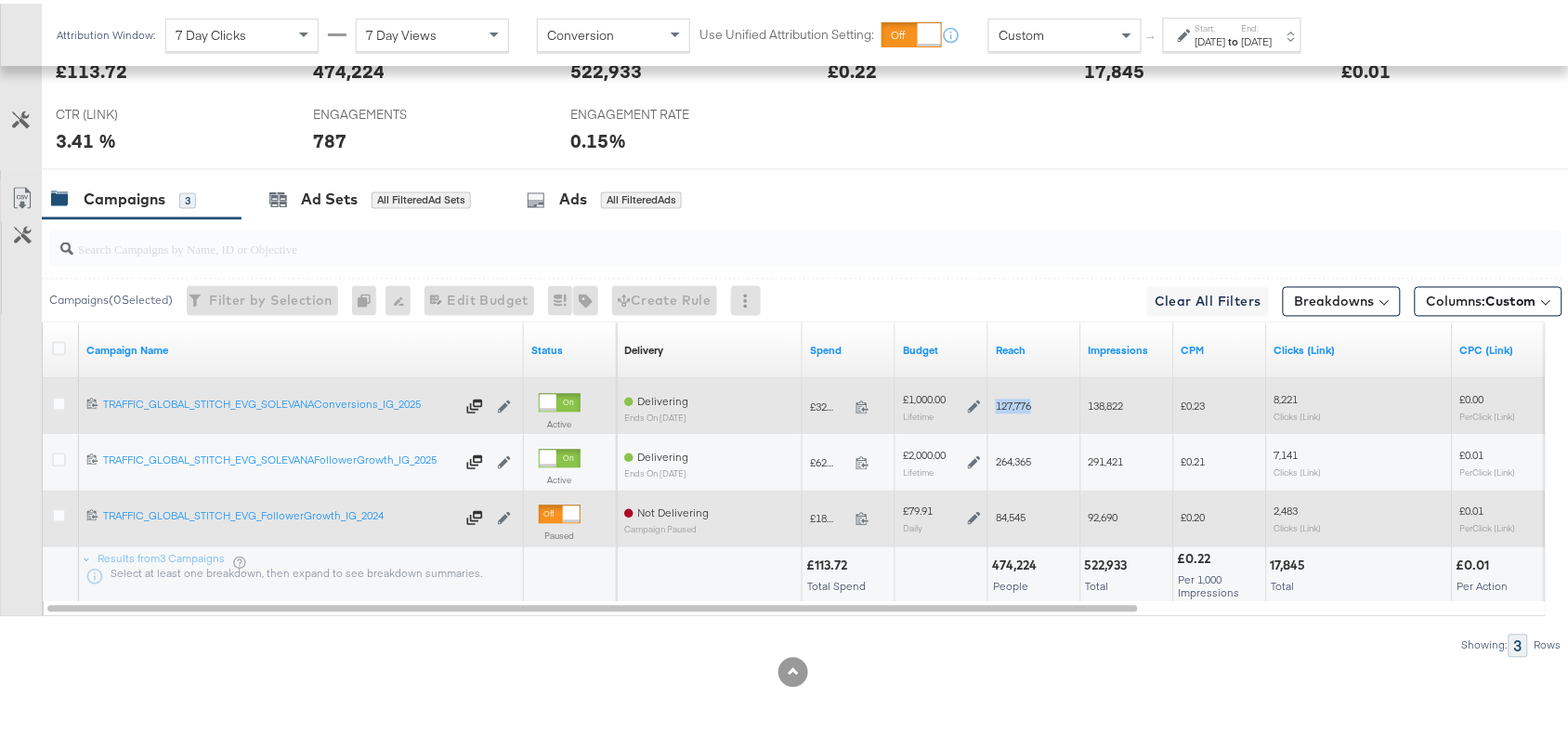 click on "127,776" at bounding box center [1013, 402] 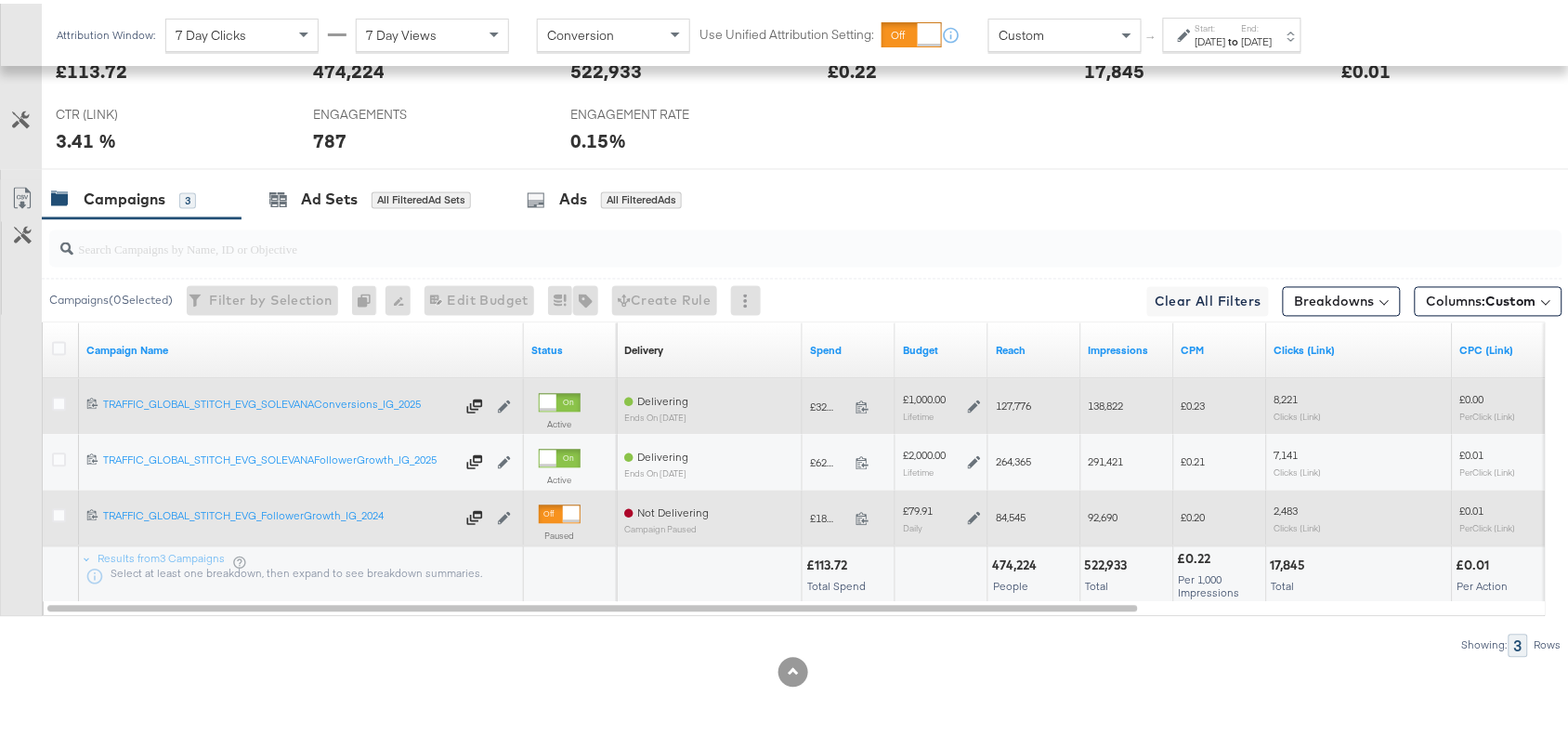 click on "138,822" at bounding box center (1106, 402) 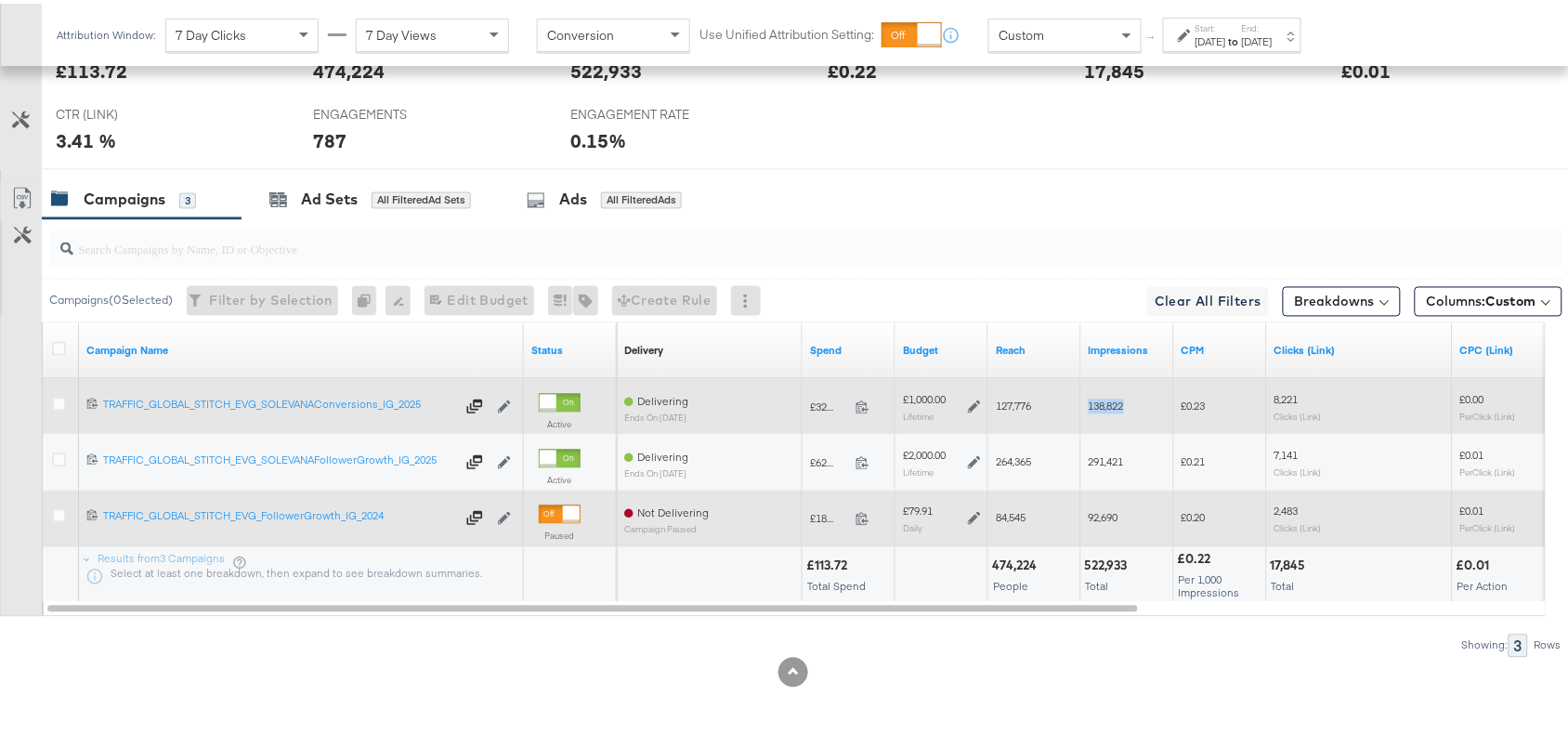 click on "138,822" at bounding box center [1106, 402] 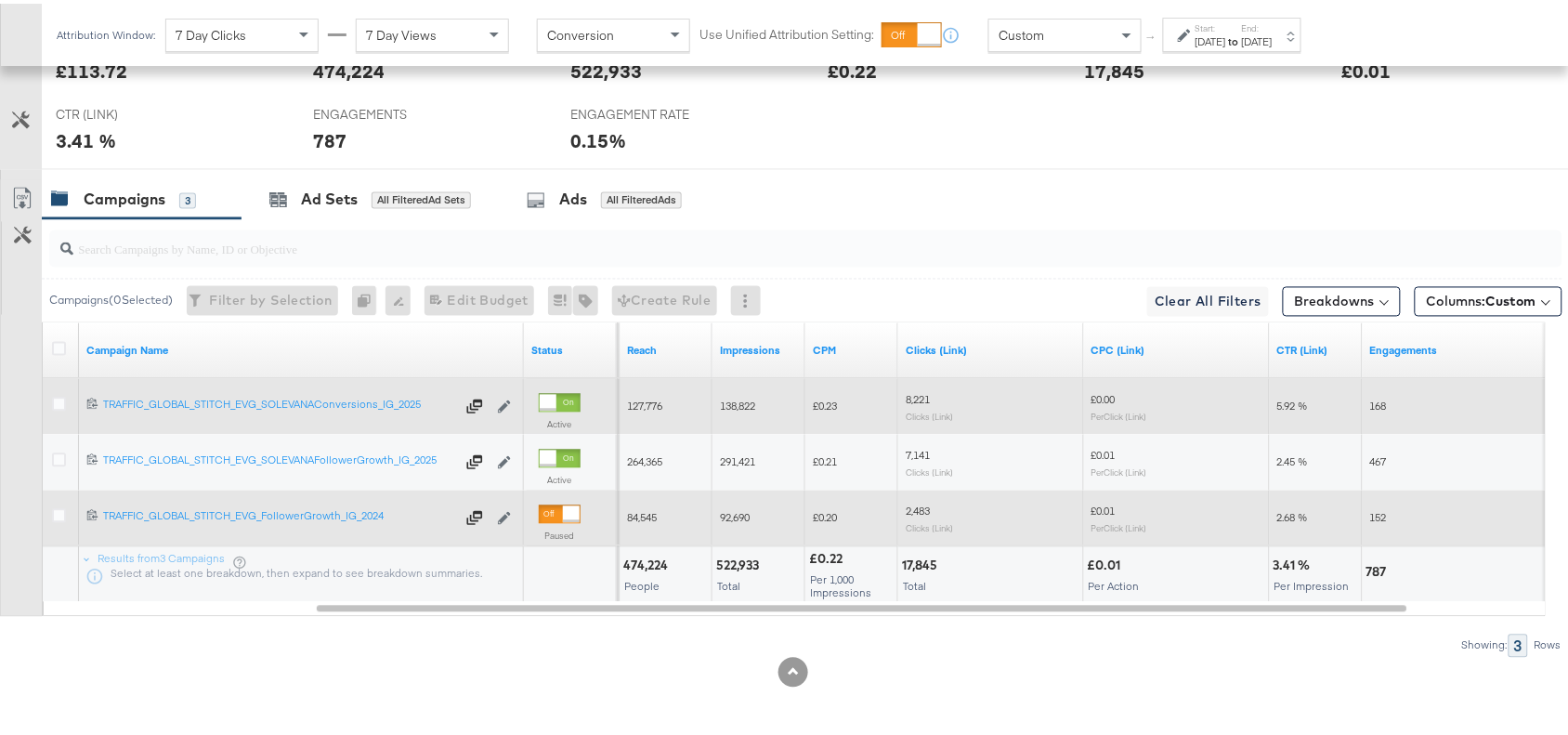 click on "8,221" at bounding box center (918, 396) 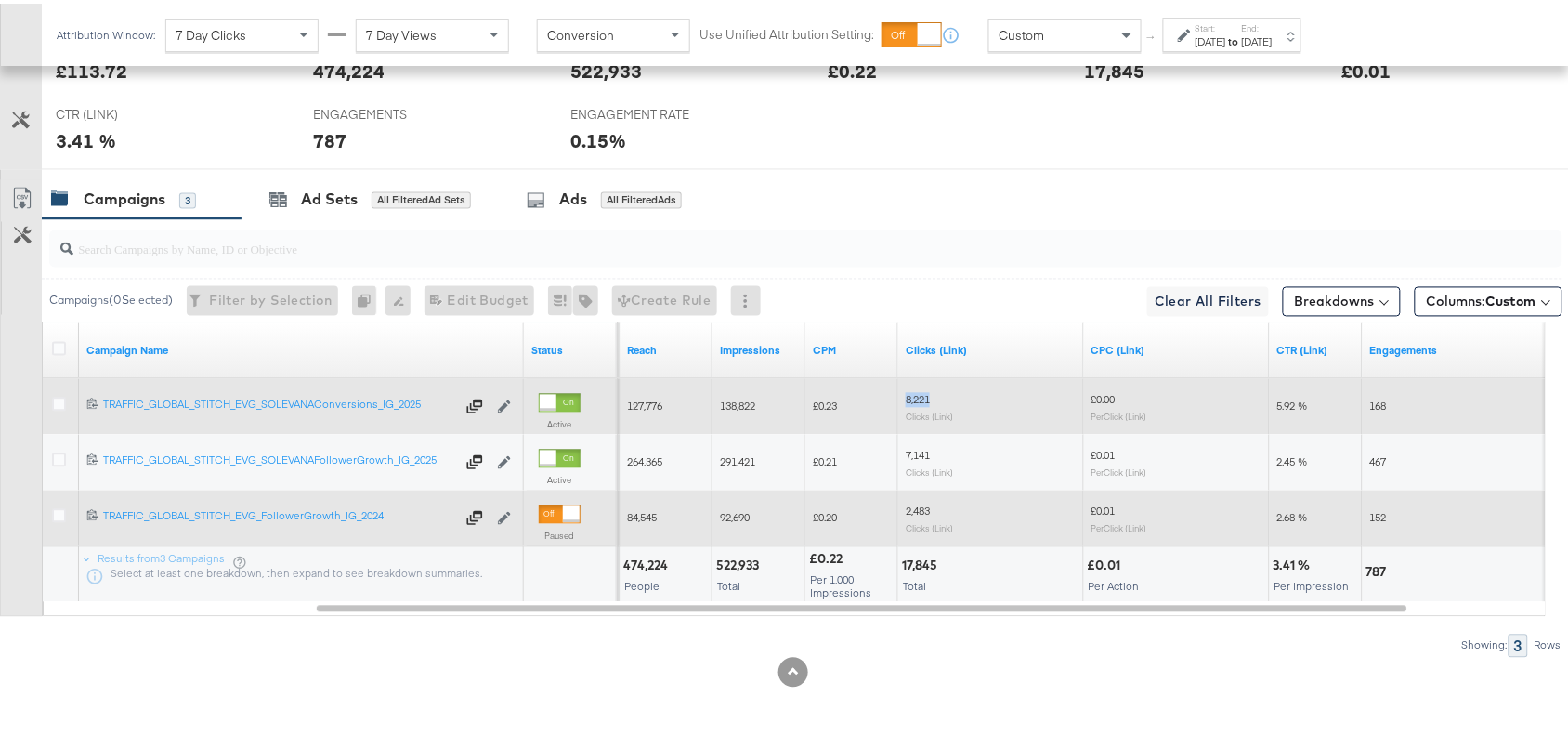 click on "8,221" at bounding box center (918, 396) 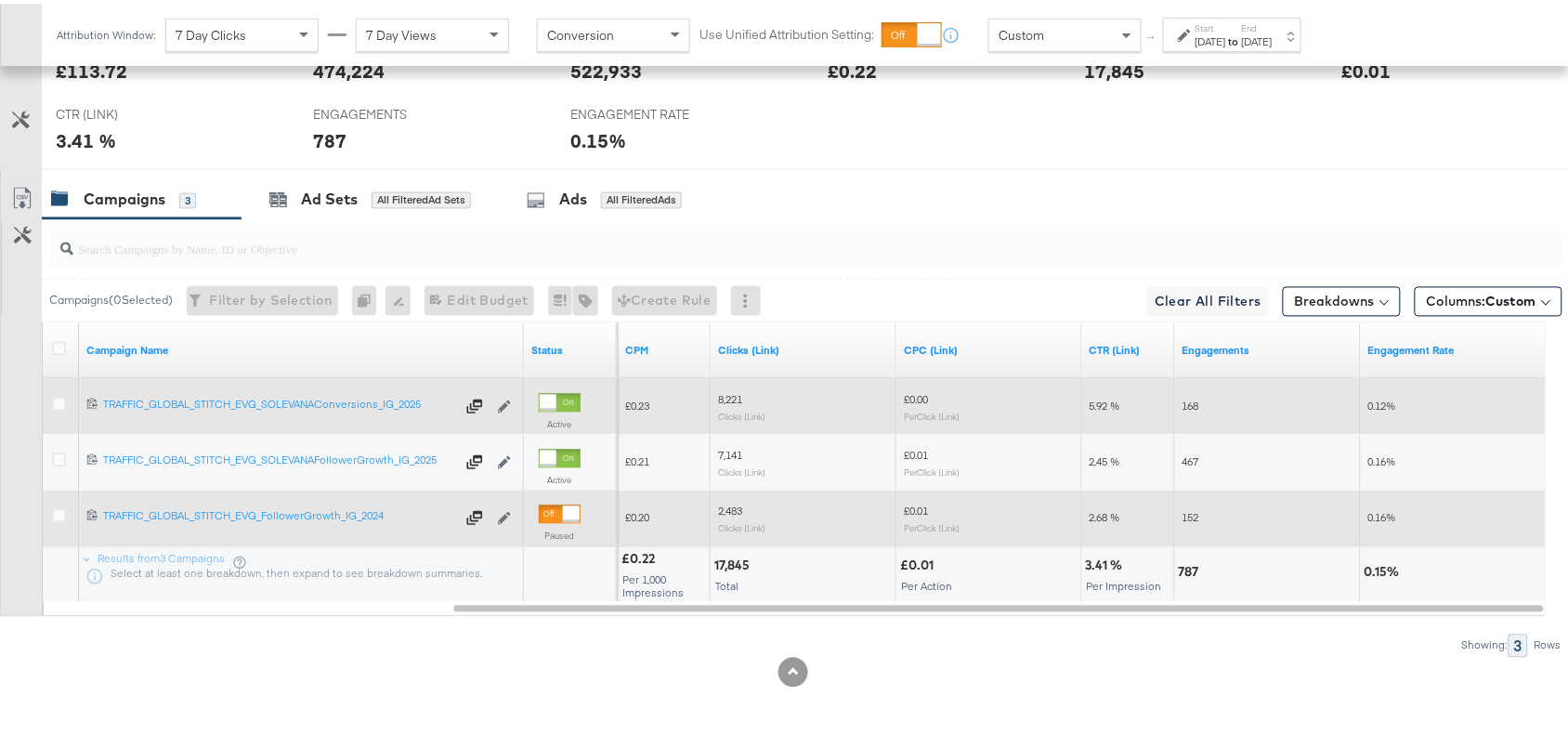 click on "168" at bounding box center [1191, 402] 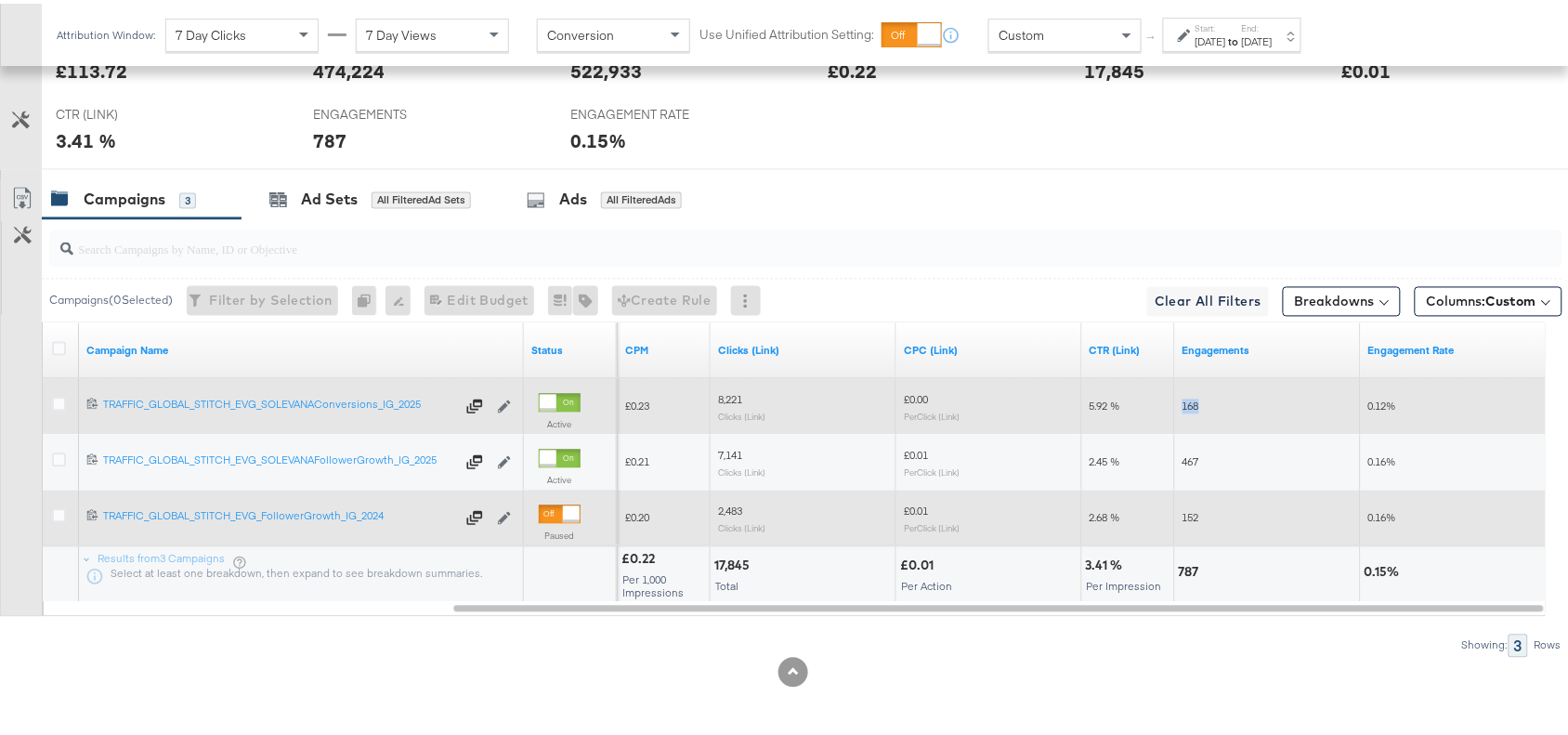click on "168" at bounding box center [1191, 402] 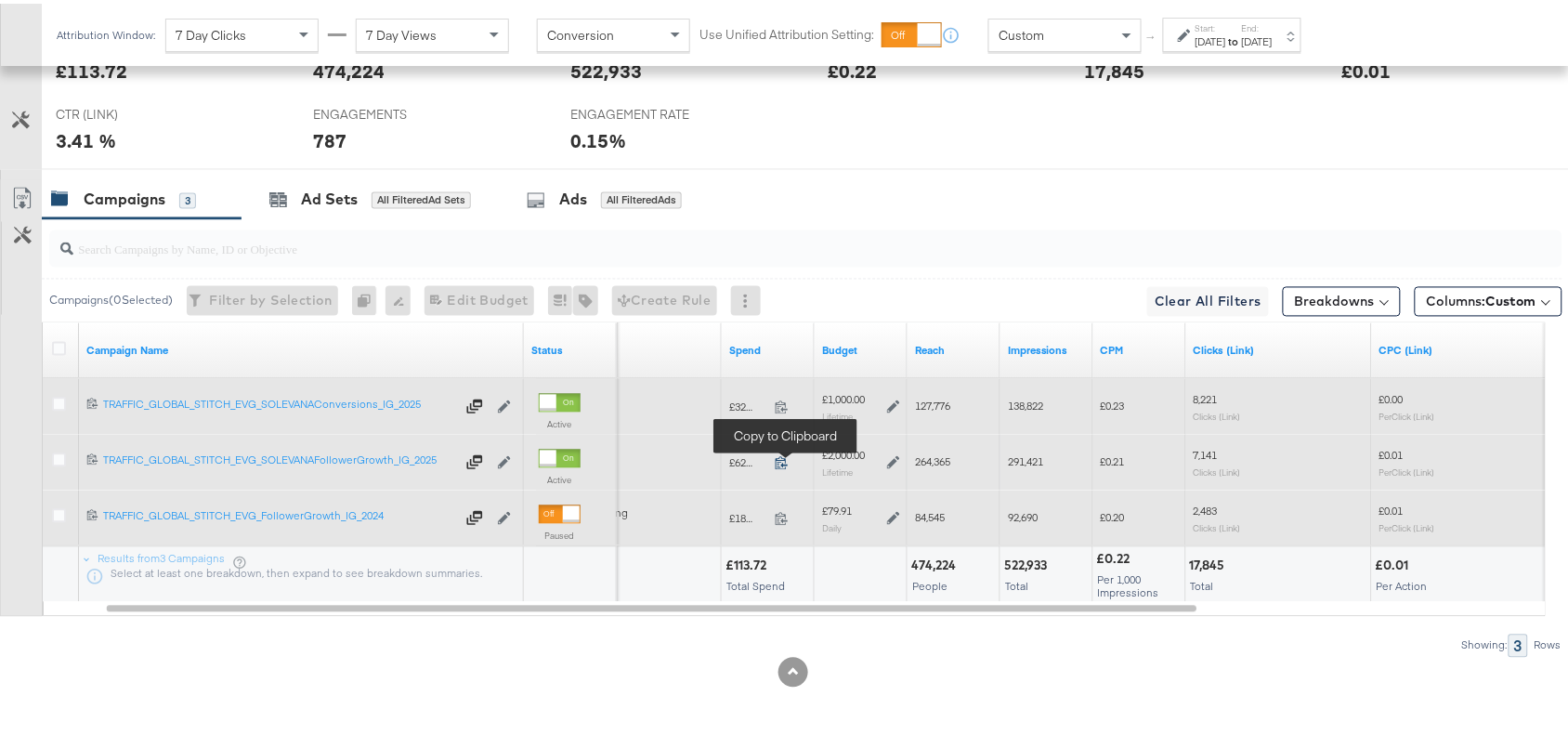 click 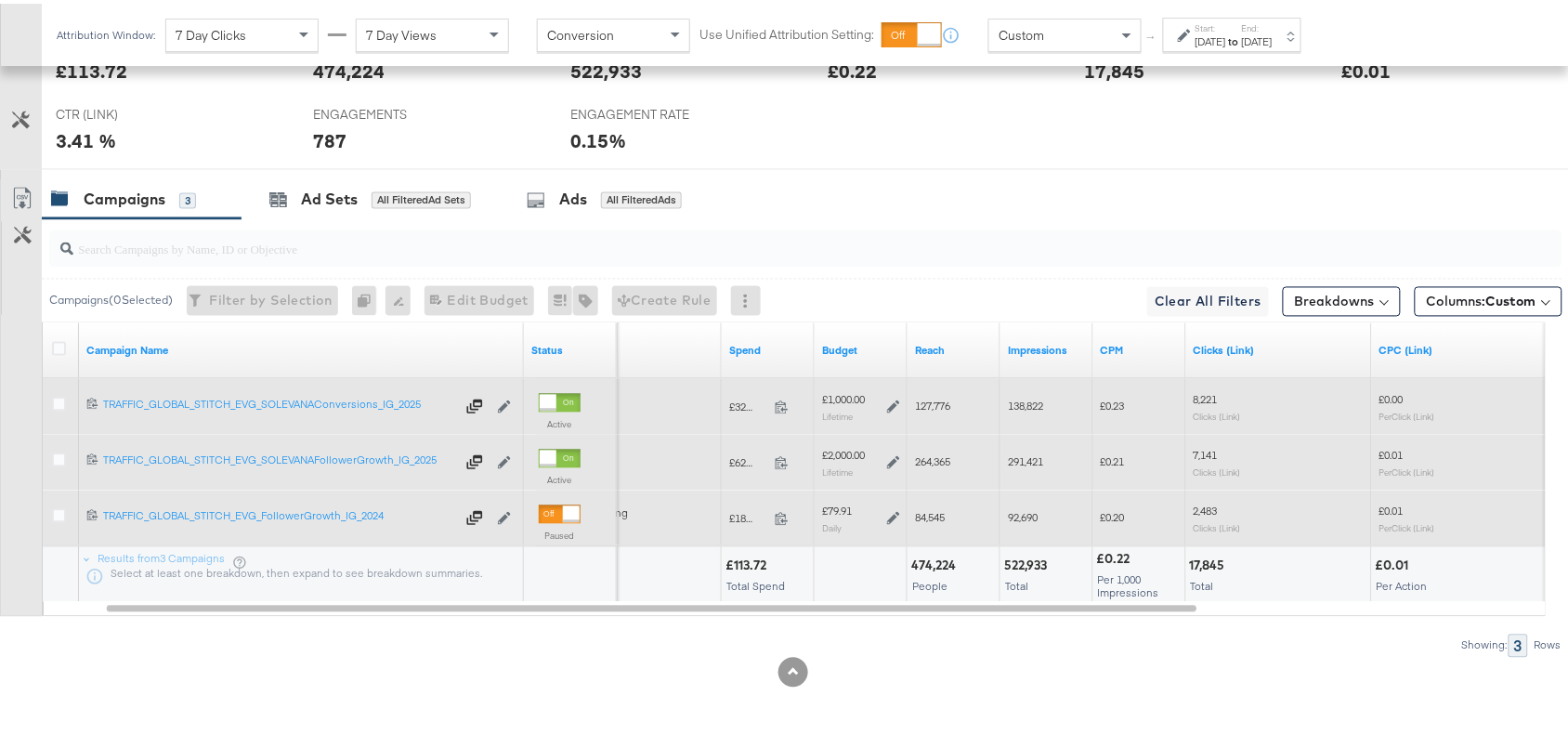 click on "264,365" at bounding box center (933, 458) 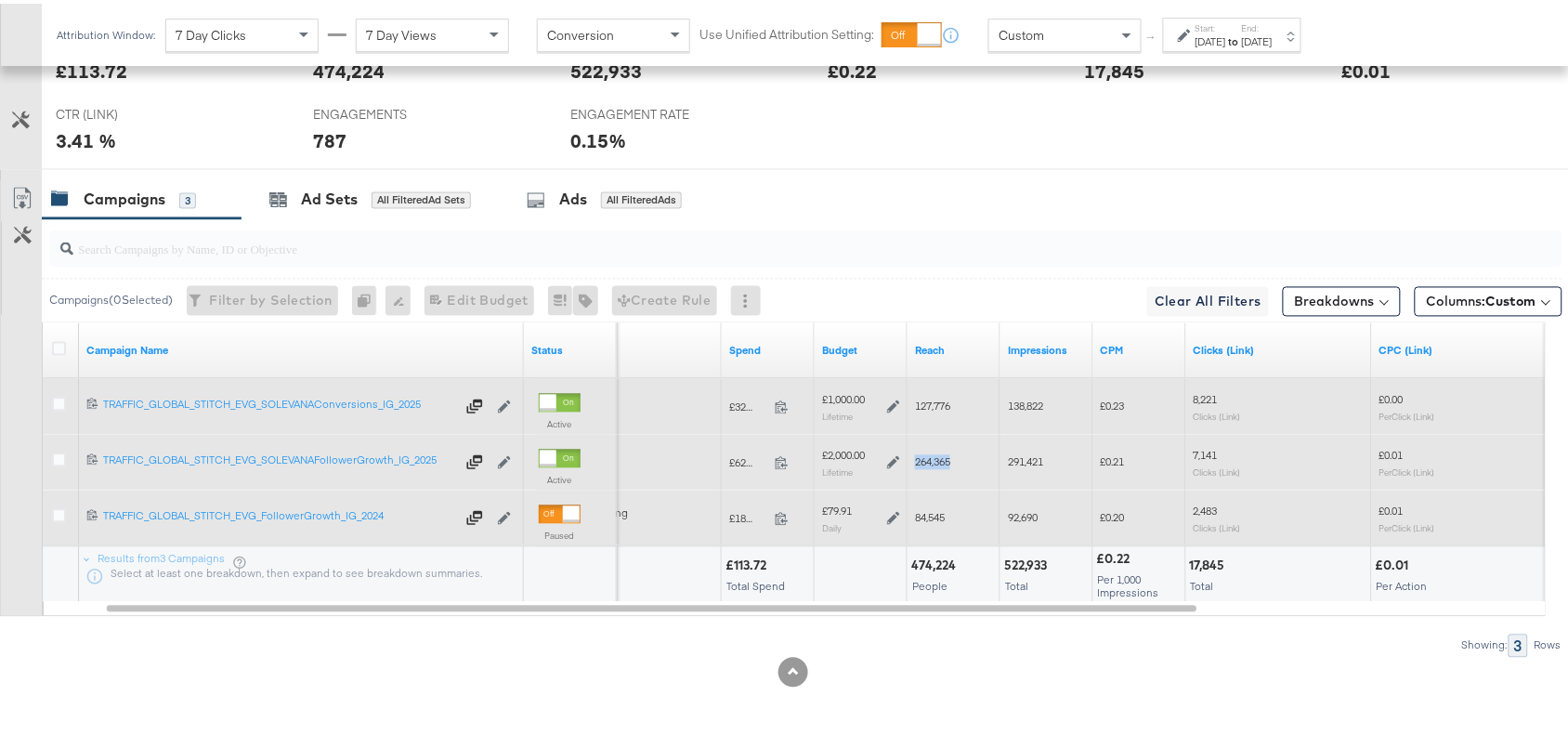 click on "264,365" at bounding box center [933, 458] 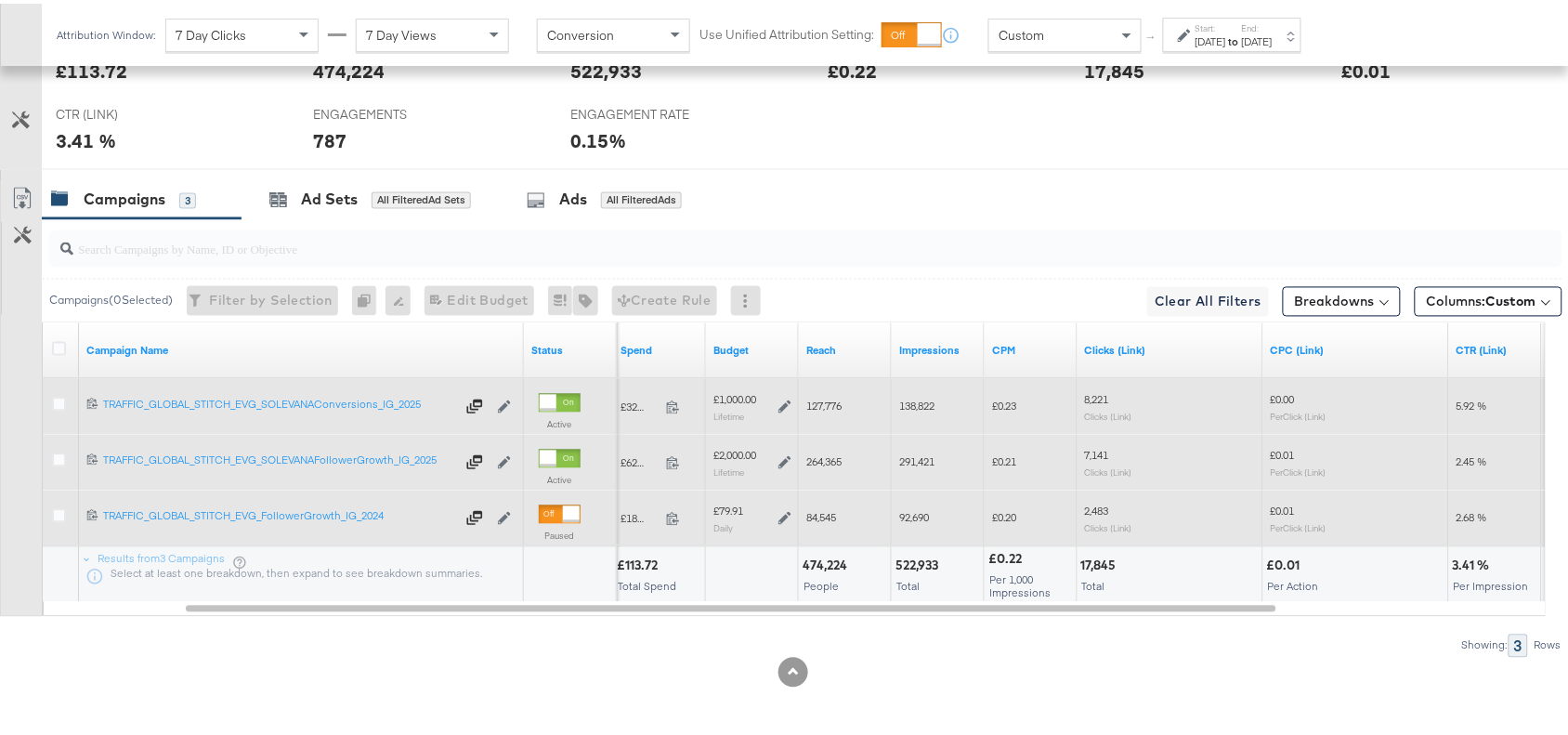 click on "291,421" at bounding box center (917, 458) 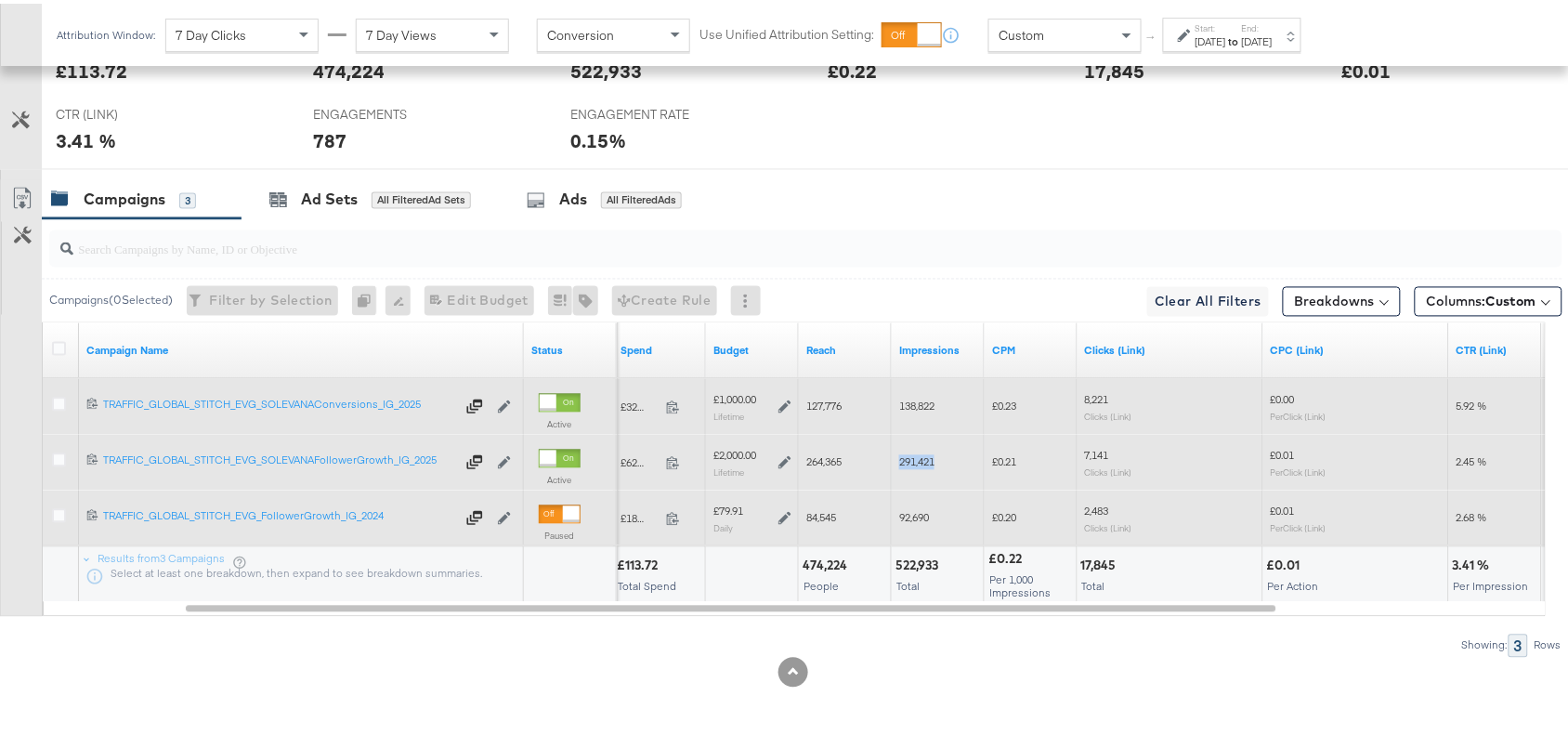 click on "291,421" at bounding box center (917, 458) 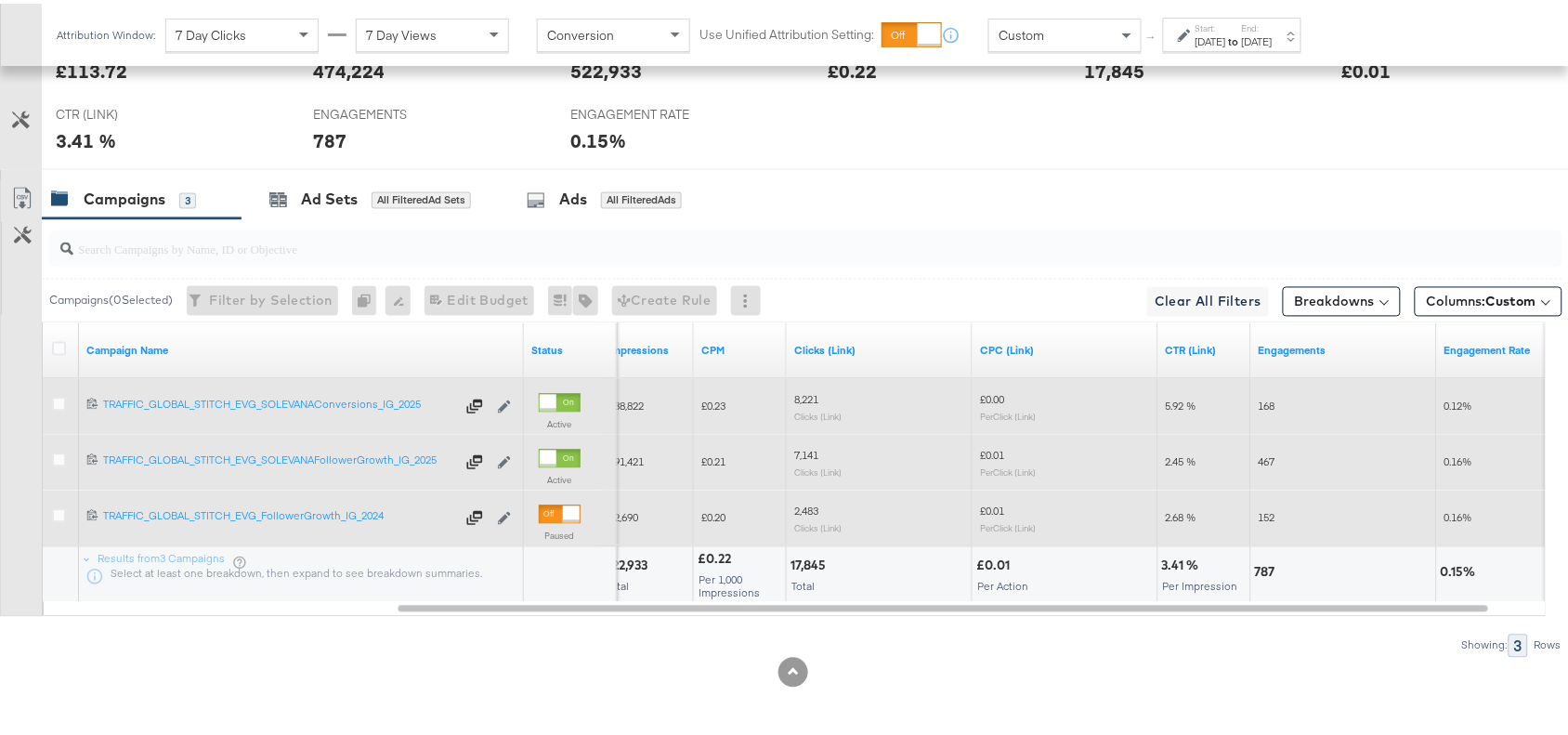 click on "7,141" at bounding box center (806, 452) 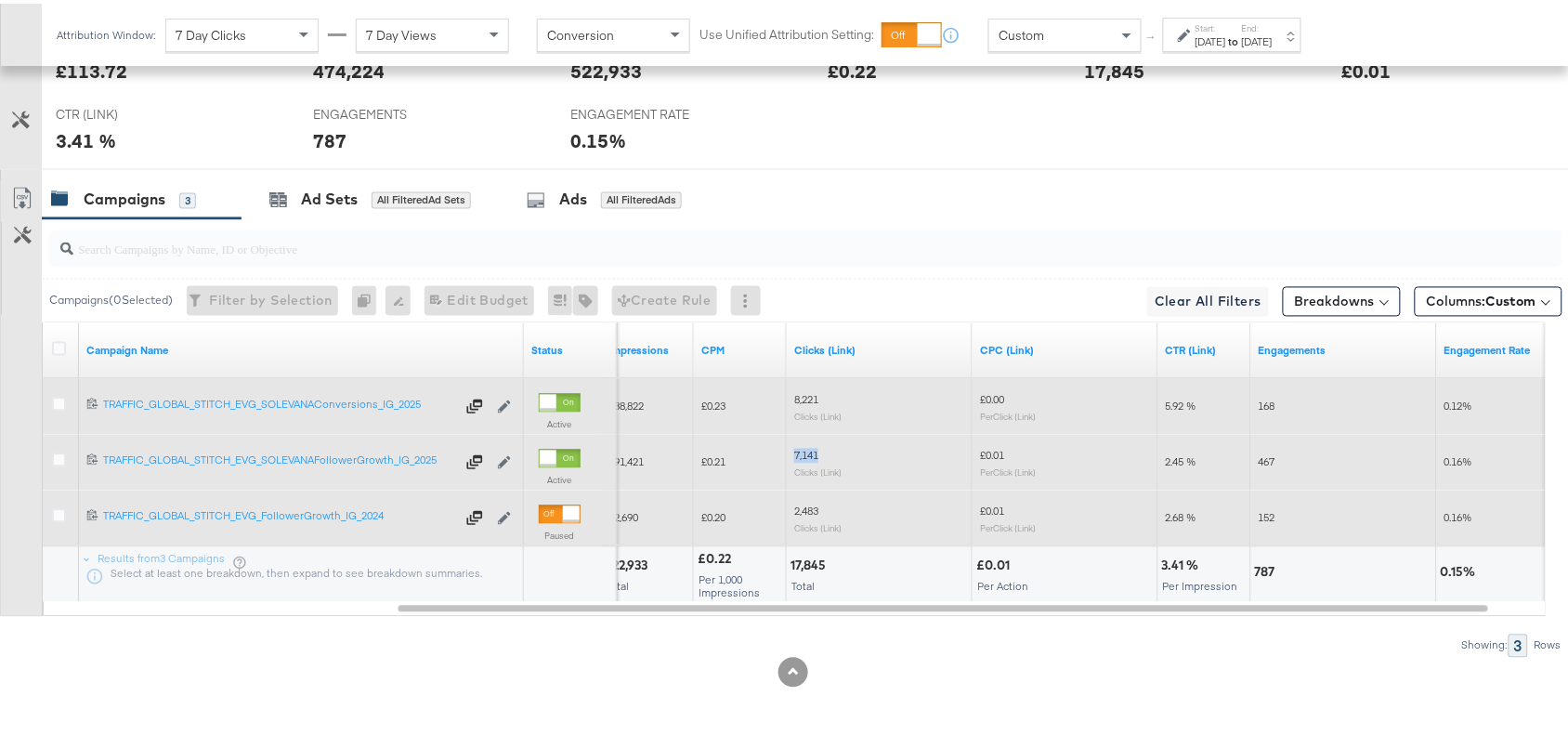 click on "7,141" at bounding box center (806, 452) 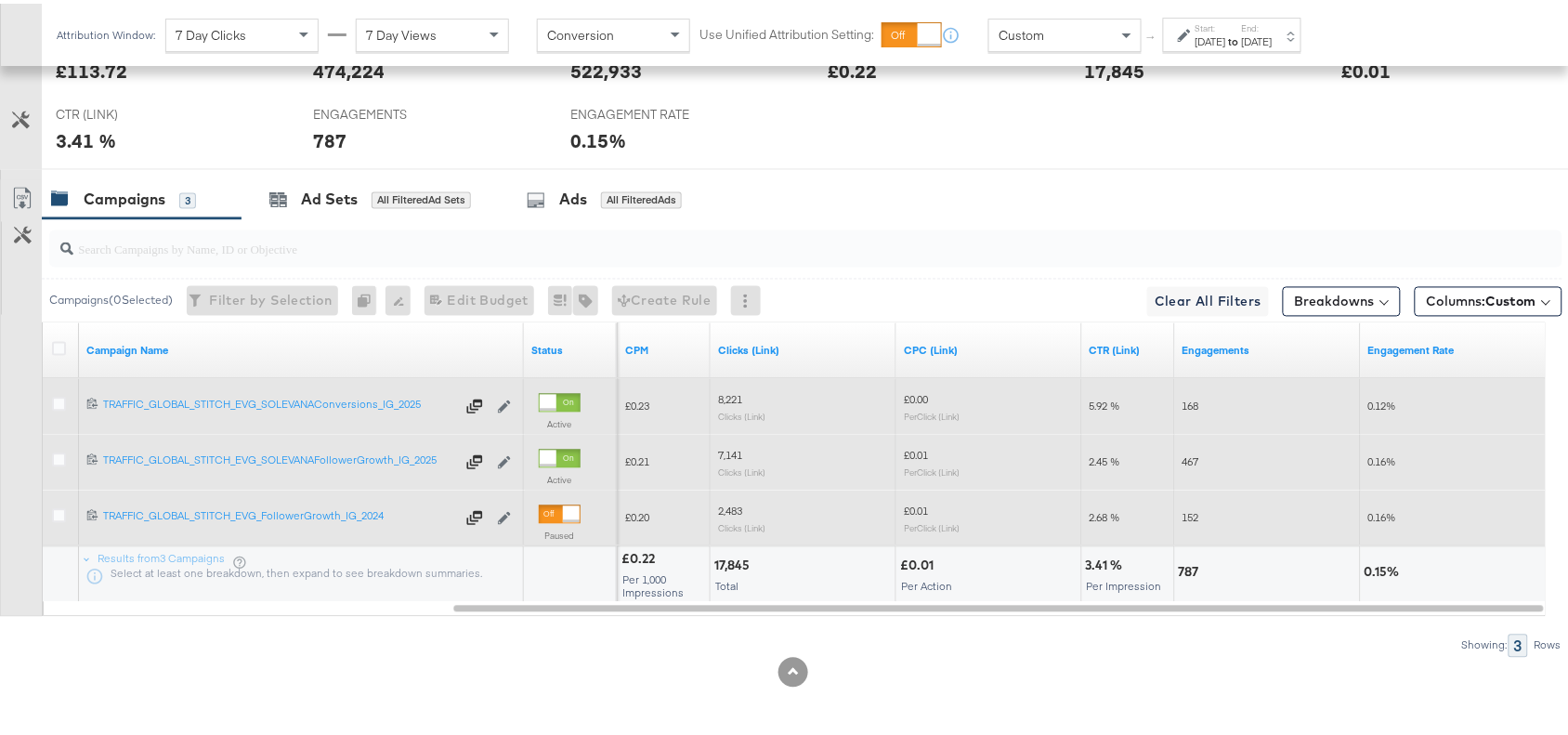 click on "467" at bounding box center [1191, 458] 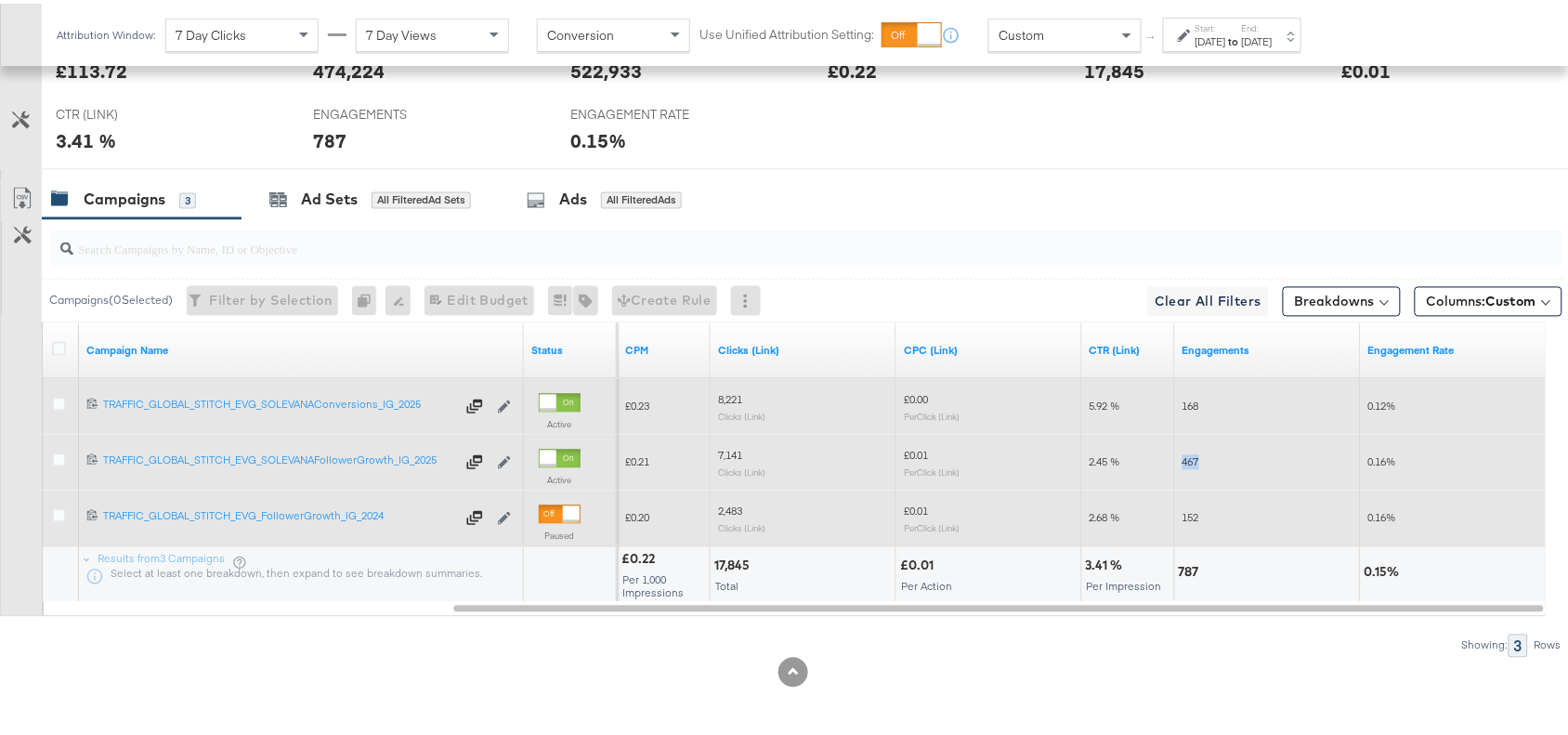 click on "467" at bounding box center [1191, 458] 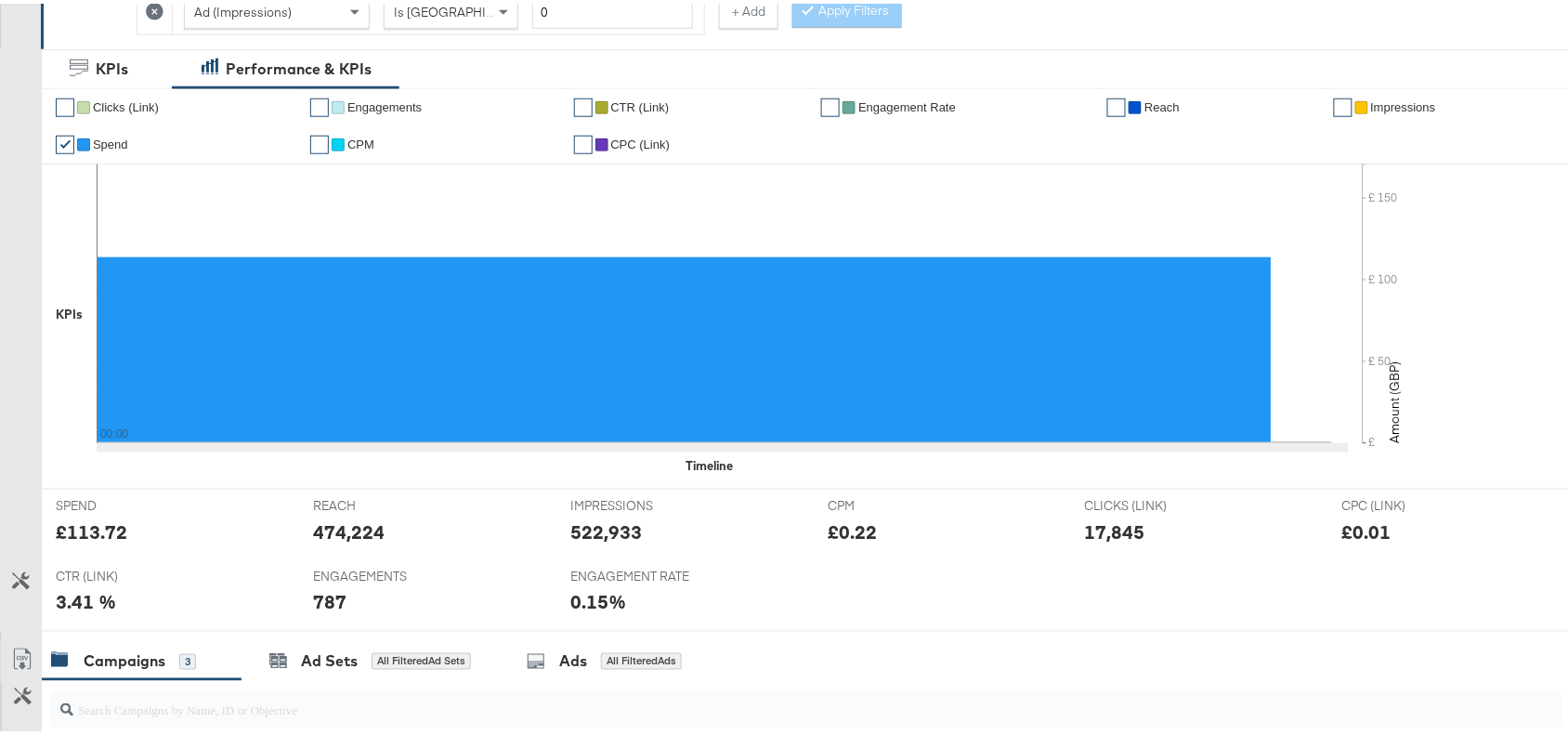 scroll, scrollTop: 0, scrollLeft: 0, axis: both 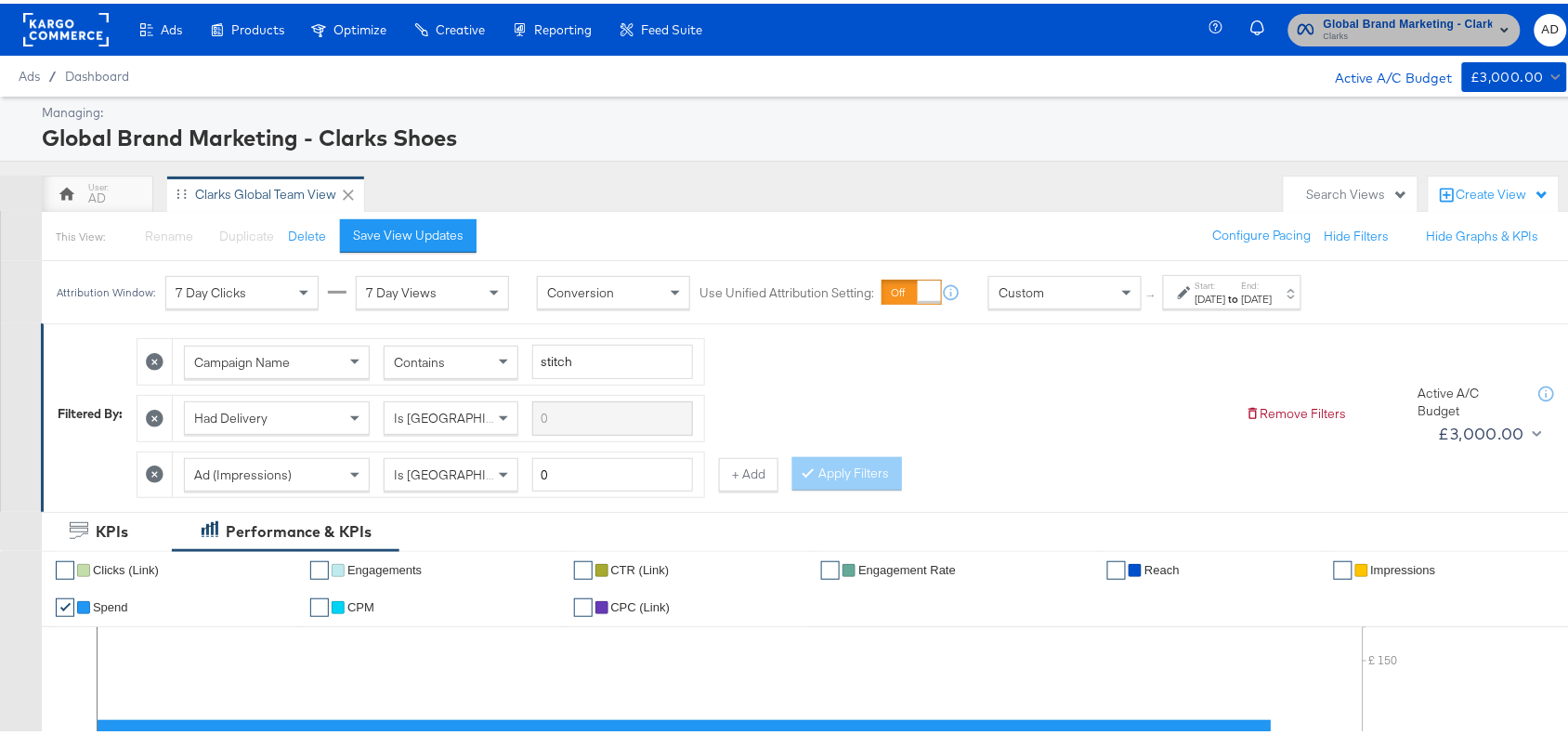 click on "Clarks" at bounding box center [1408, 33] 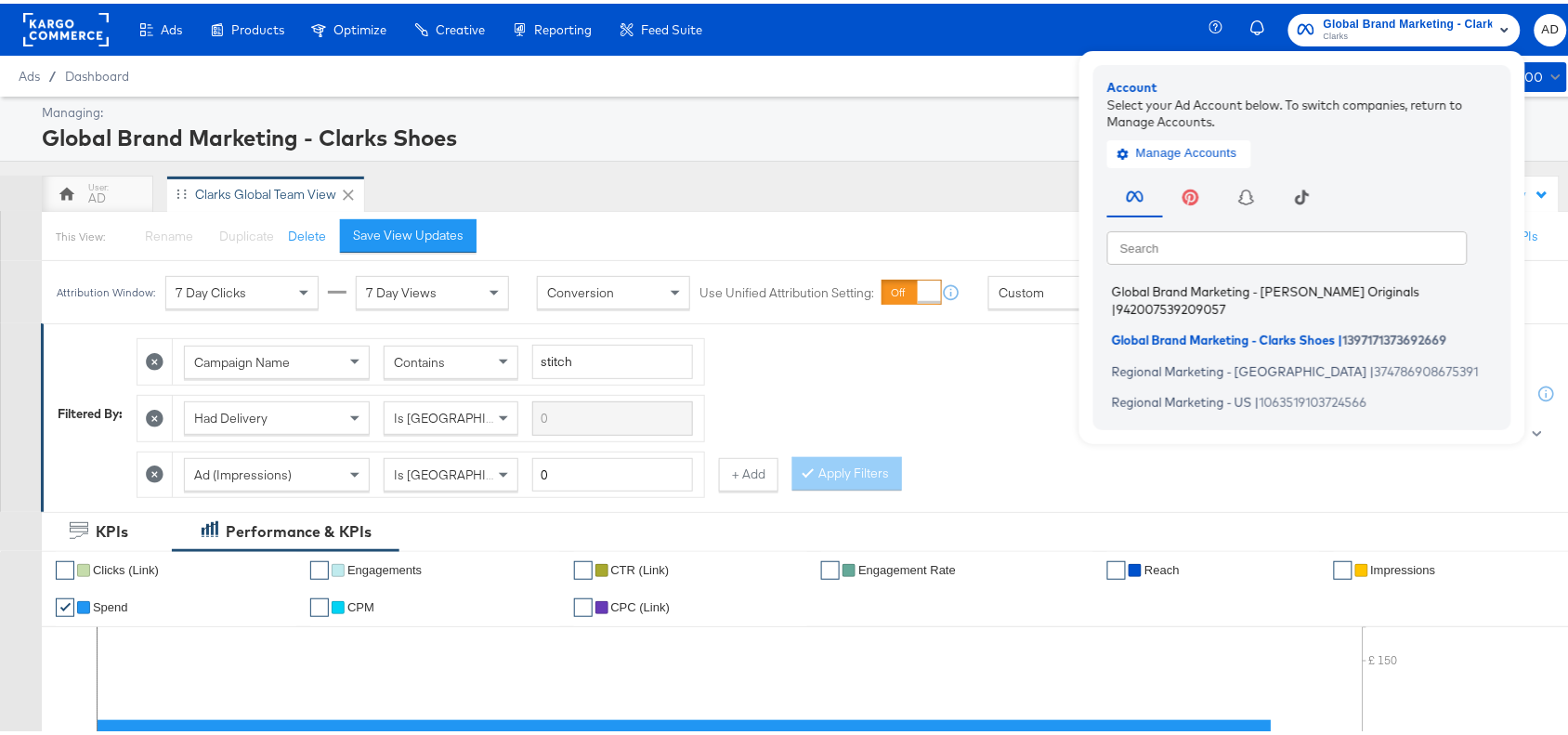 click on "Global Brand Marketing - [PERSON_NAME] Originals" at bounding box center [1265, 288] 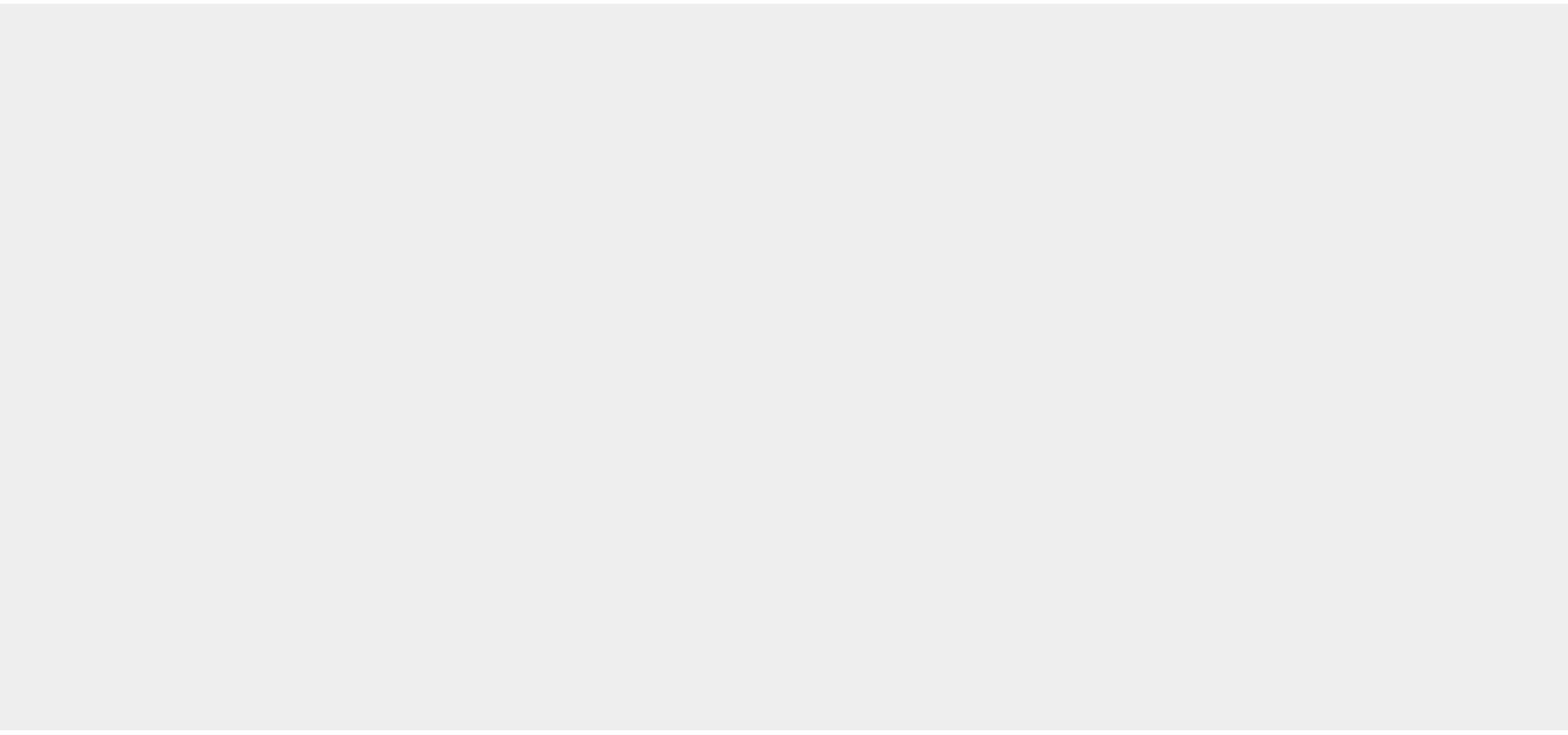 scroll, scrollTop: 0, scrollLeft: 0, axis: both 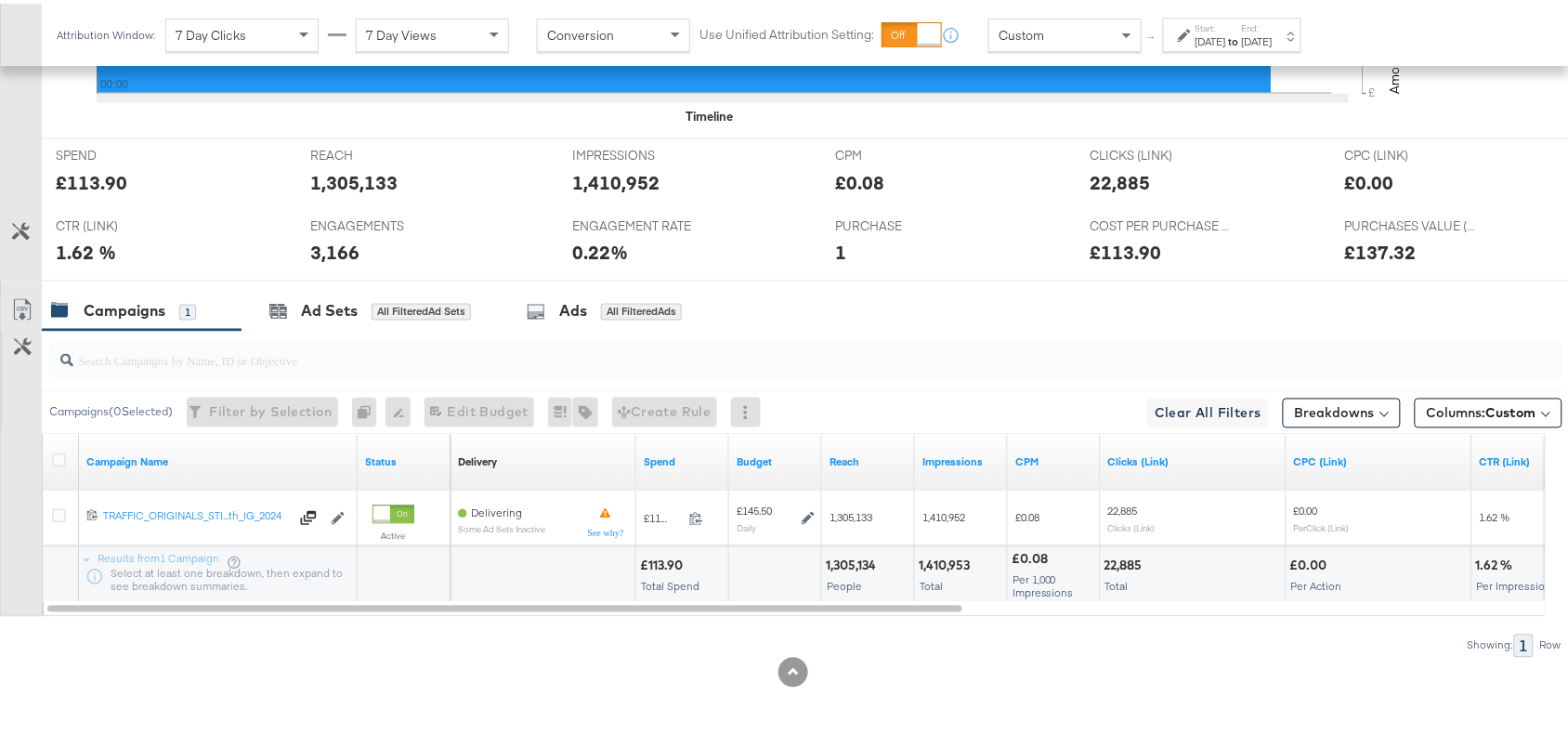 drag, startPoint x: 1040, startPoint y: 425, endPoint x: 1082, endPoint y: 383, distance: 59.39697 